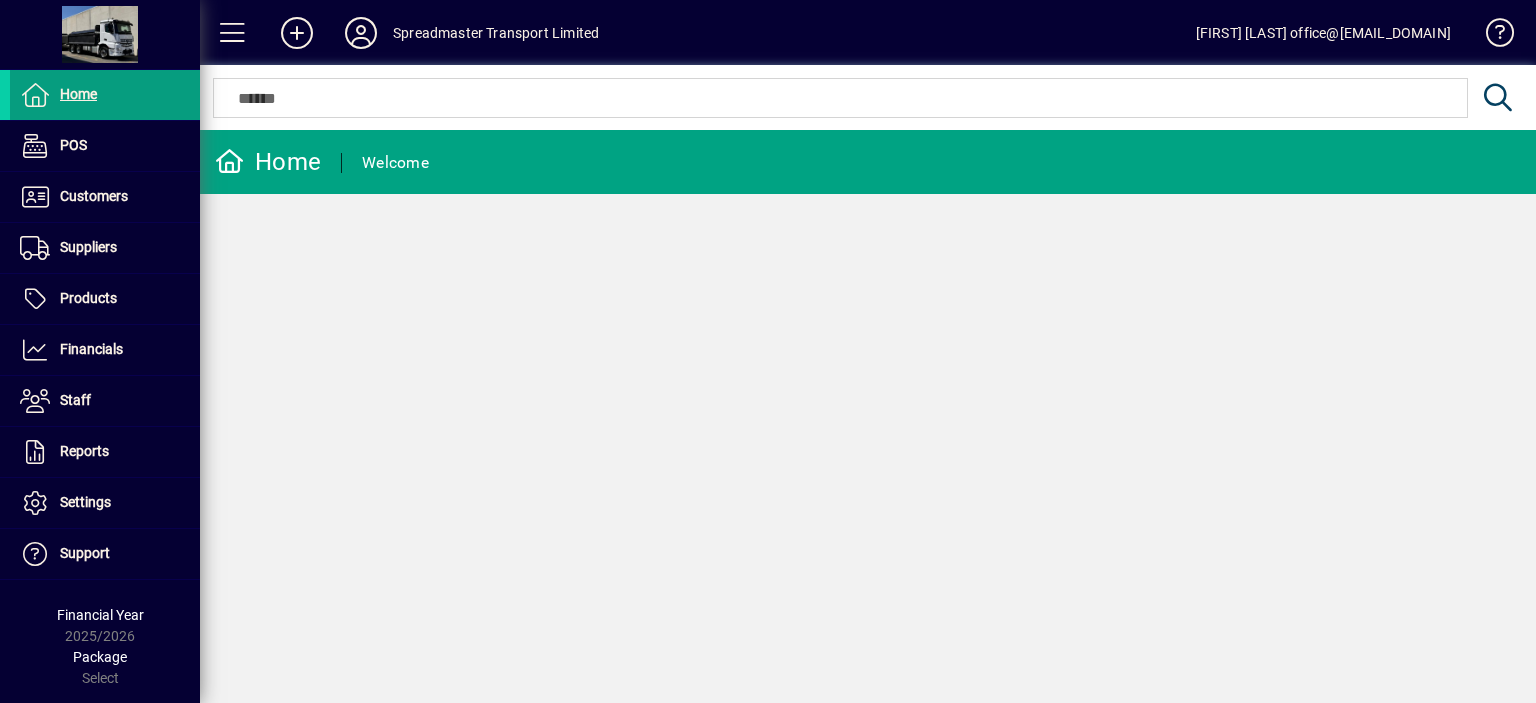scroll, scrollTop: 0, scrollLeft: 0, axis: both 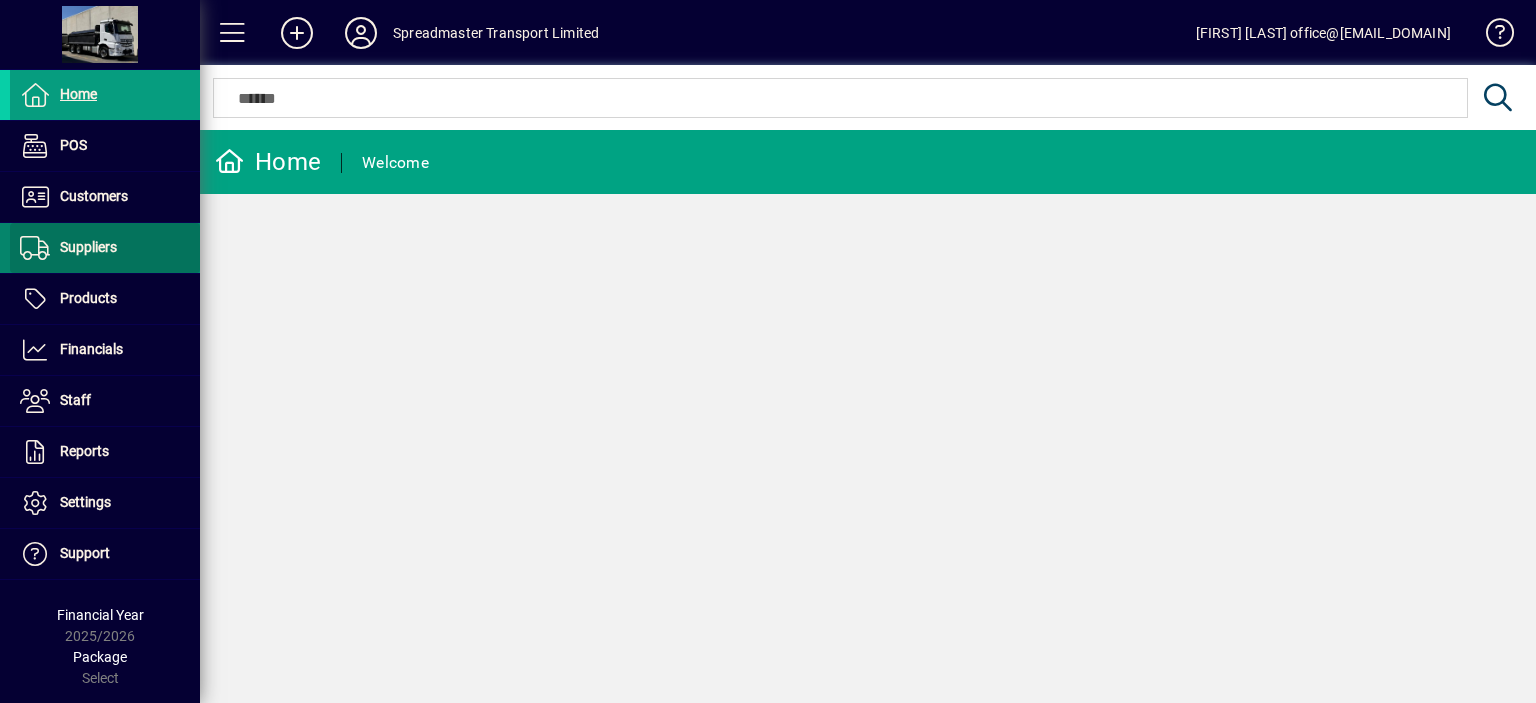 click on "Suppliers" at bounding box center (88, 247) 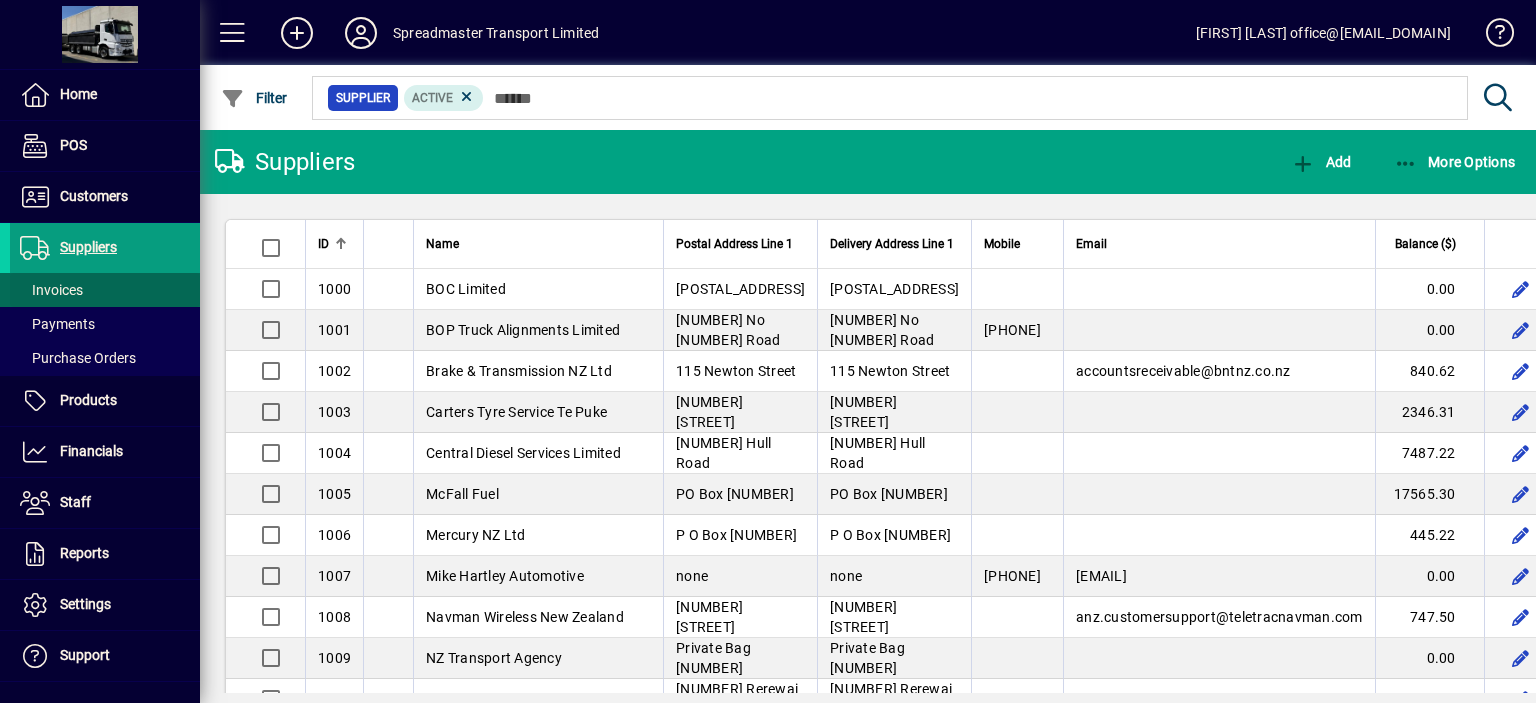 click on "Invoices" at bounding box center (51, 290) 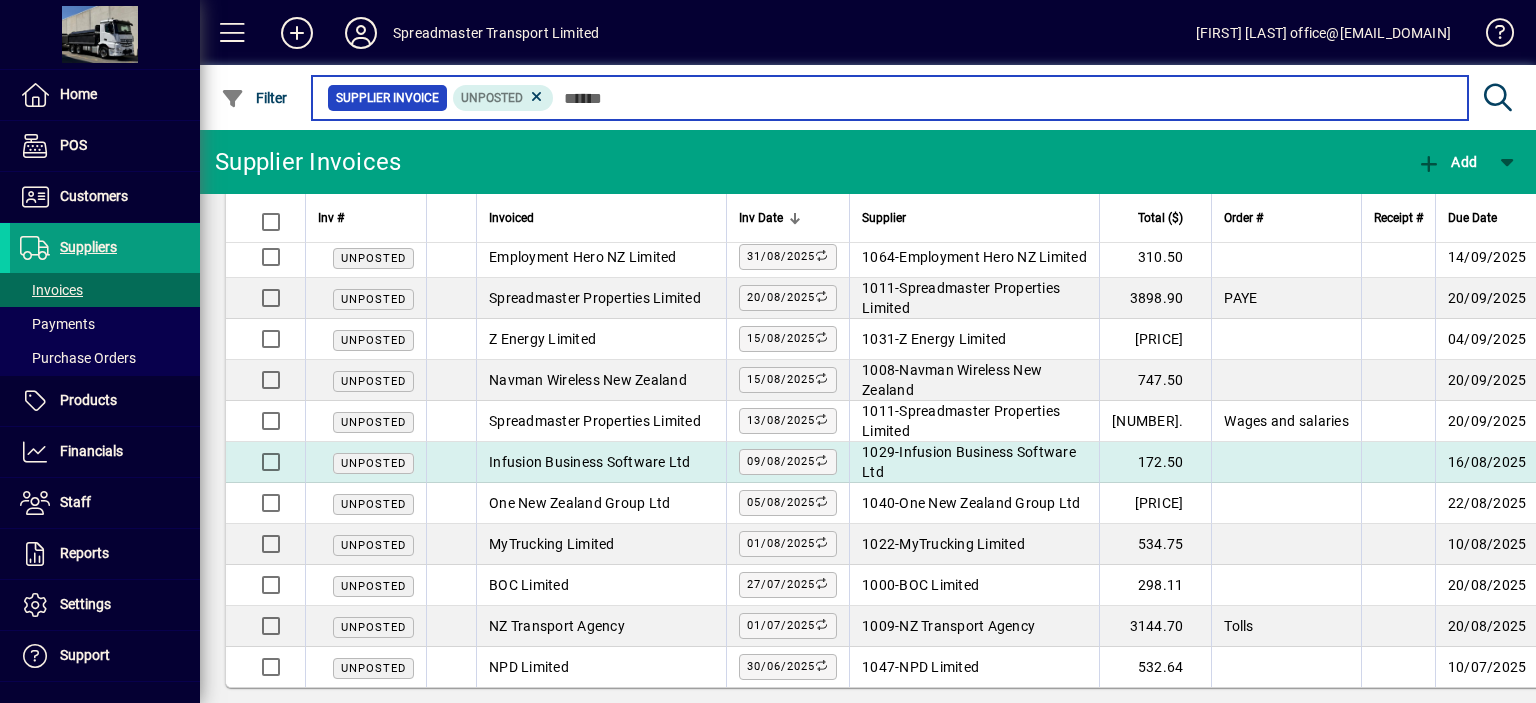 scroll, scrollTop: 48, scrollLeft: 0, axis: vertical 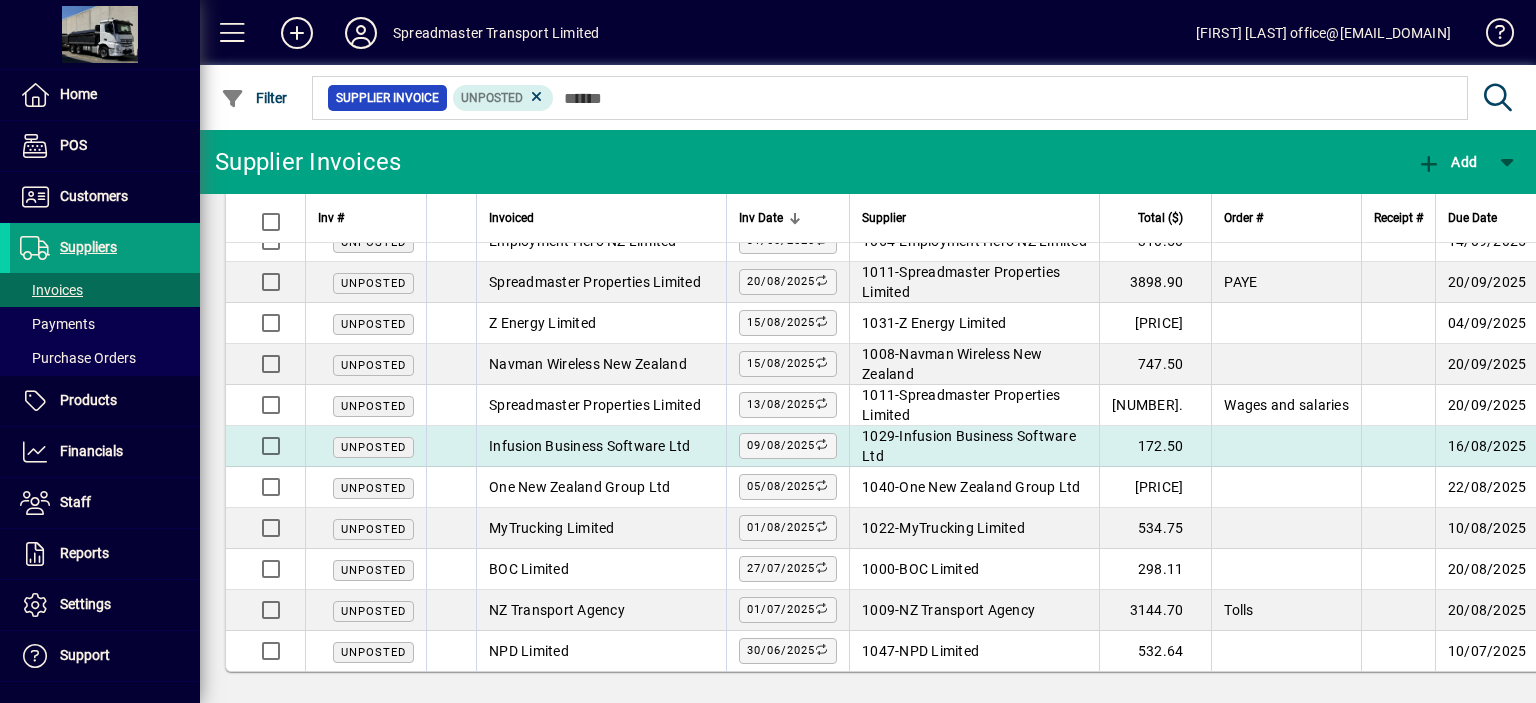 click on "Infusion Business Software Ltd" at bounding box center (969, 446) 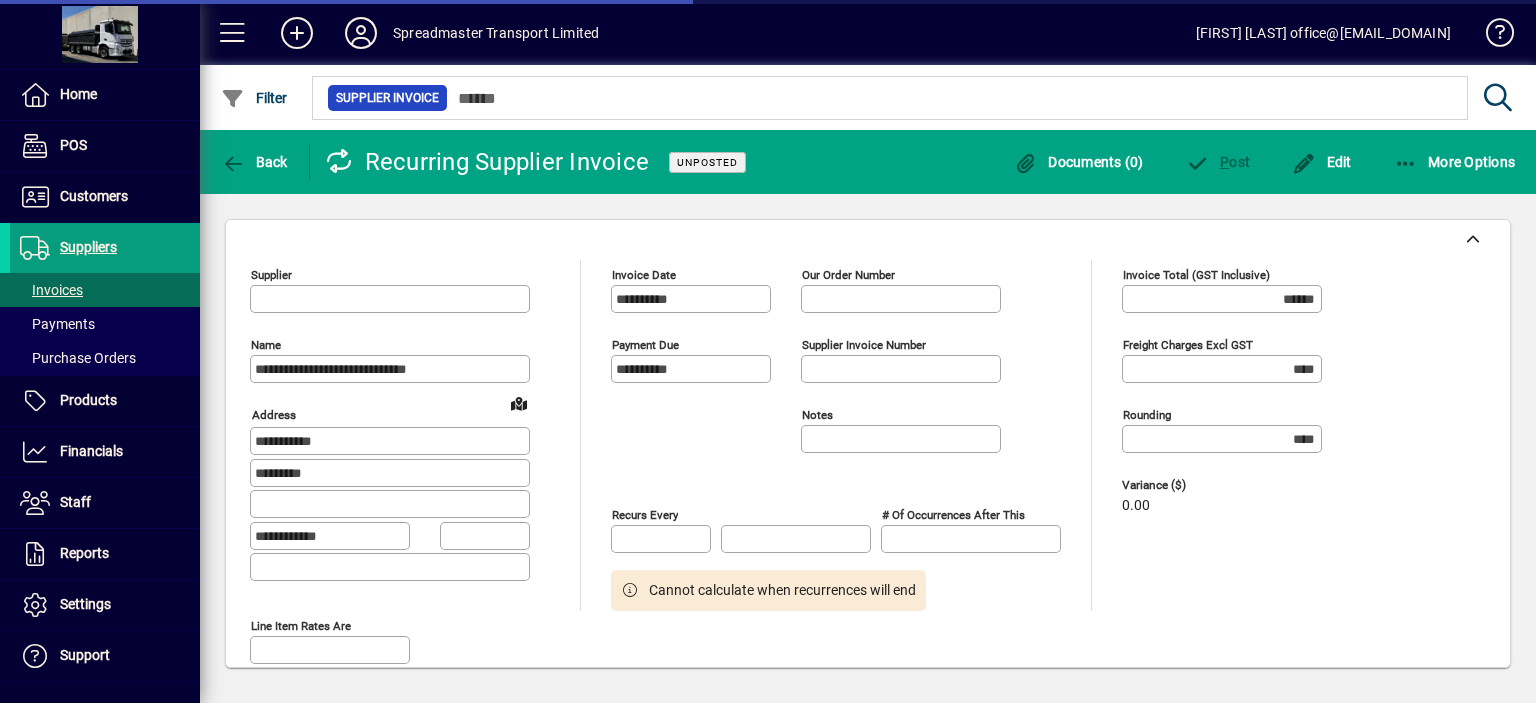 type on "********" 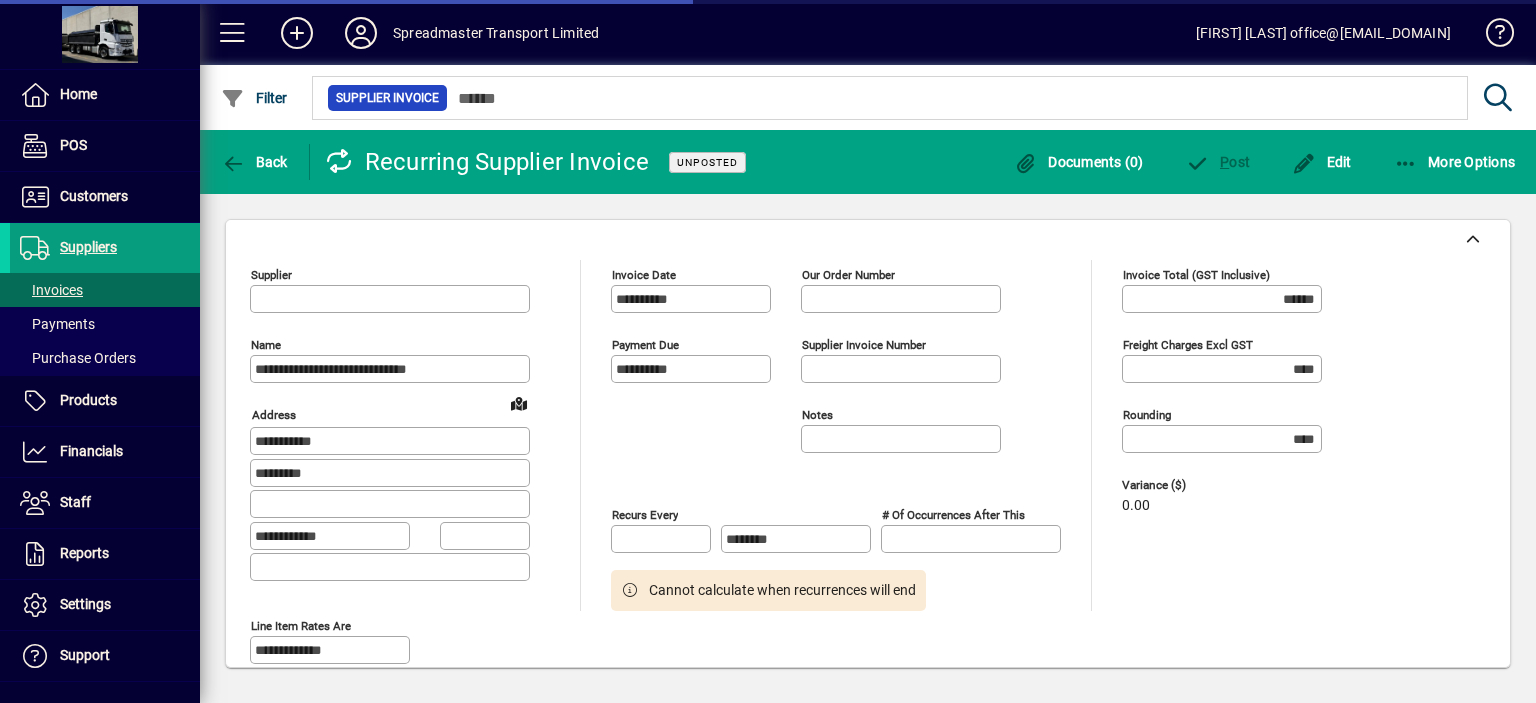 type on "**********" 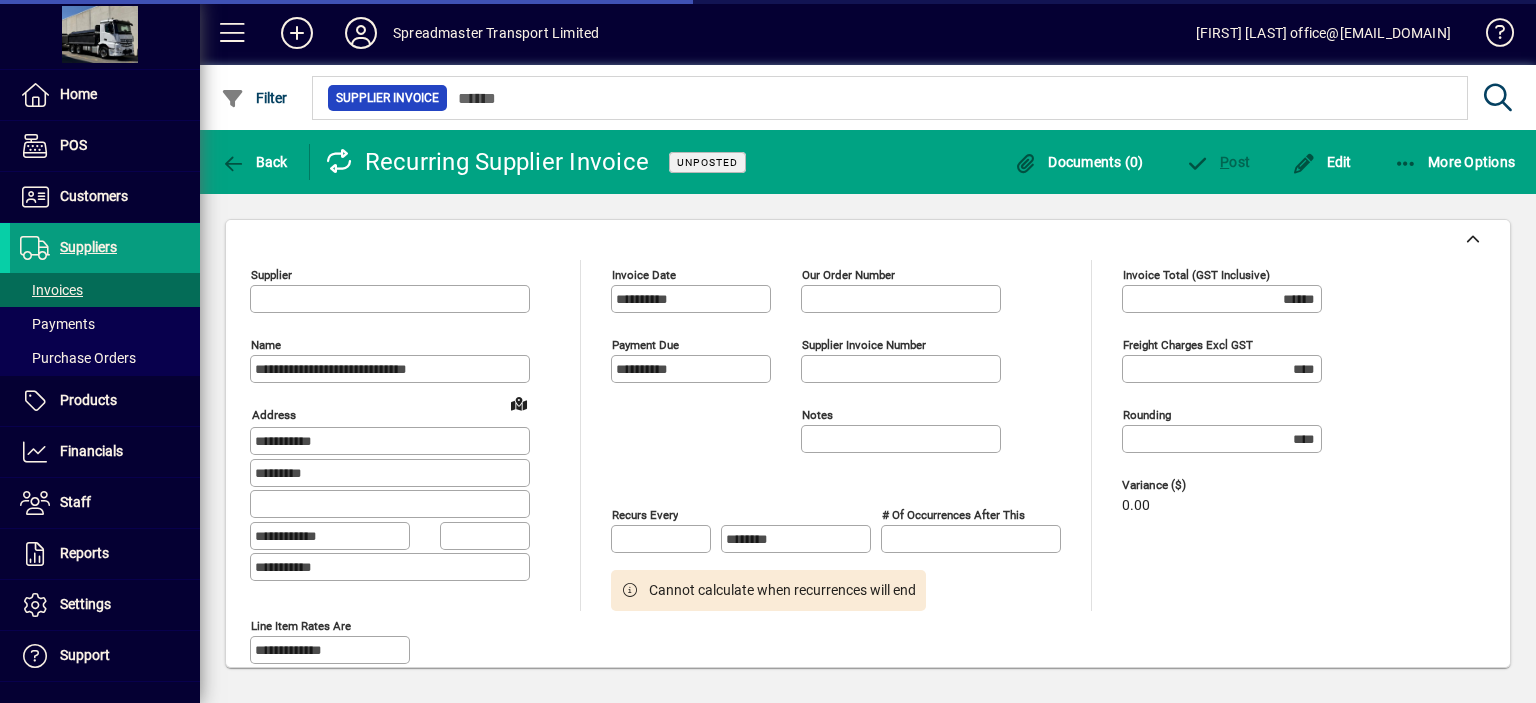 type on "**********" 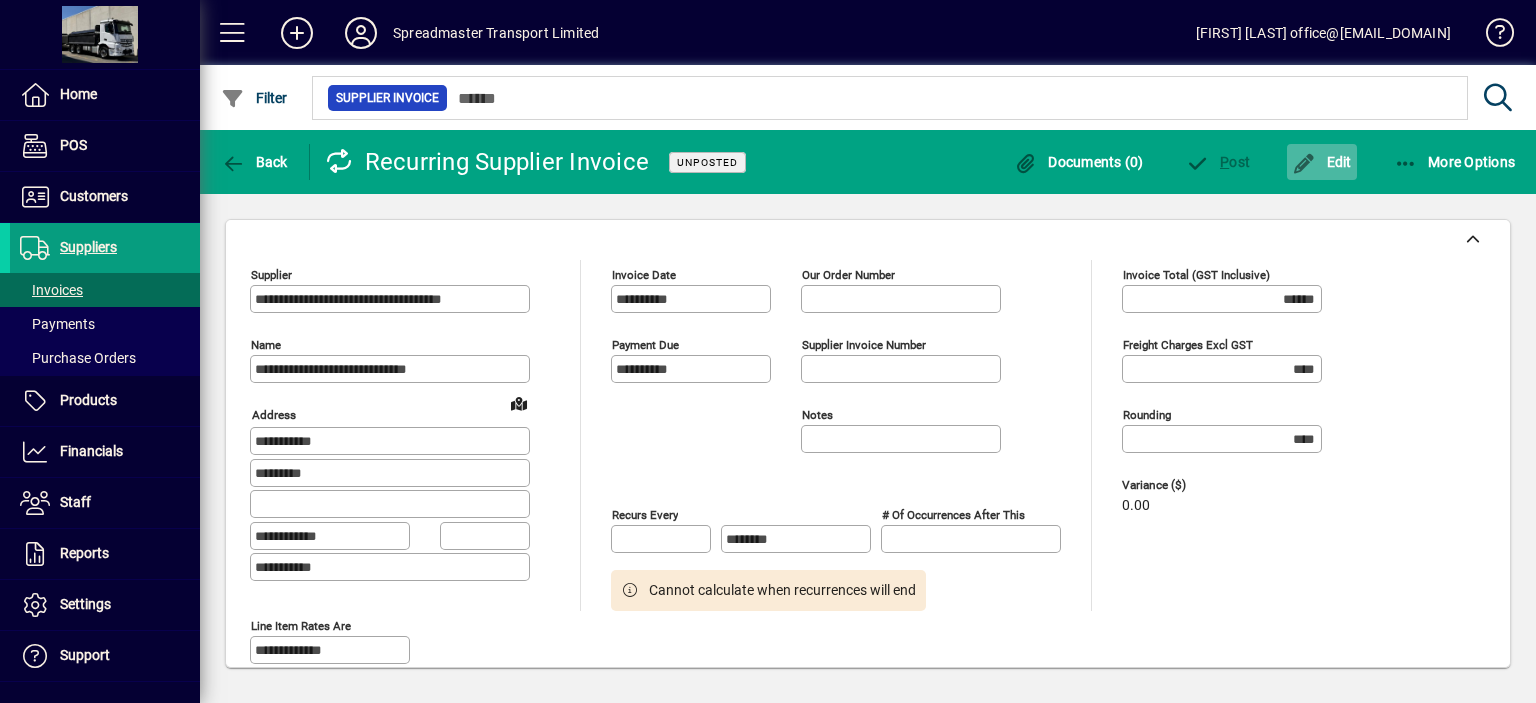 click on "Edit" 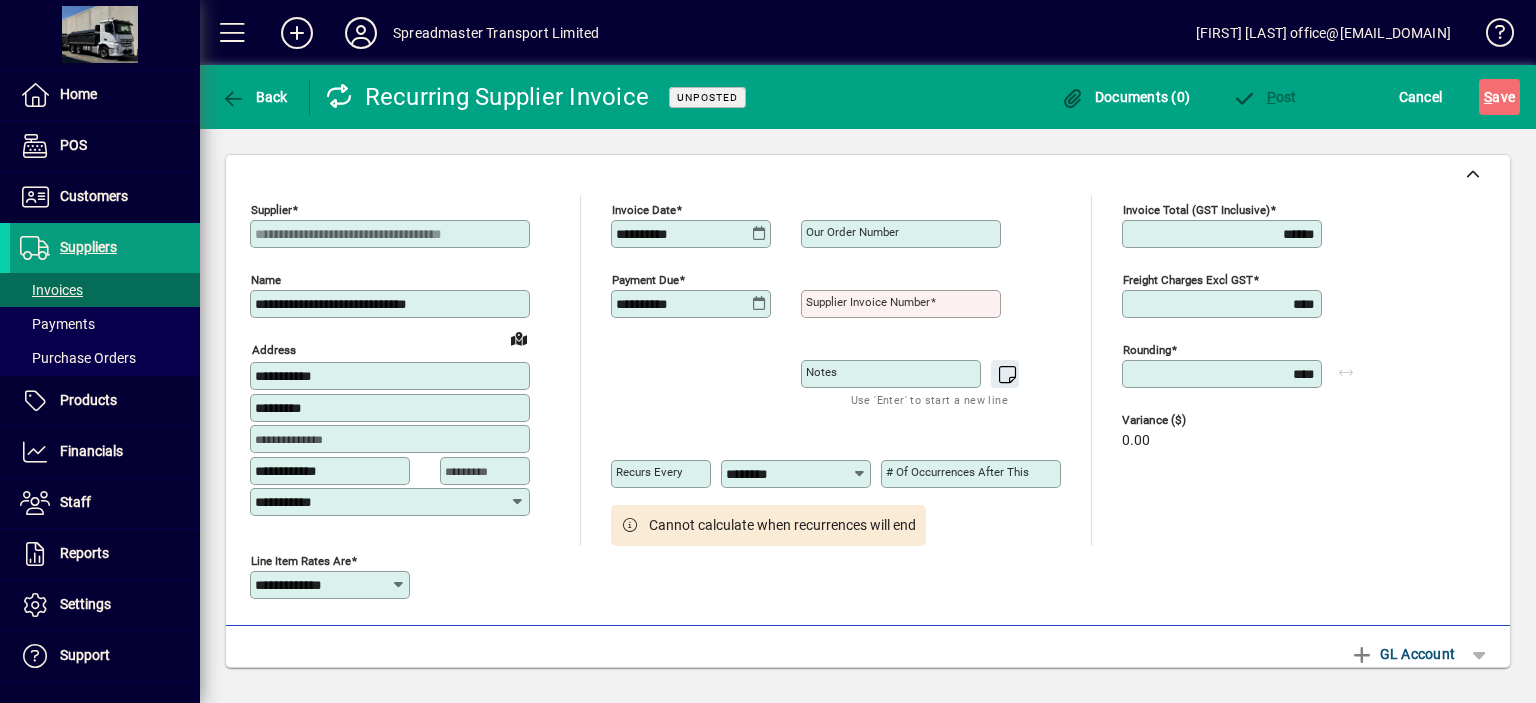 click on "Supplier invoice number" at bounding box center [903, 304] 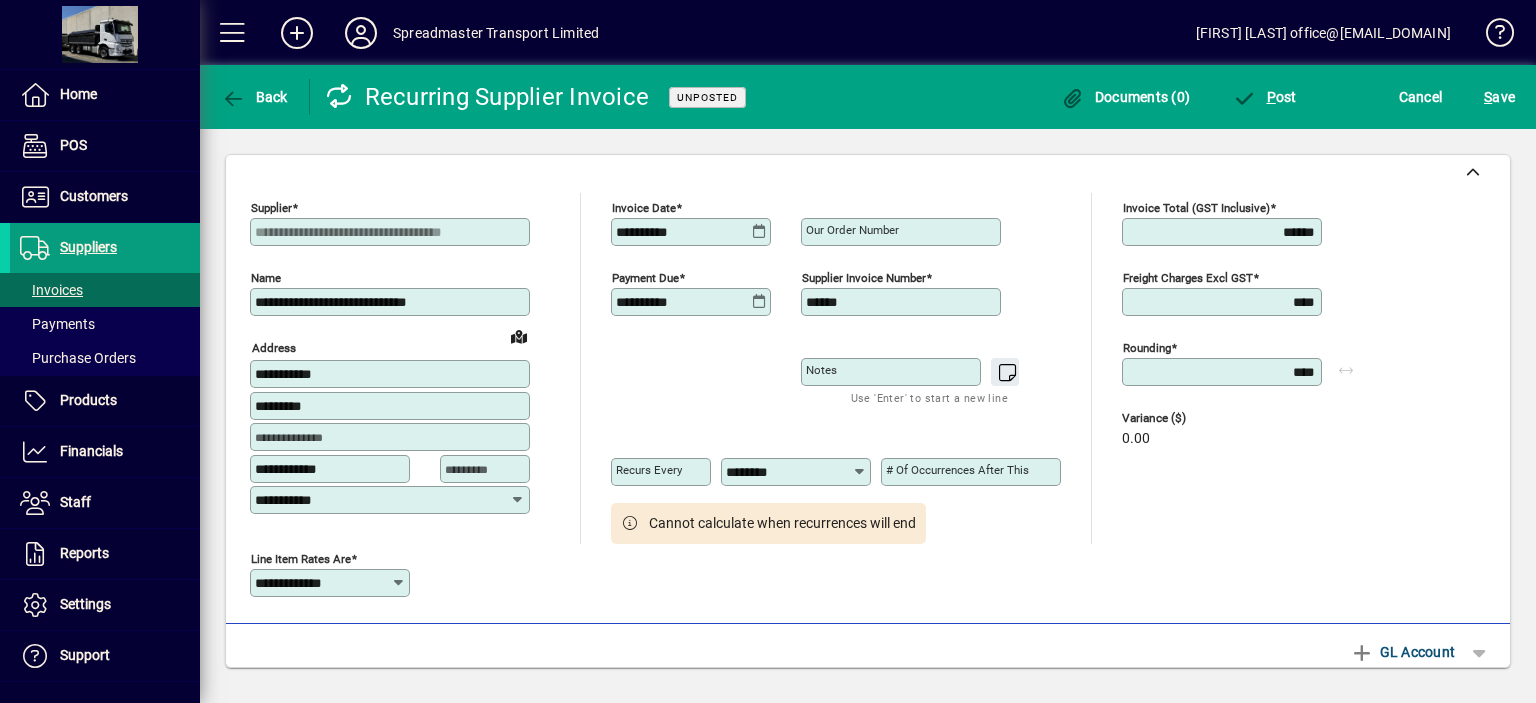 scroll, scrollTop: 0, scrollLeft: 0, axis: both 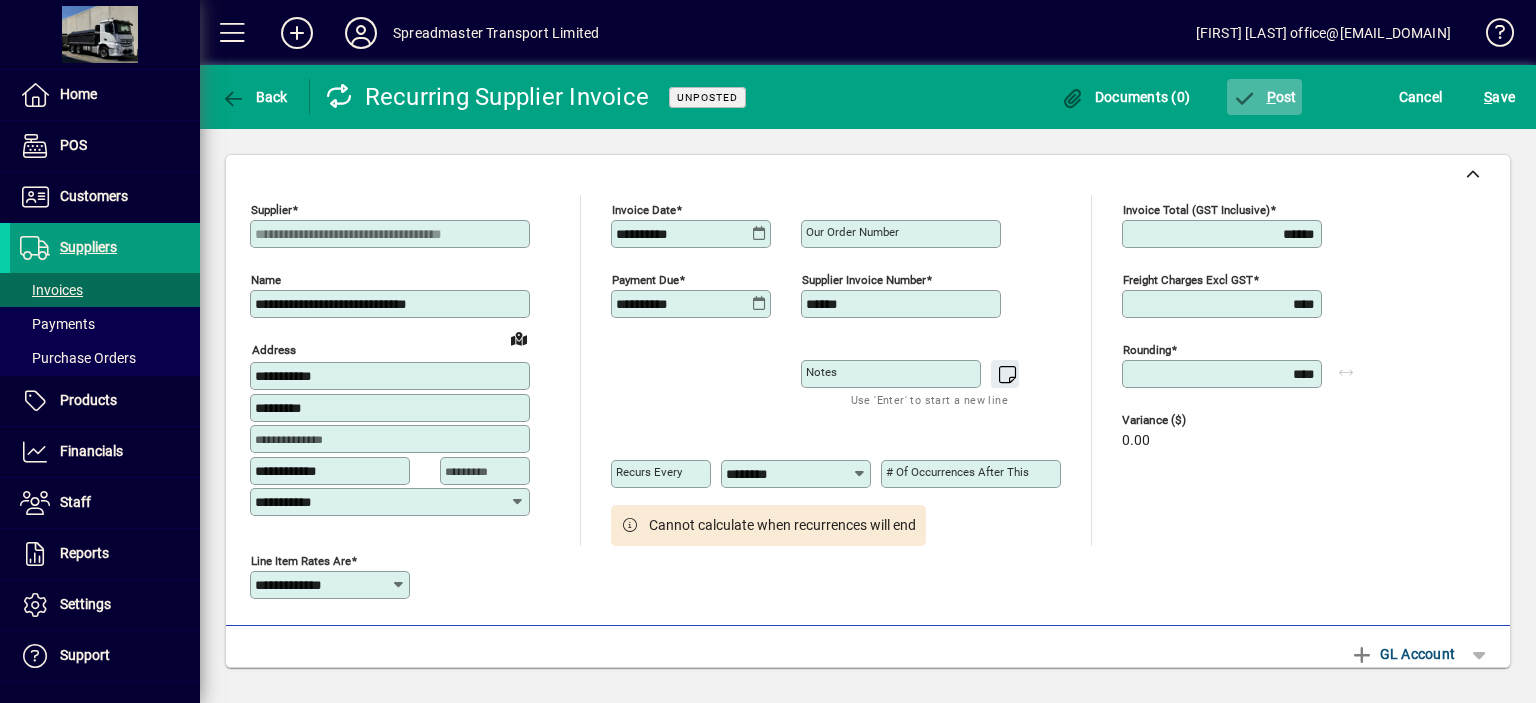 type on "******" 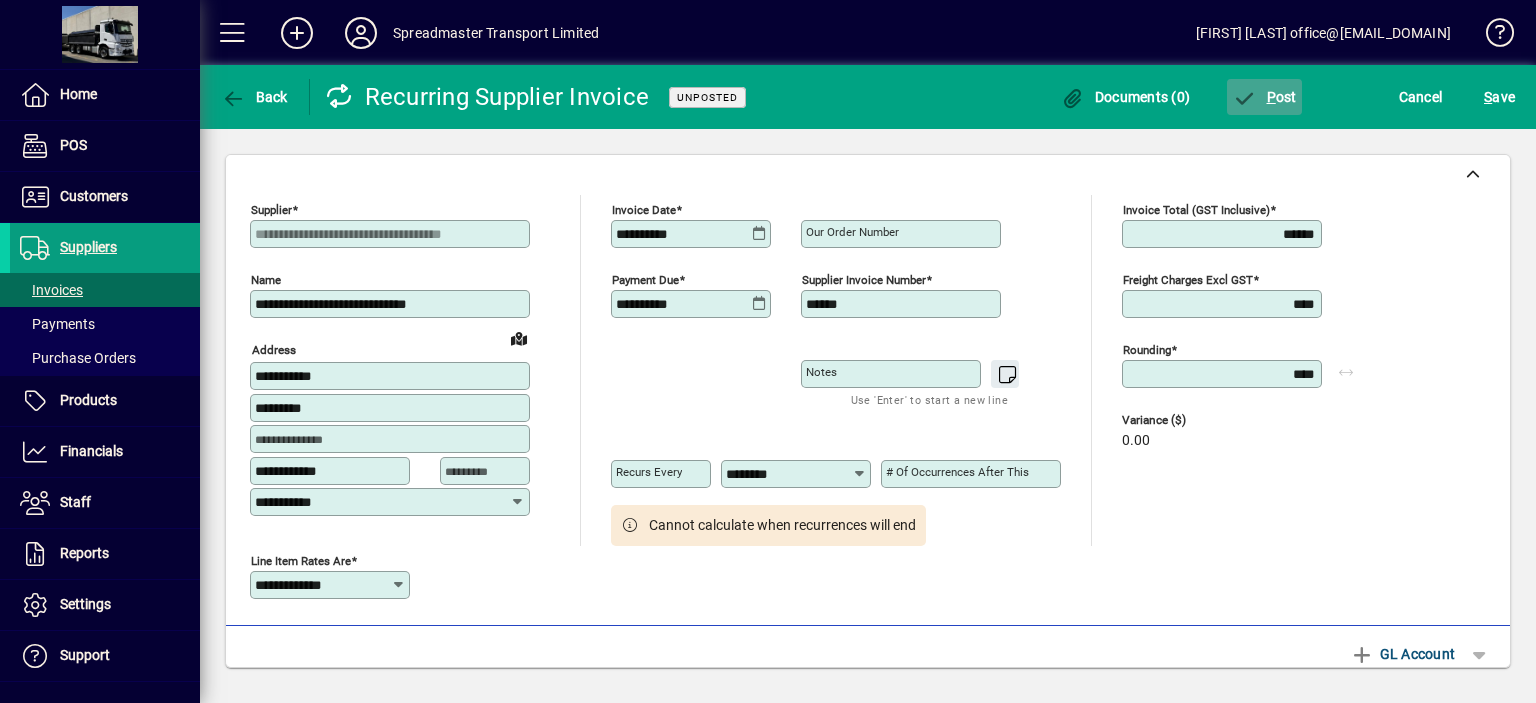 click on "P ost" 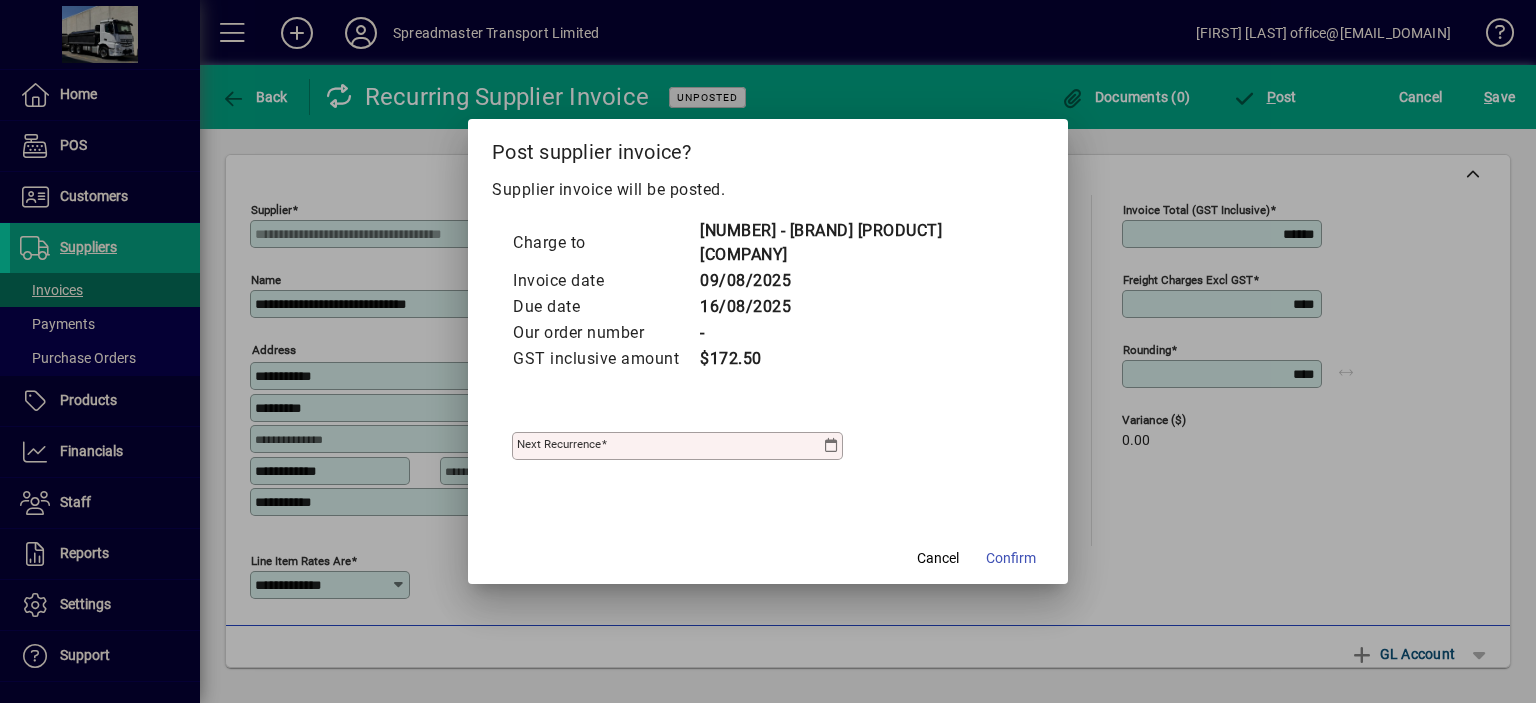 click at bounding box center (831, 446) 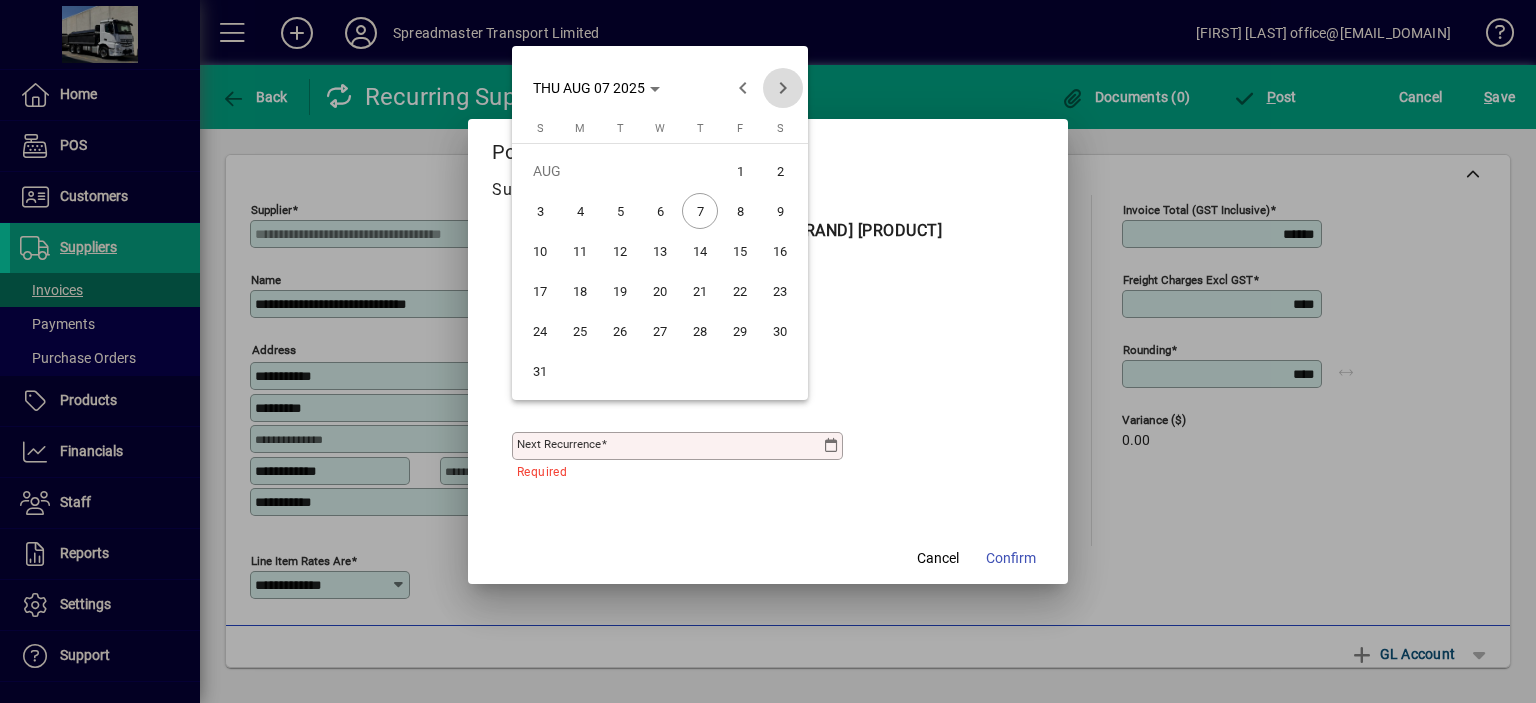 click at bounding box center [783, 88] 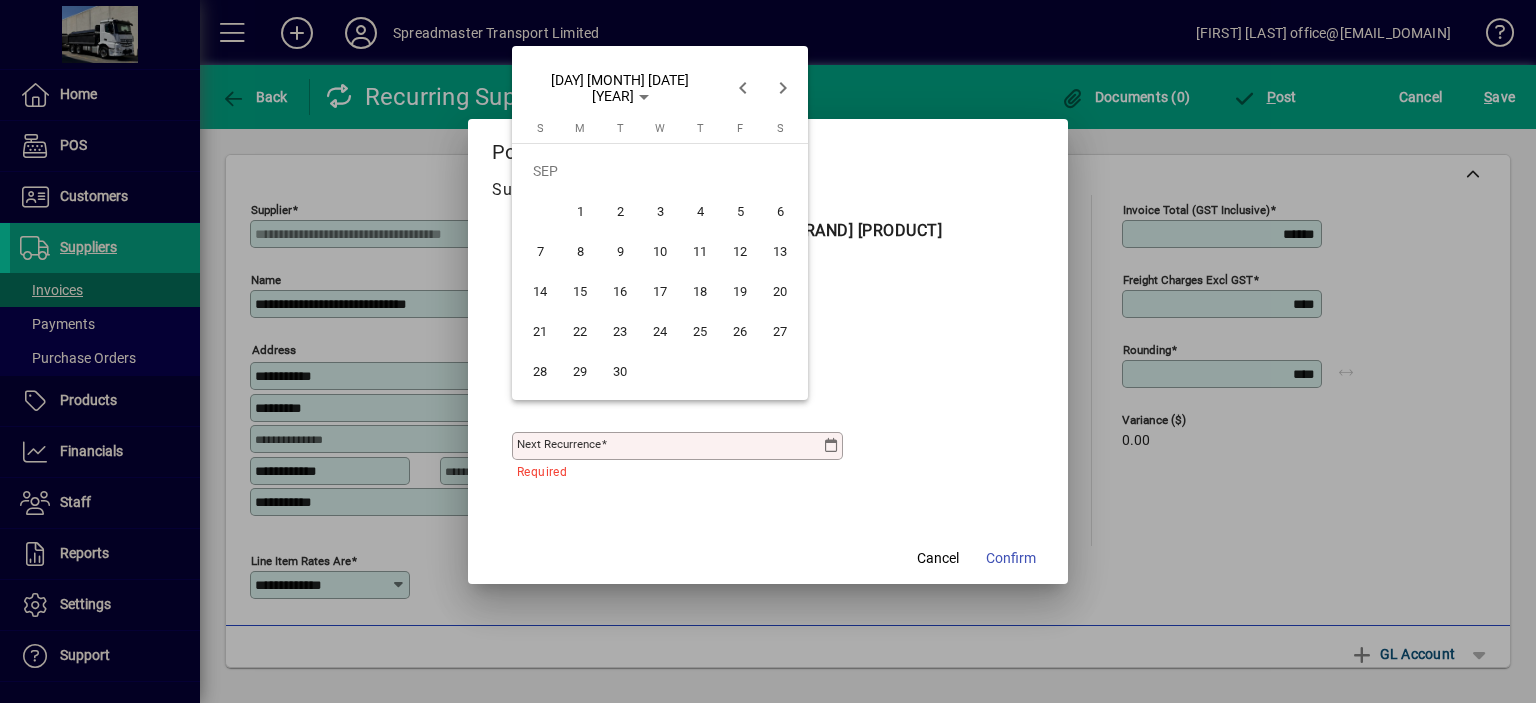 click on "9" at bounding box center [620, 251] 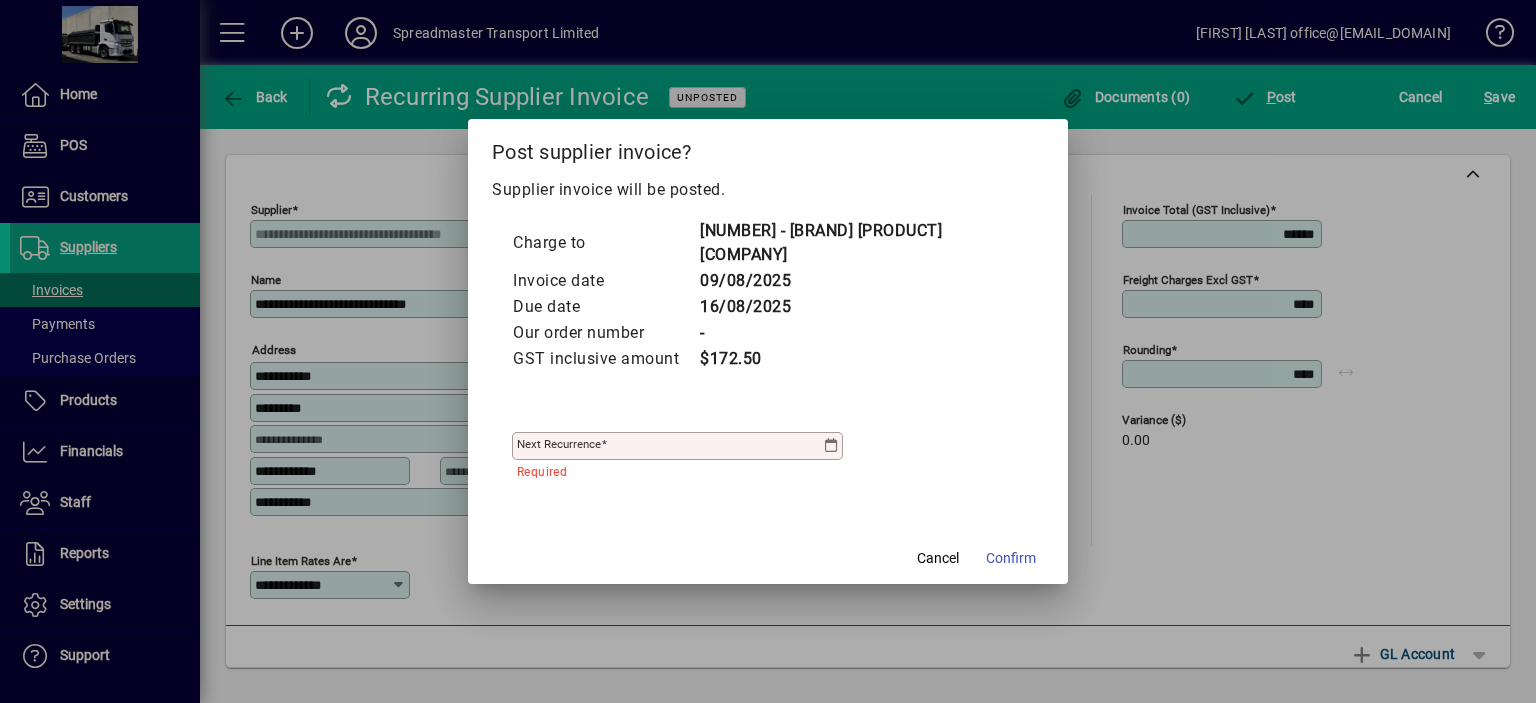 type on "**********" 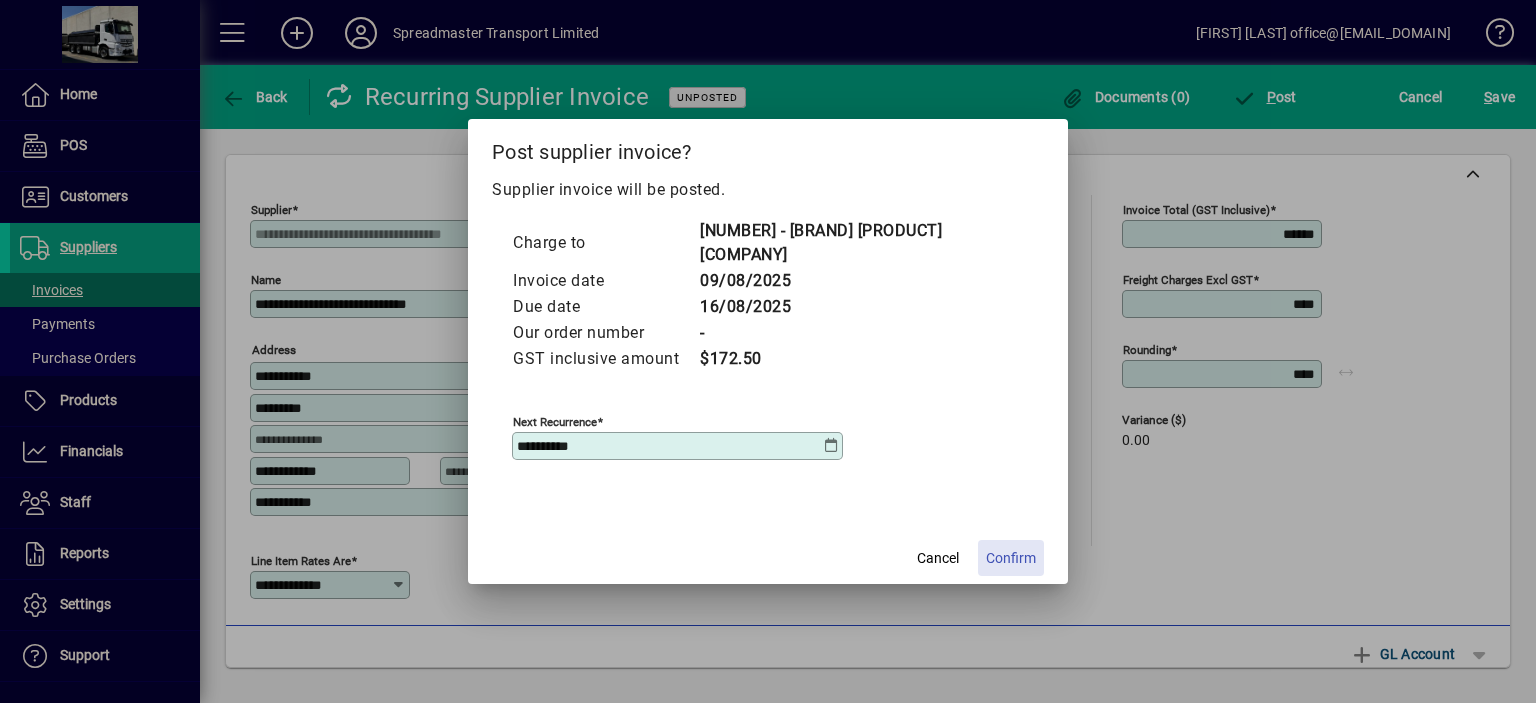 click on "Confirm" 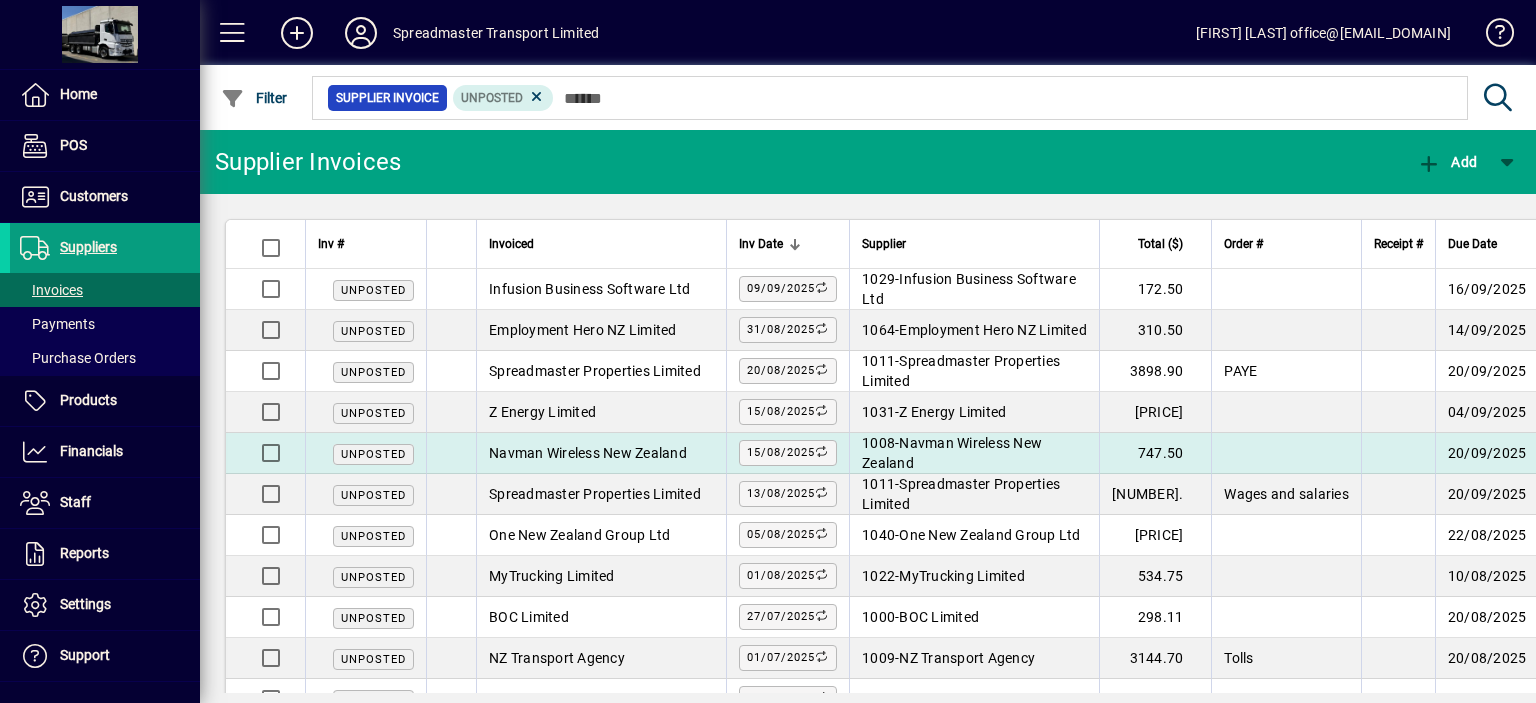 click on "Navman Wireless New Zealand" at bounding box center [952, 453] 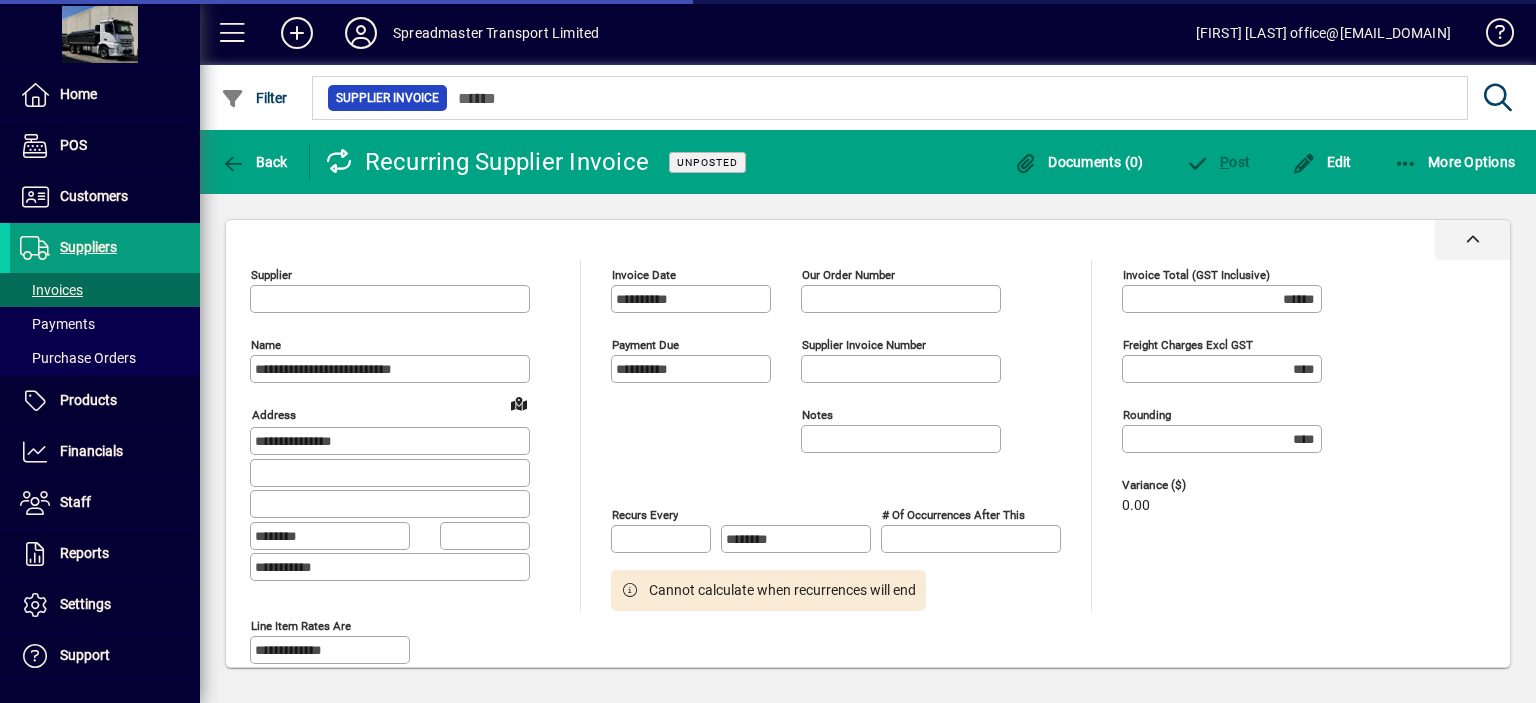 type on "**********" 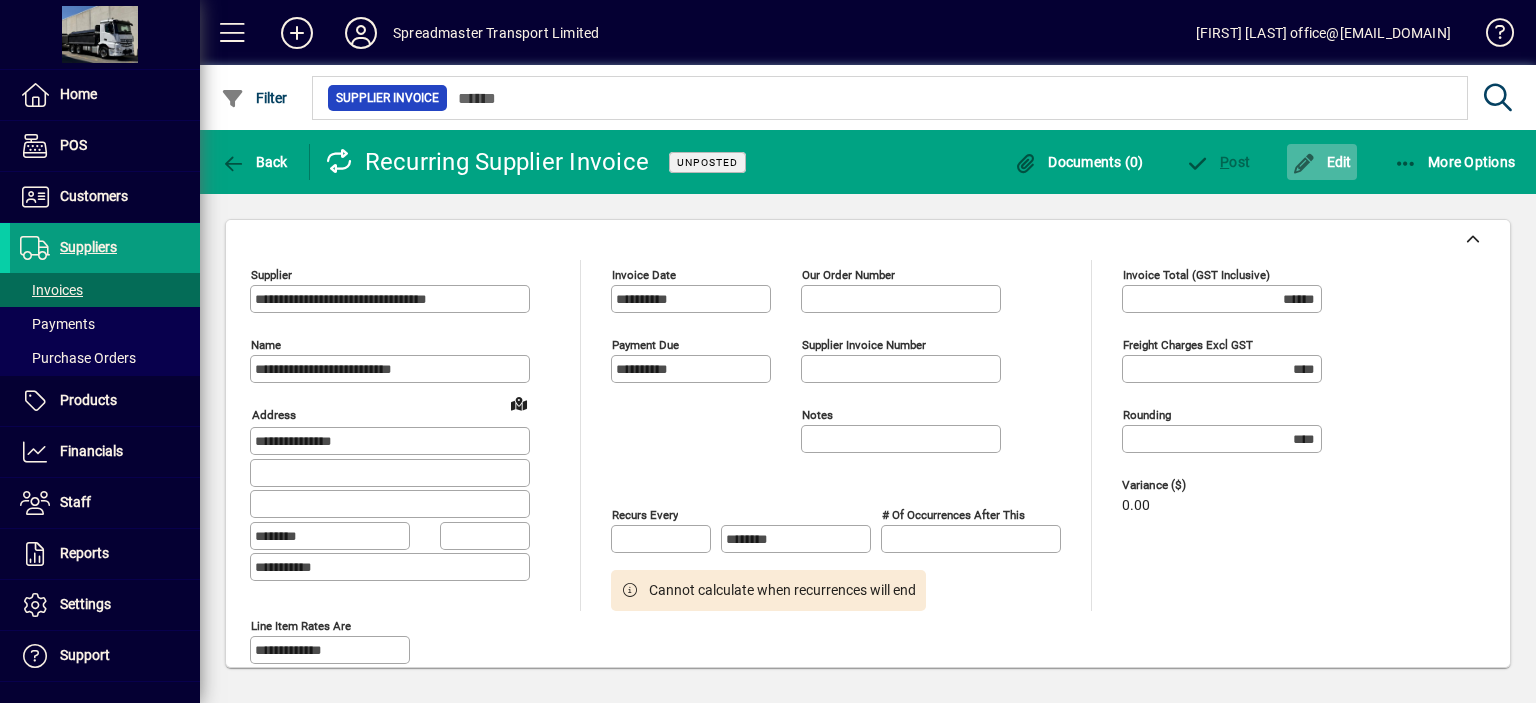 click on "Edit" 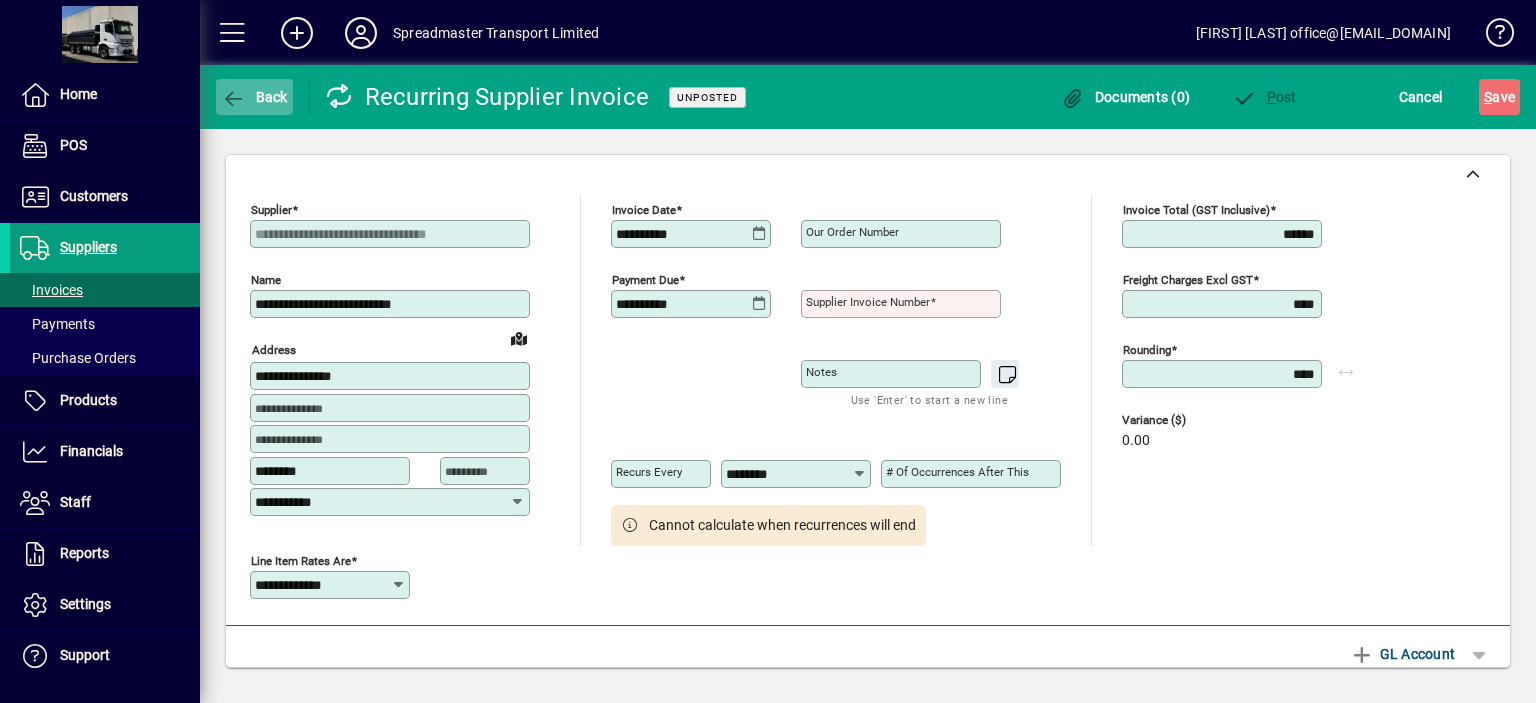 click on "Back" 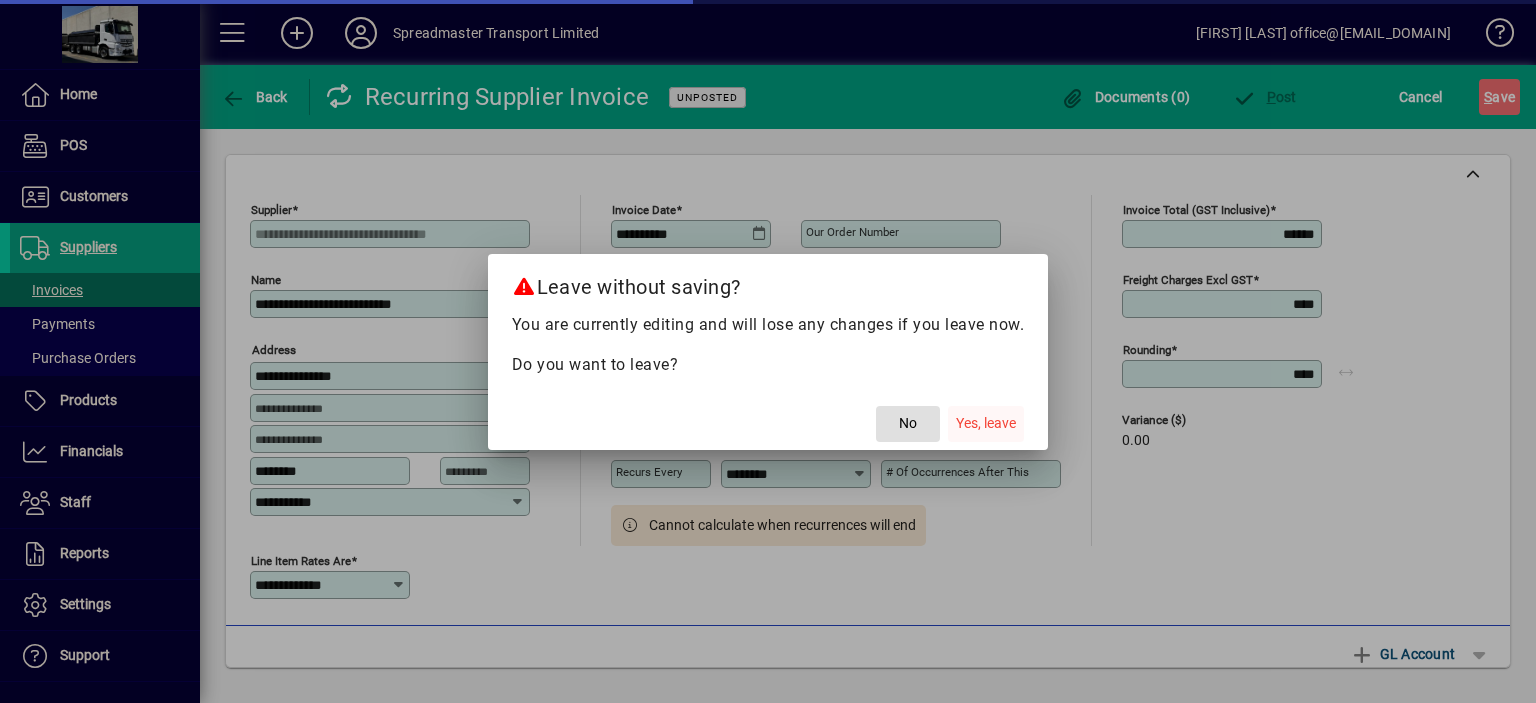 click on "Yes, leave" 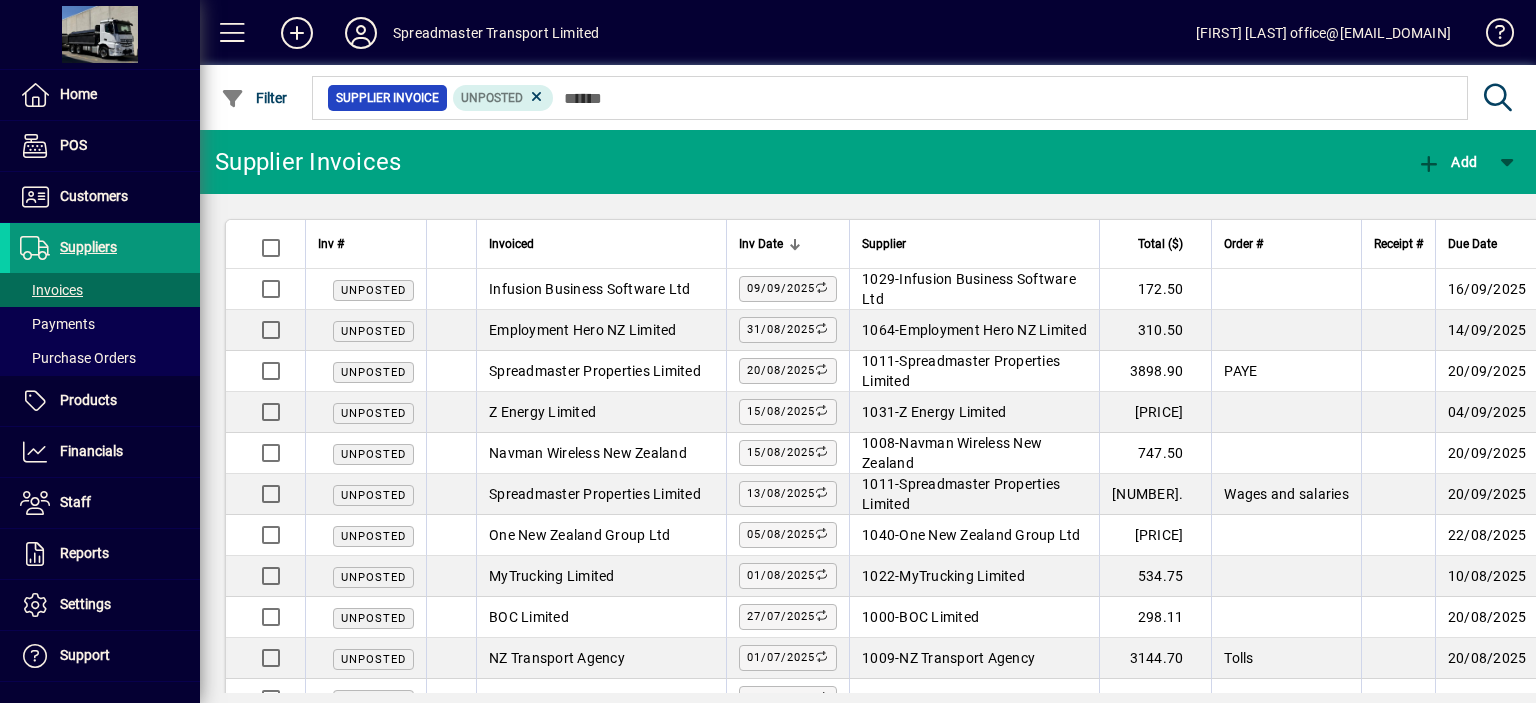 click on "Suppliers" at bounding box center (88, 247) 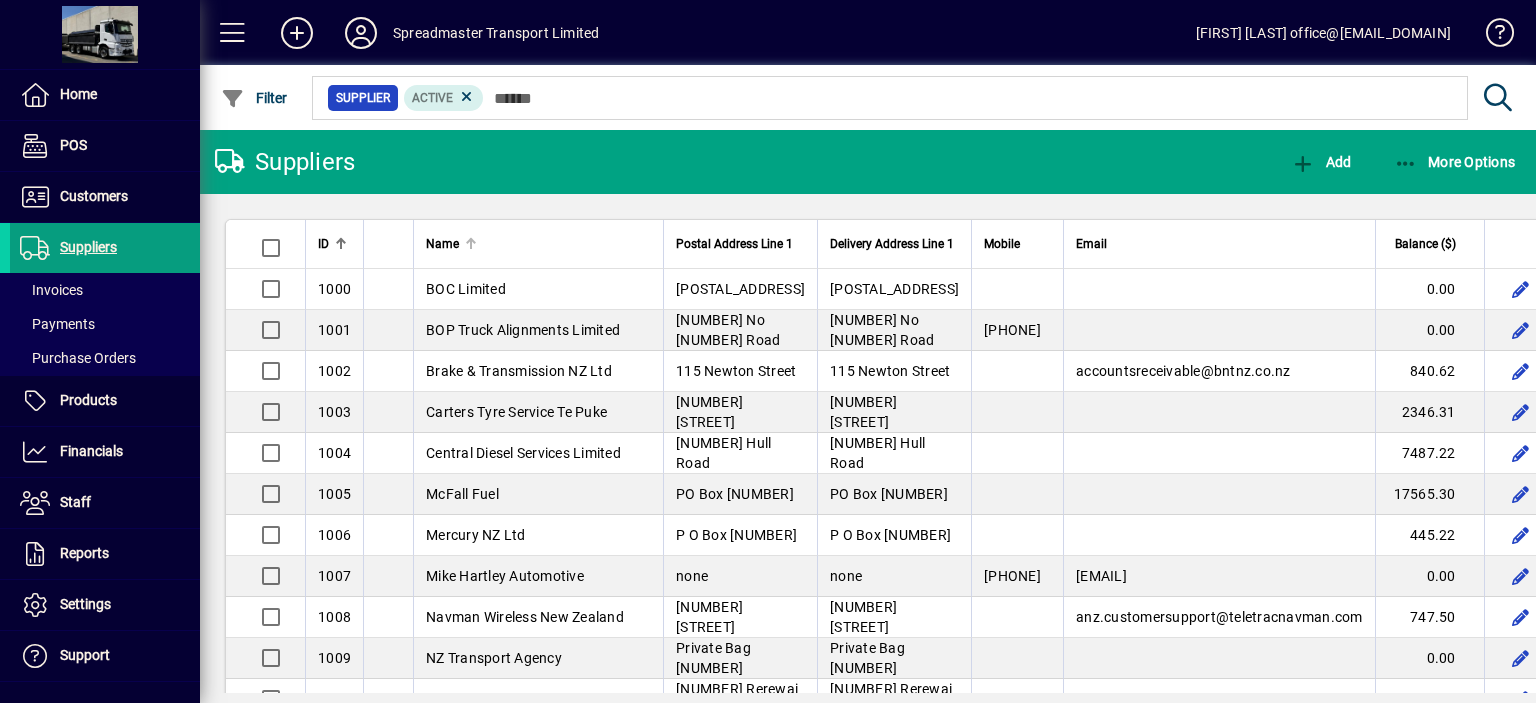 click at bounding box center [471, 244] 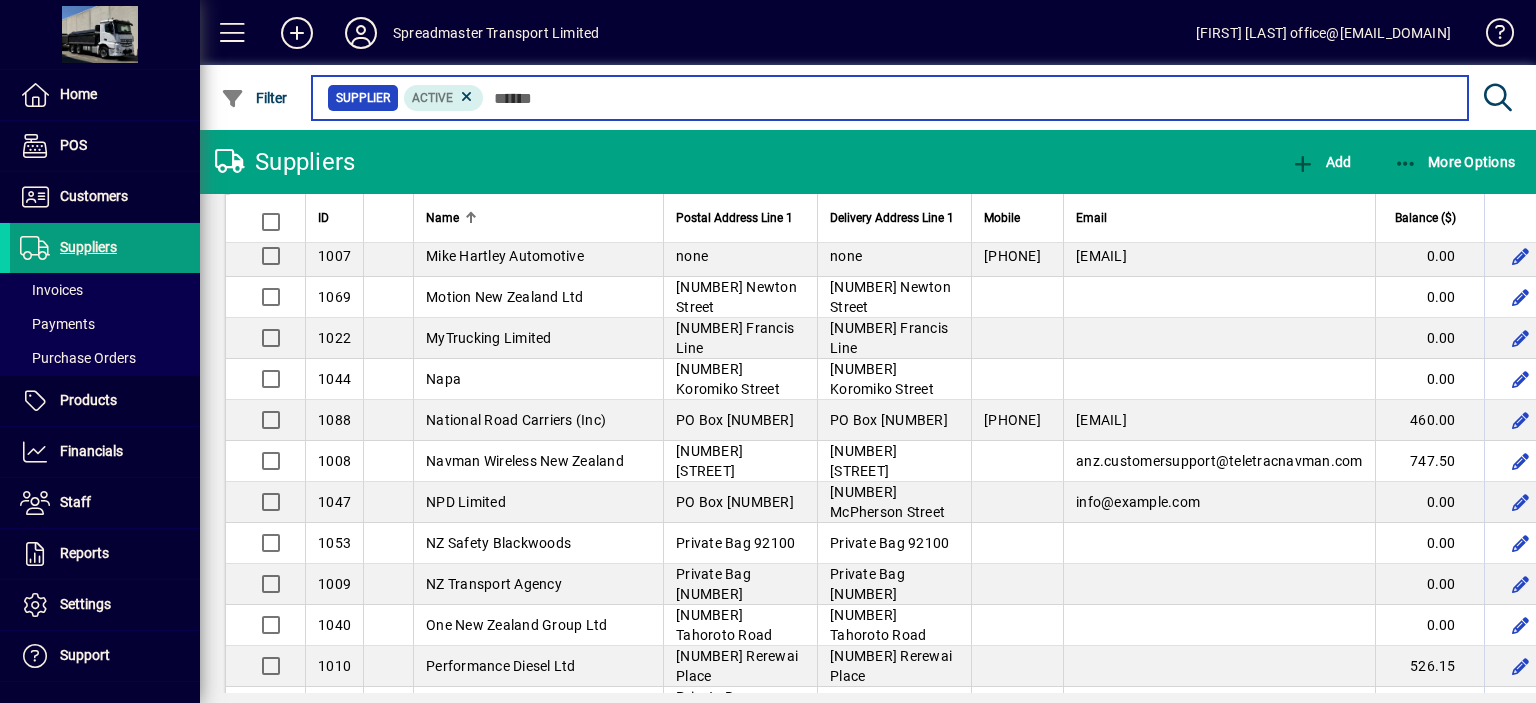 scroll, scrollTop: 2100, scrollLeft: 0, axis: vertical 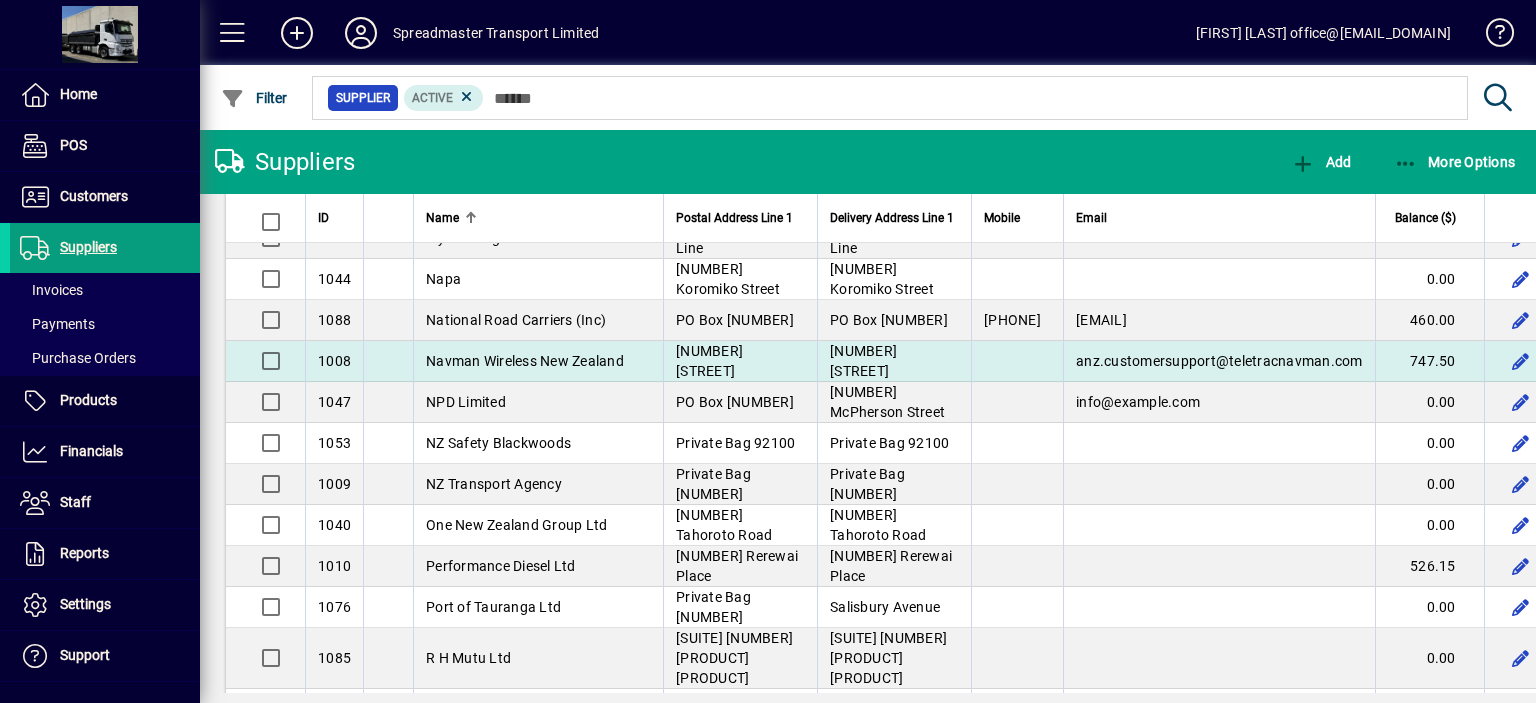 click on "Navman Wireless New Zealand" at bounding box center [525, 361] 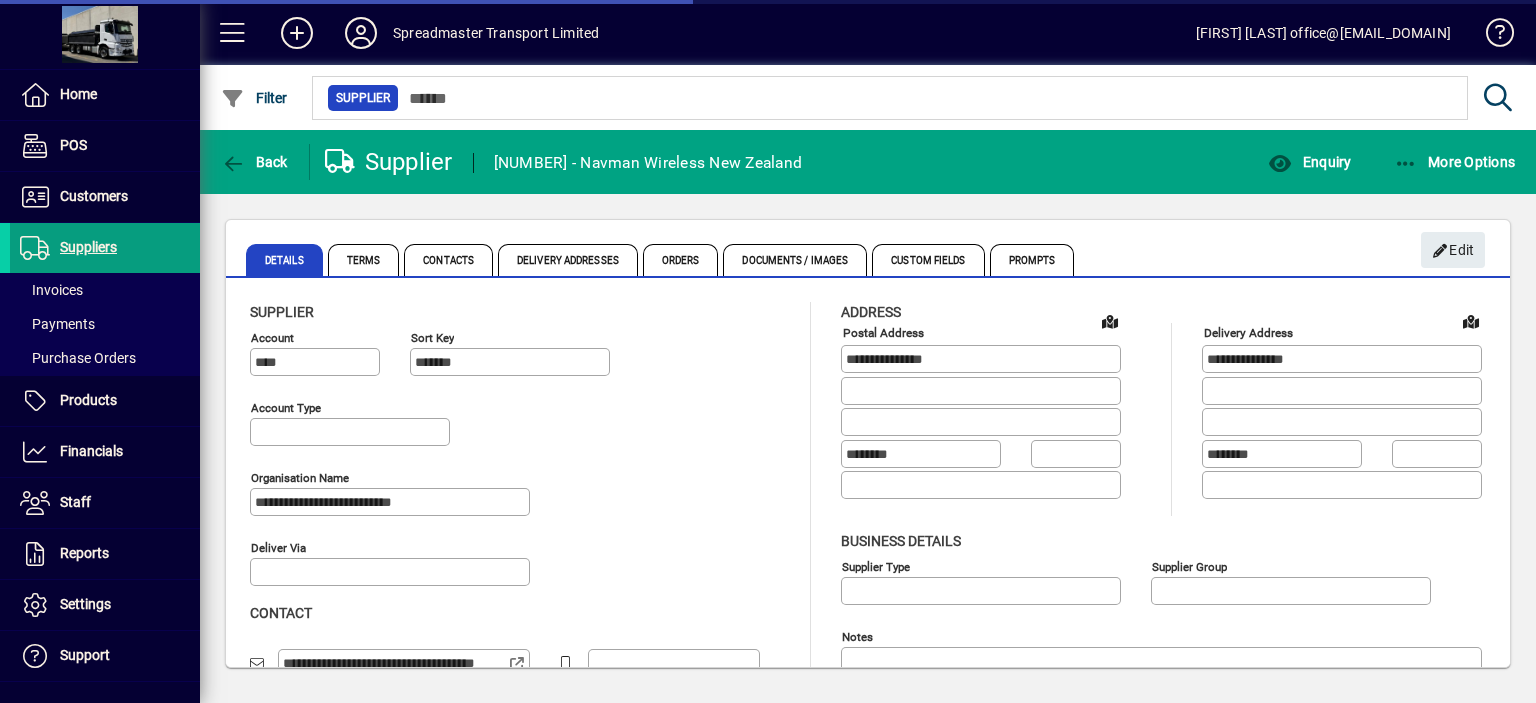 type on "**********" 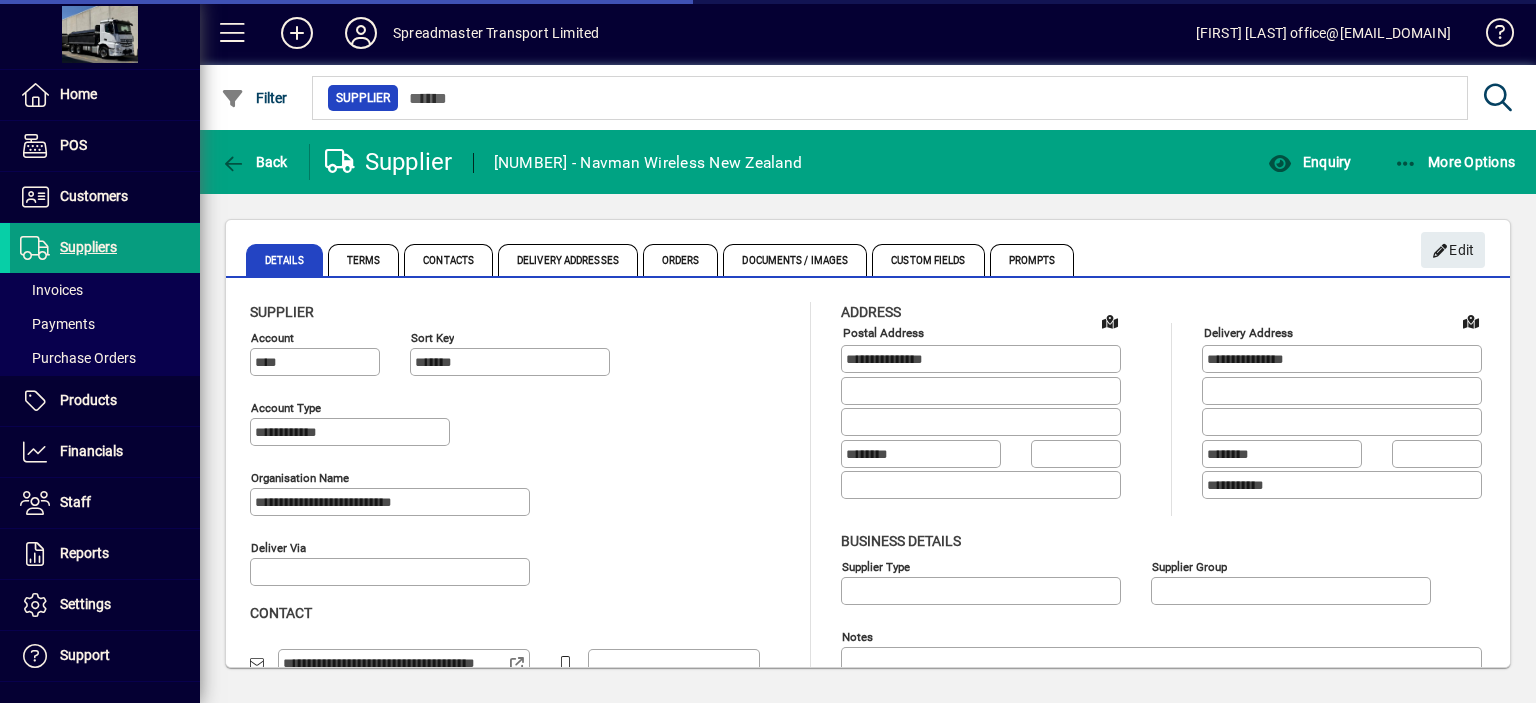 type on "**********" 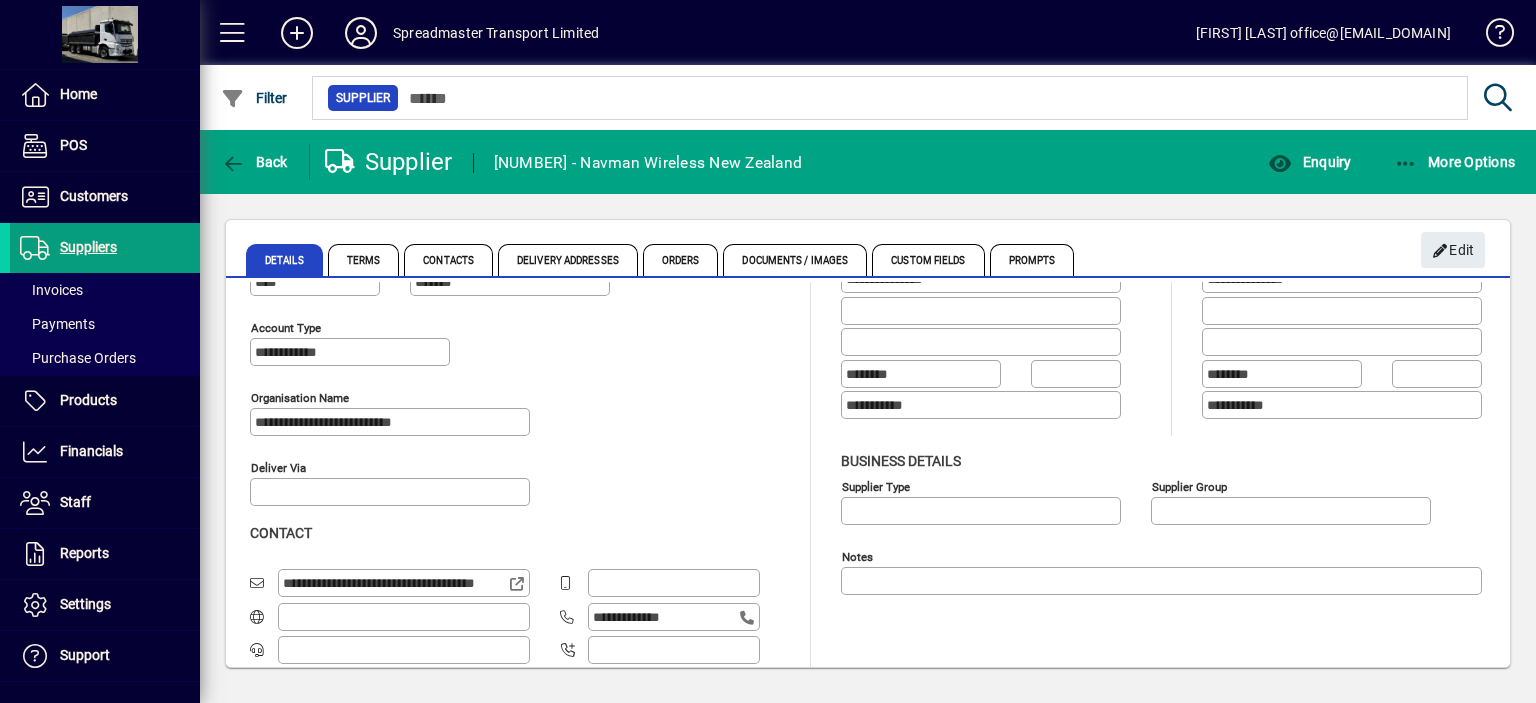 scroll, scrollTop: 0, scrollLeft: 0, axis: both 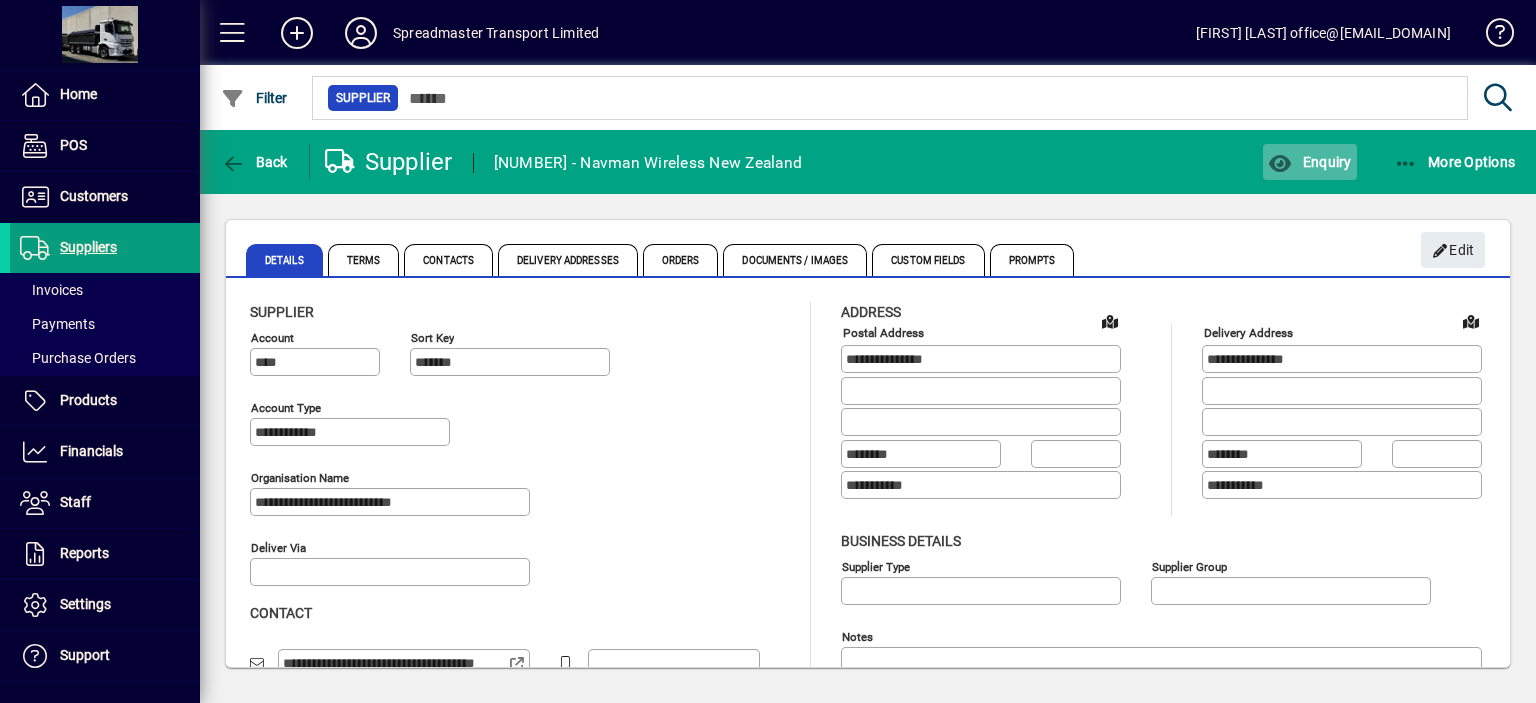 click on "Enquiry" 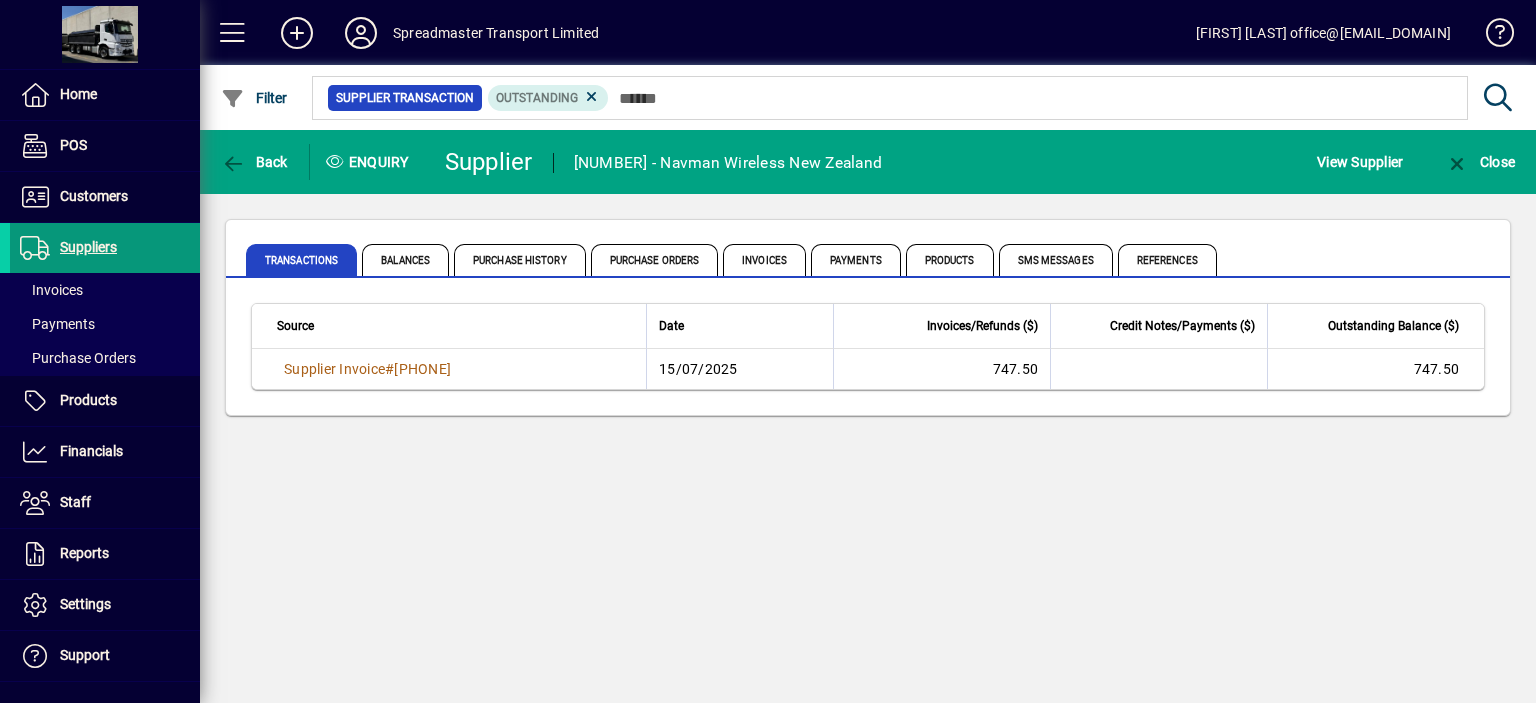 click on "Suppliers" at bounding box center [88, 247] 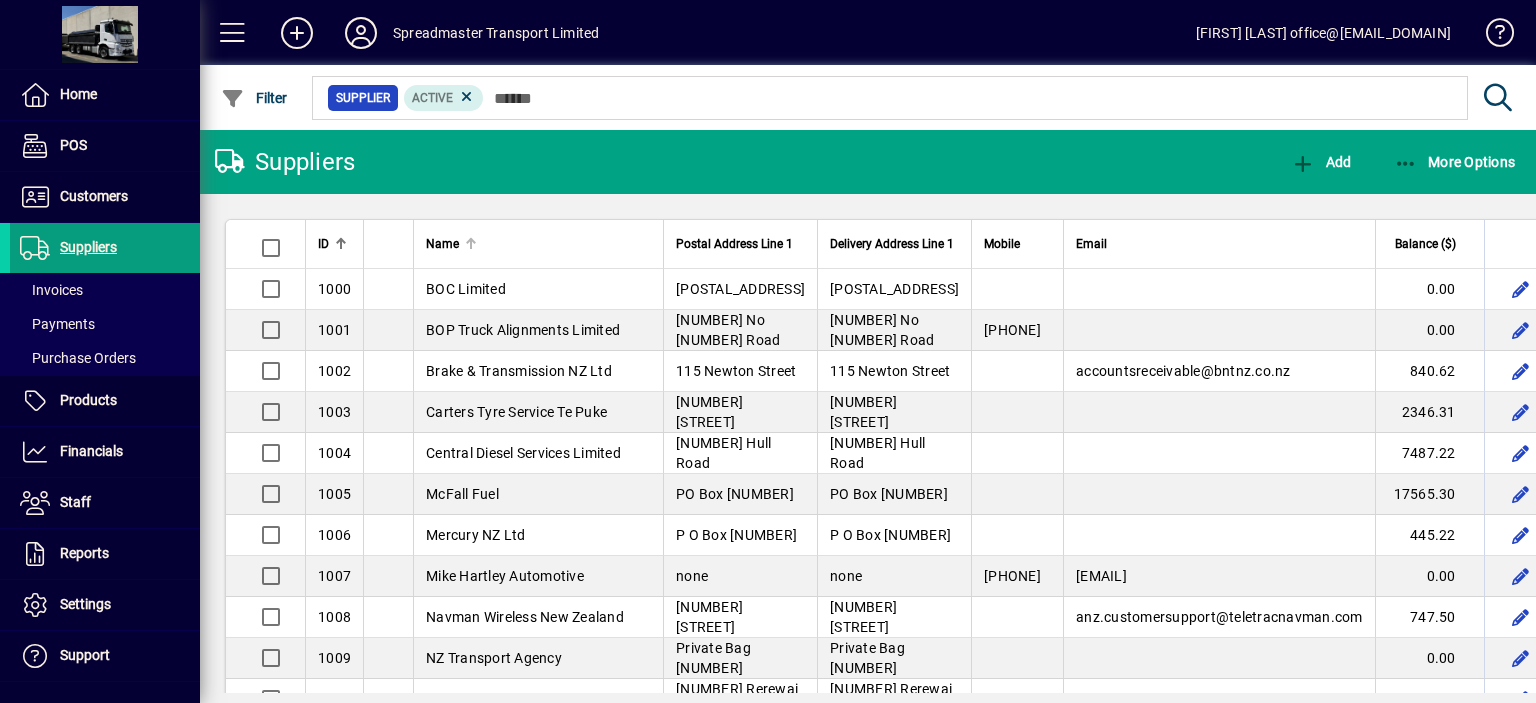 click at bounding box center (469, 241) 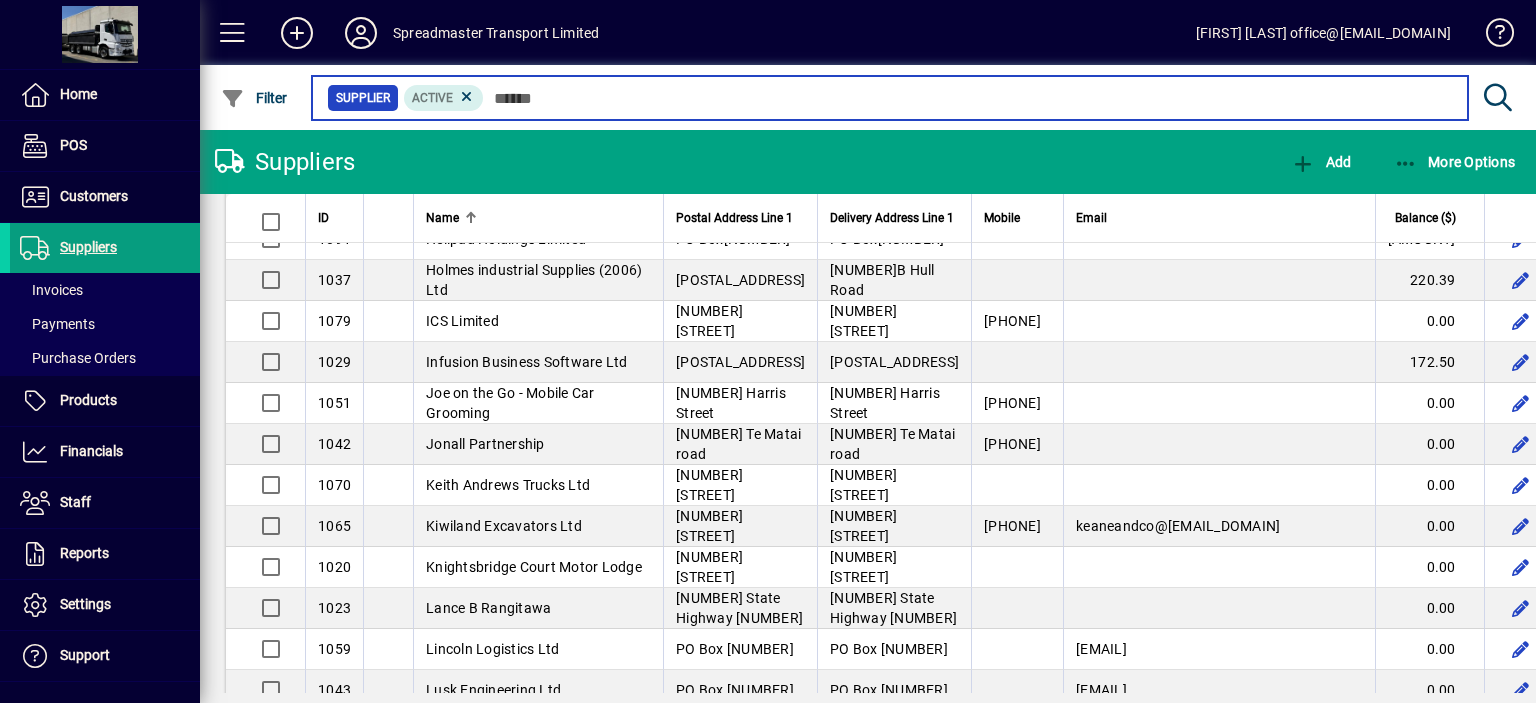 scroll, scrollTop: 1400, scrollLeft: 0, axis: vertical 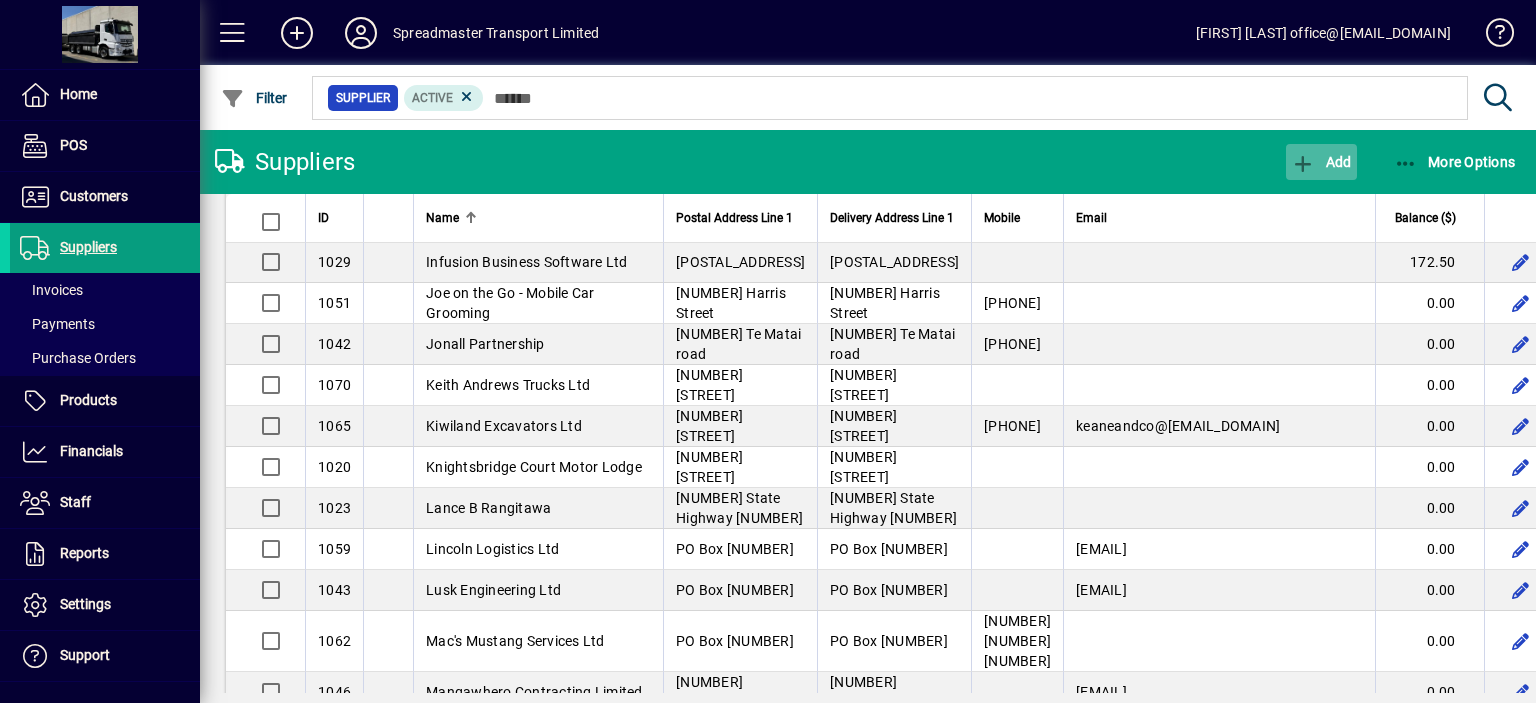 click on "Add" 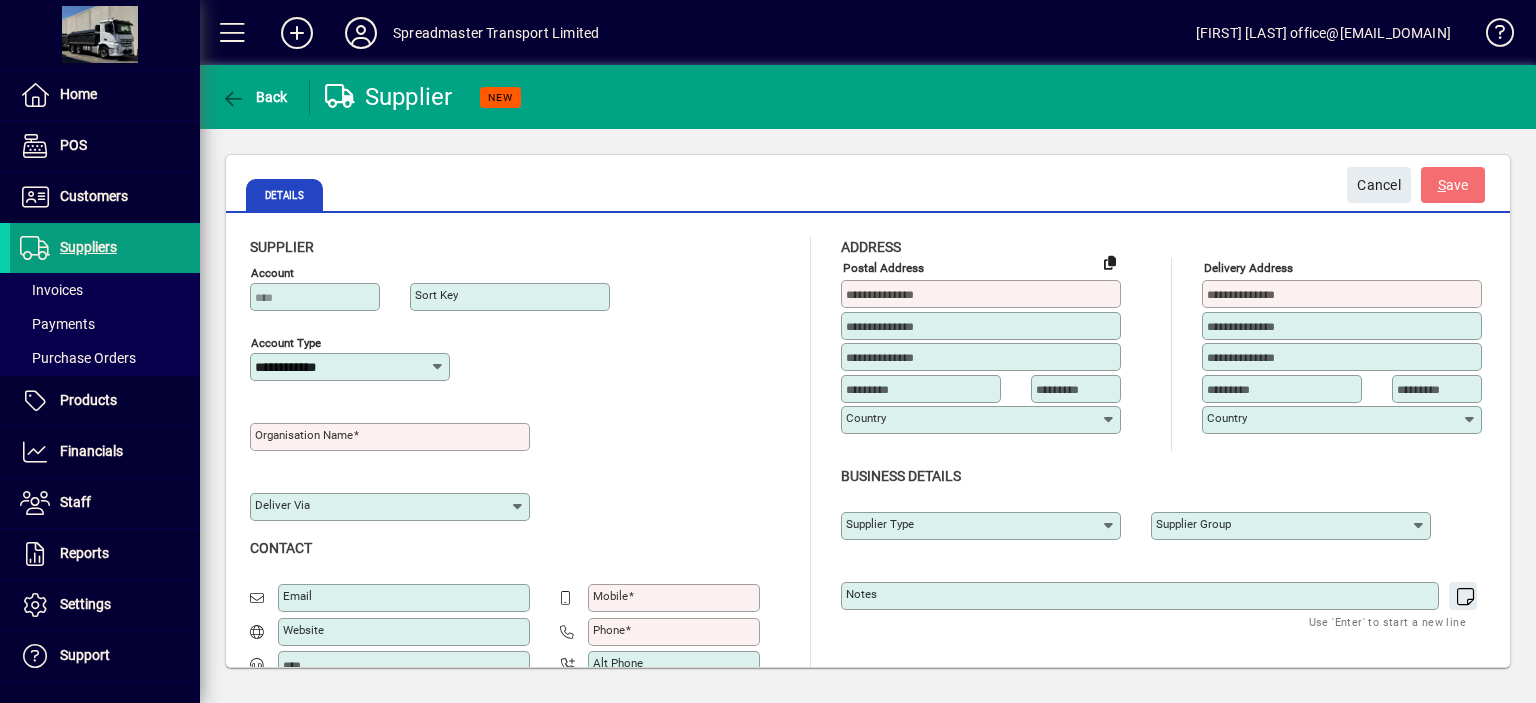 type on "**********" 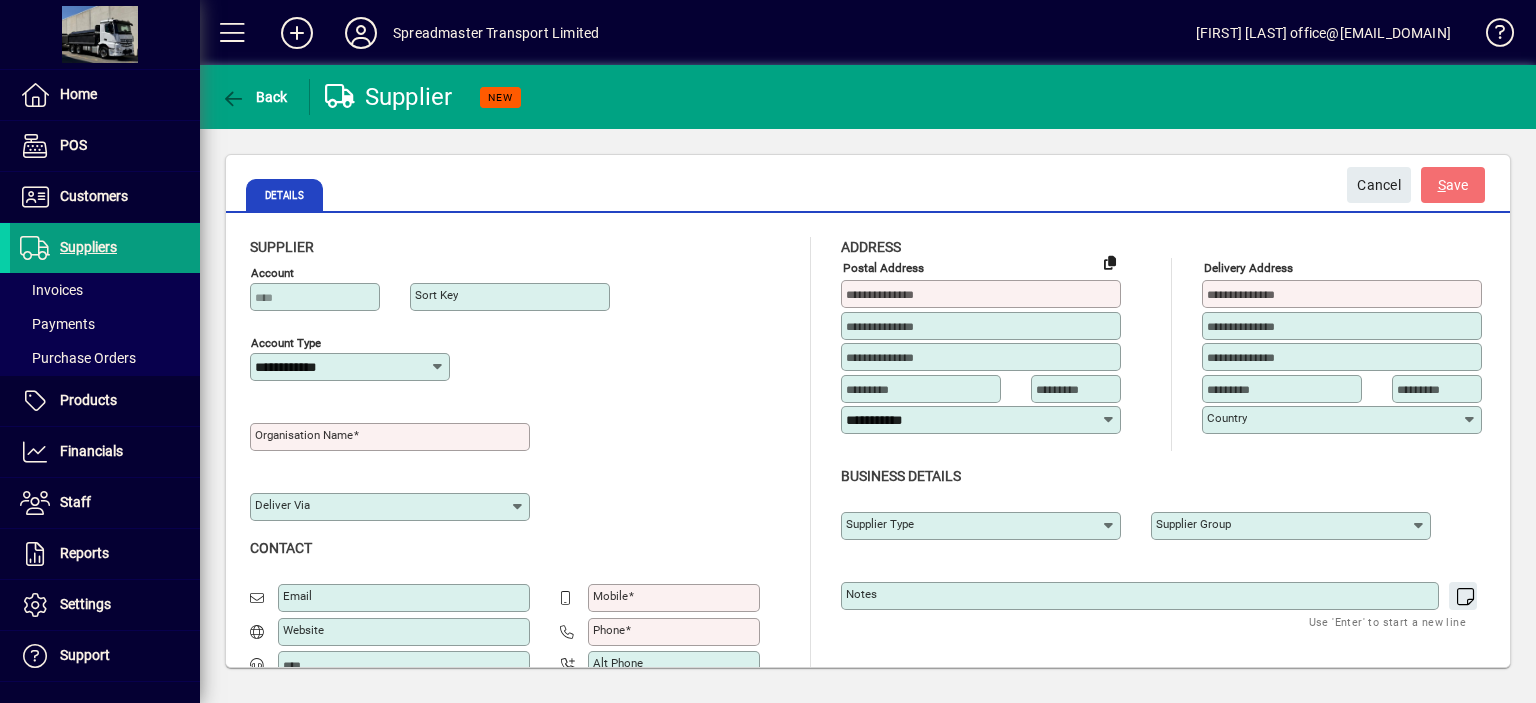 click on "Organisation name" at bounding box center [304, 435] 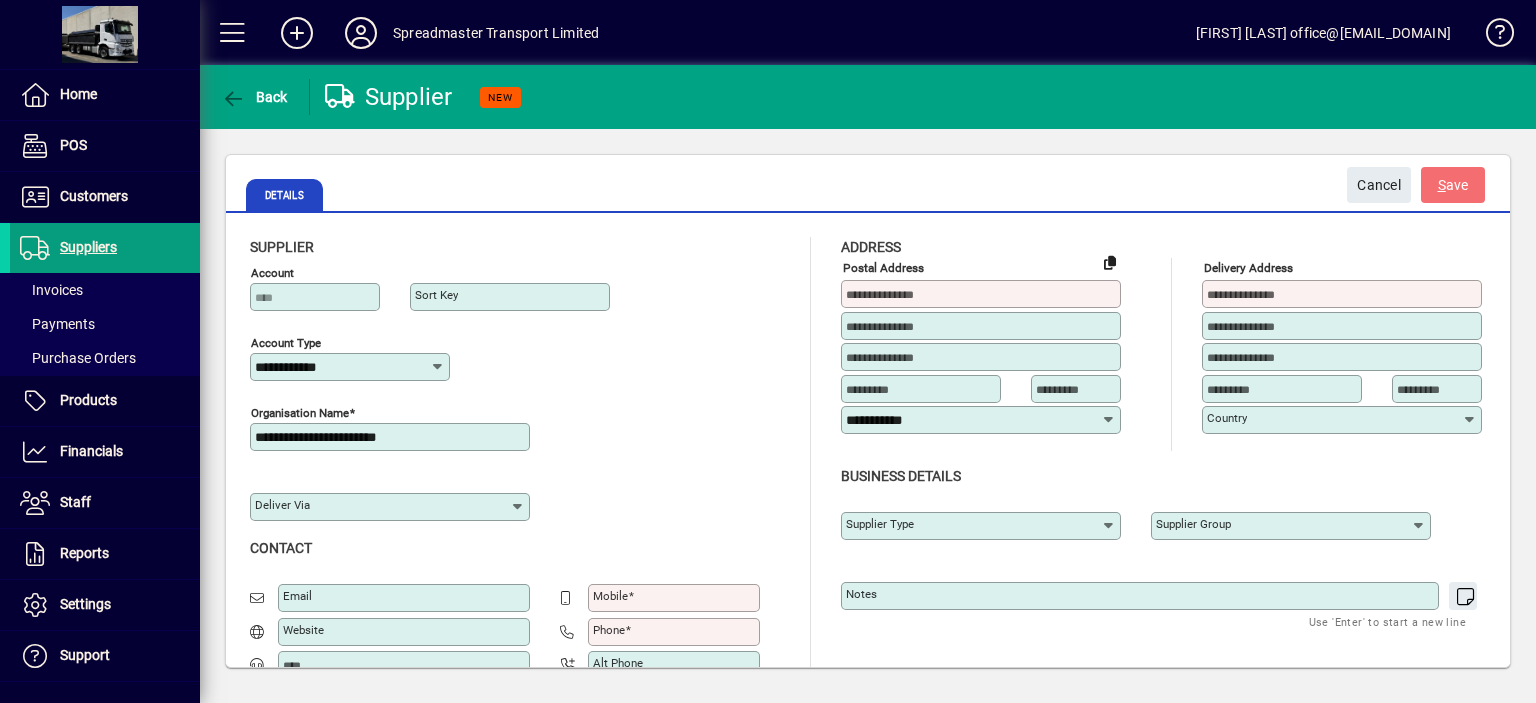 drag, startPoint x: 385, startPoint y: 435, endPoint x: 488, endPoint y: 429, distance: 103.17461 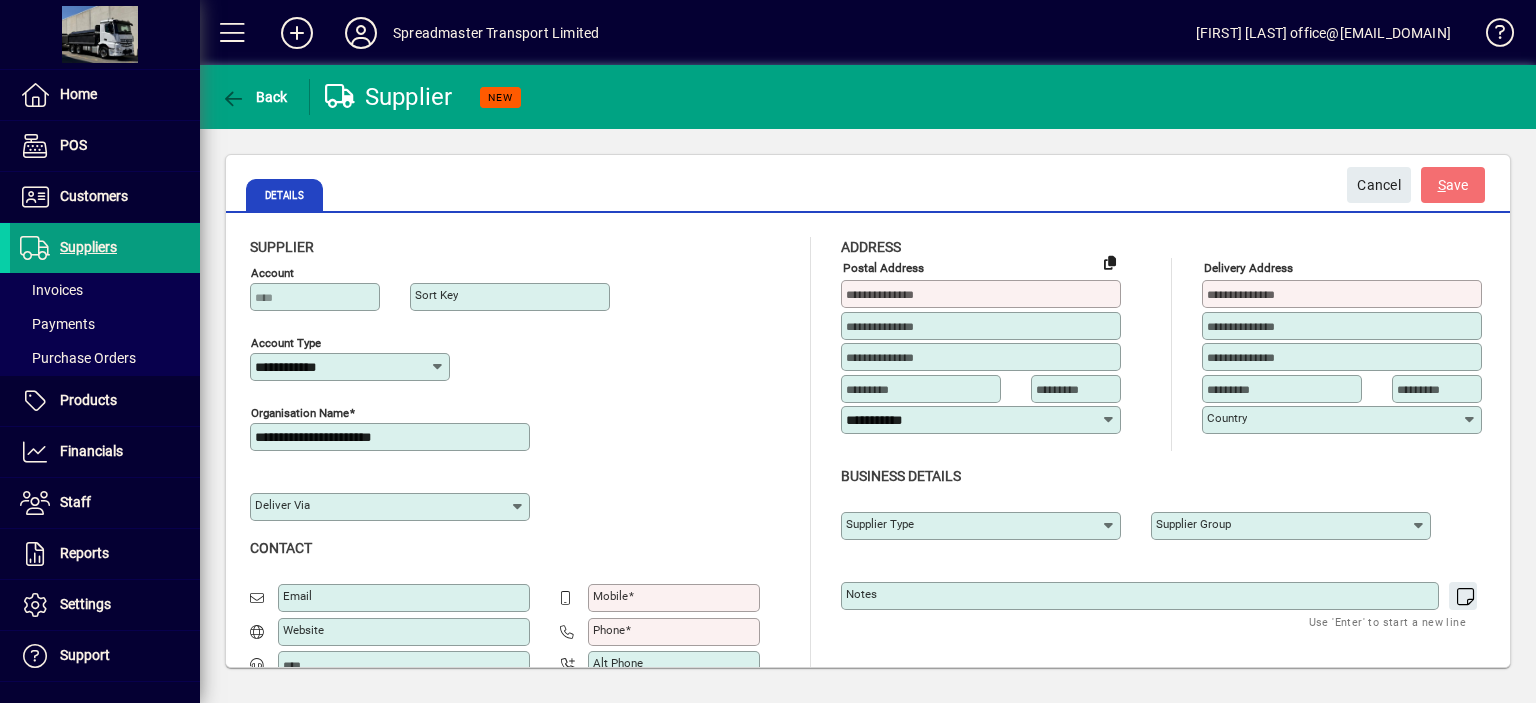 type on "**********" 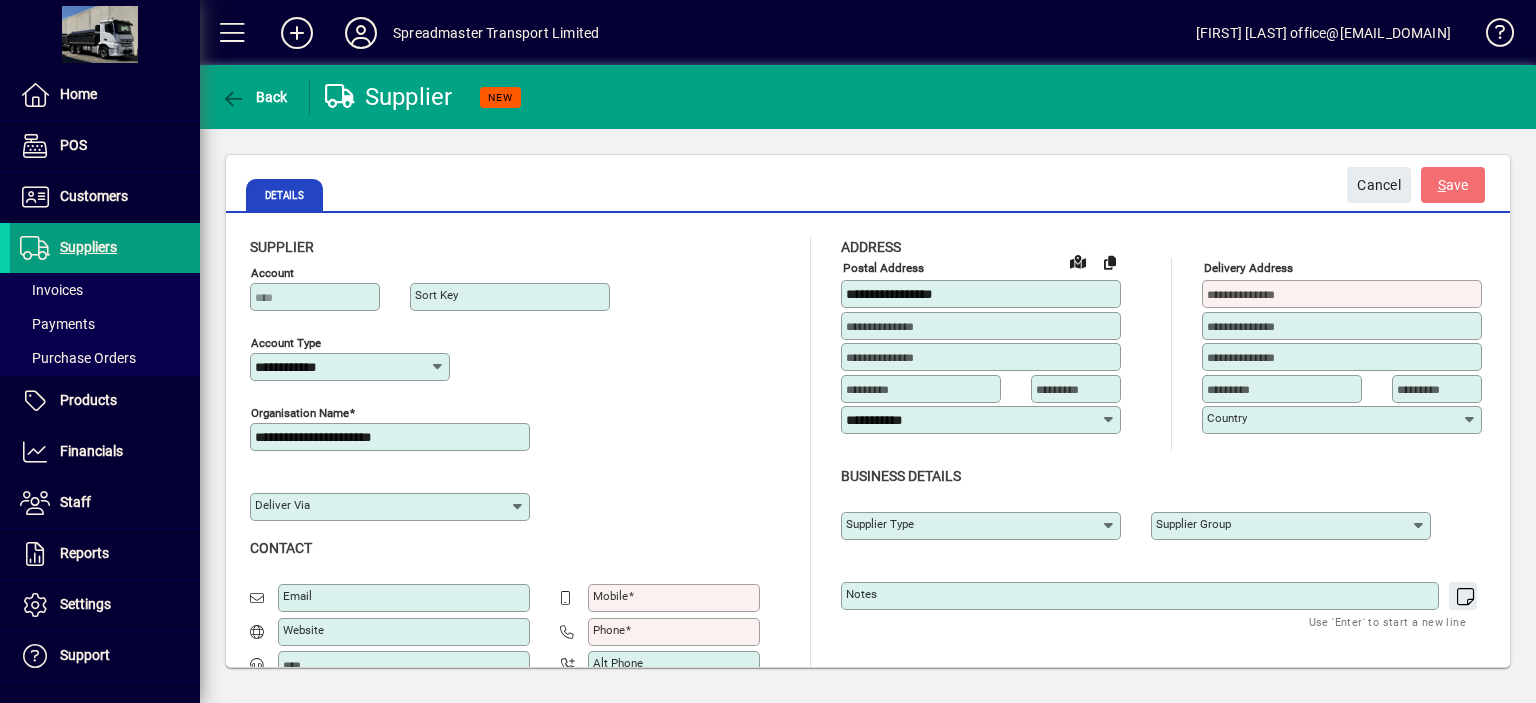 type on "**********" 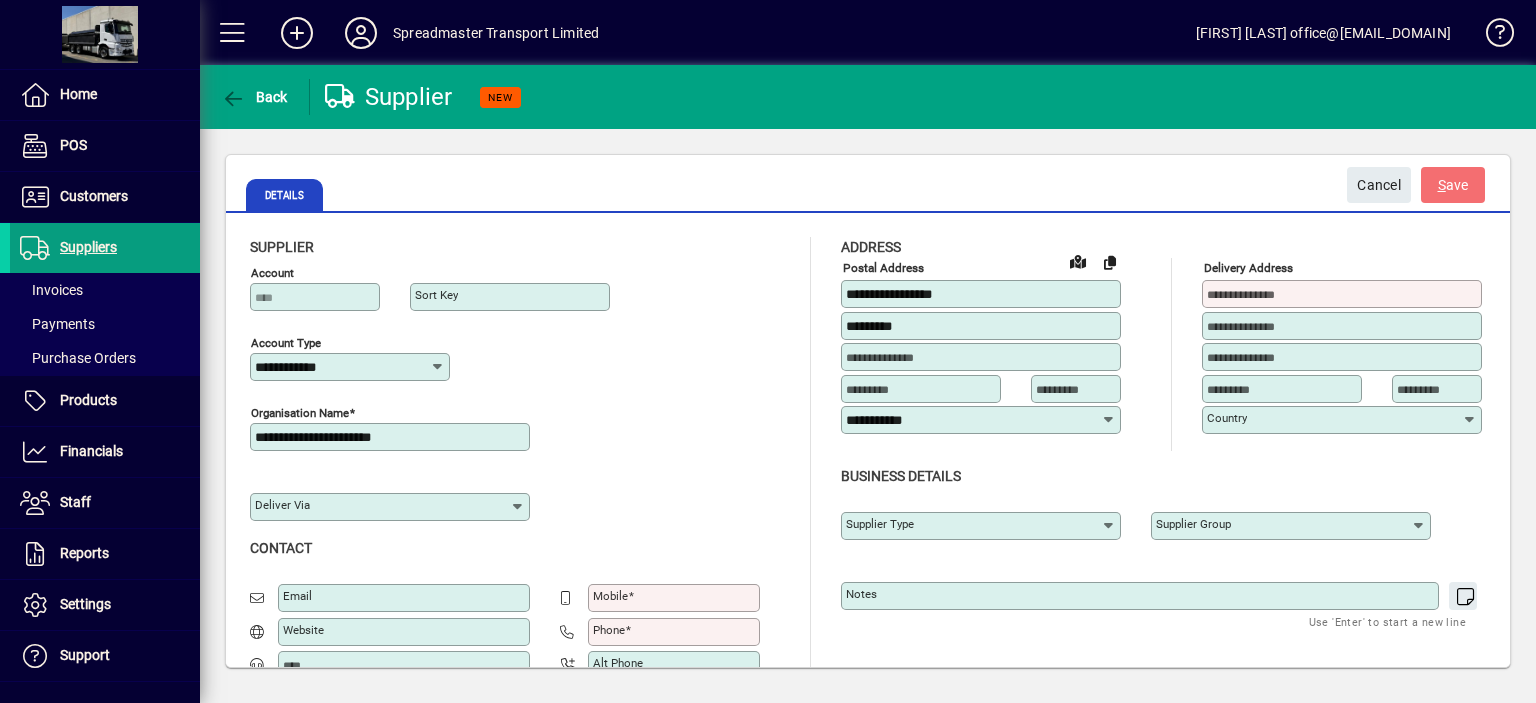 type on "*********" 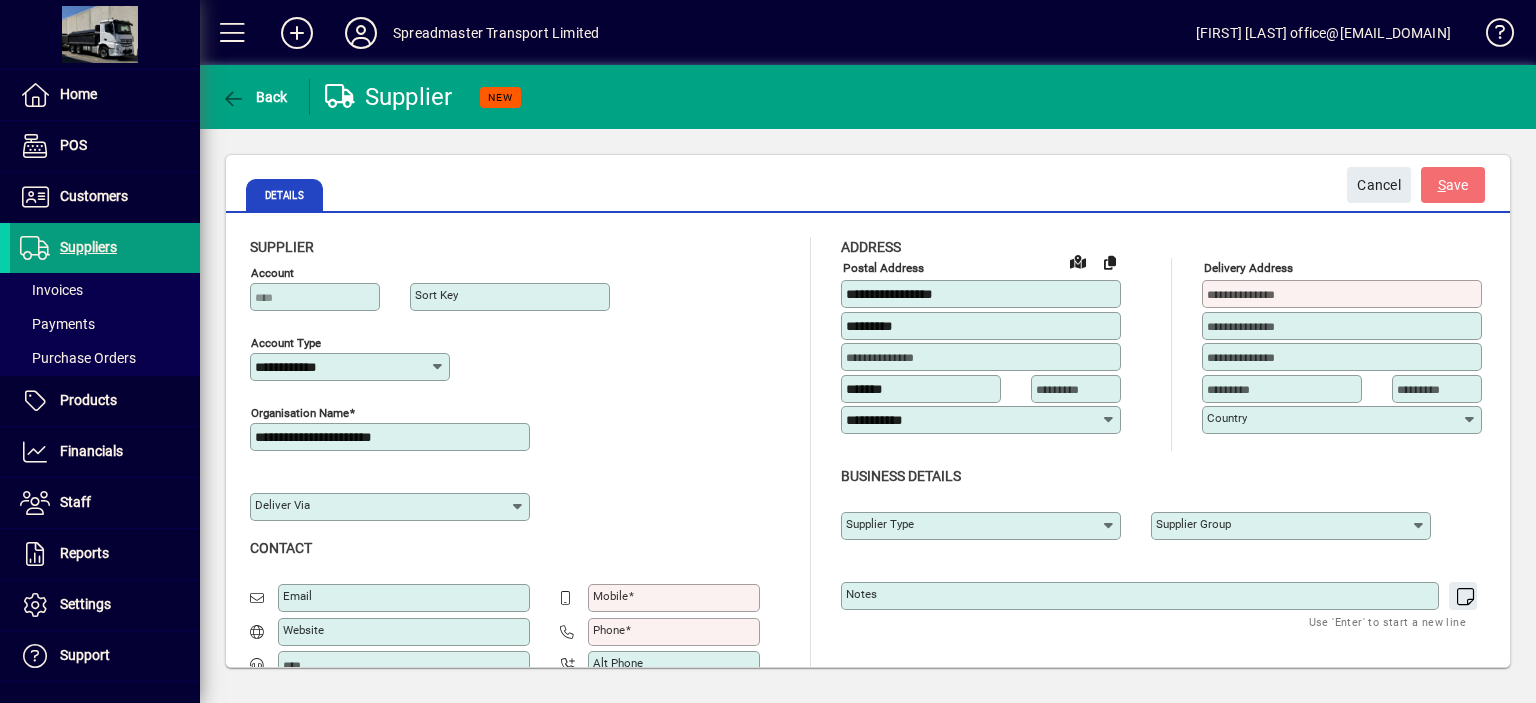 type on "*******" 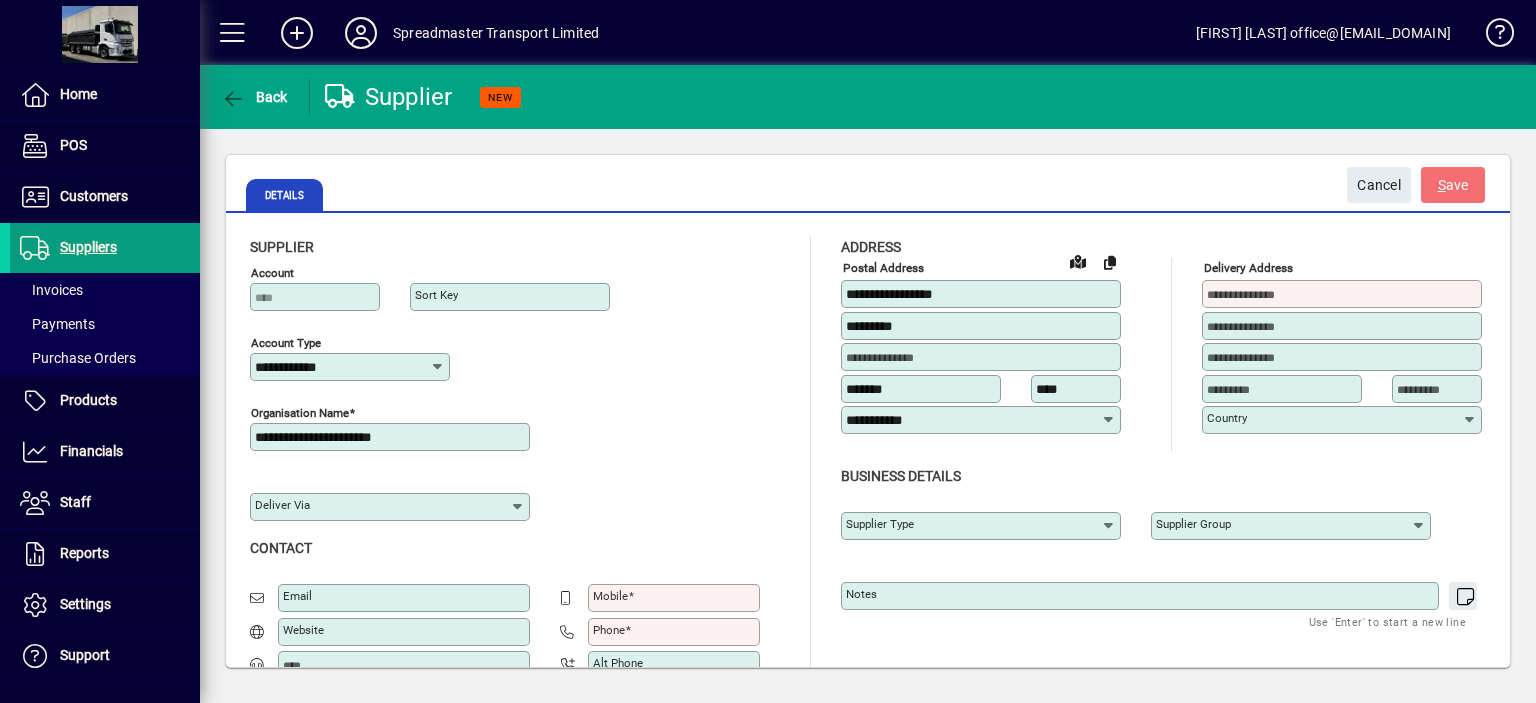type on "****" 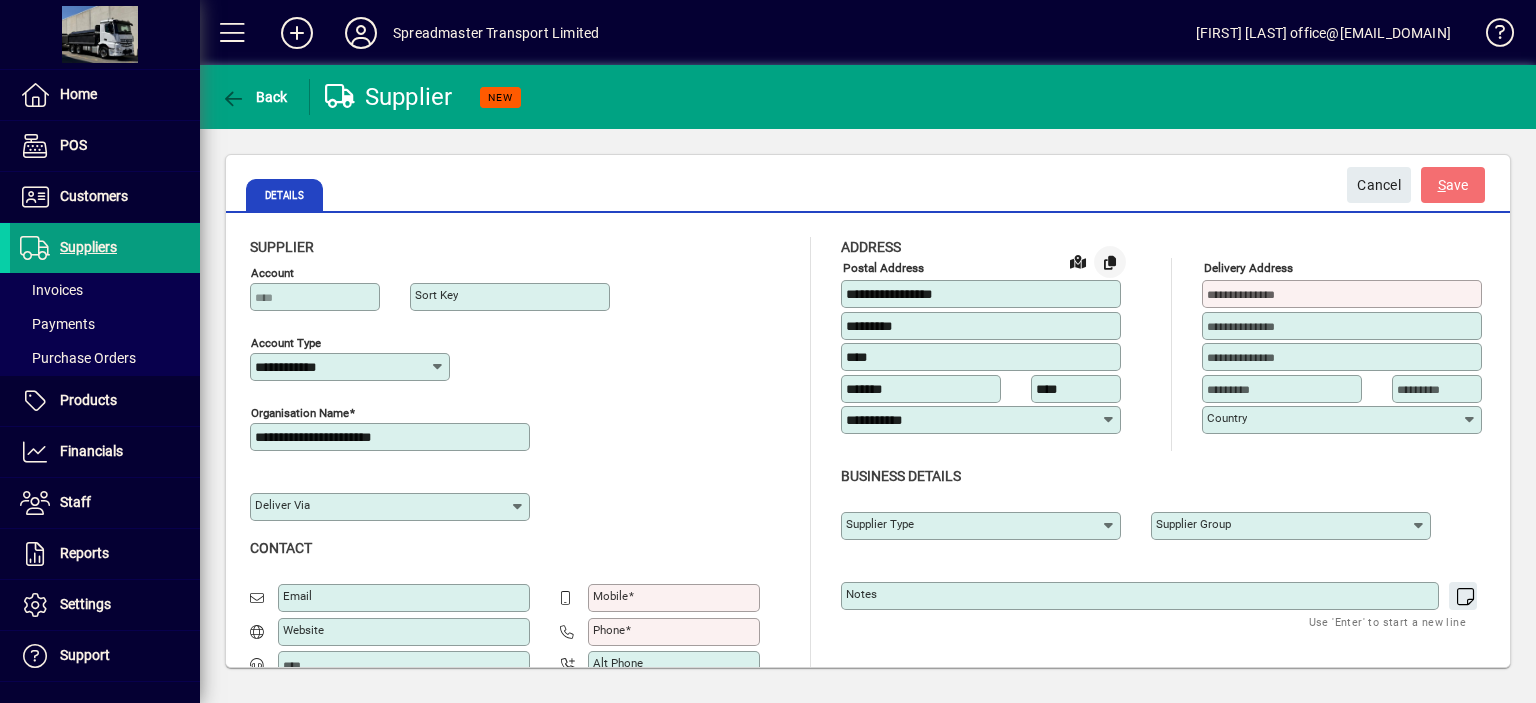 type on "****" 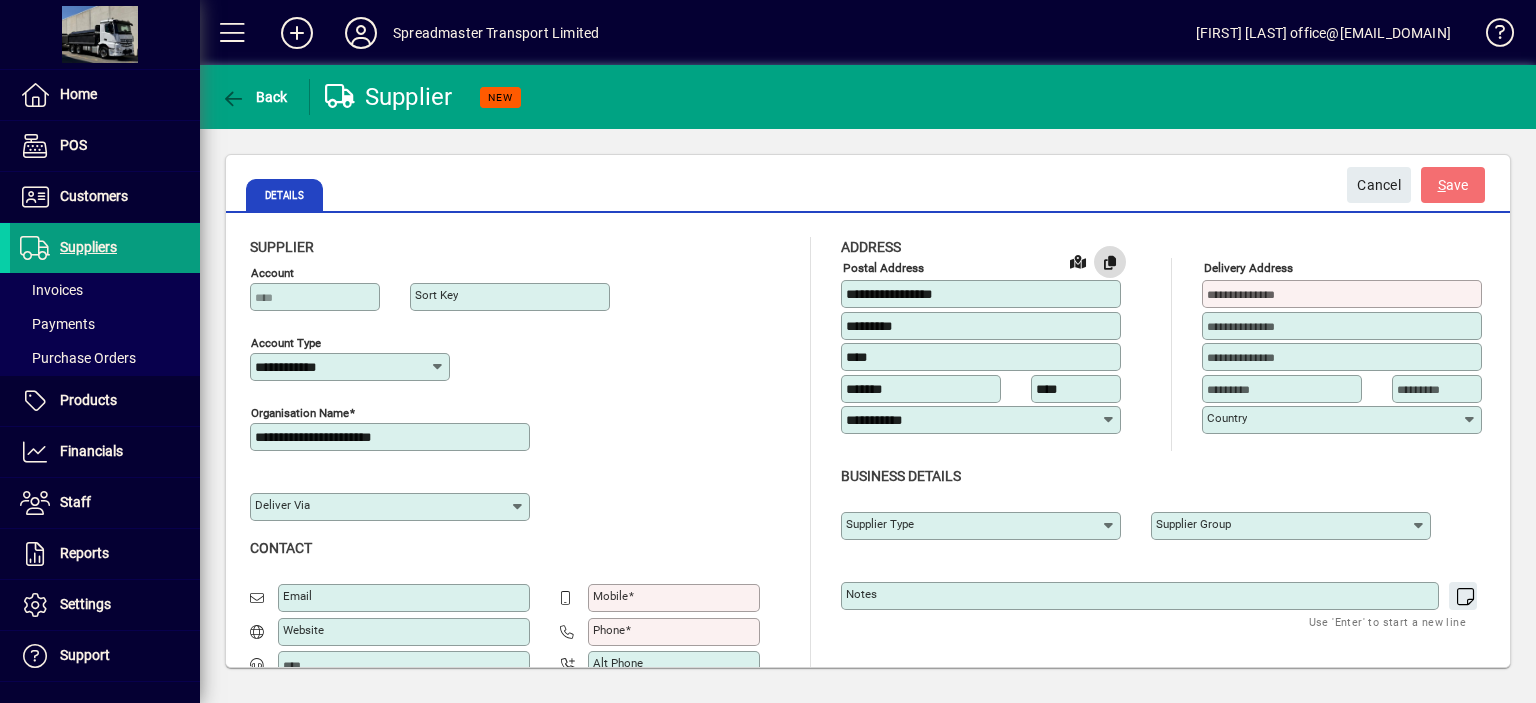 click 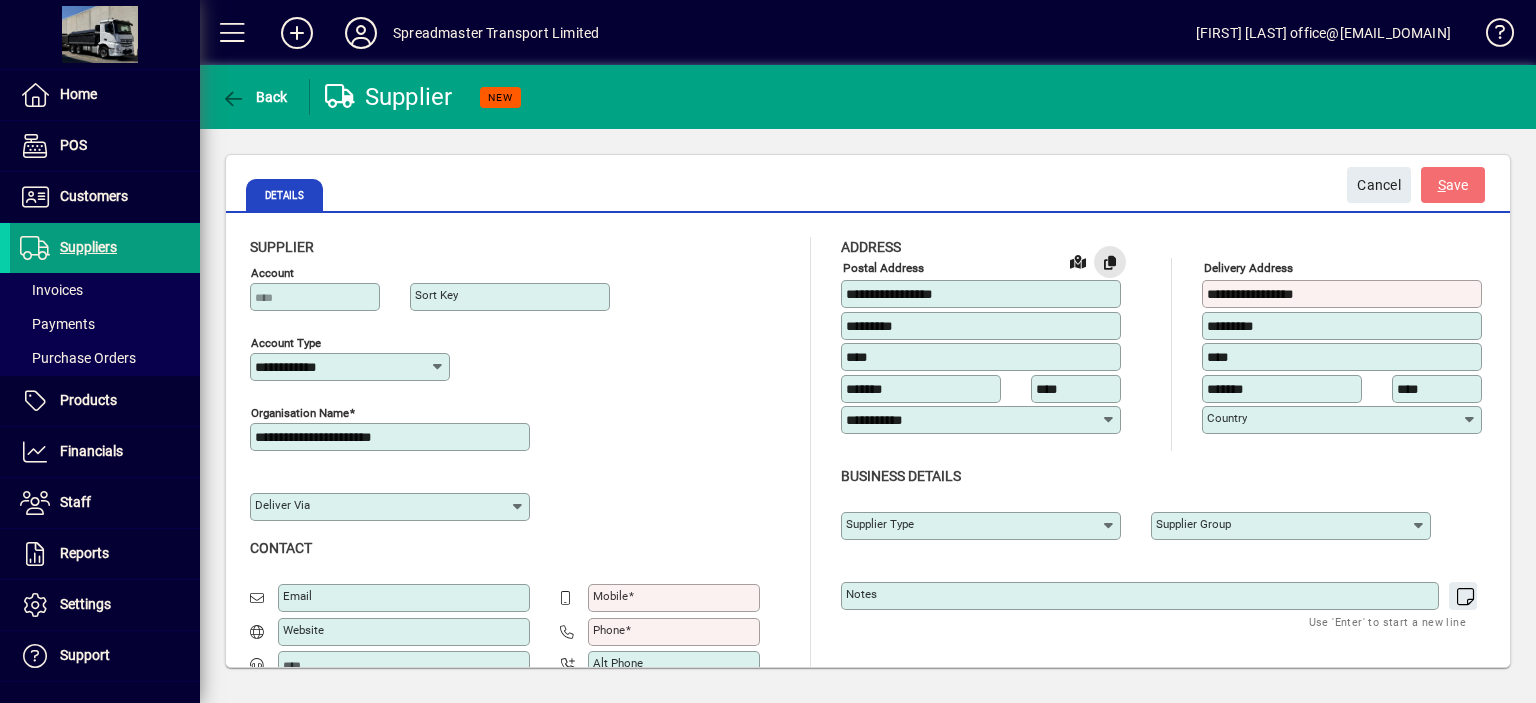 type on "**********" 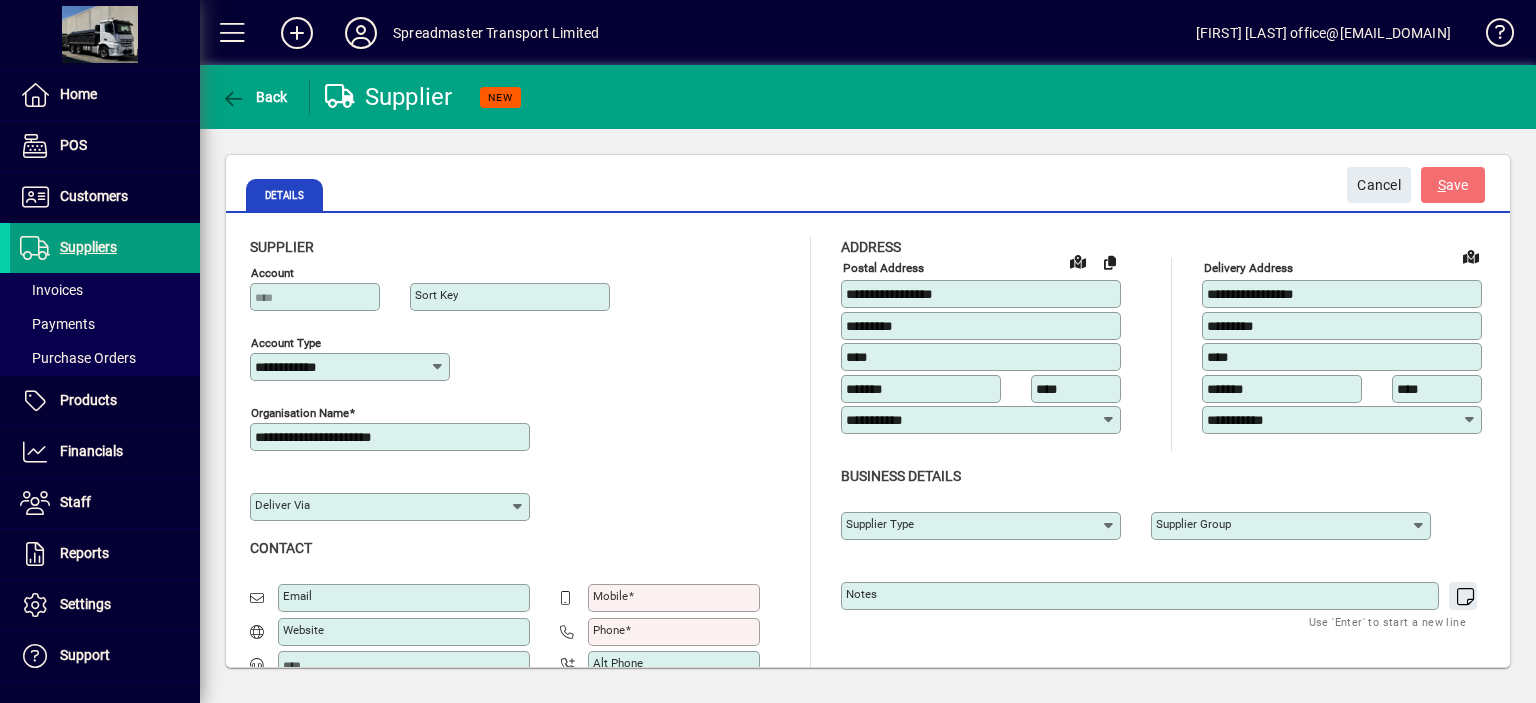 scroll, scrollTop: 72, scrollLeft: 0, axis: vertical 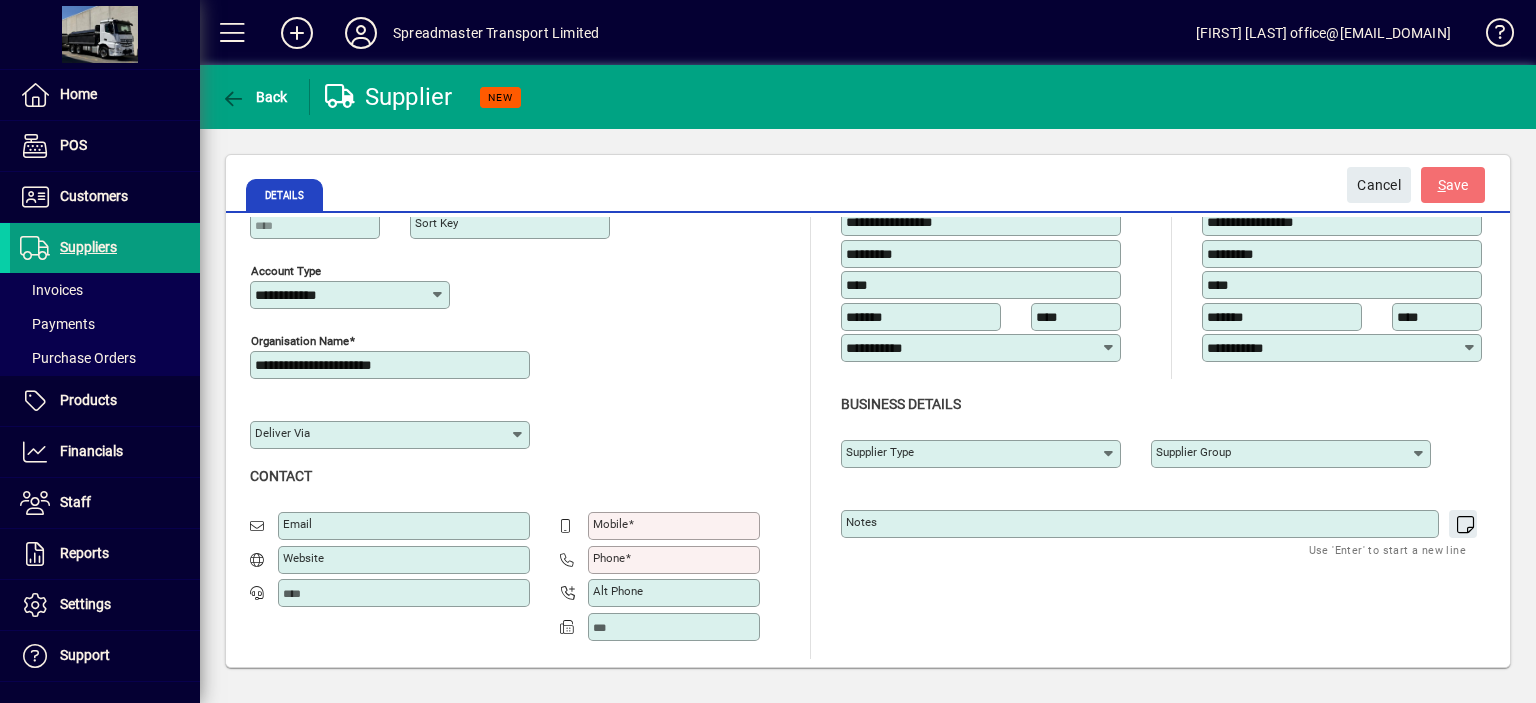 click on "Phone" at bounding box center [609, 558] 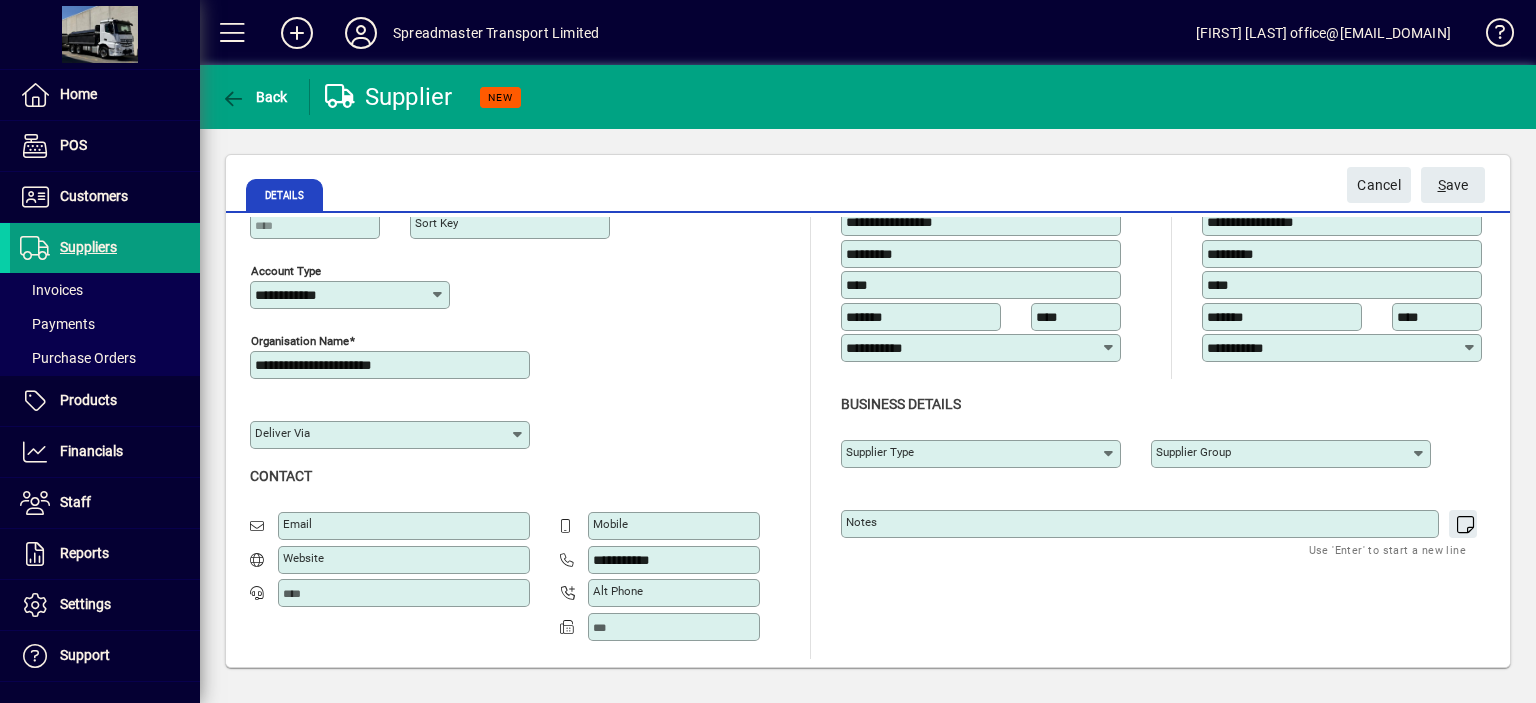 type on "**********" 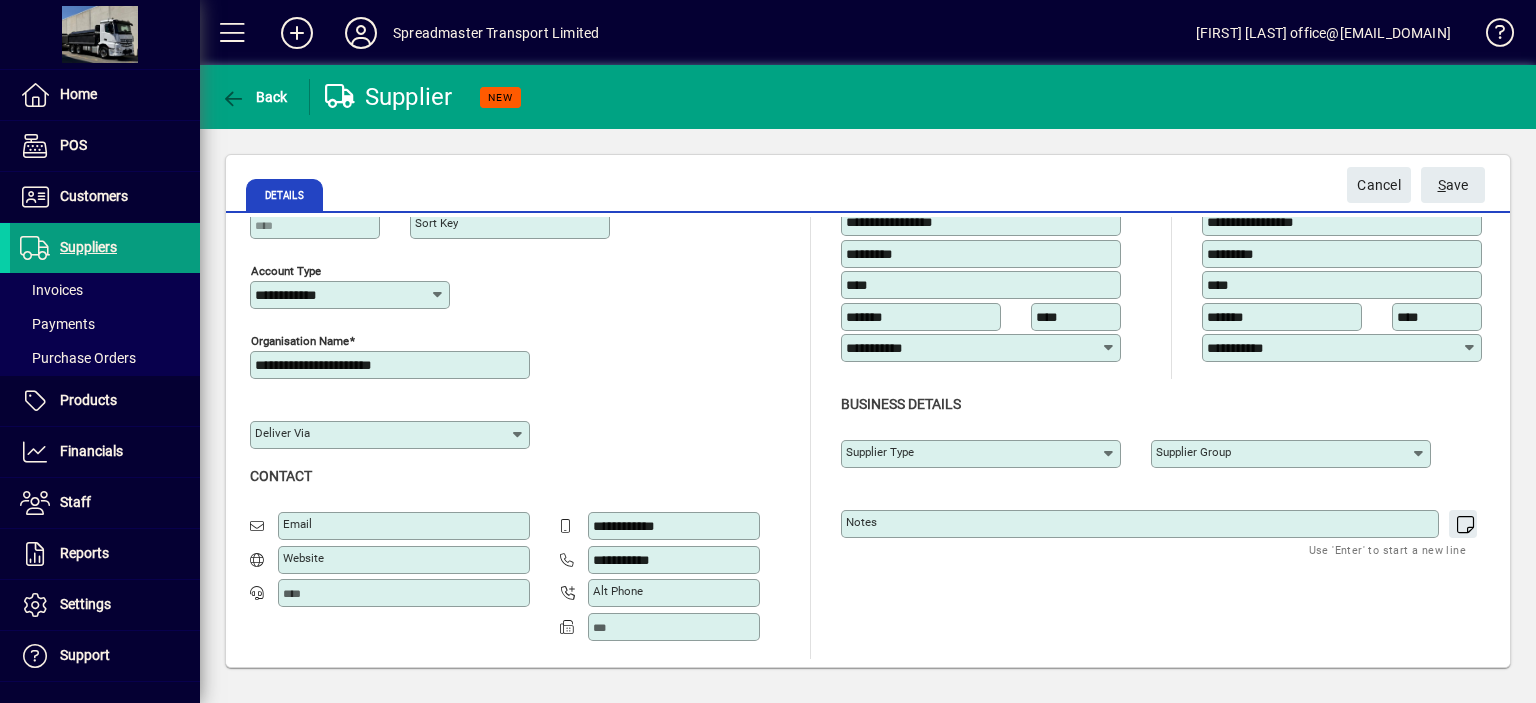 type on "**********" 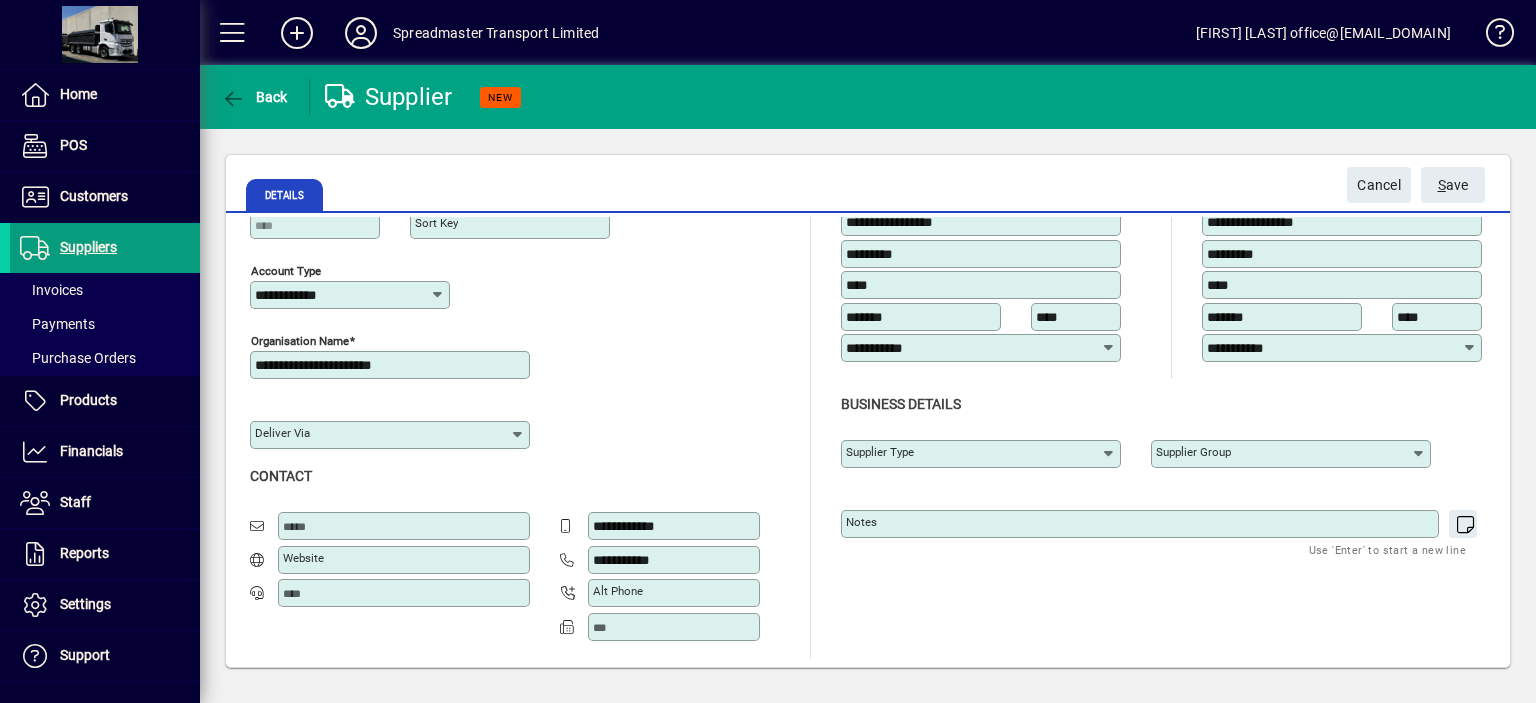 click on "Email" at bounding box center (406, 526) 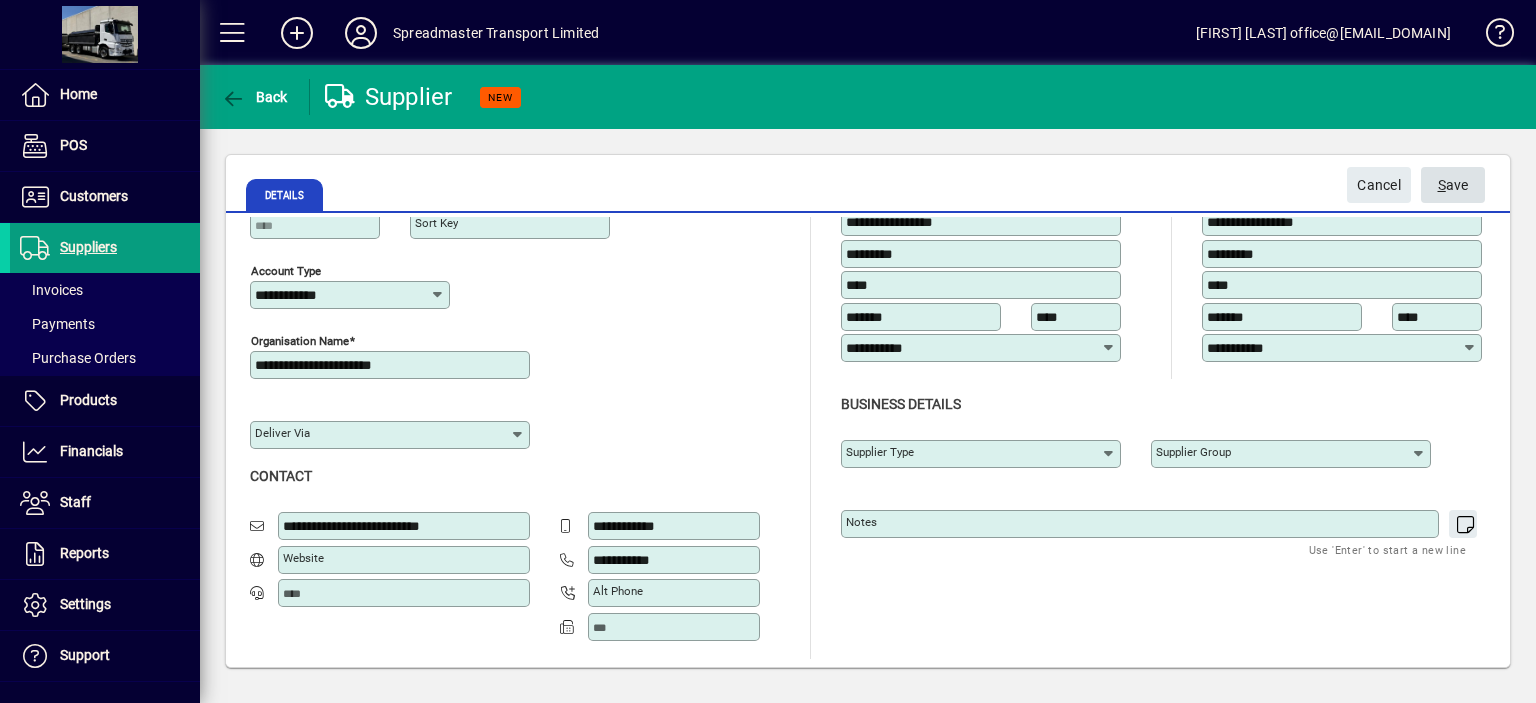 type on "**********" 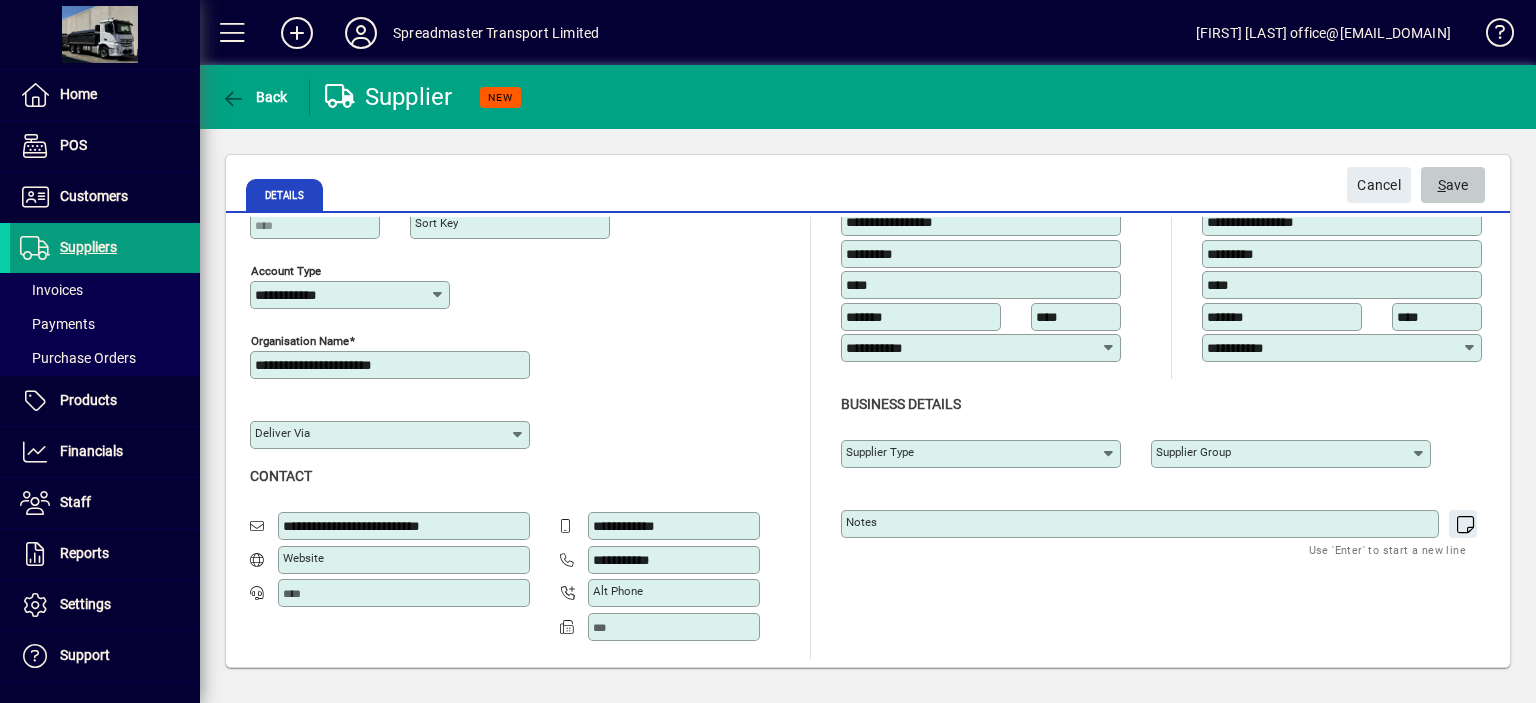 click on "S ave" 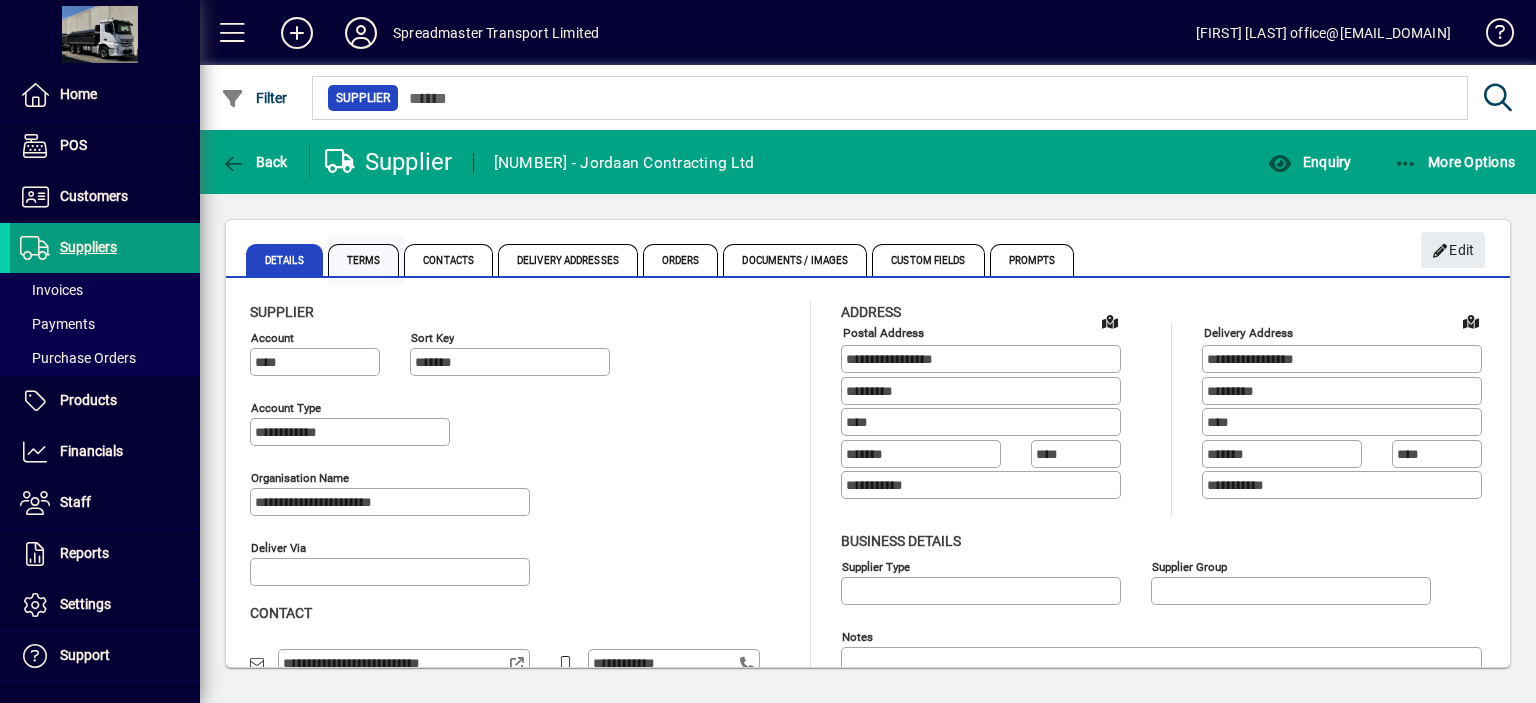 click on "Terms" at bounding box center [364, 260] 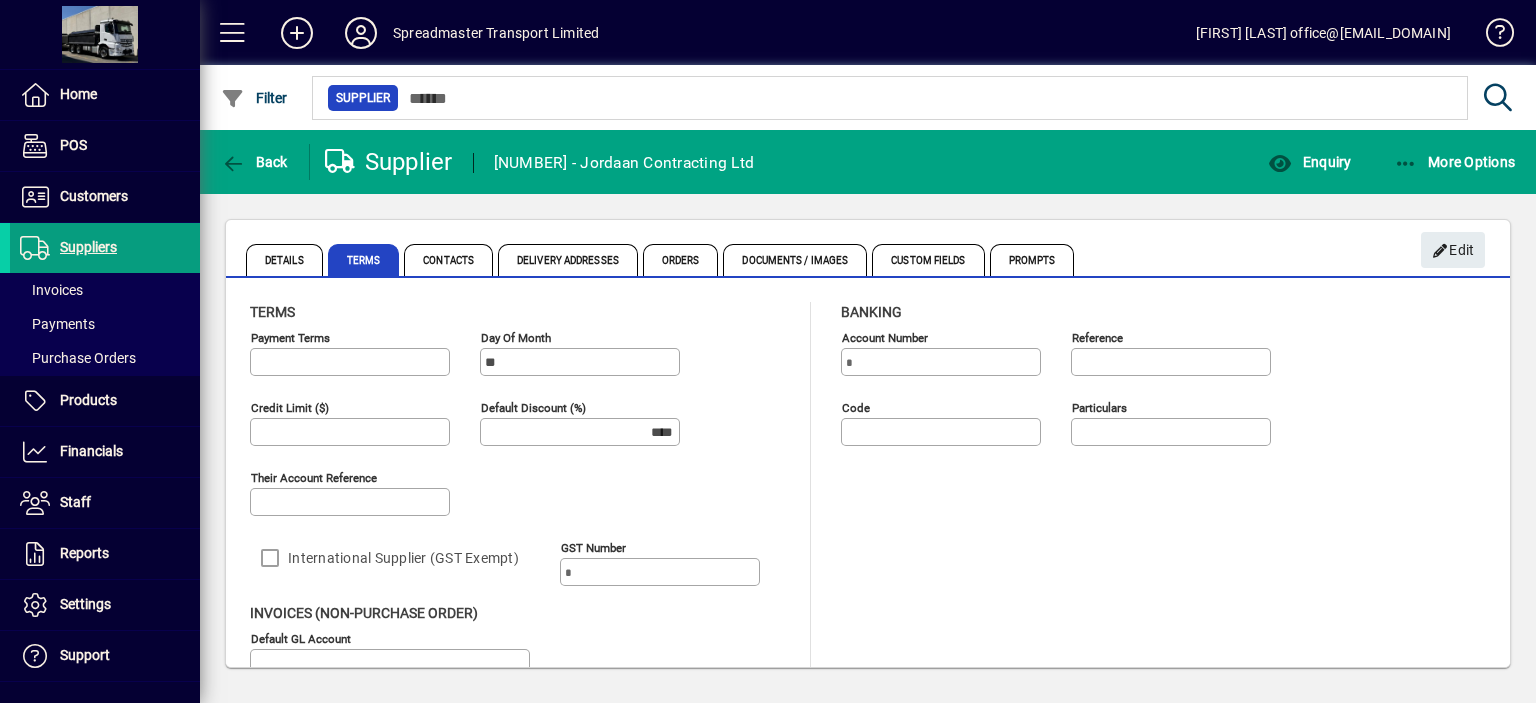 type on "**********" 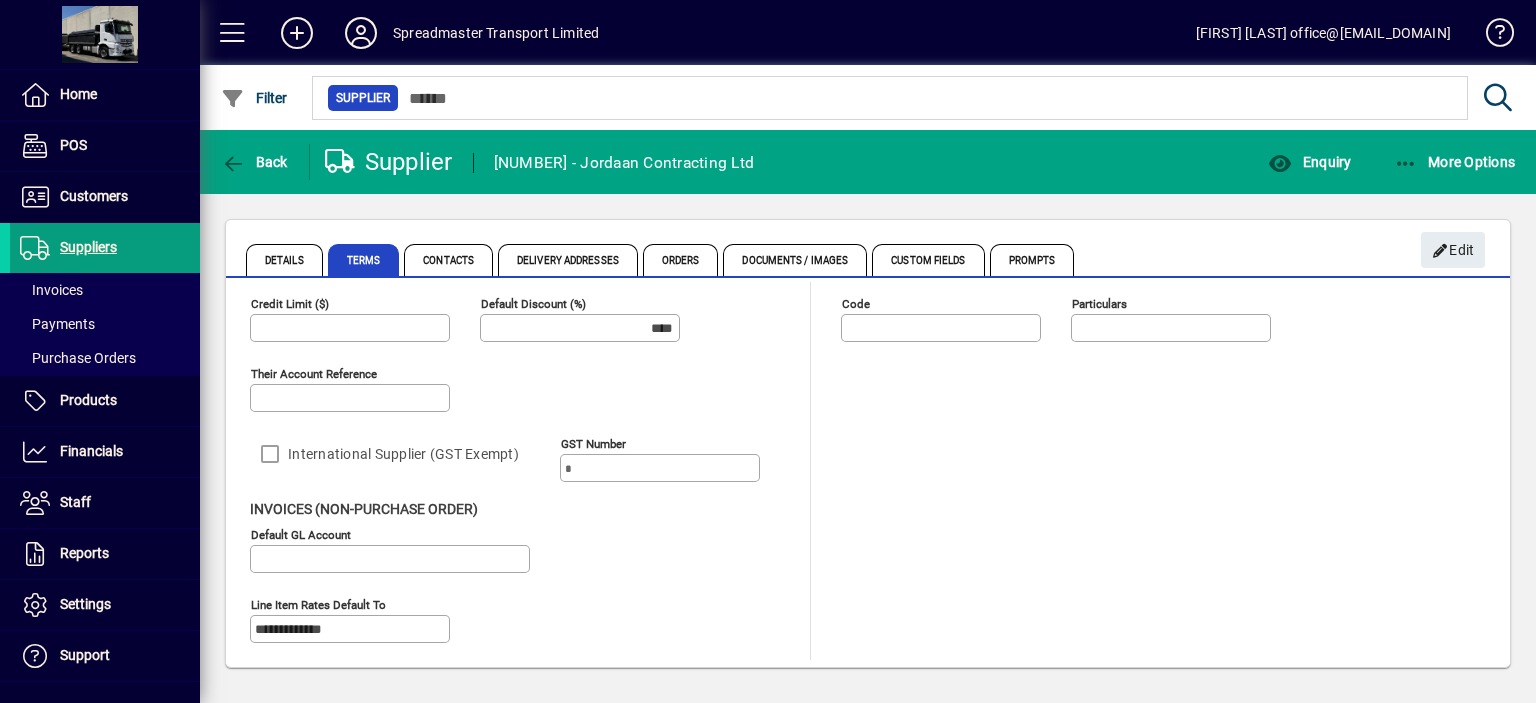 scroll, scrollTop: 105, scrollLeft: 0, axis: vertical 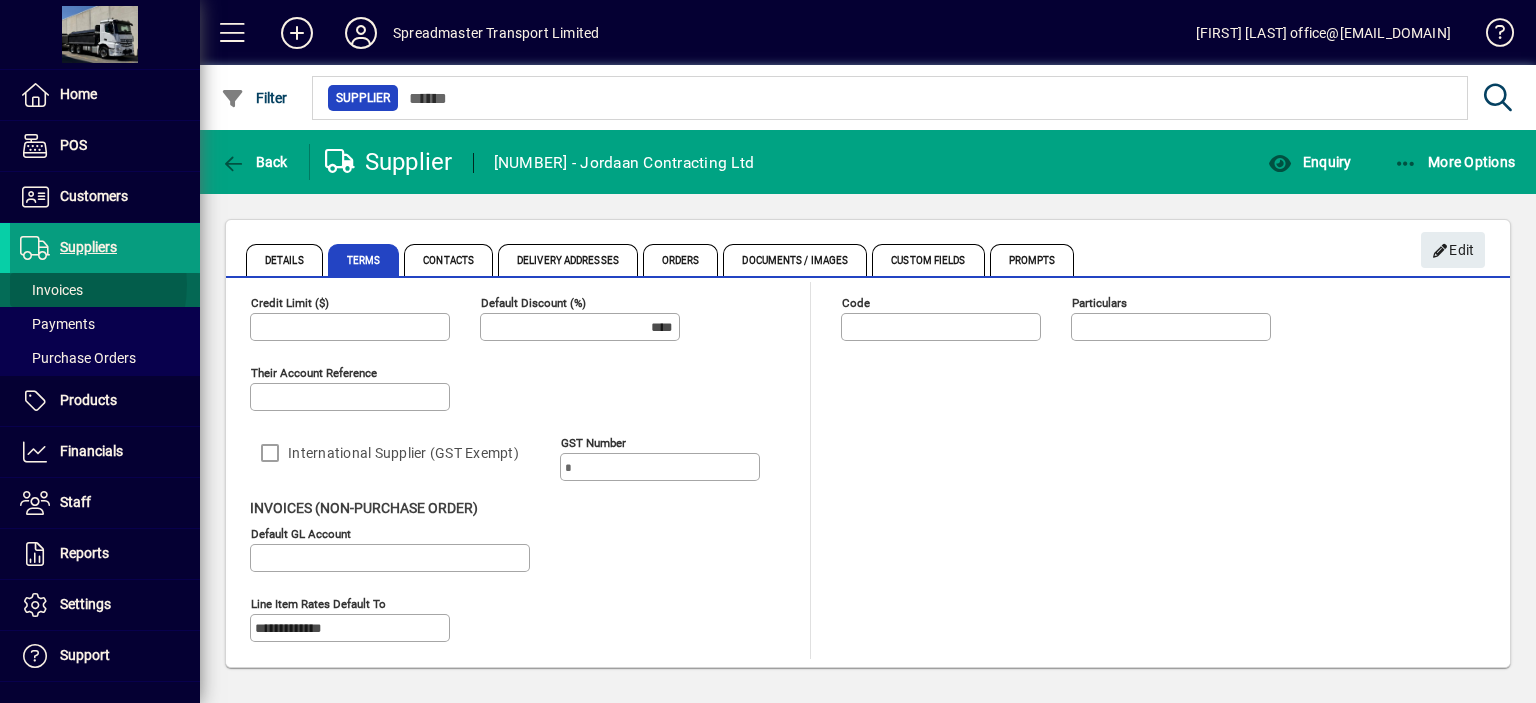 click on "Invoices" at bounding box center (51, 290) 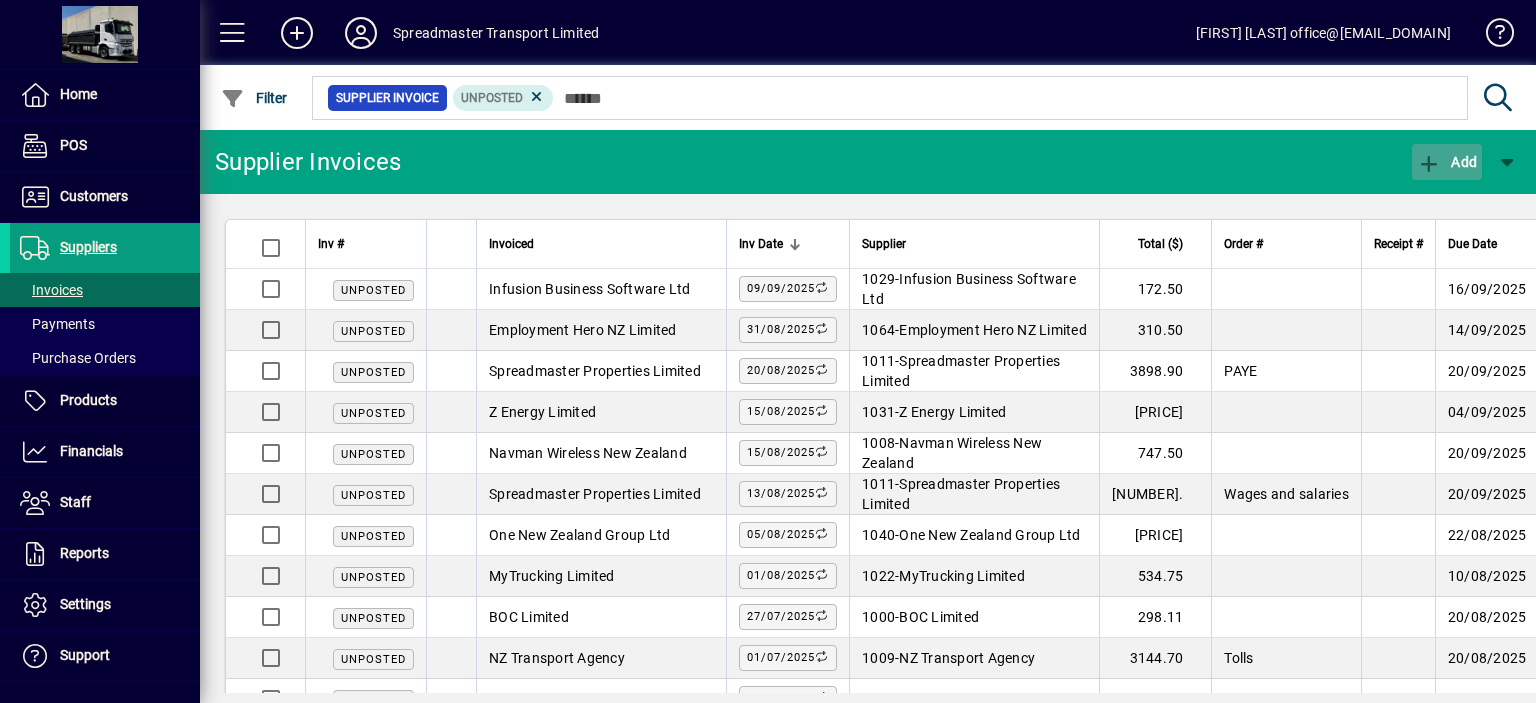 click on "Add" 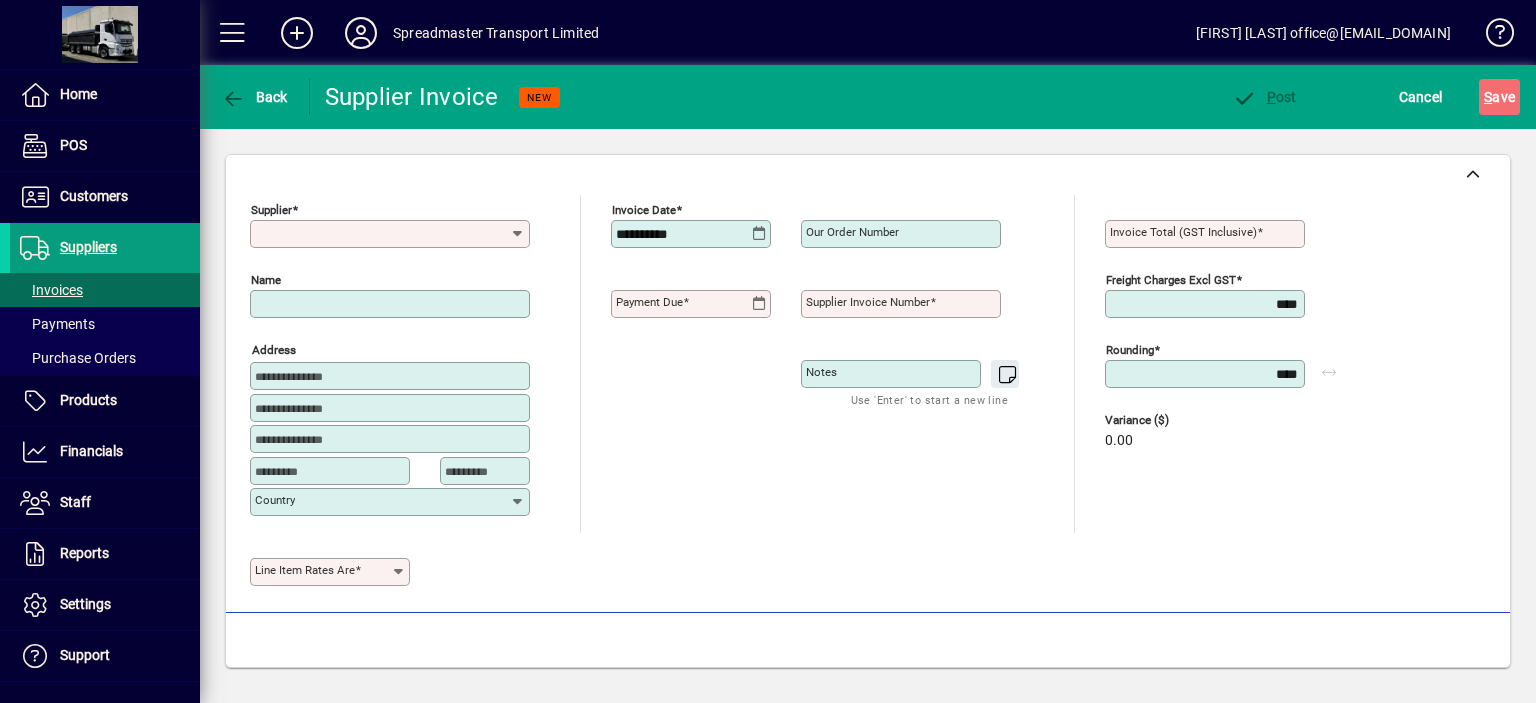 type on "**********" 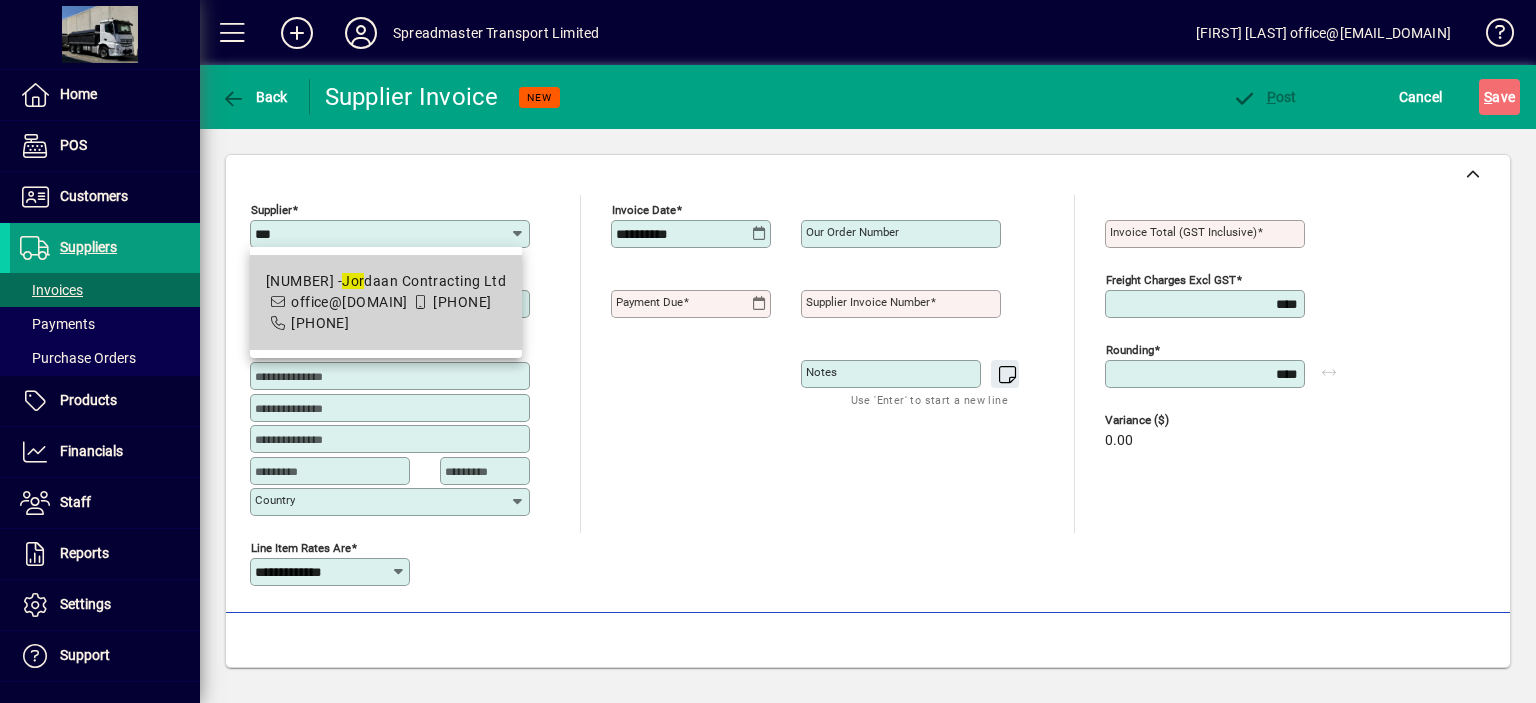 click on "[NUMBER] - Jor daan Contracting Ltd" at bounding box center [386, 281] 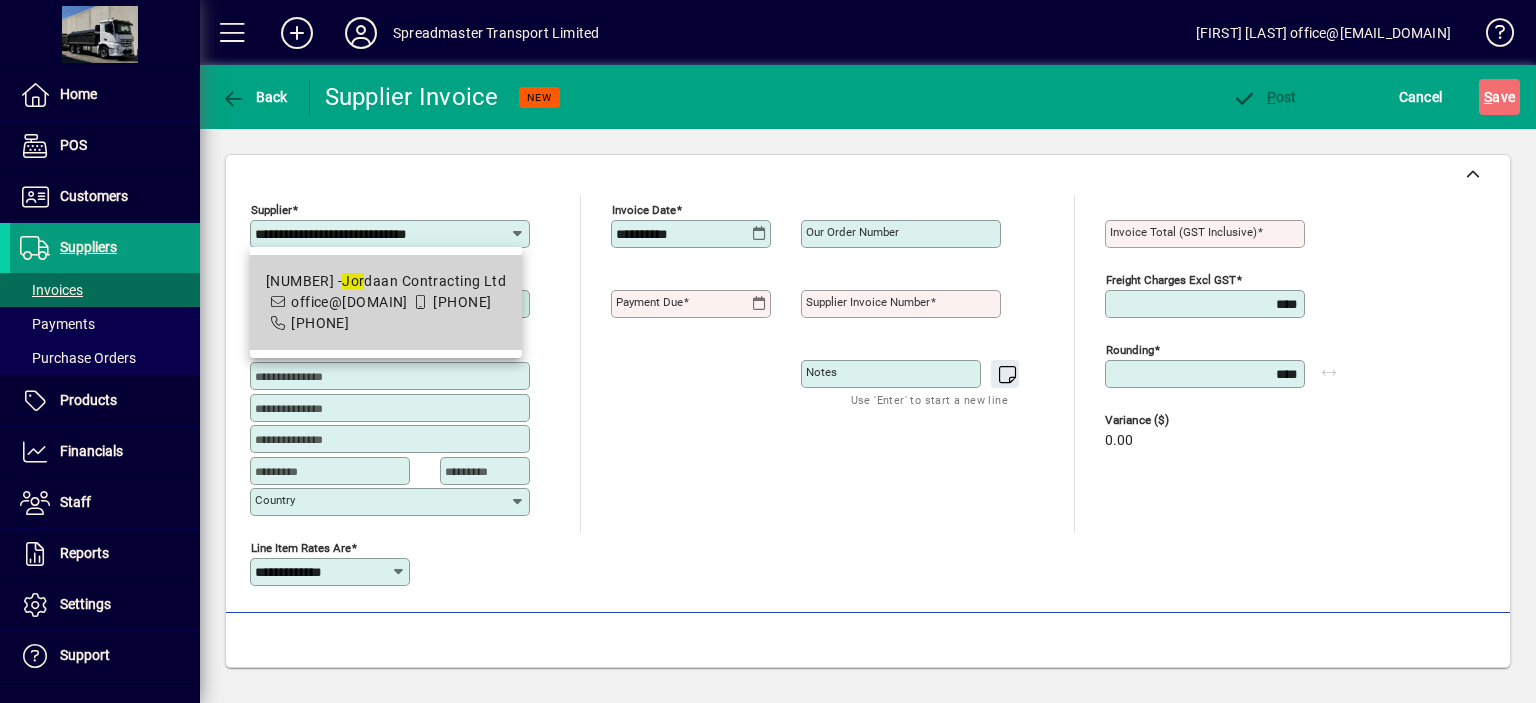 type on "**********" 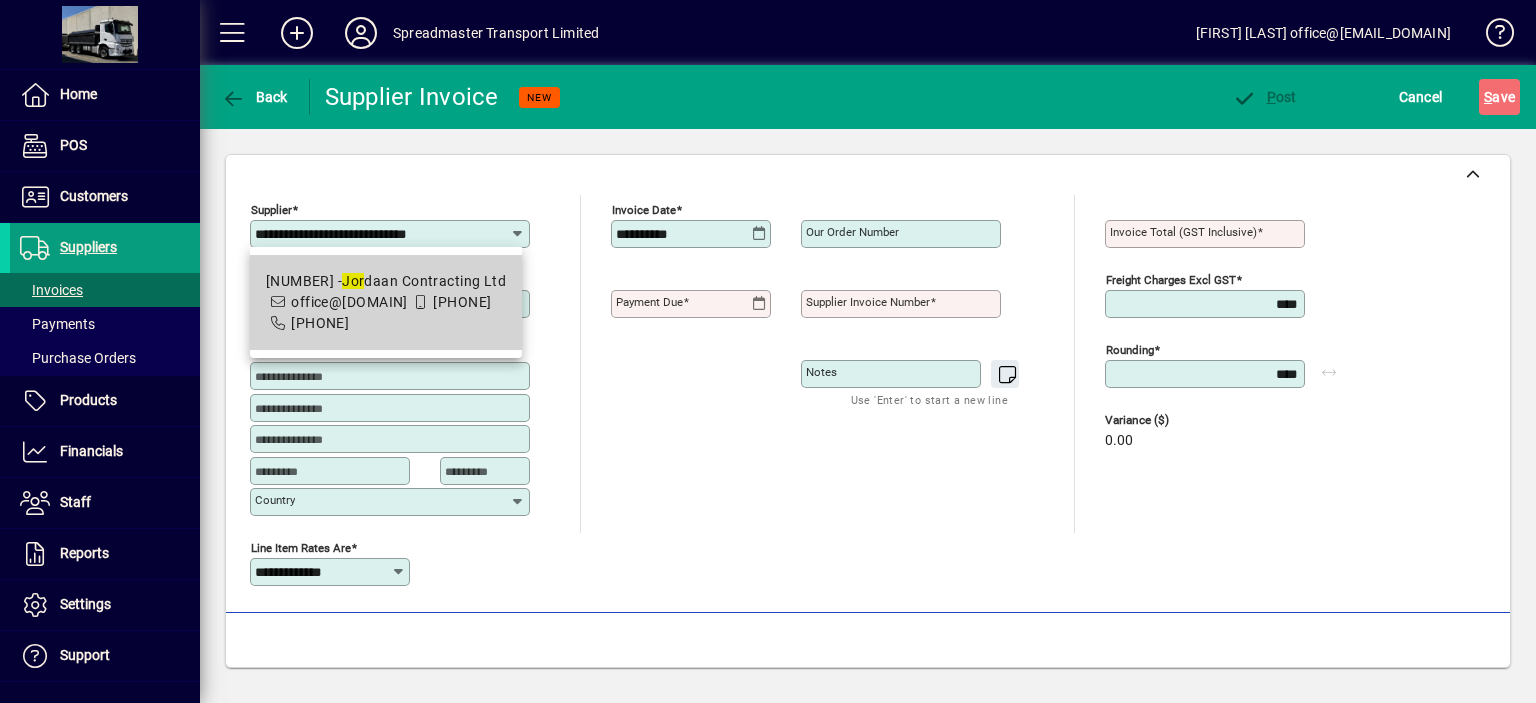 type on "*********" 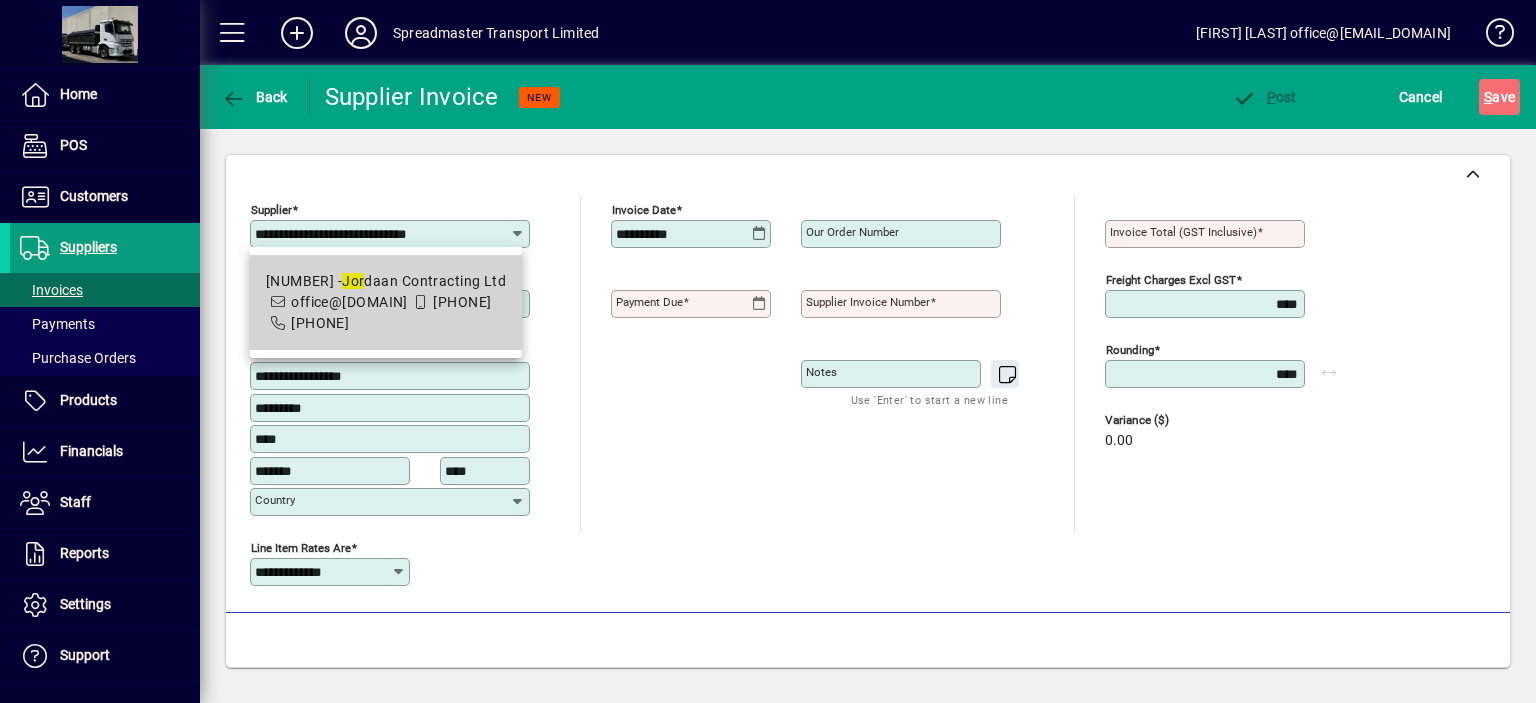 type on "**********" 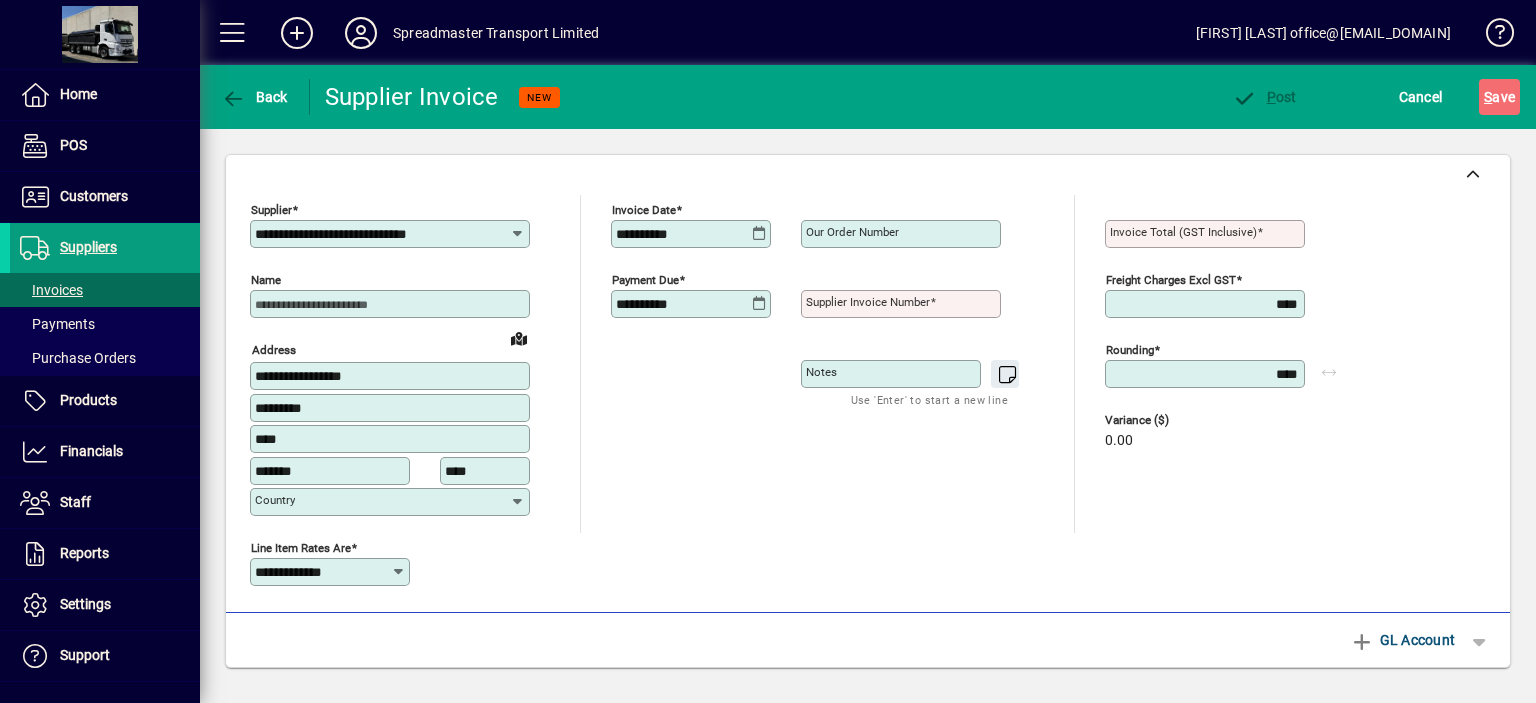 type on "**********" 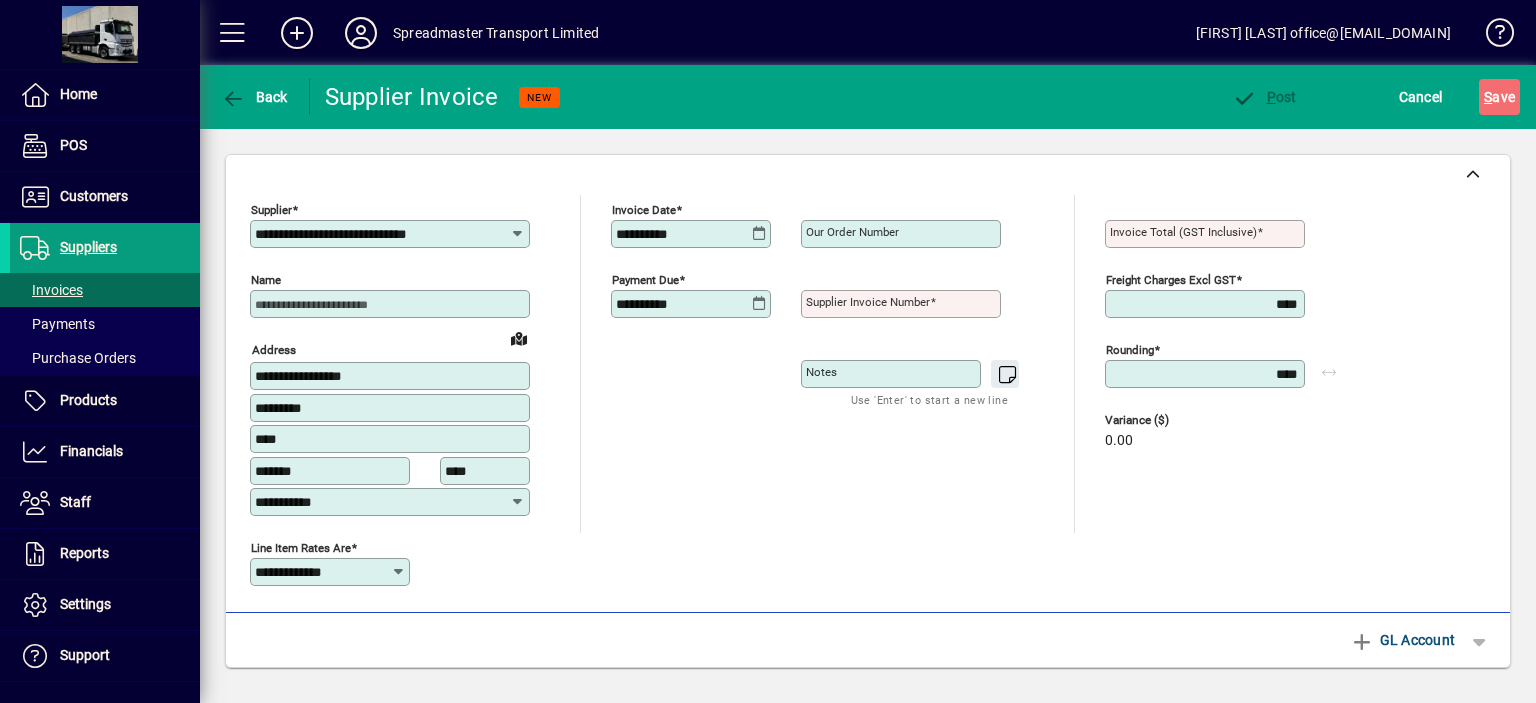 click 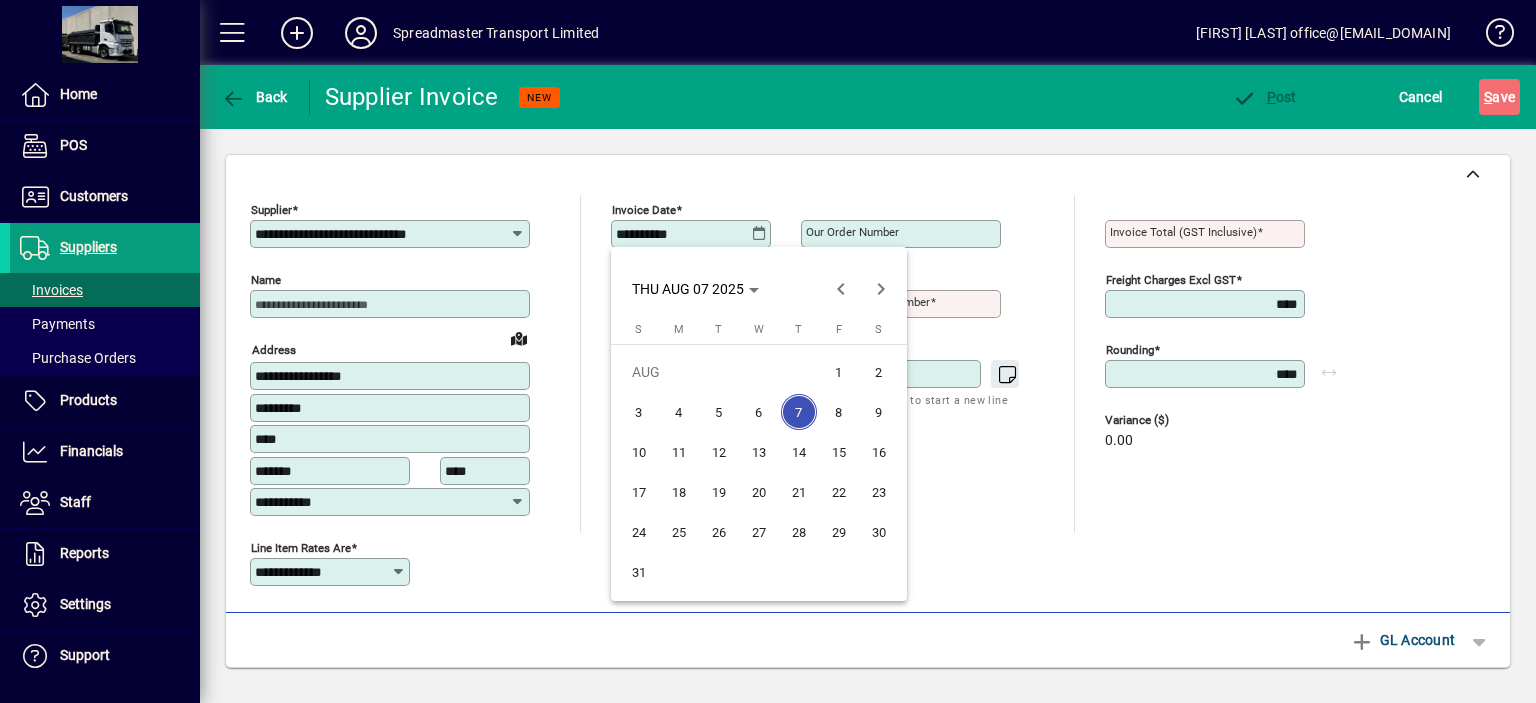 click on "22" at bounding box center [839, 492] 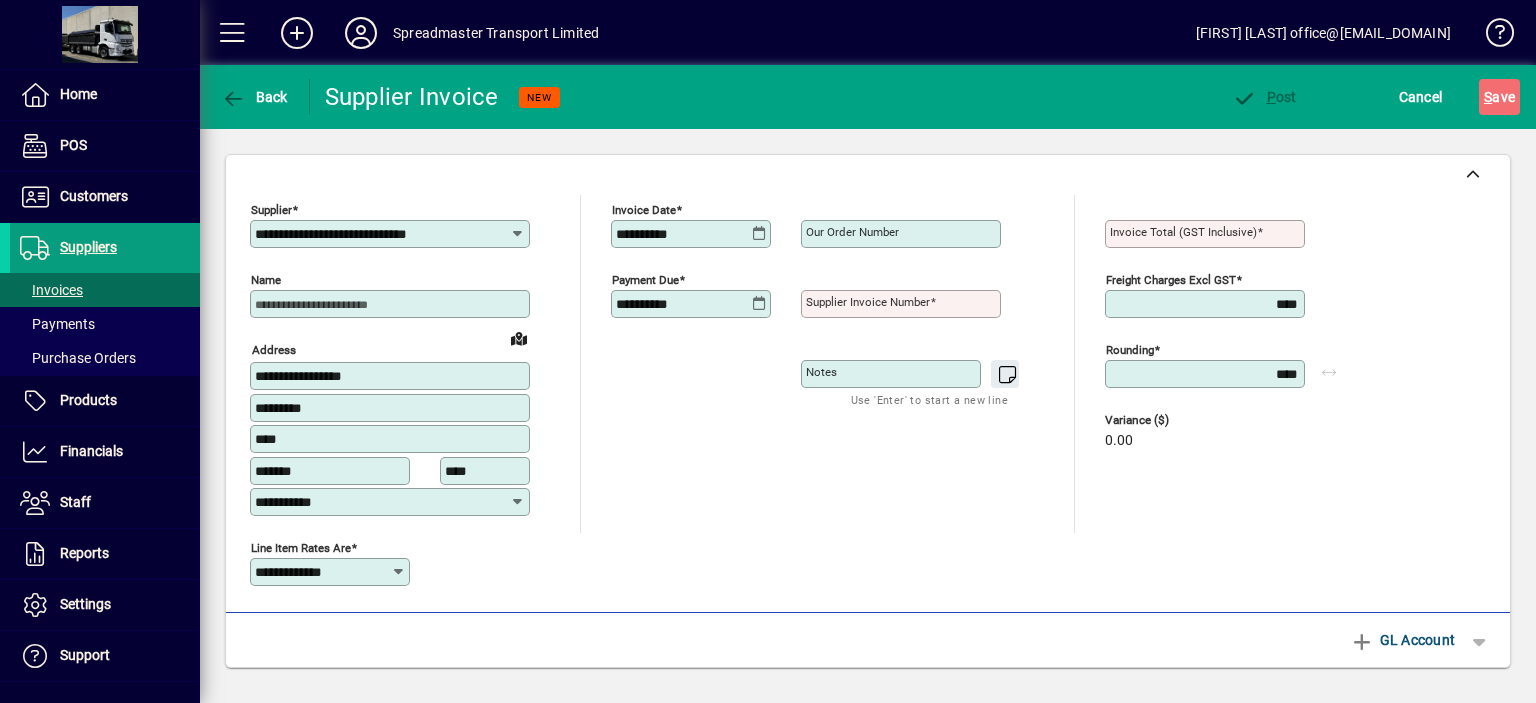 click 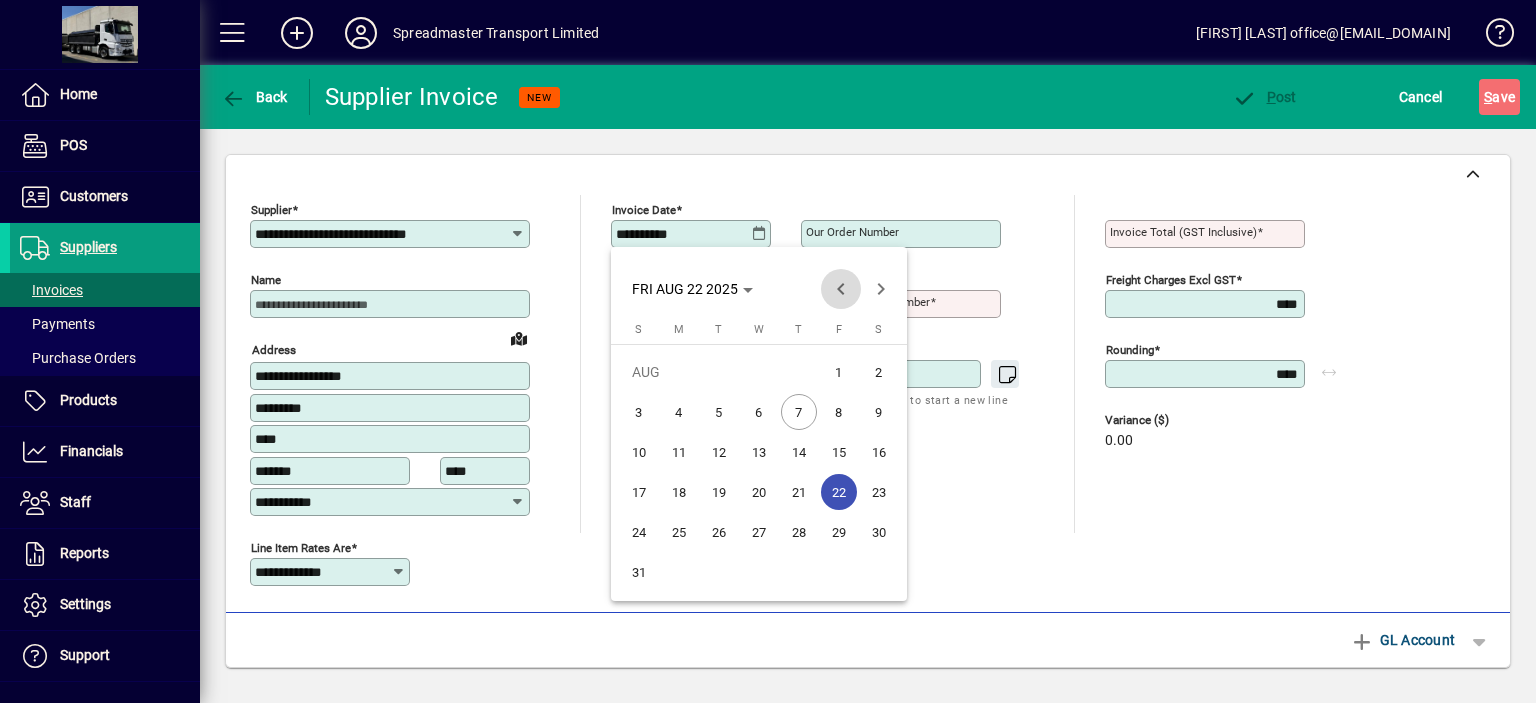click at bounding box center [841, 289] 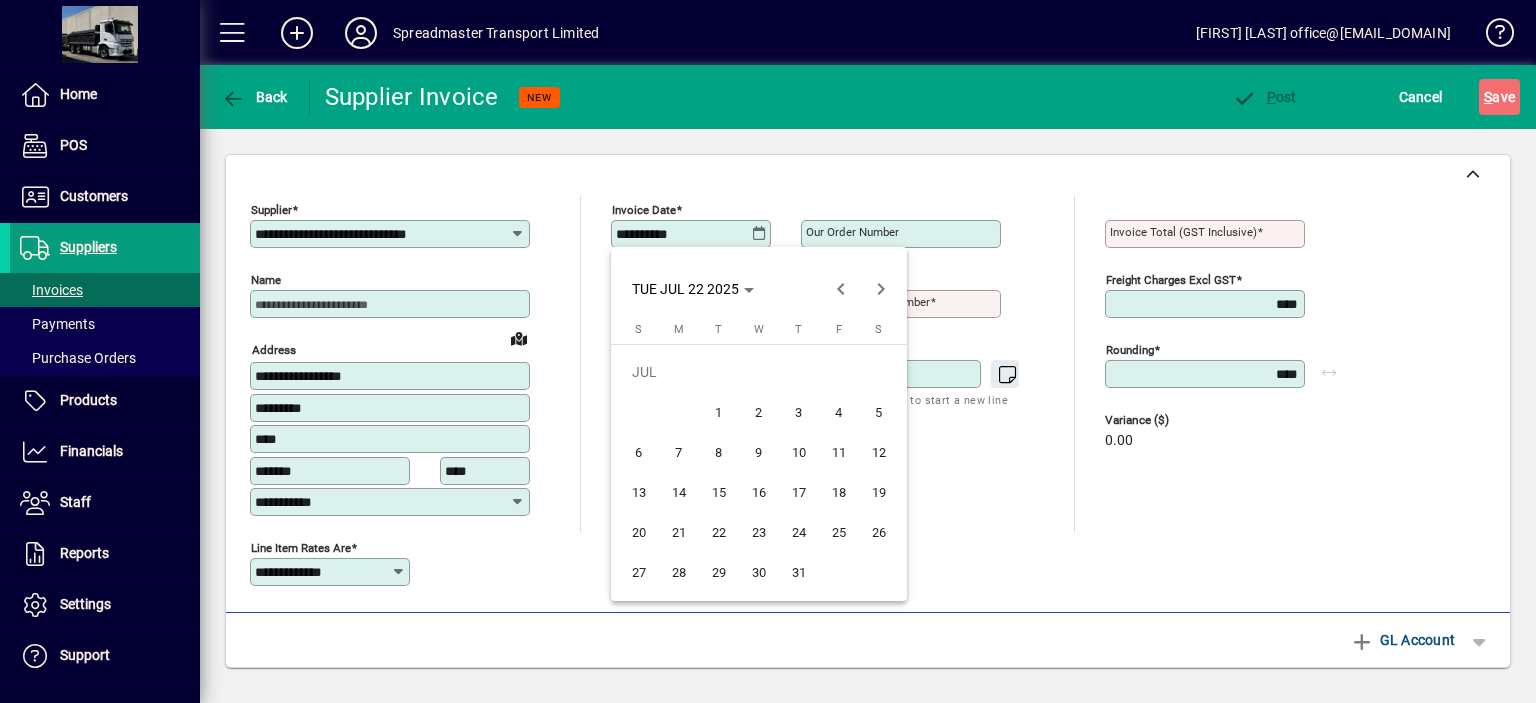 click on "23" at bounding box center [759, 532] 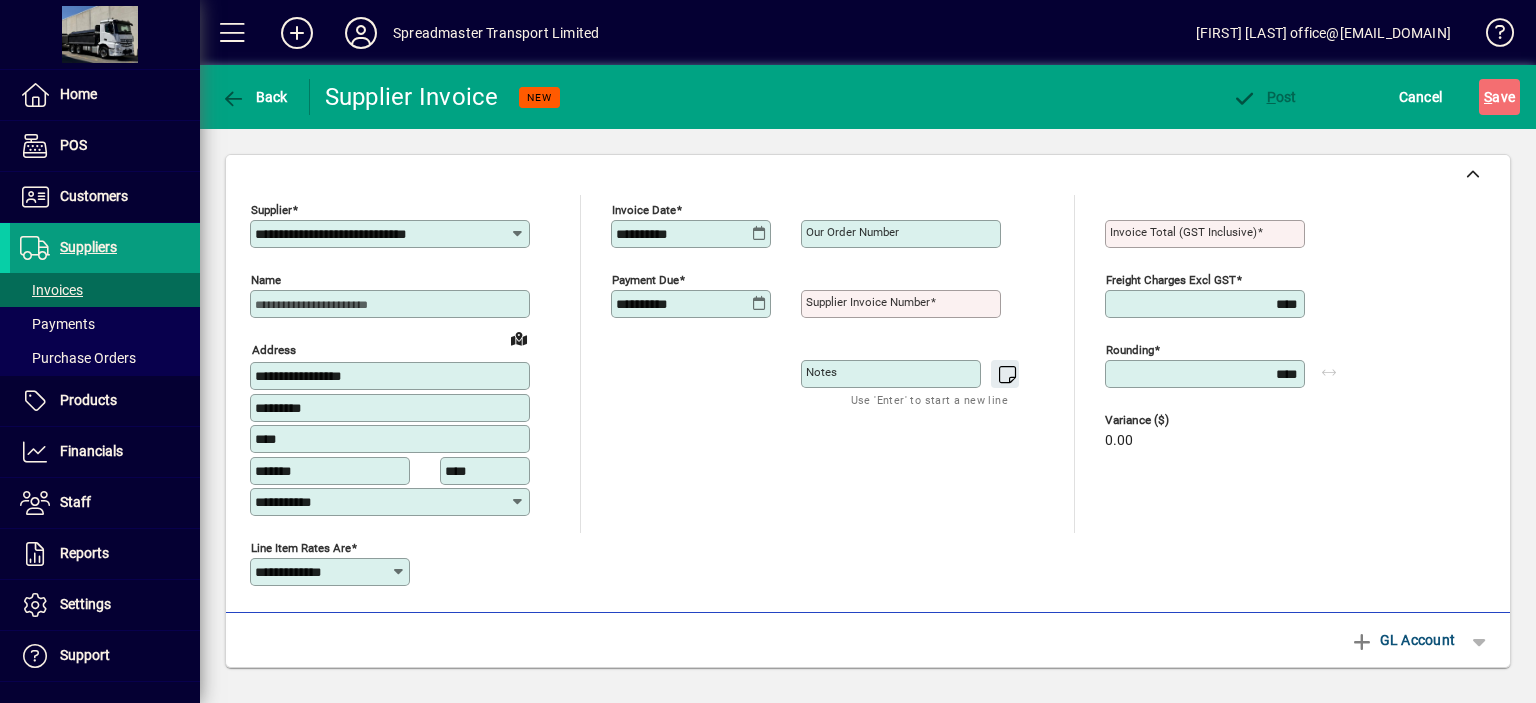 click on "Supplier invoice number" at bounding box center (868, 302) 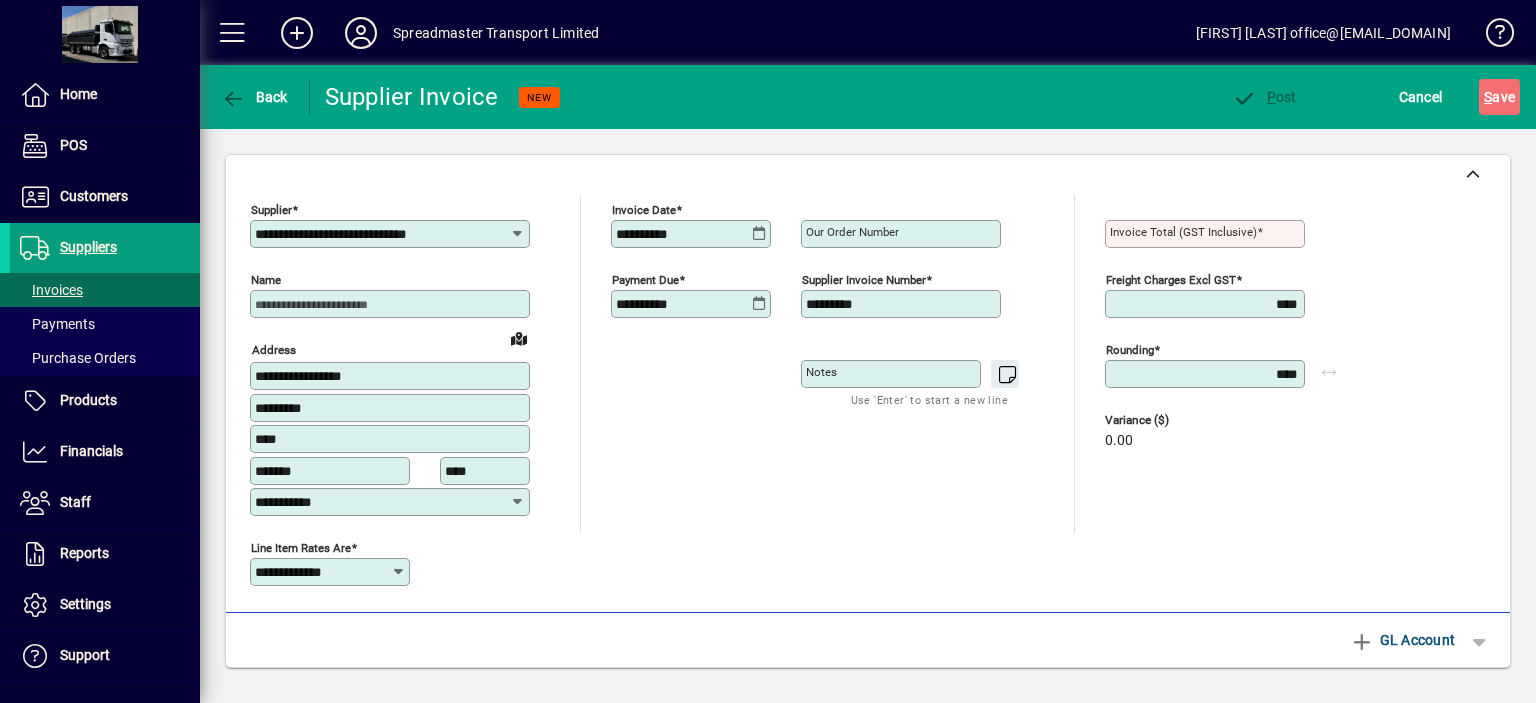 type on "*********" 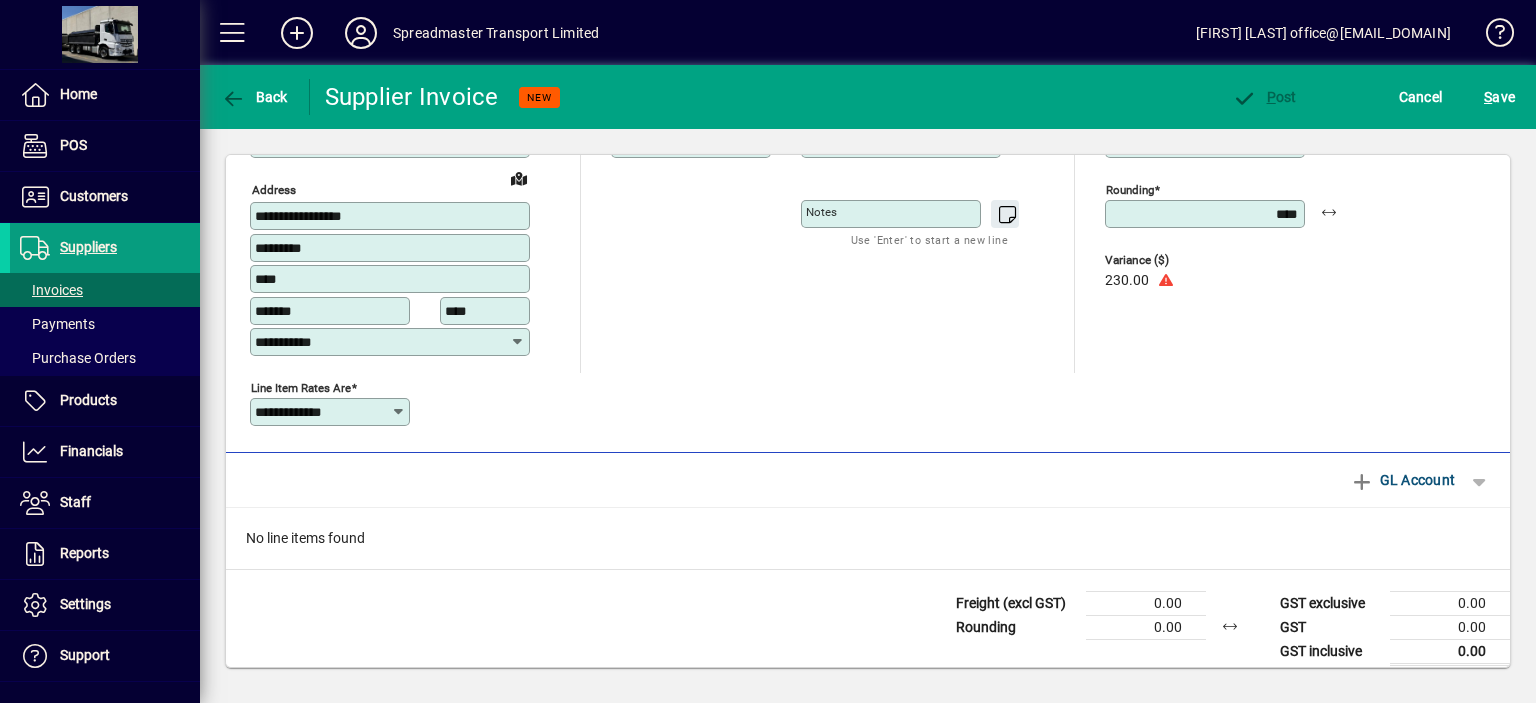 scroll, scrollTop: 170, scrollLeft: 0, axis: vertical 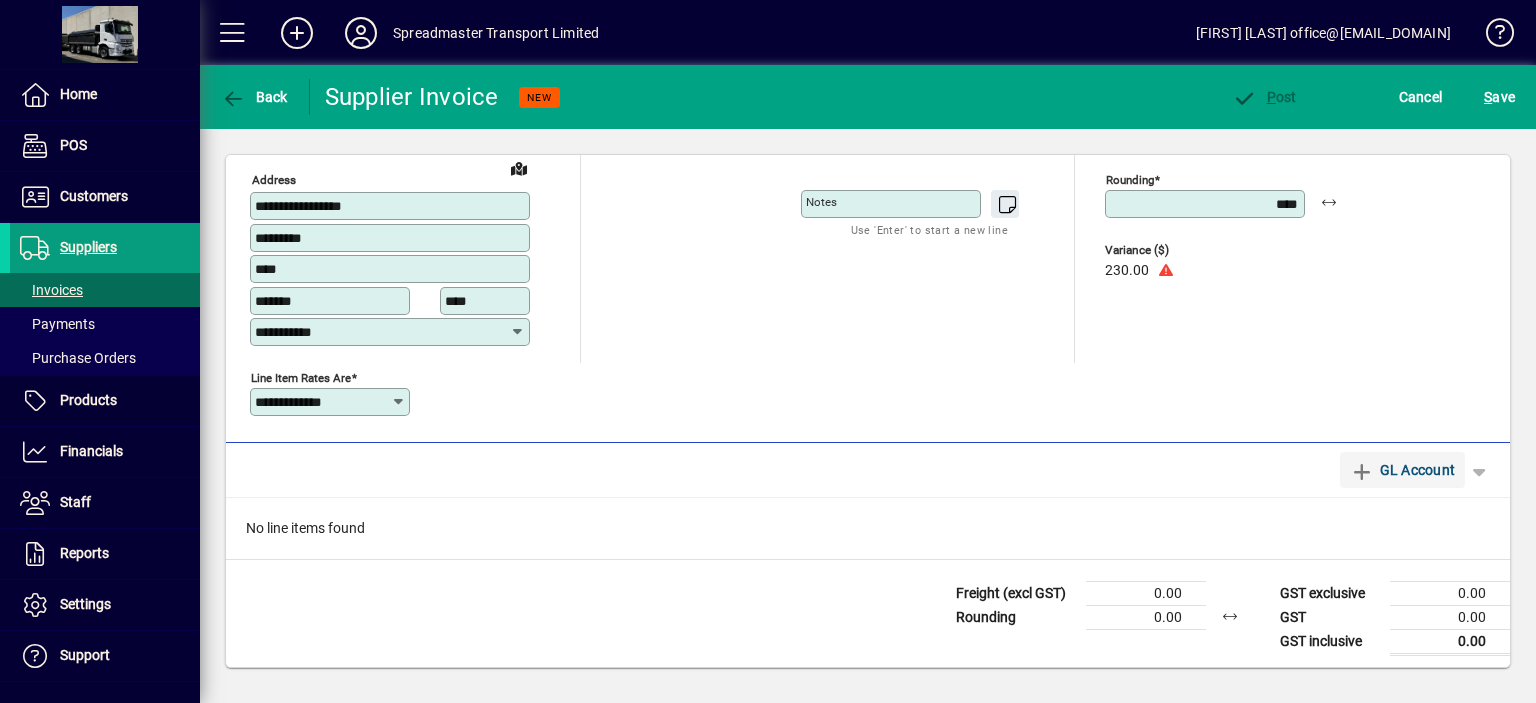 type on "******" 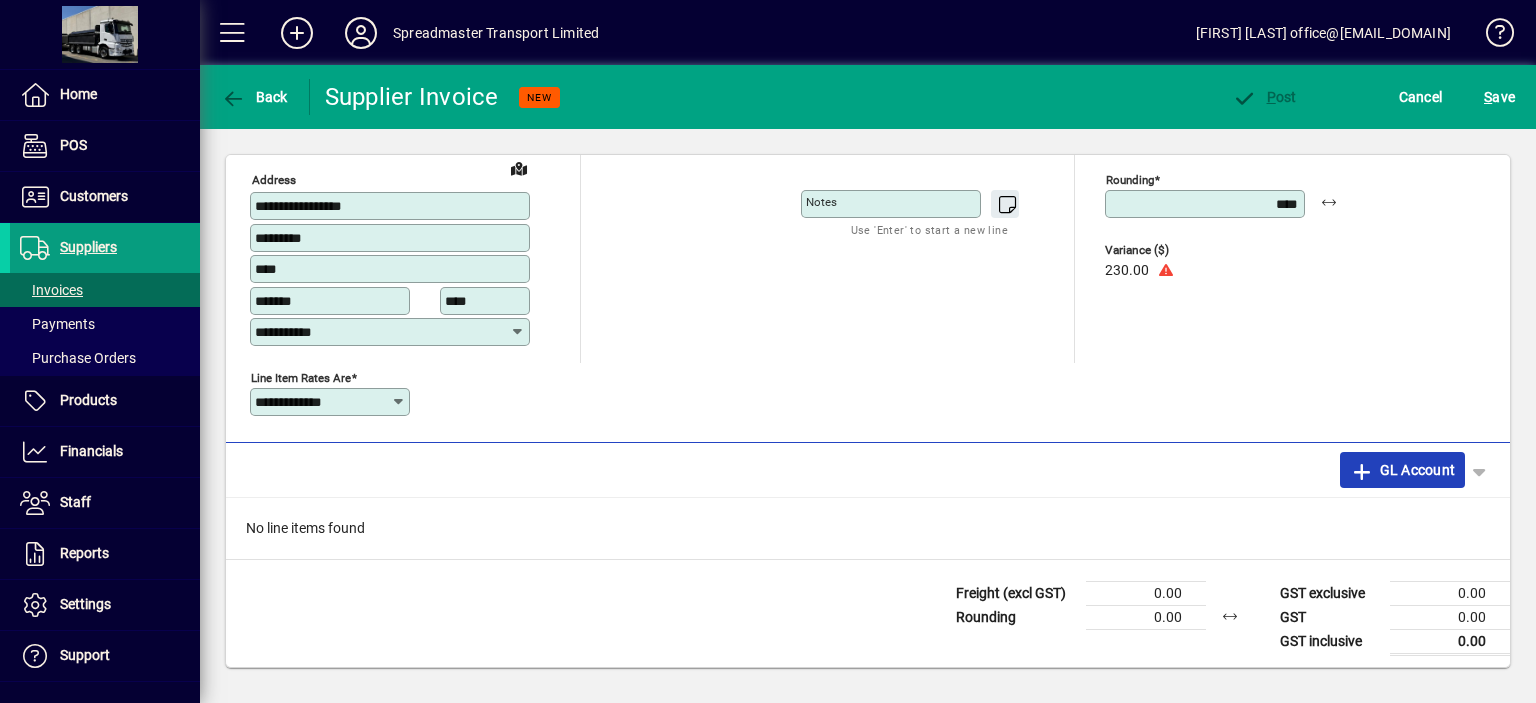 click on "GL Account" 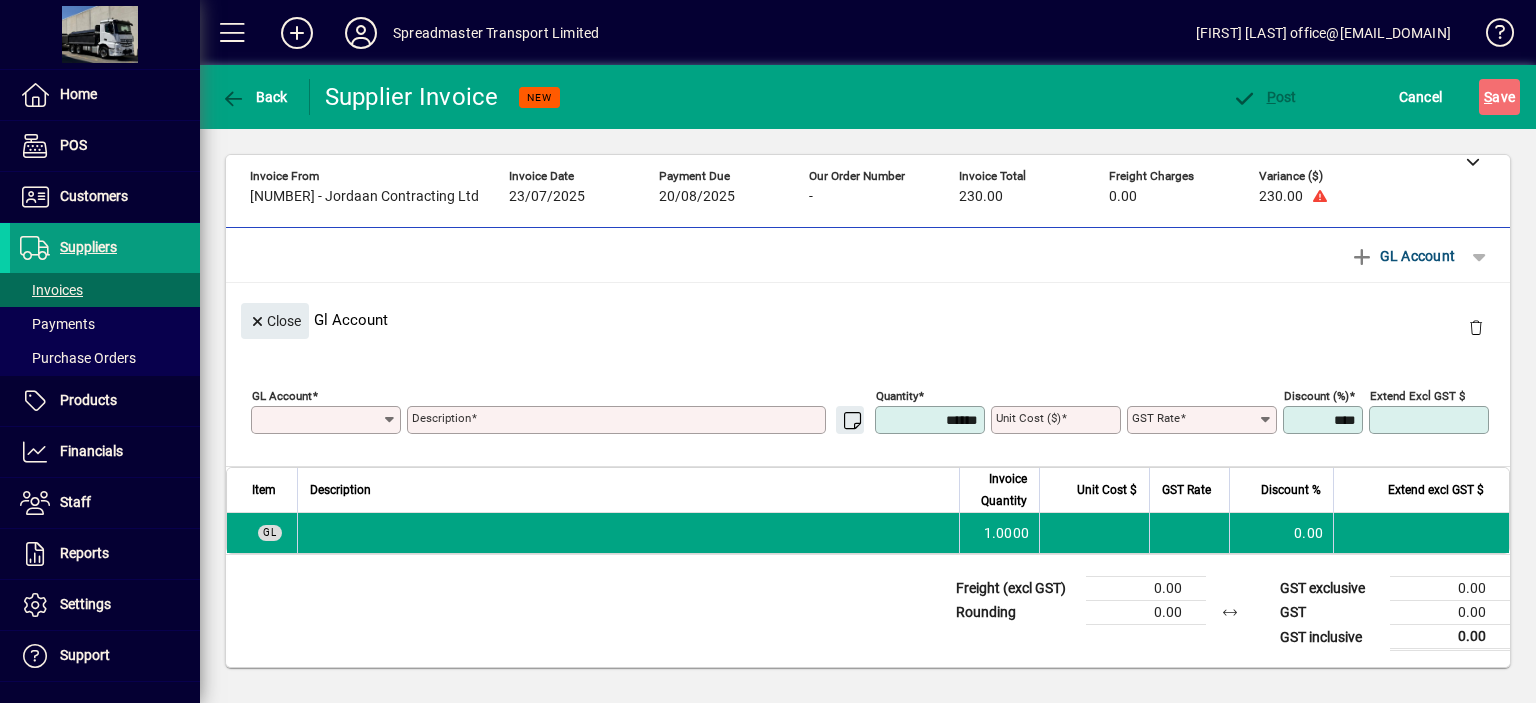 scroll, scrollTop: 11, scrollLeft: 0, axis: vertical 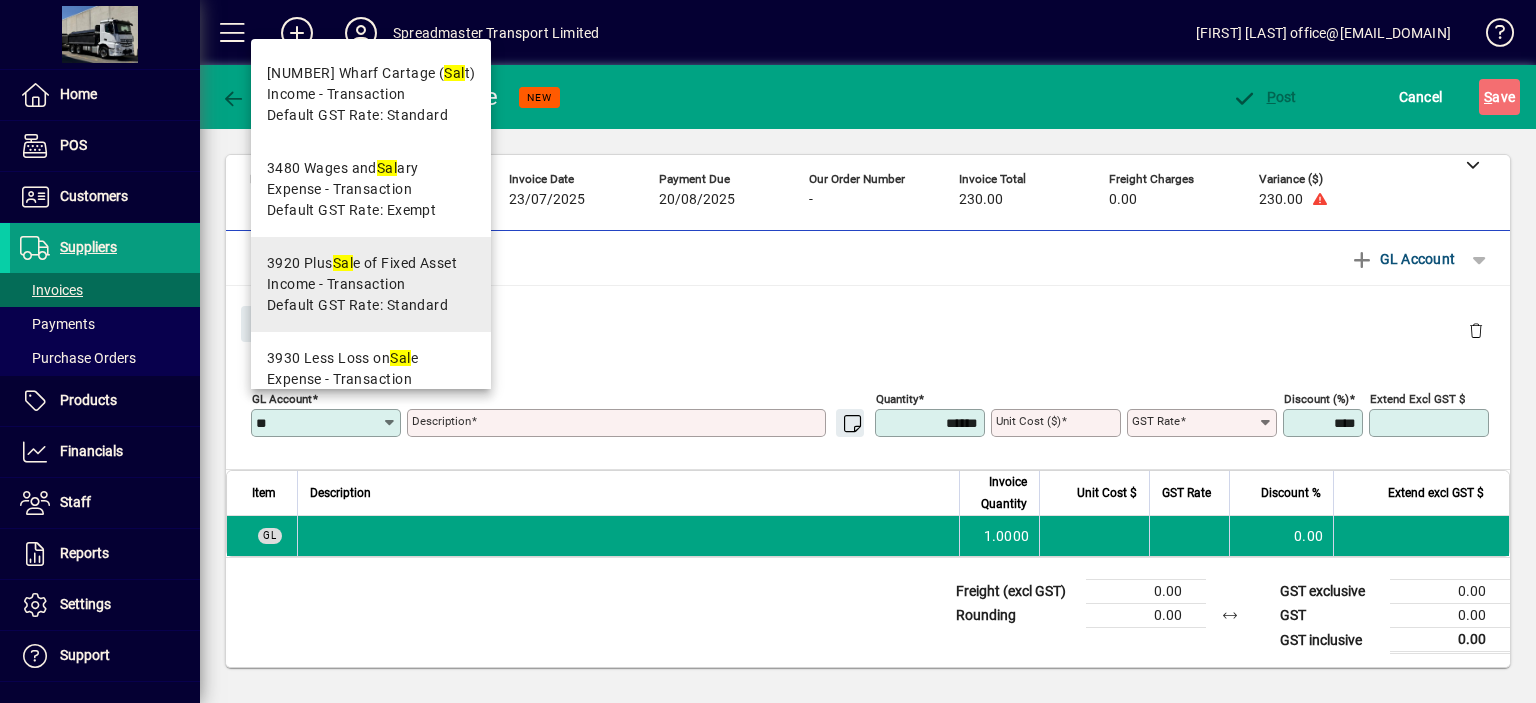 type on "*" 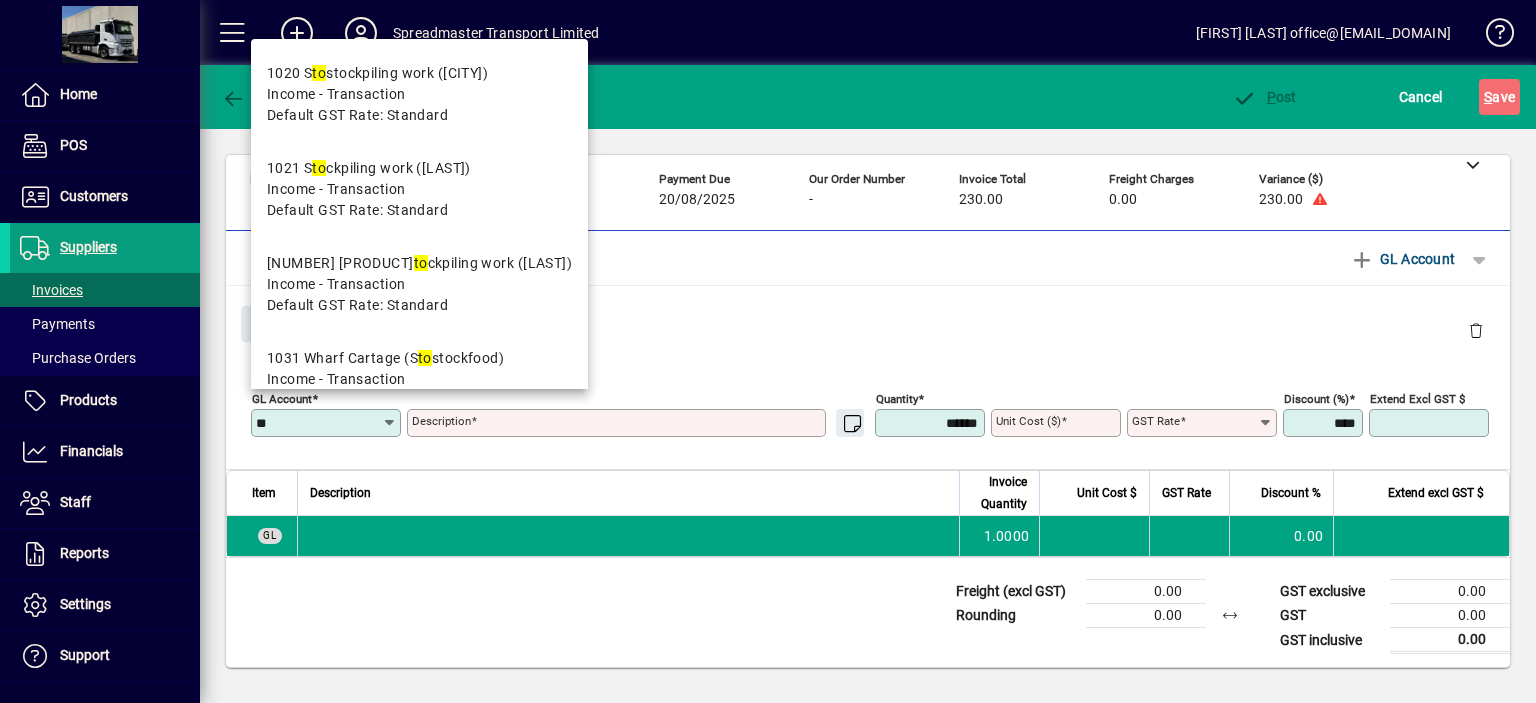 type on "*" 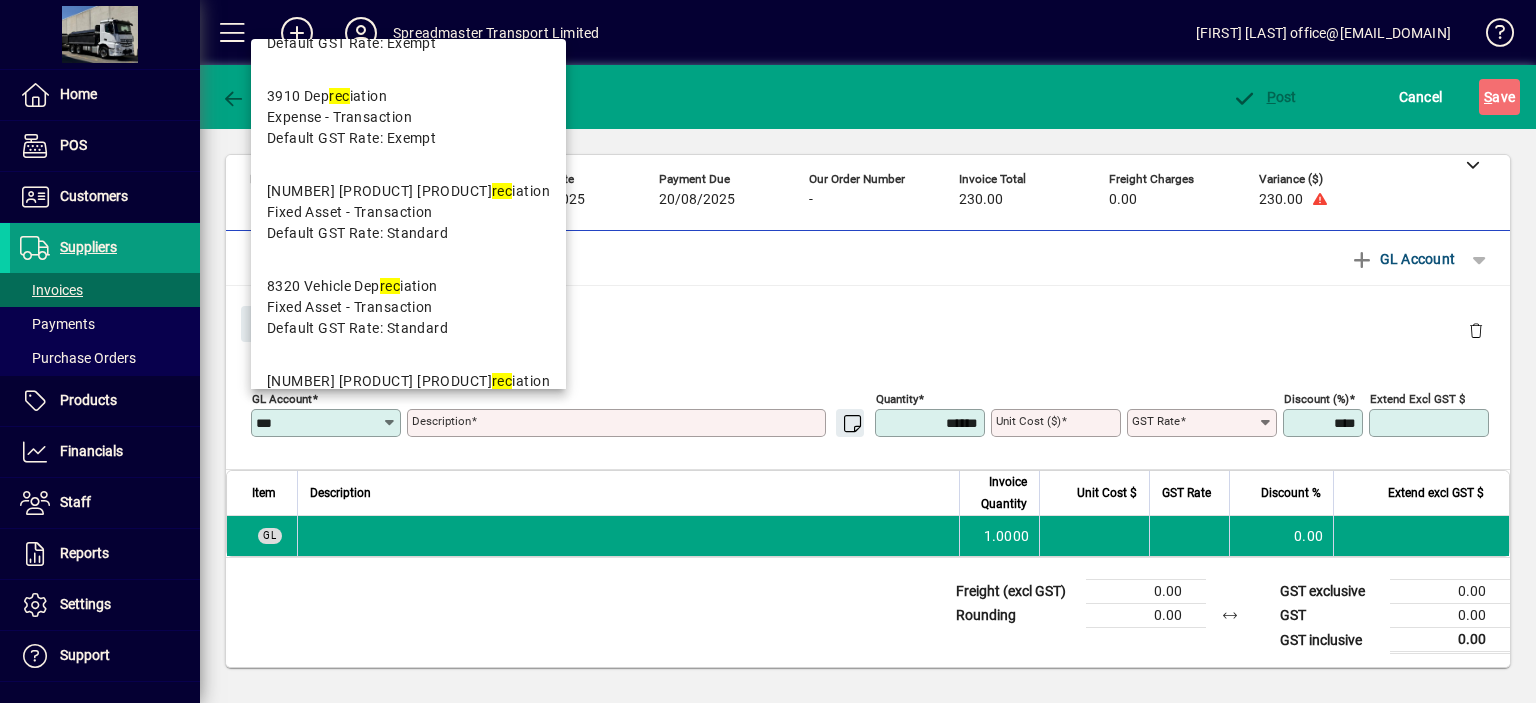 scroll, scrollTop: 0, scrollLeft: 0, axis: both 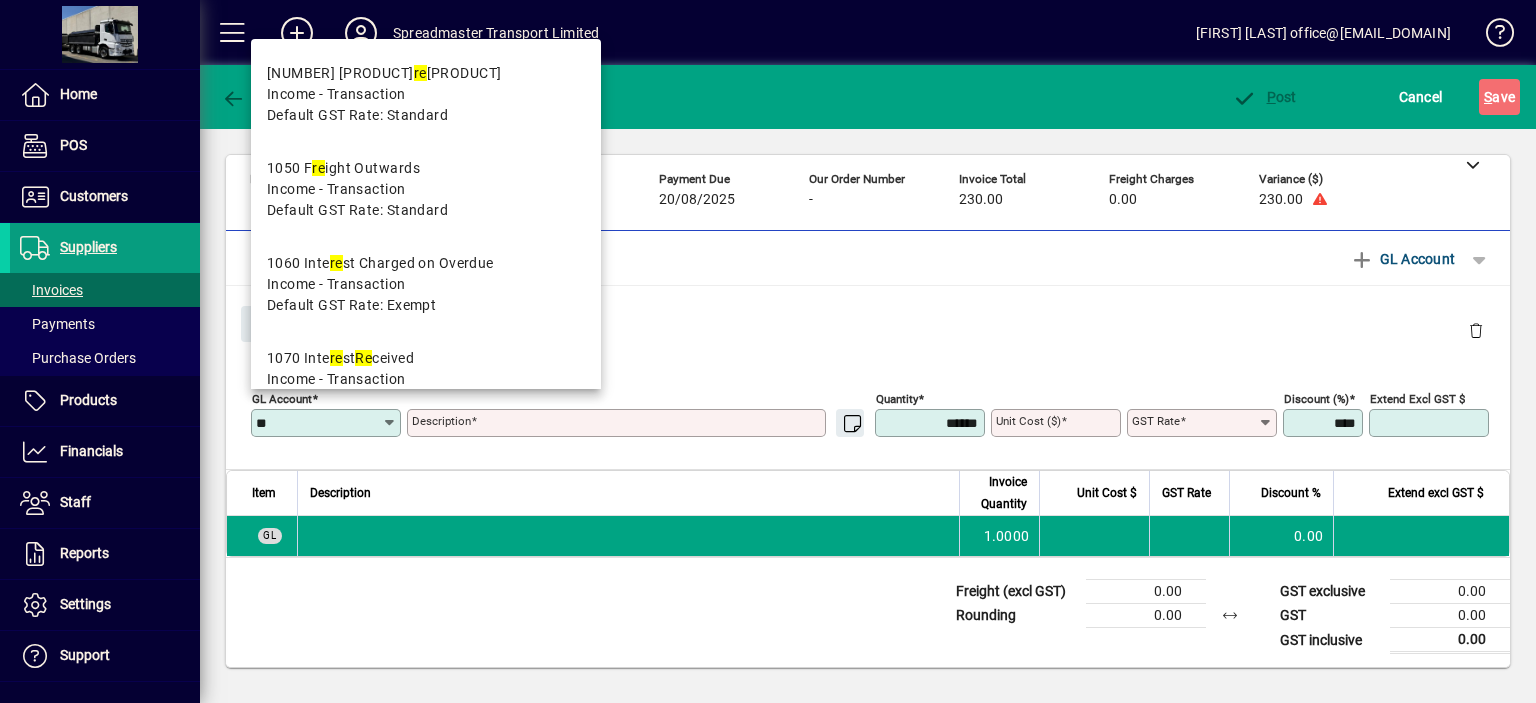 type on "*" 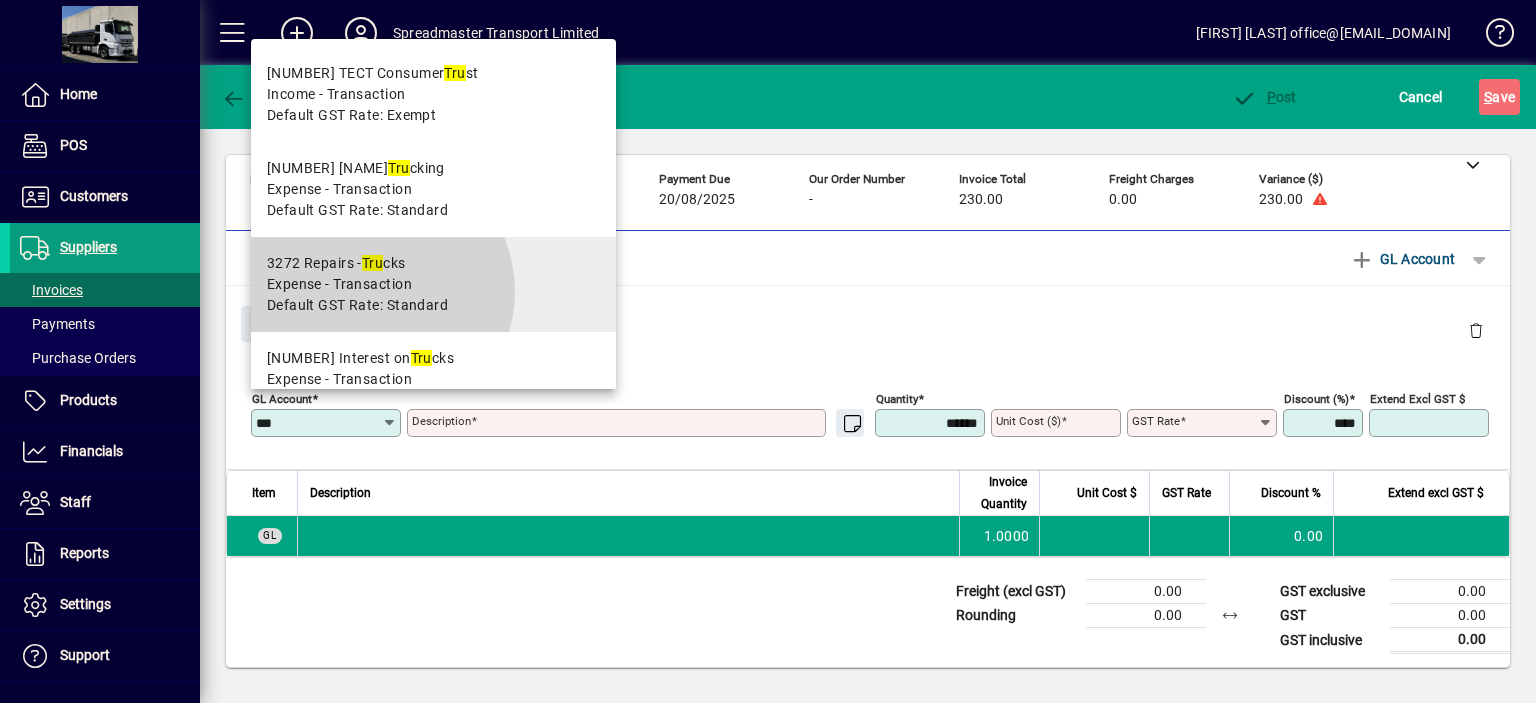 click on "Expense - Transaction" at bounding box center [339, 284] 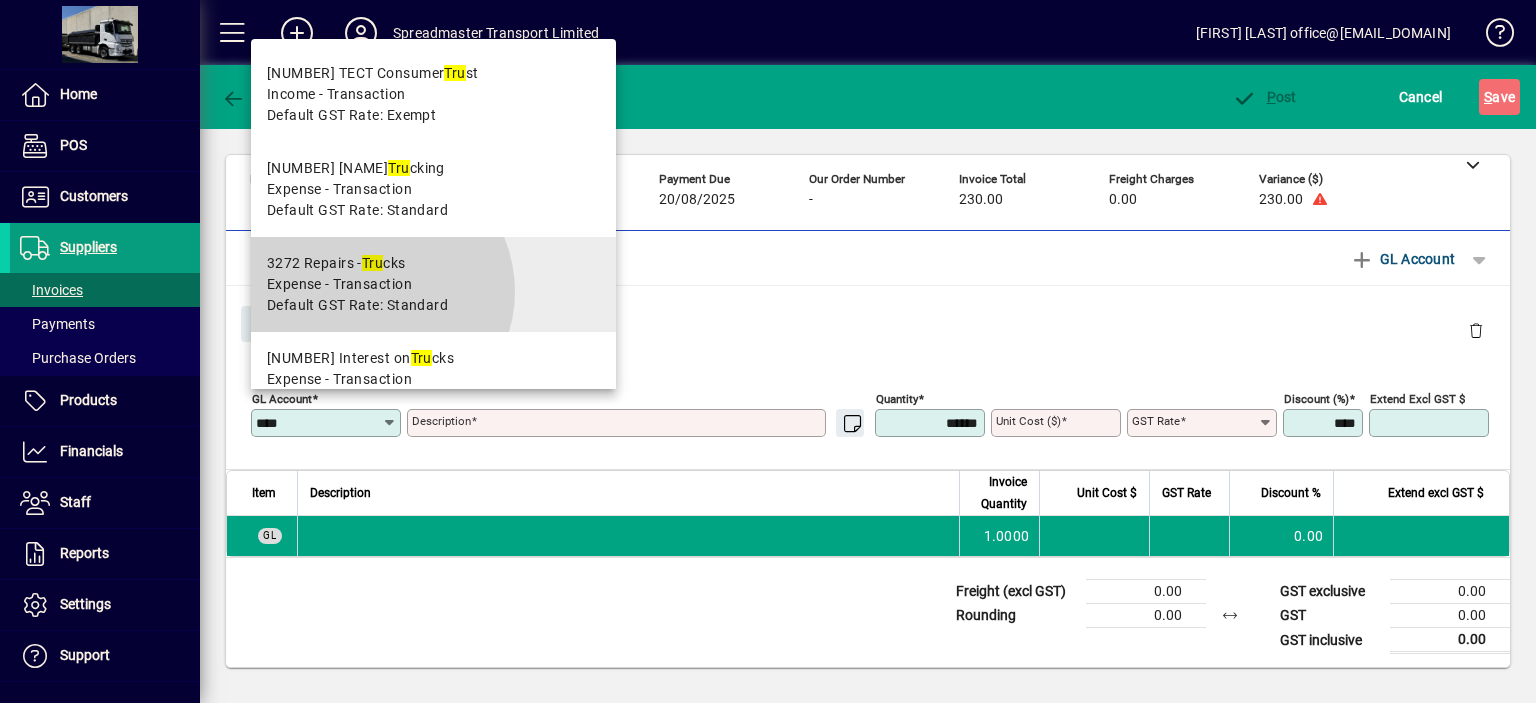 type on "**********" 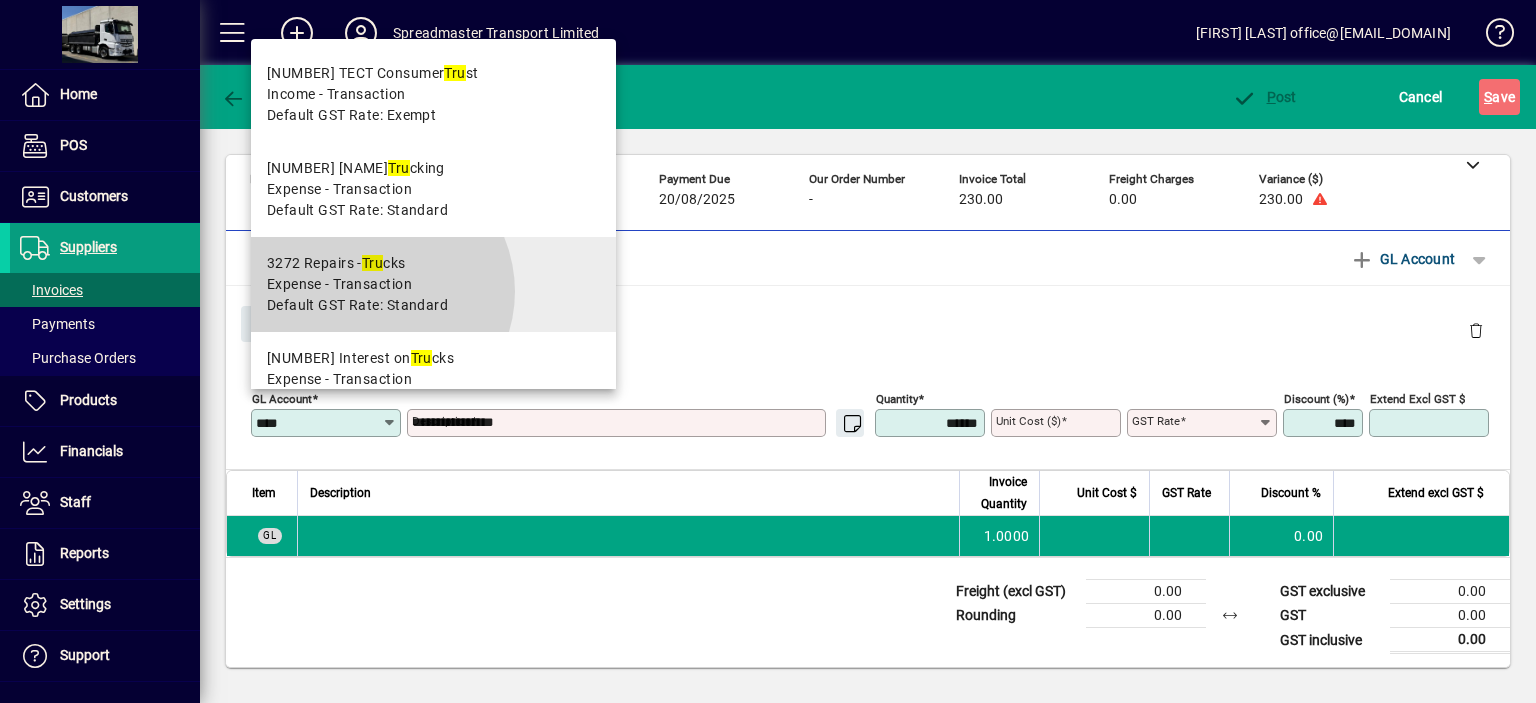 type on "****" 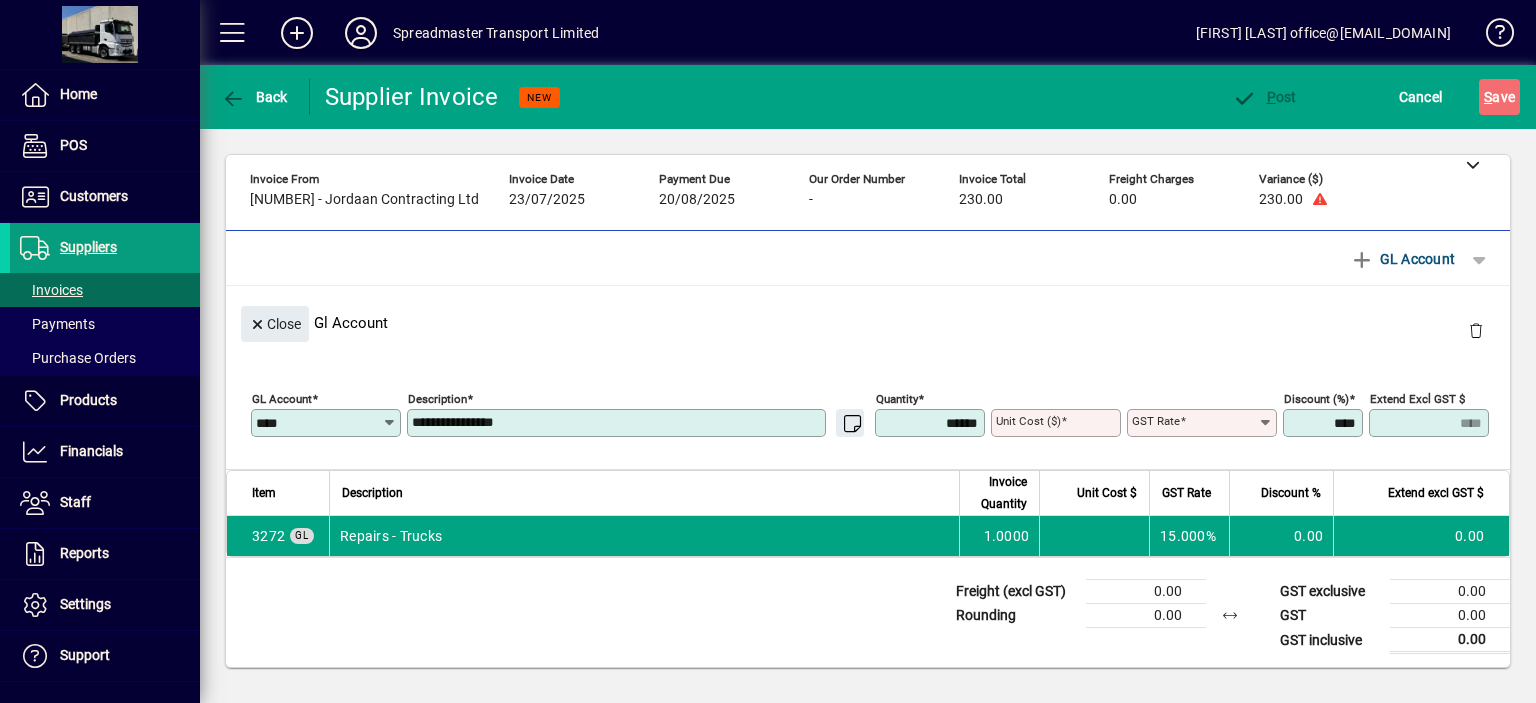 type on "********" 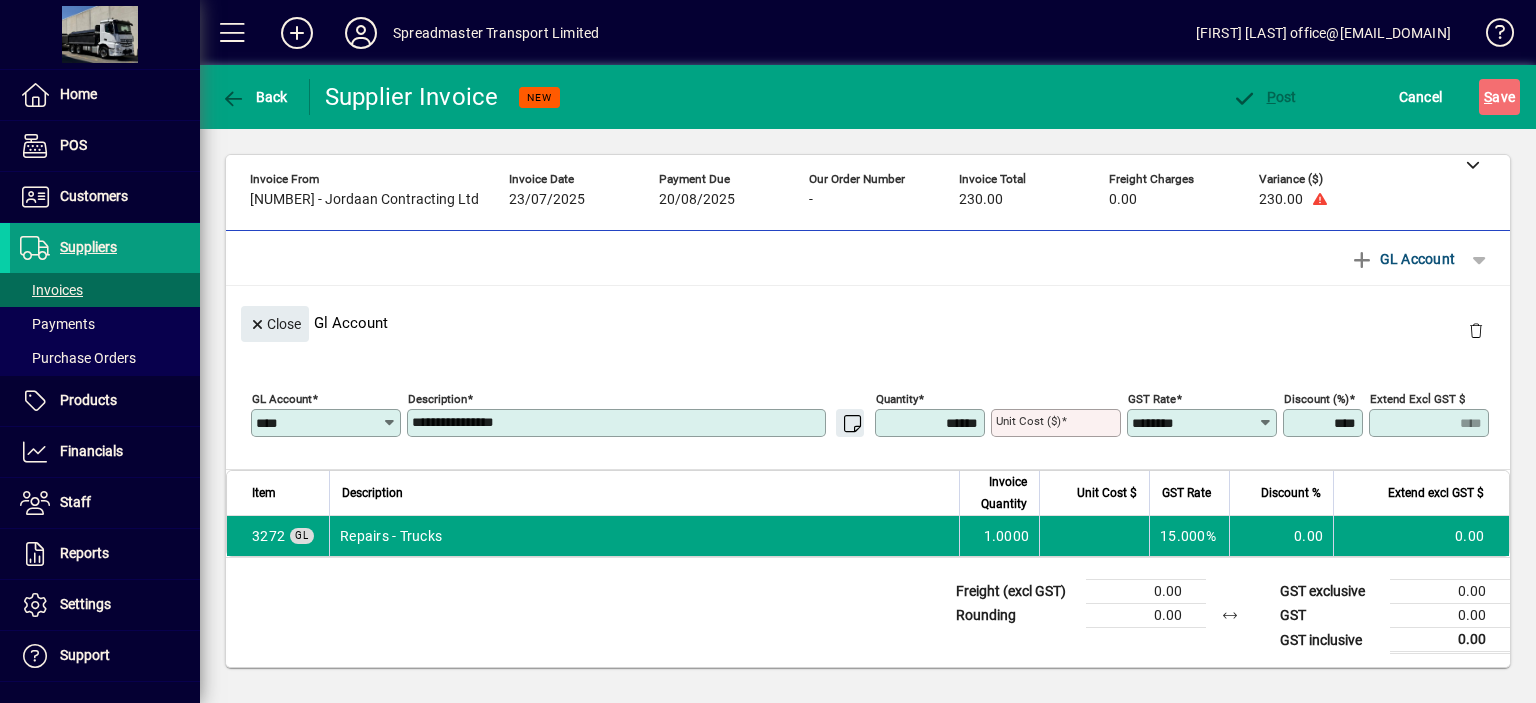 click on "**********" at bounding box center [618, 423] 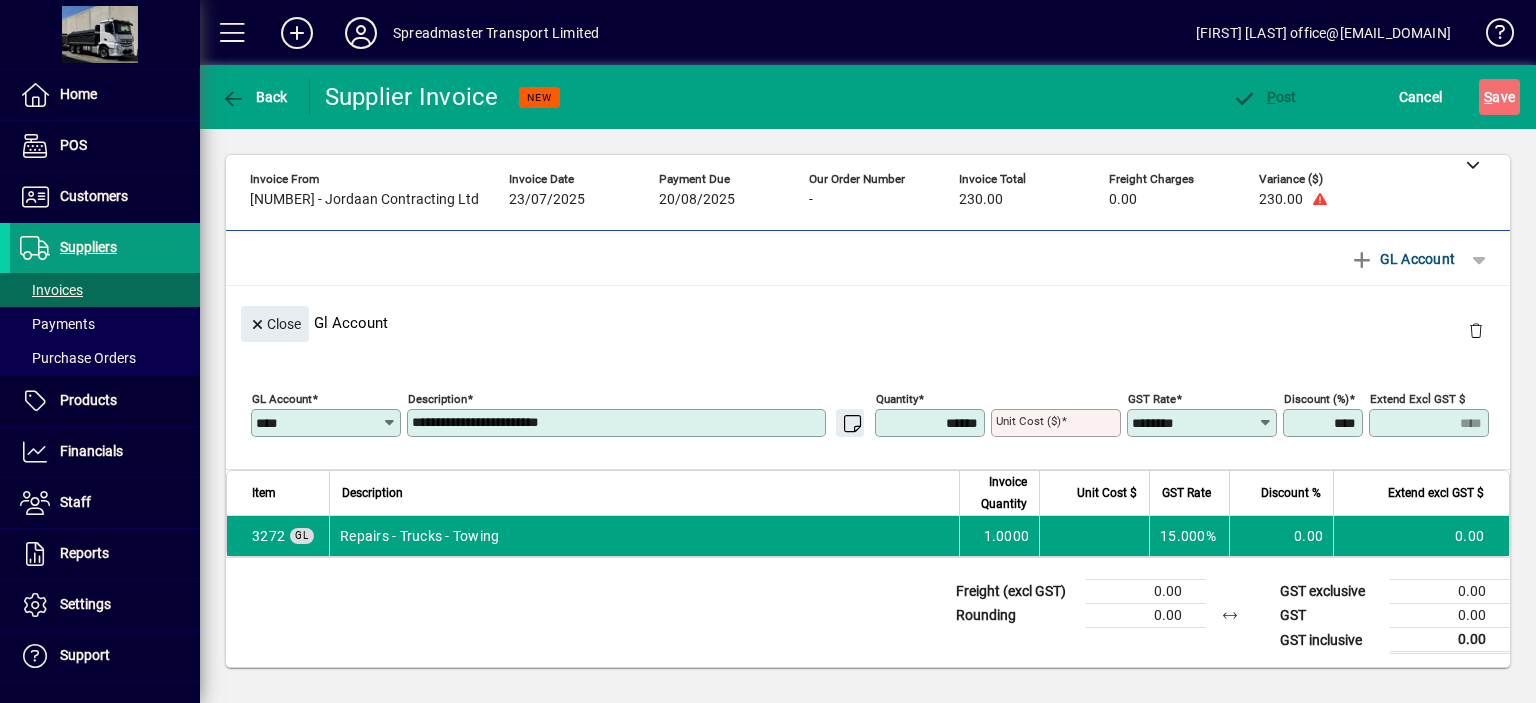 type on "**********" 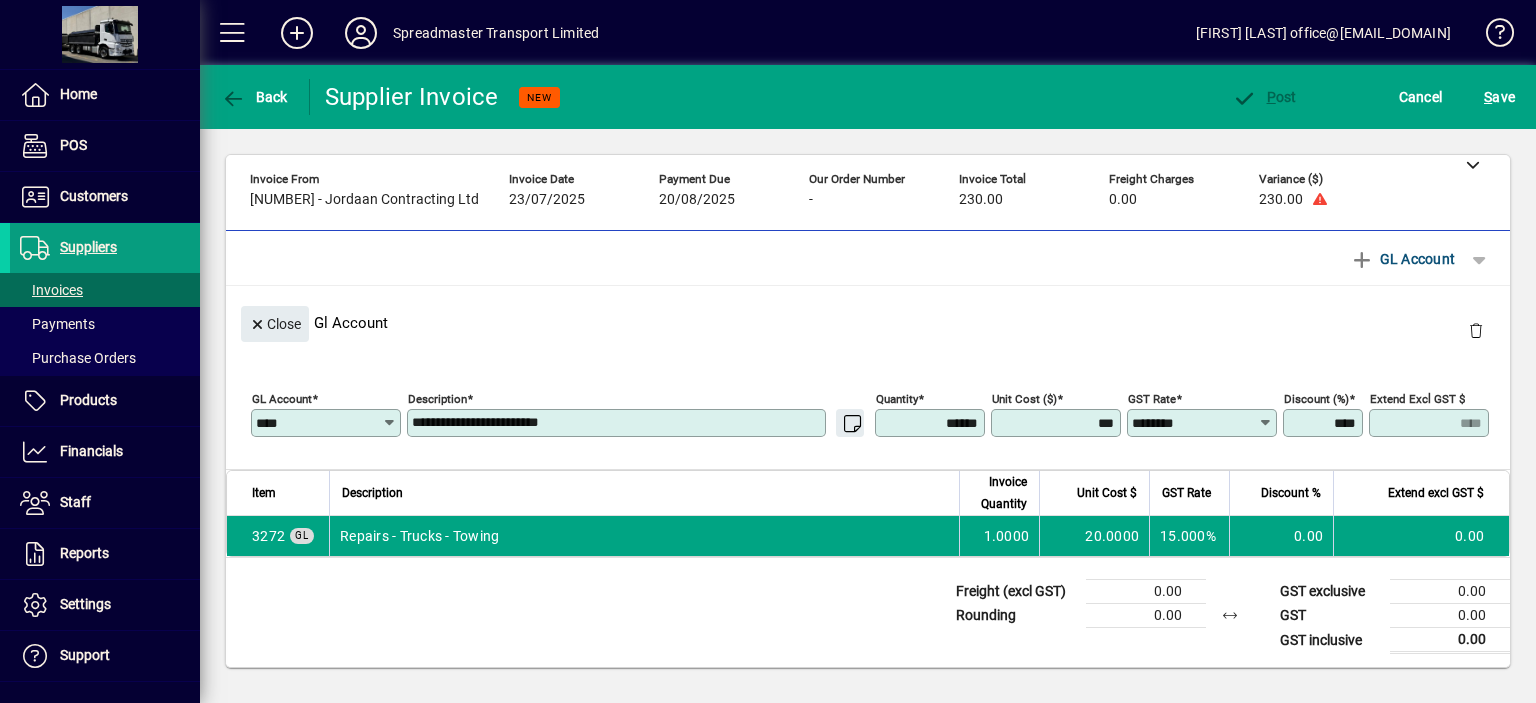 type on "********" 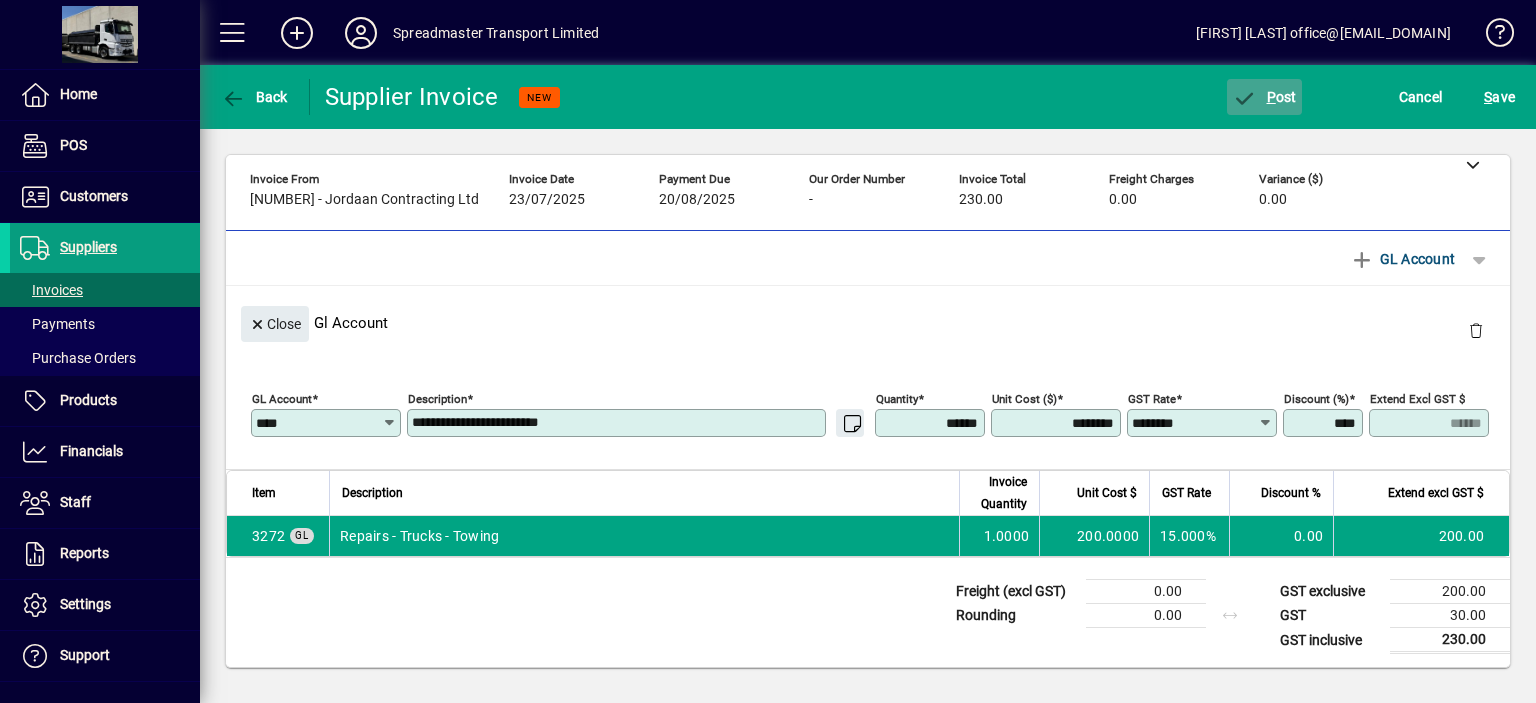 click on "P ost" 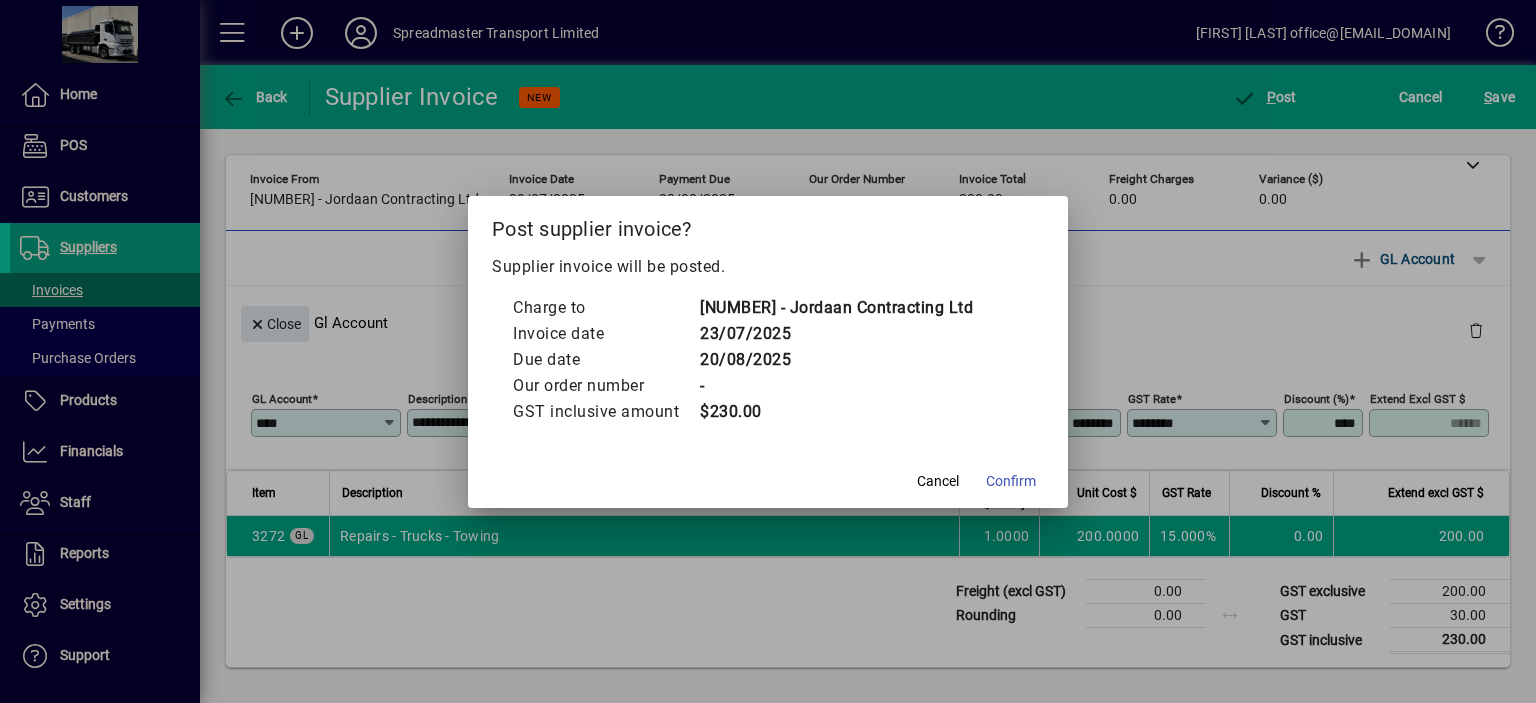click on "Confirm" 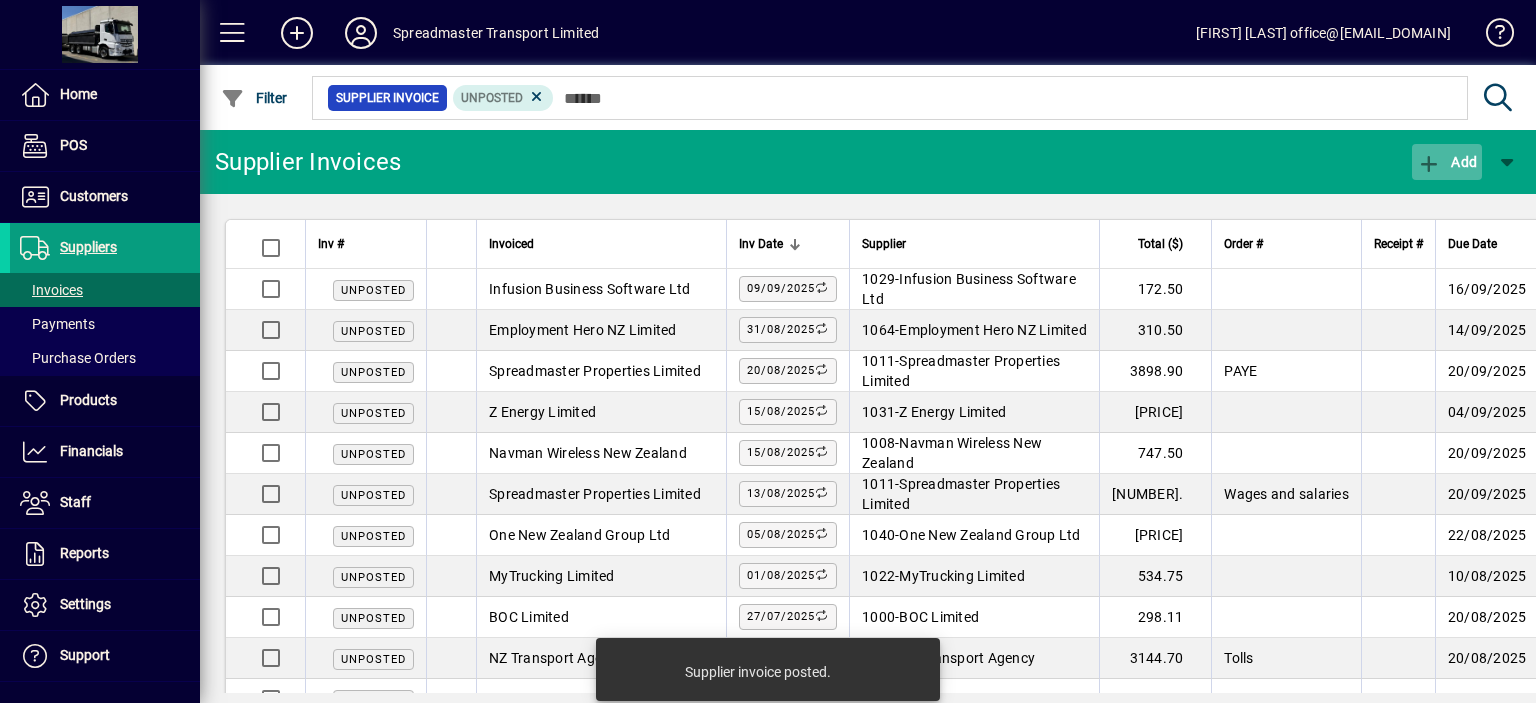 click on "Add" 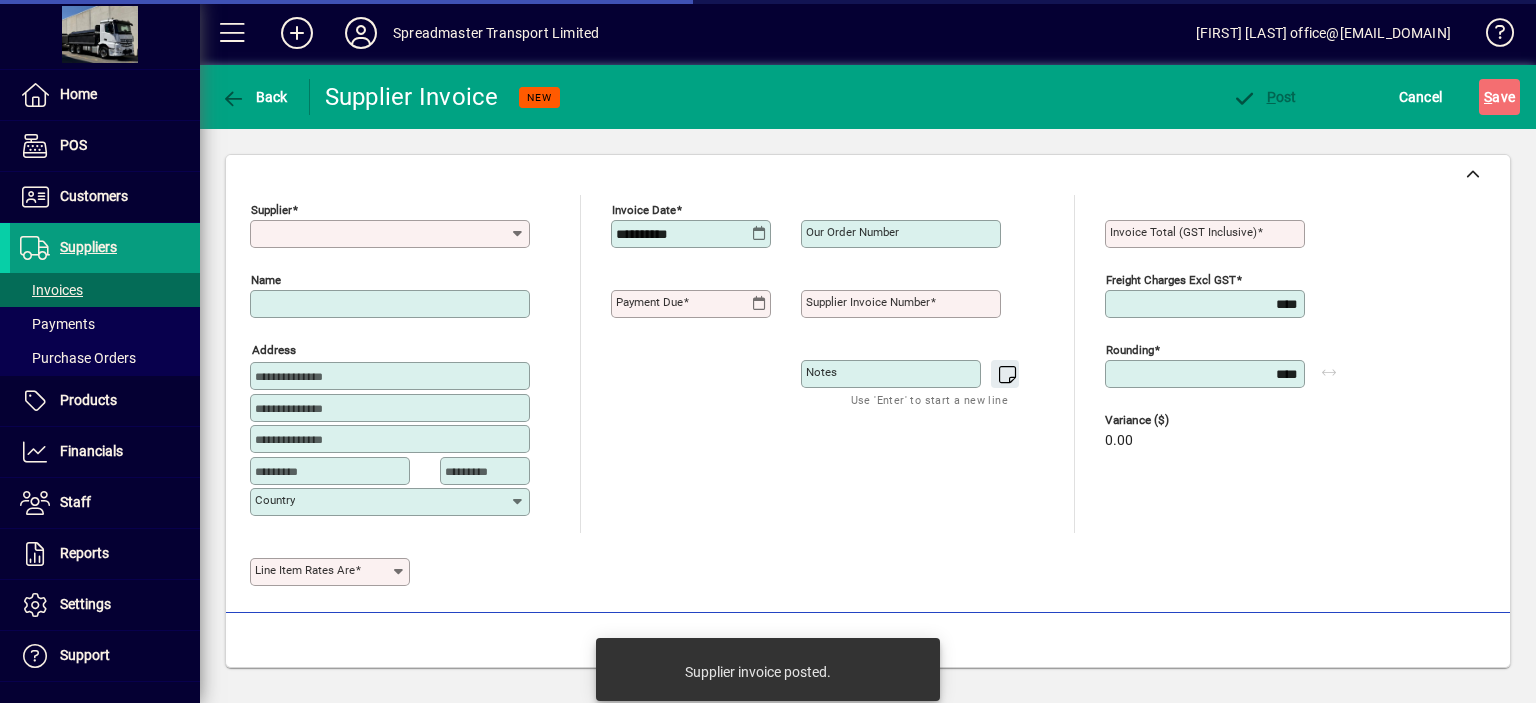type on "**********" 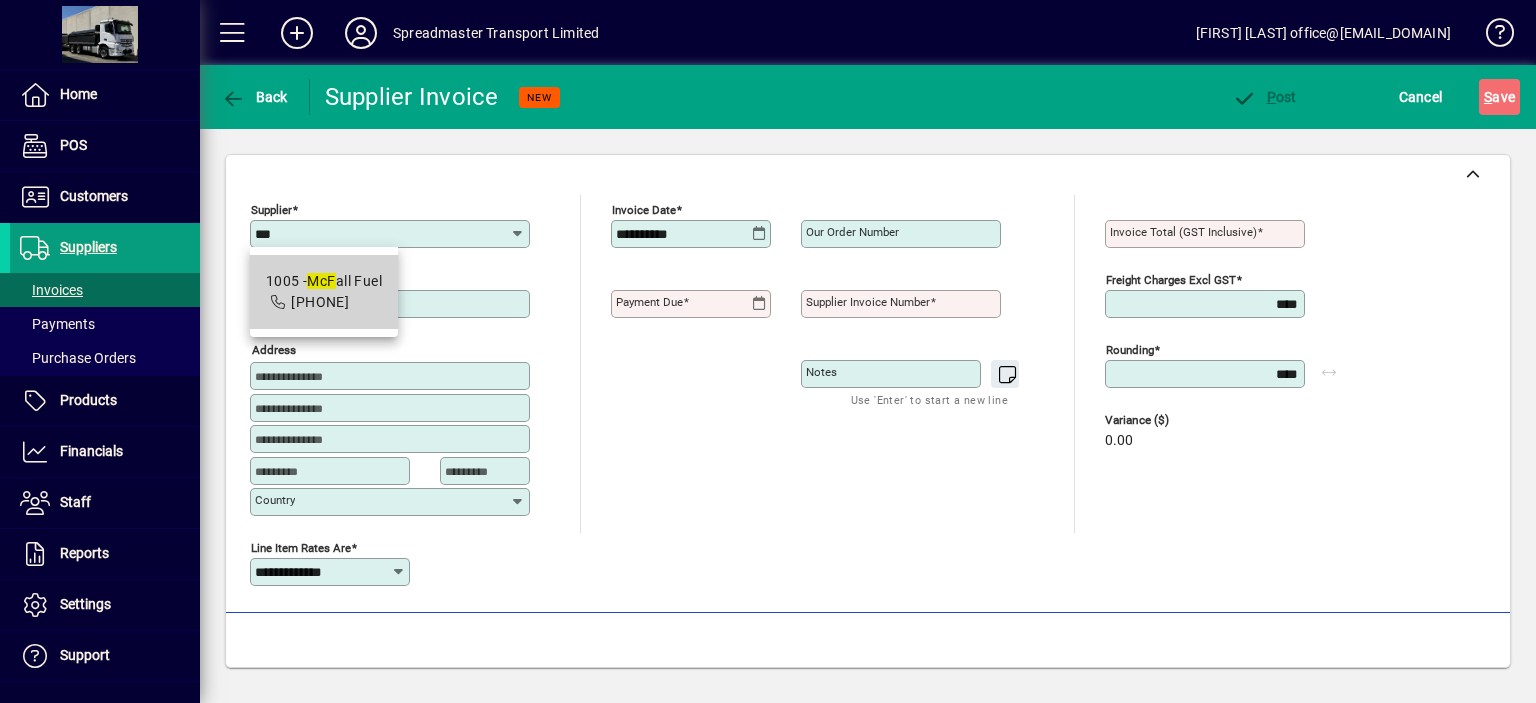 click on "[NUMBER] - [BRAND] [PRODUCT]" at bounding box center [324, 281] 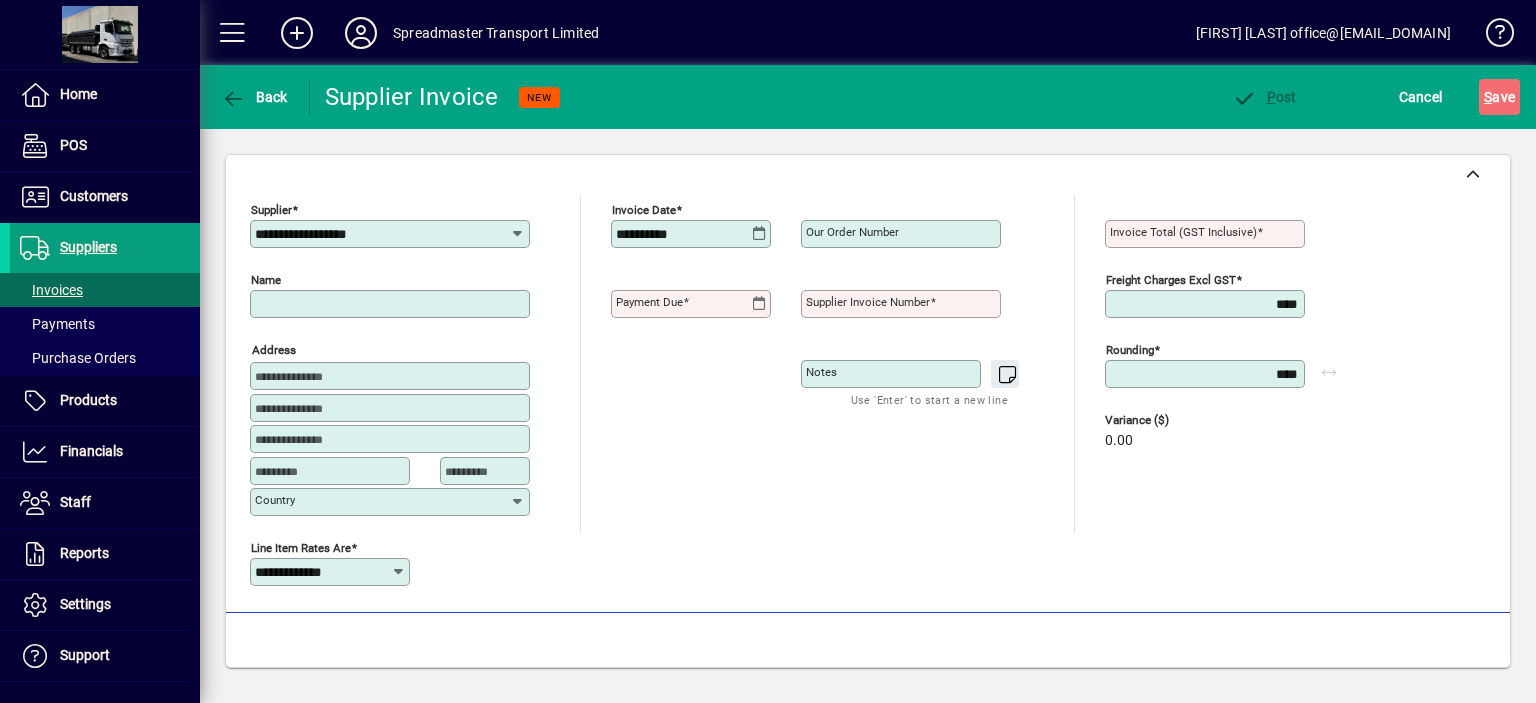 type on "**********" 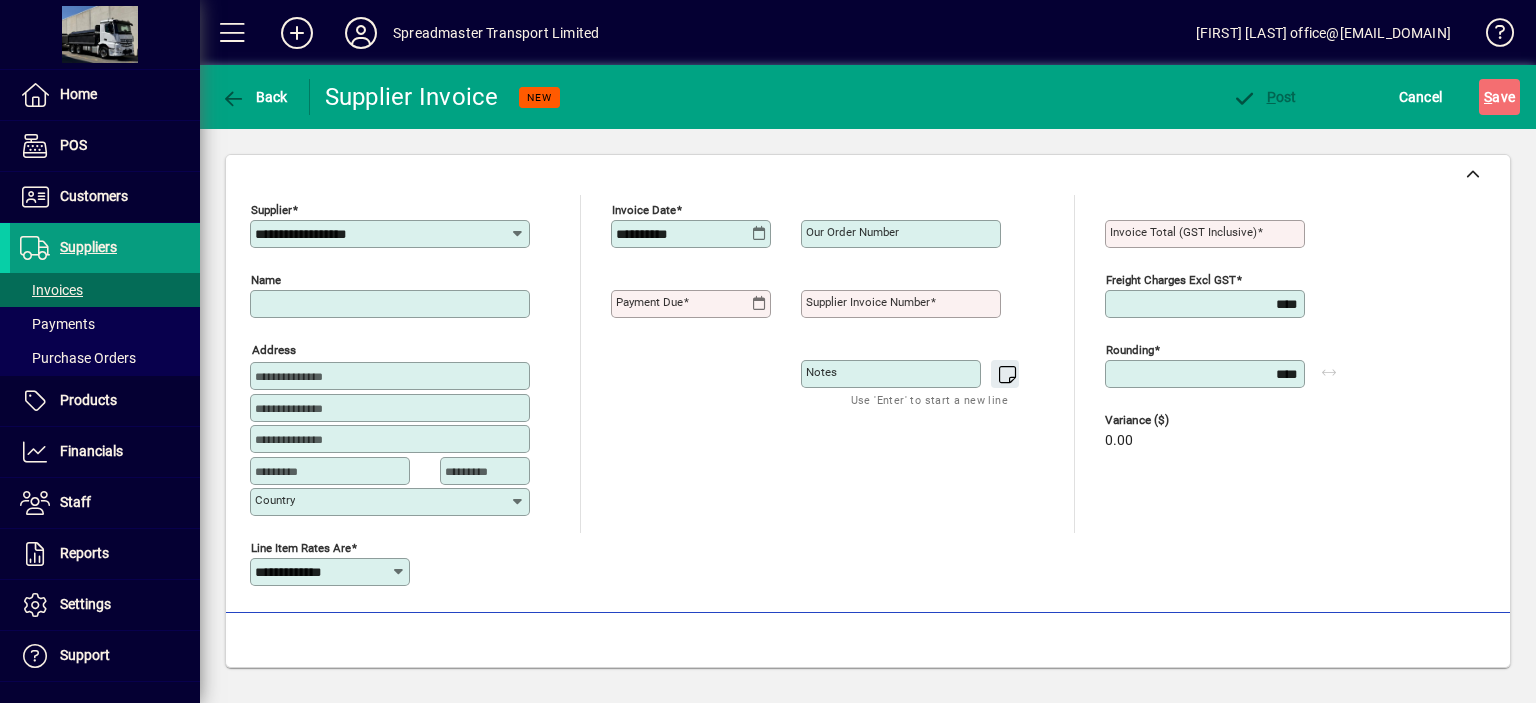type on "********" 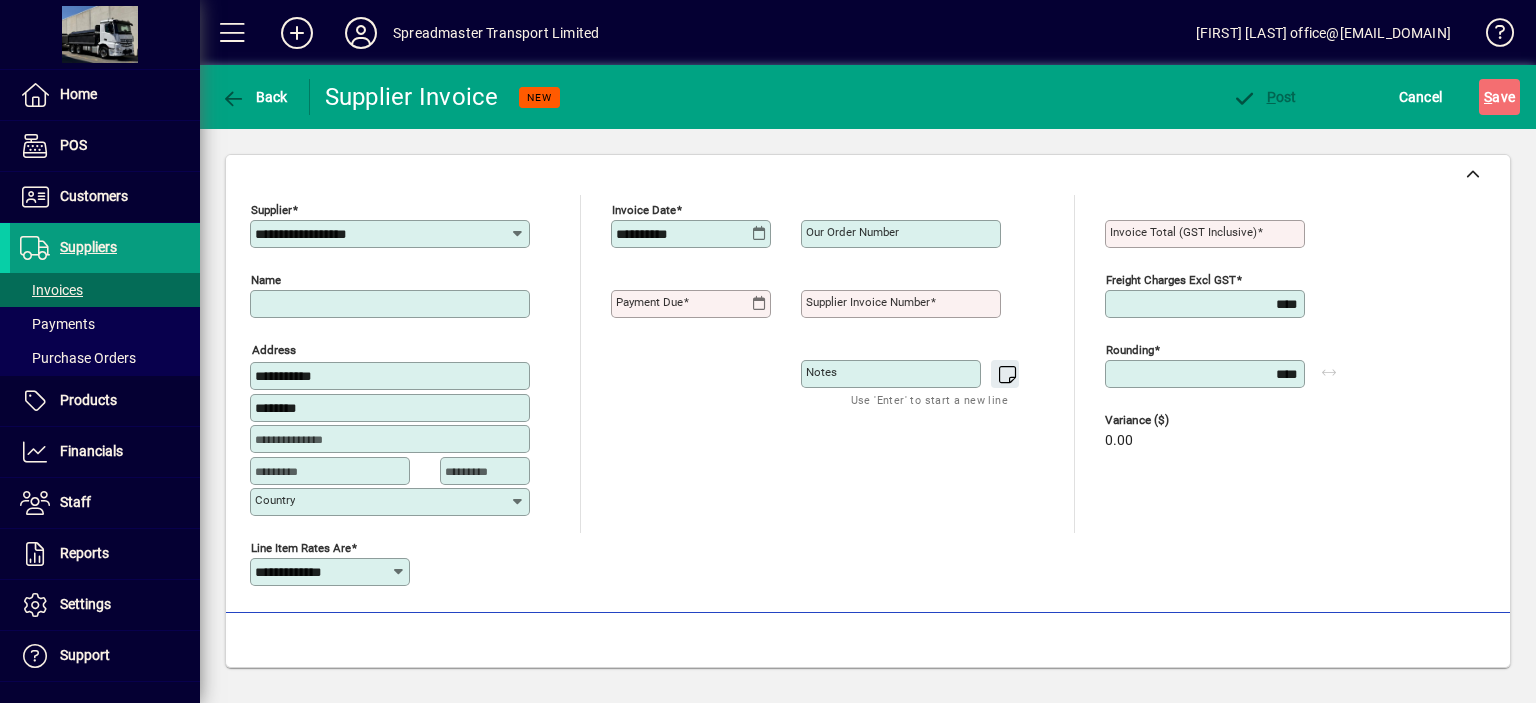 type on "**********" 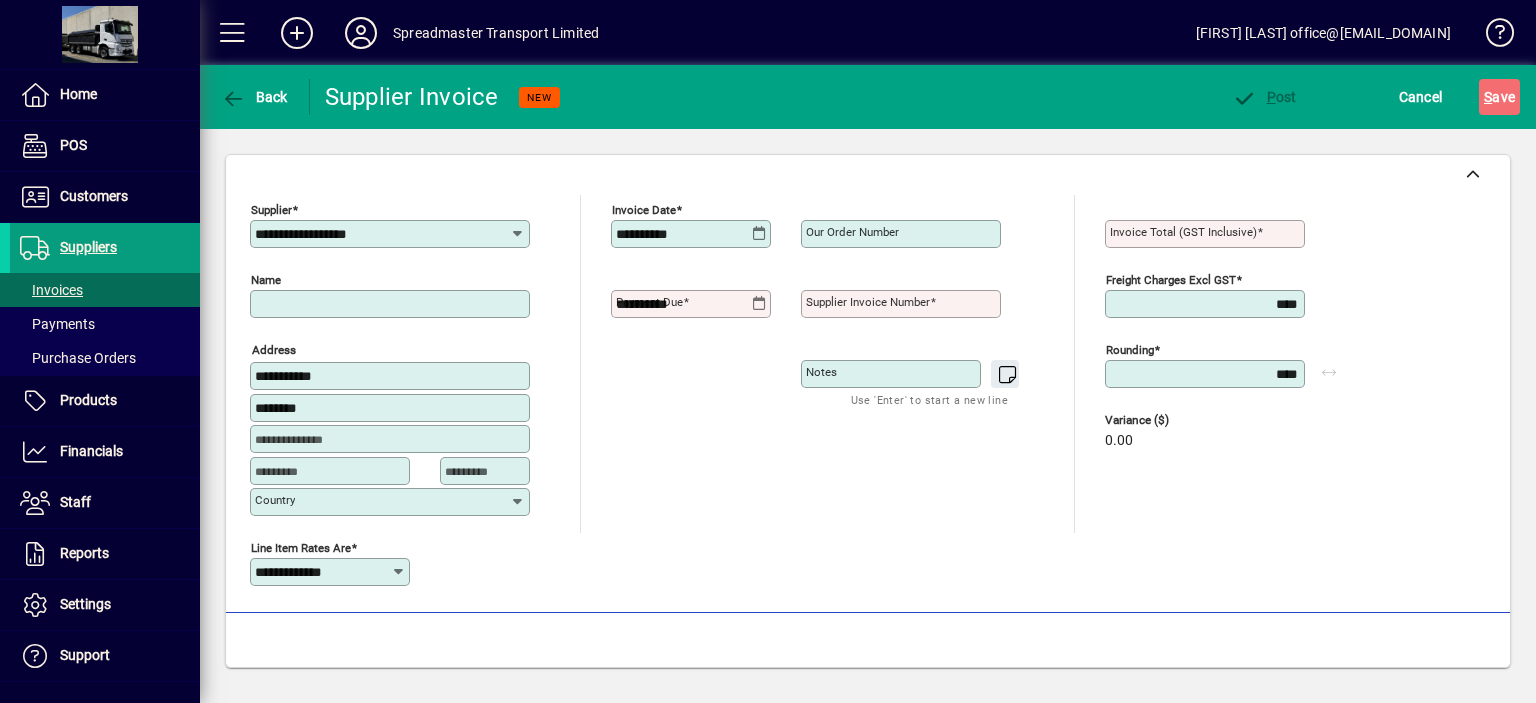 type on "**********" 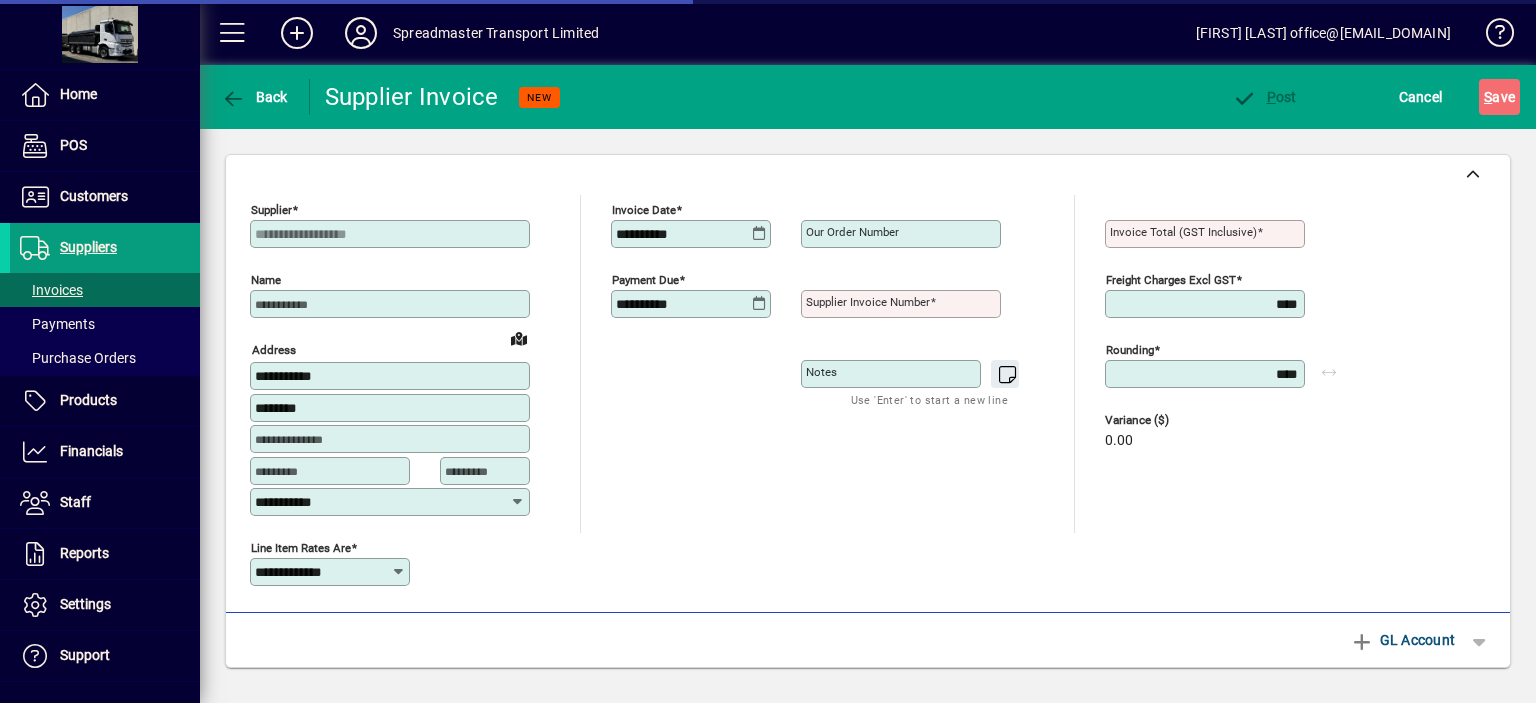 scroll, scrollTop: 380, scrollLeft: 0, axis: vertical 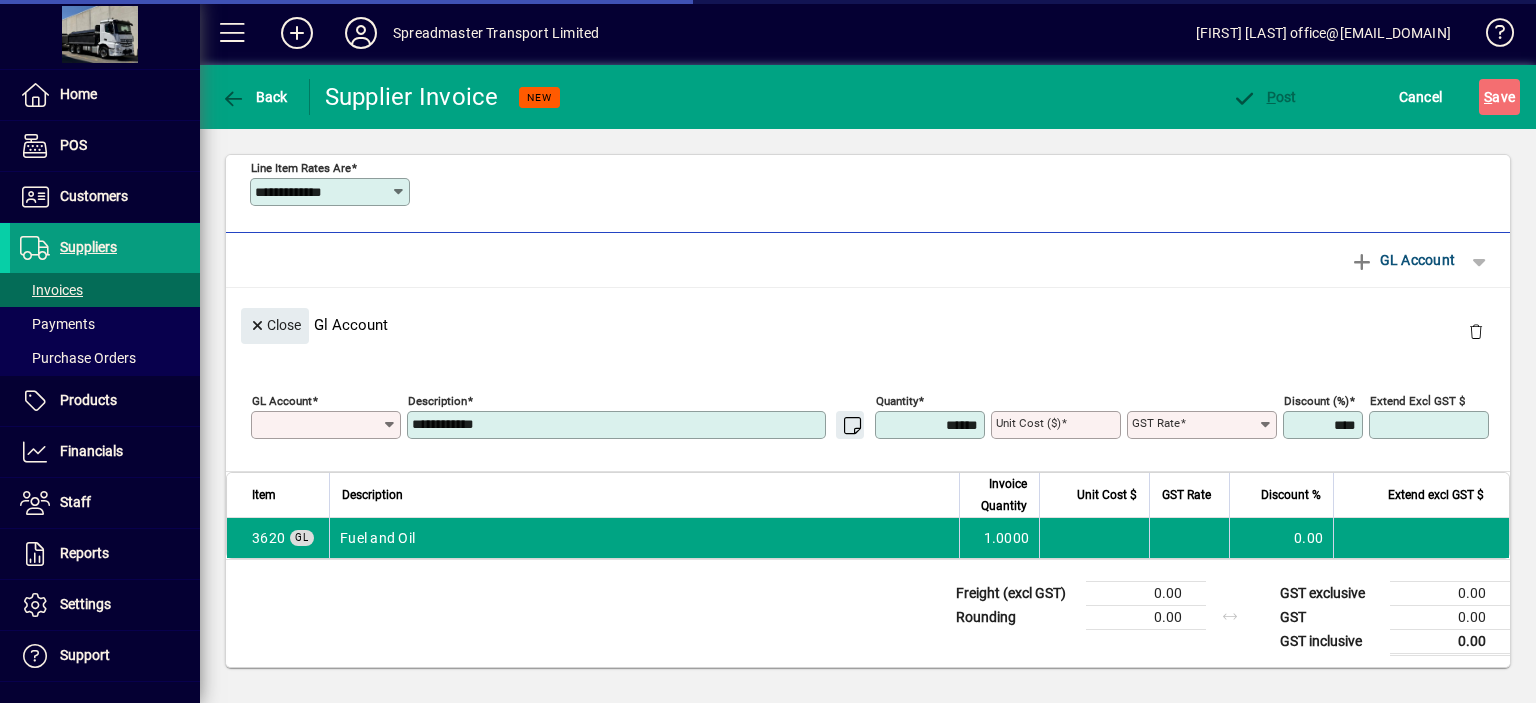 type on "****" 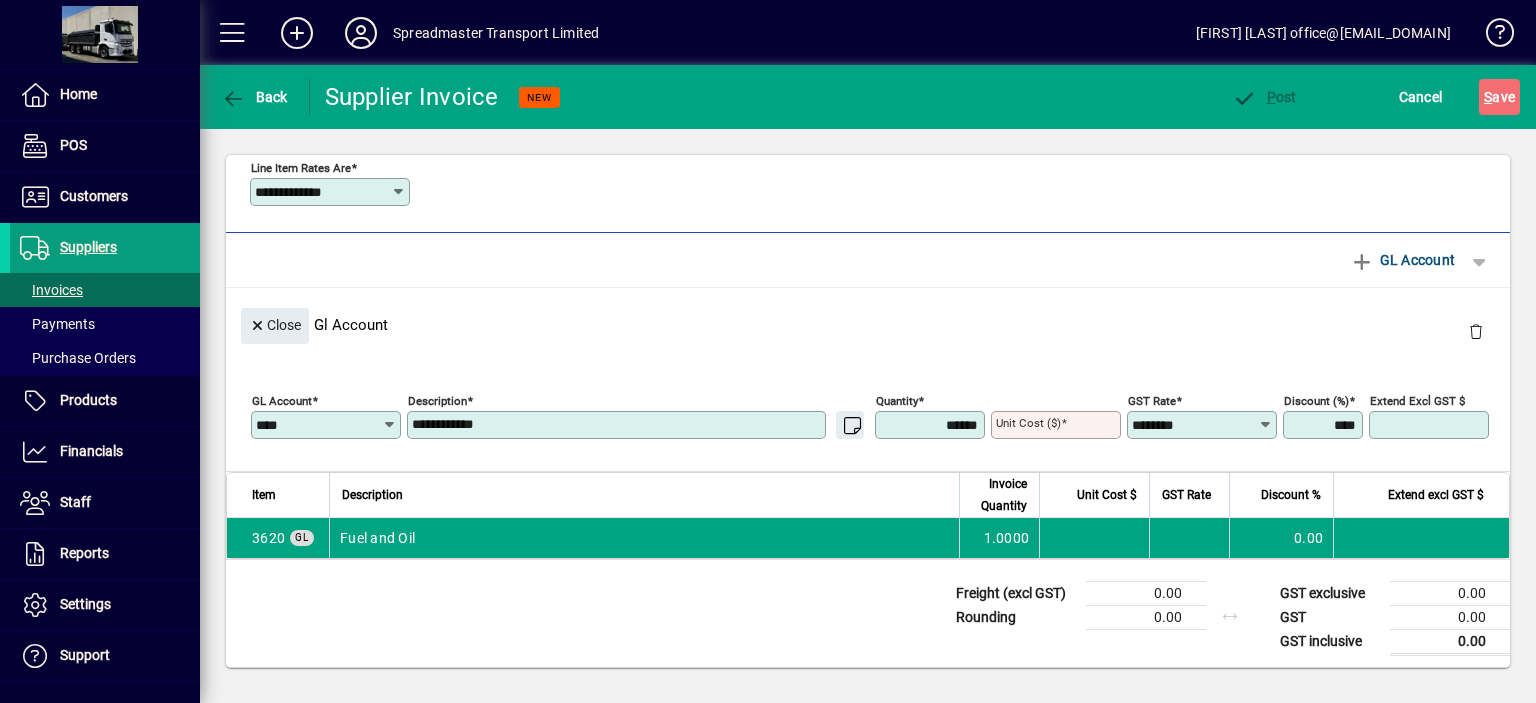 scroll, scrollTop: 0, scrollLeft: 0, axis: both 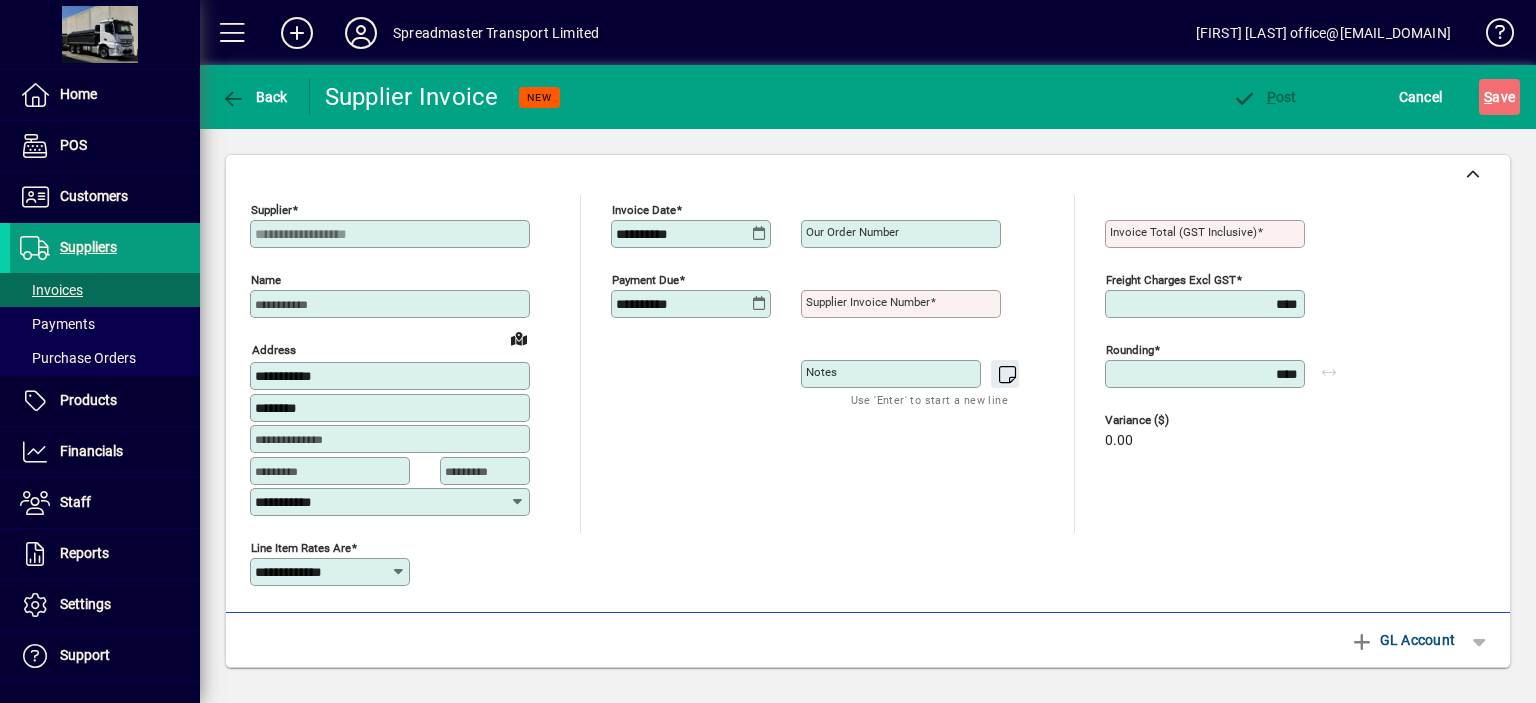 click 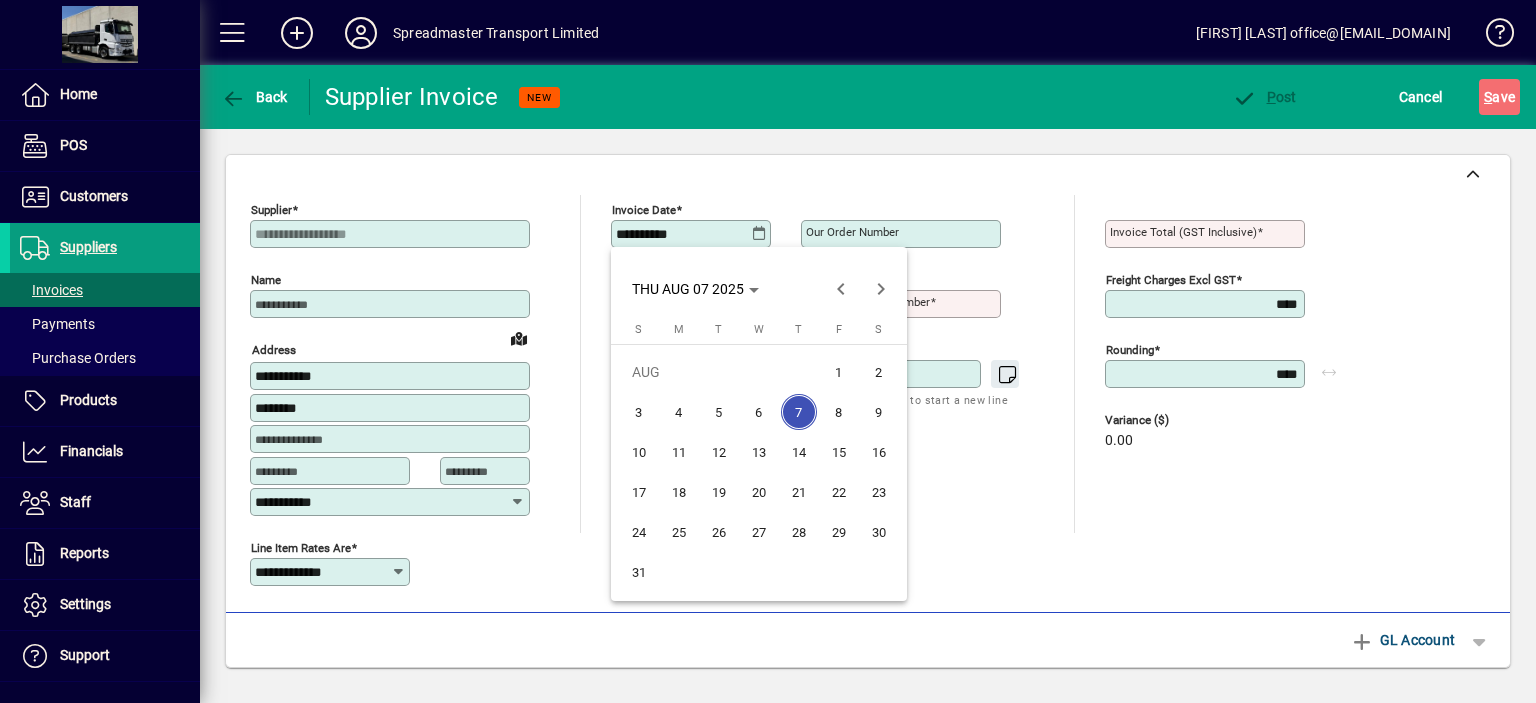 click on "3" at bounding box center (639, 412) 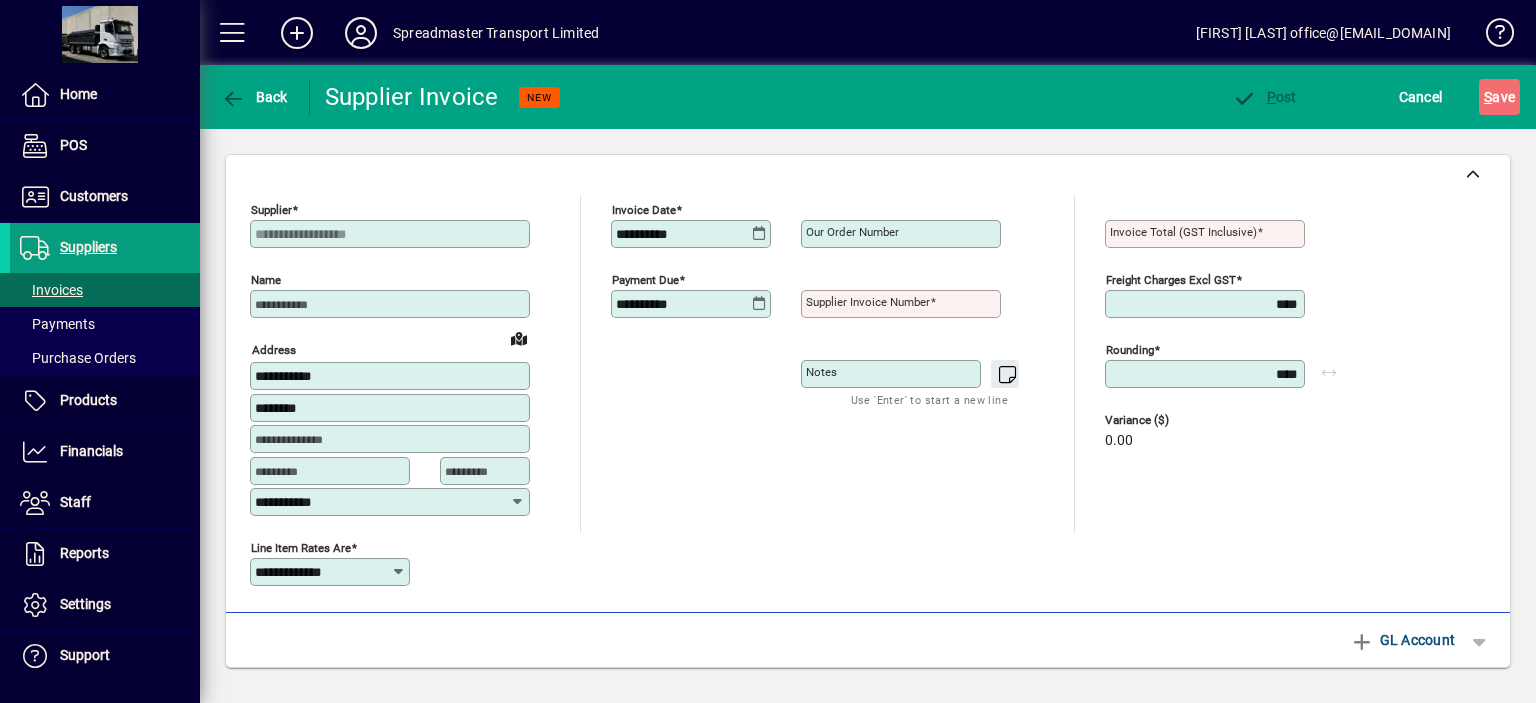 click on "Supplier invoice number" at bounding box center [868, 302] 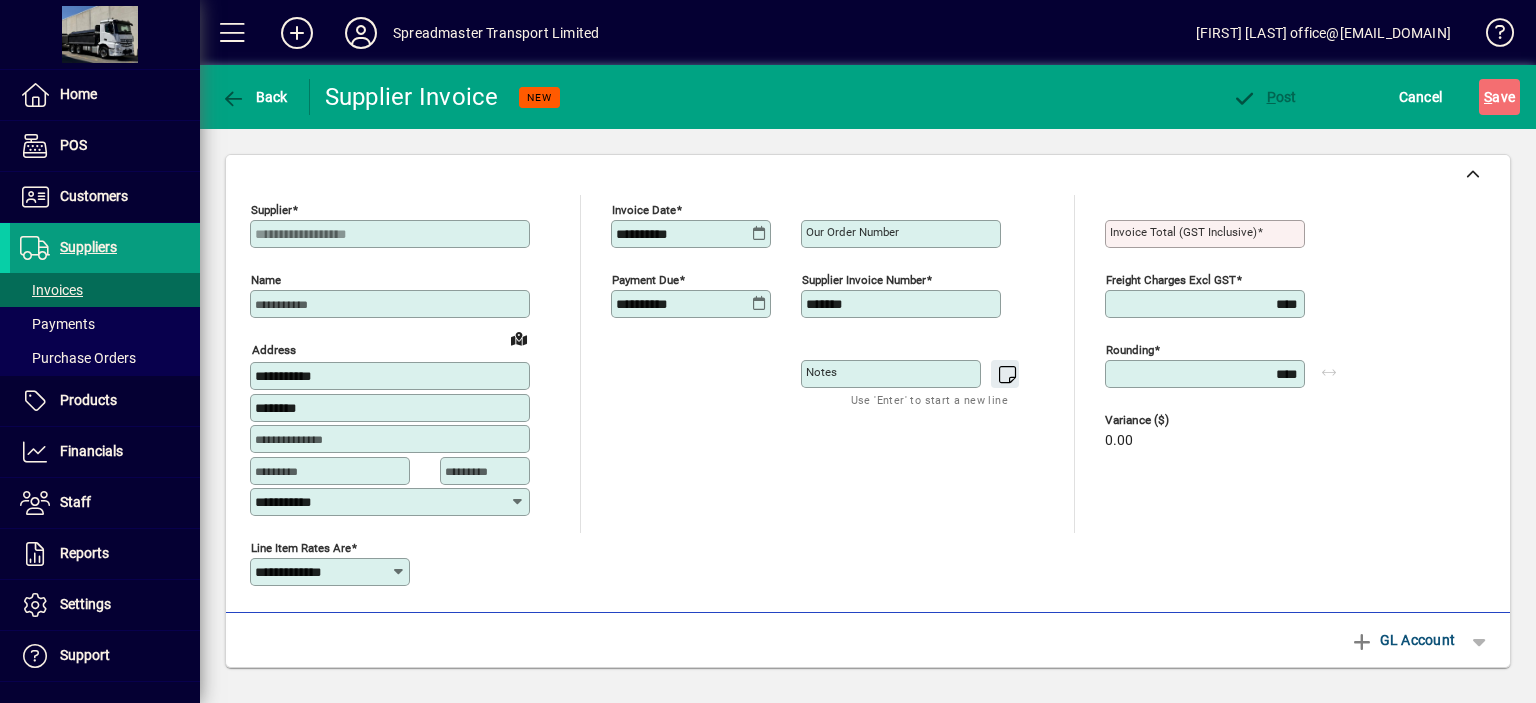type on "*******" 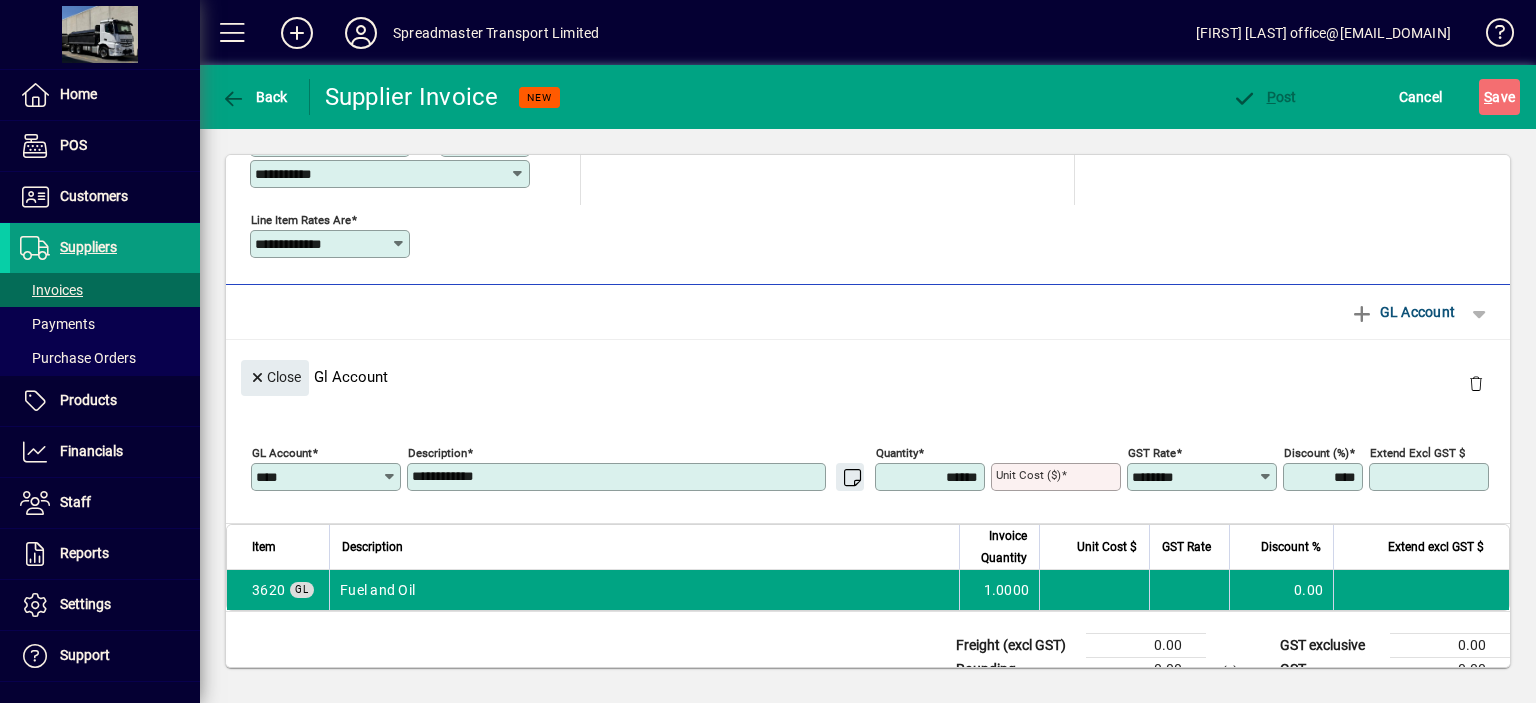 scroll, scrollTop: 380, scrollLeft: 0, axis: vertical 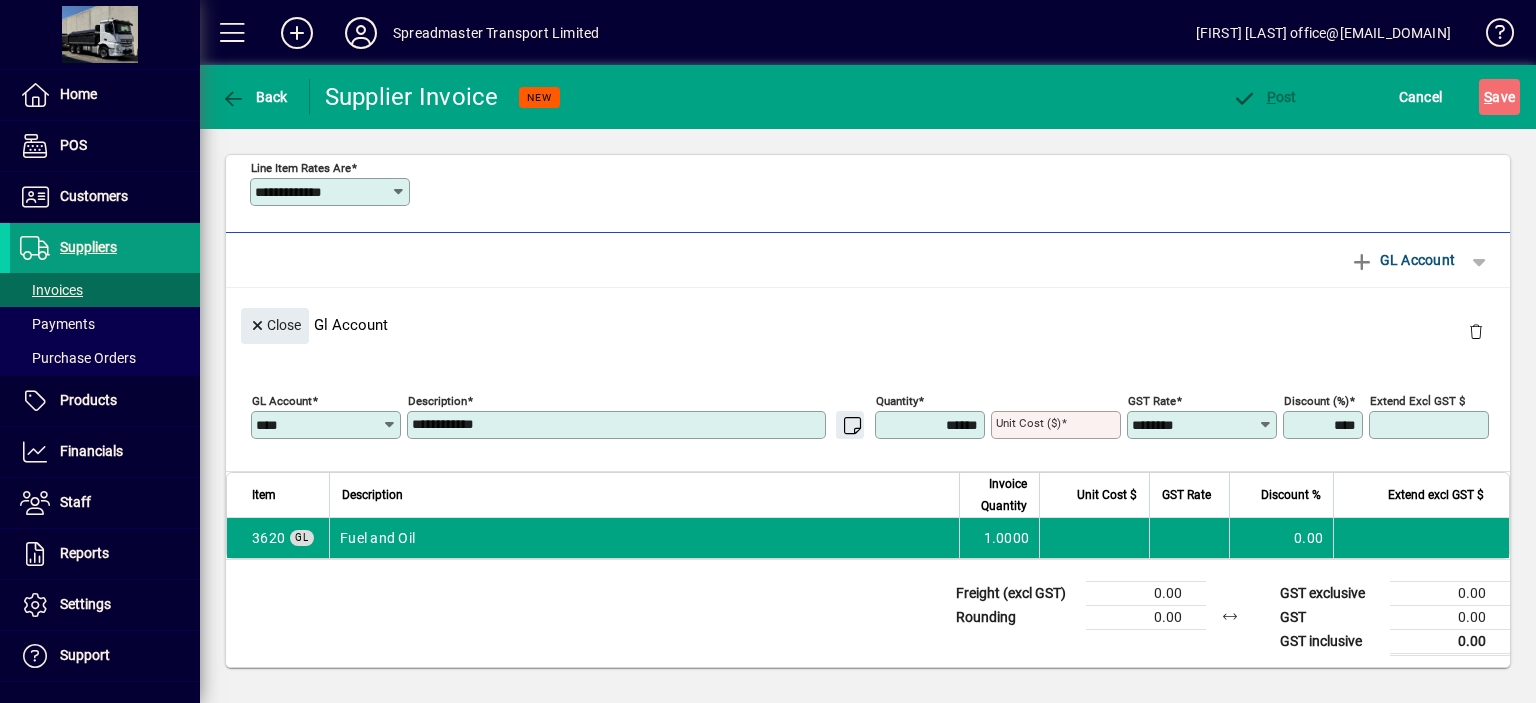 type on "*******" 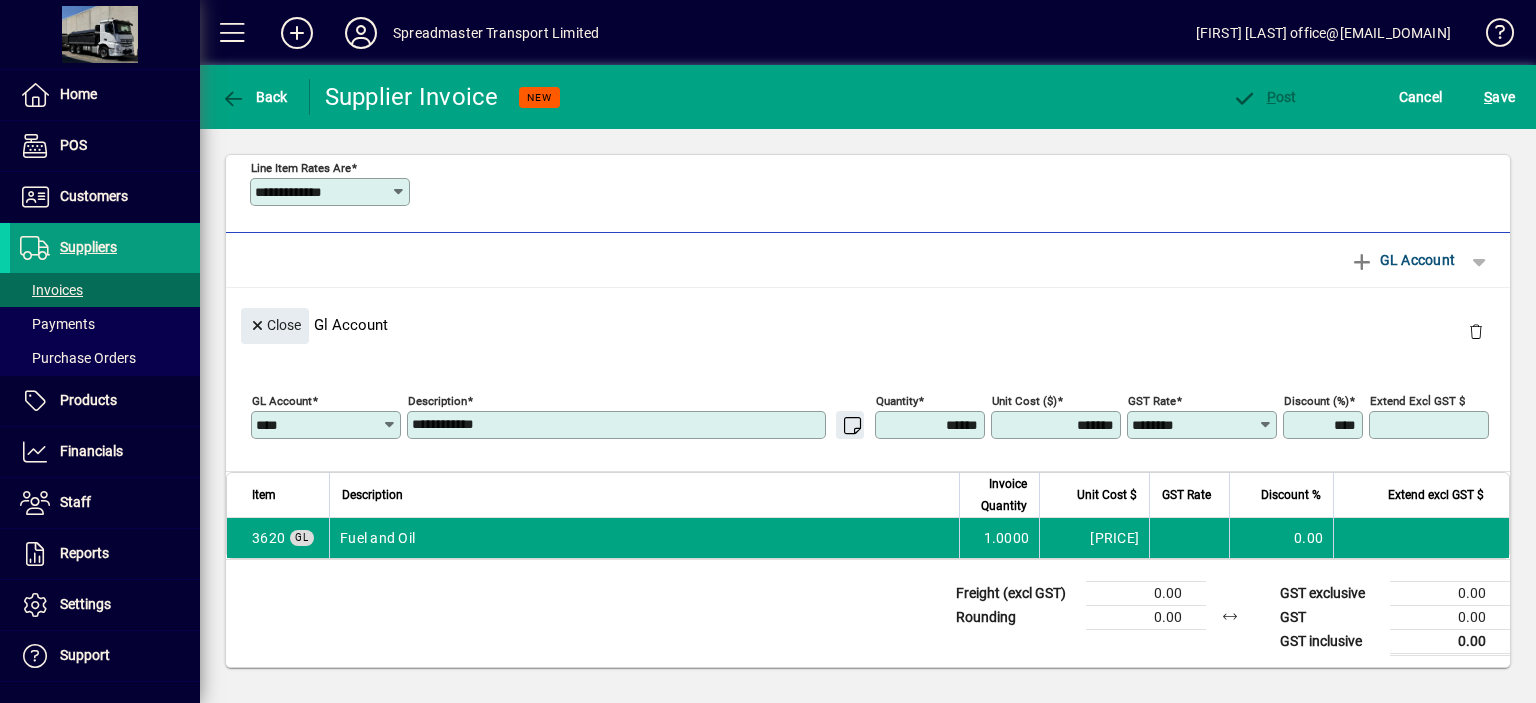 type on "*********" 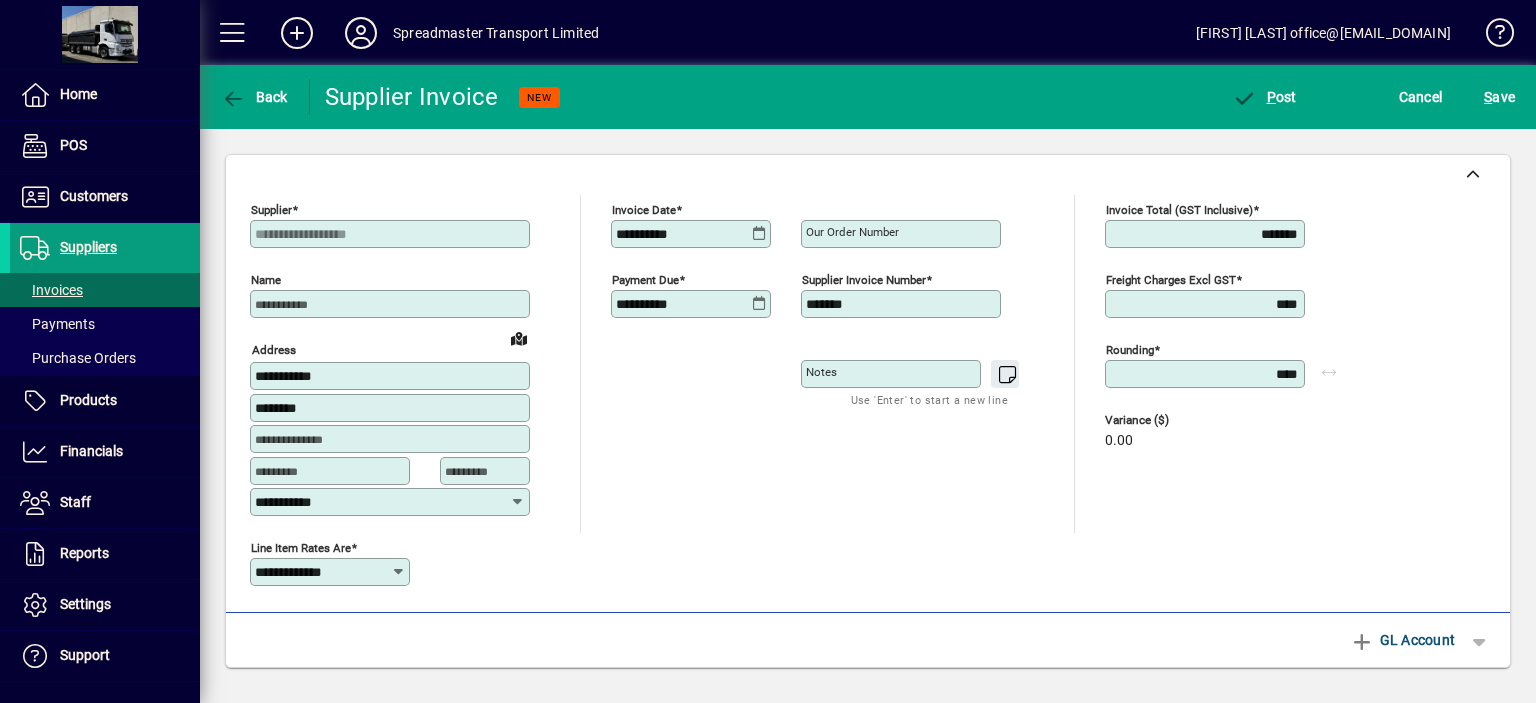 scroll, scrollTop: 0, scrollLeft: 0, axis: both 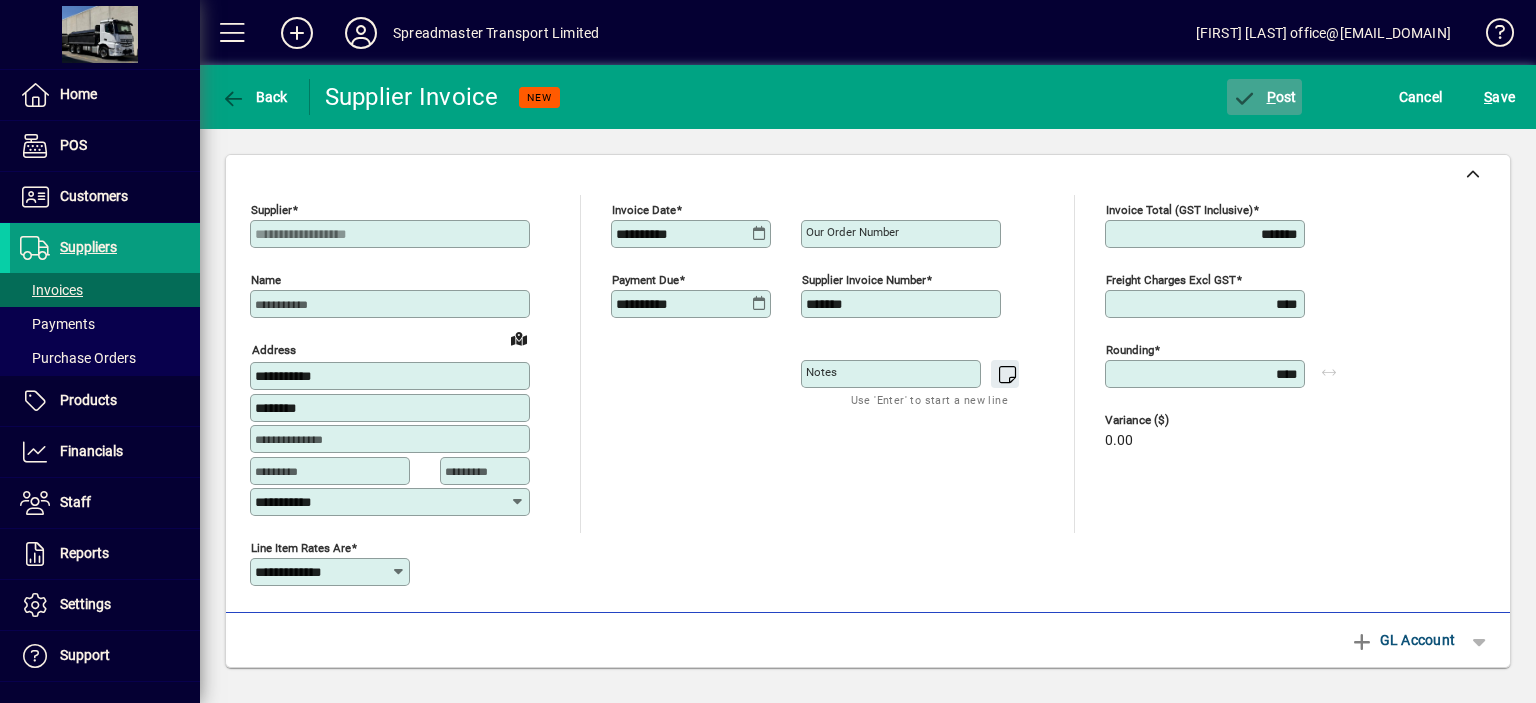 click on "P ost" 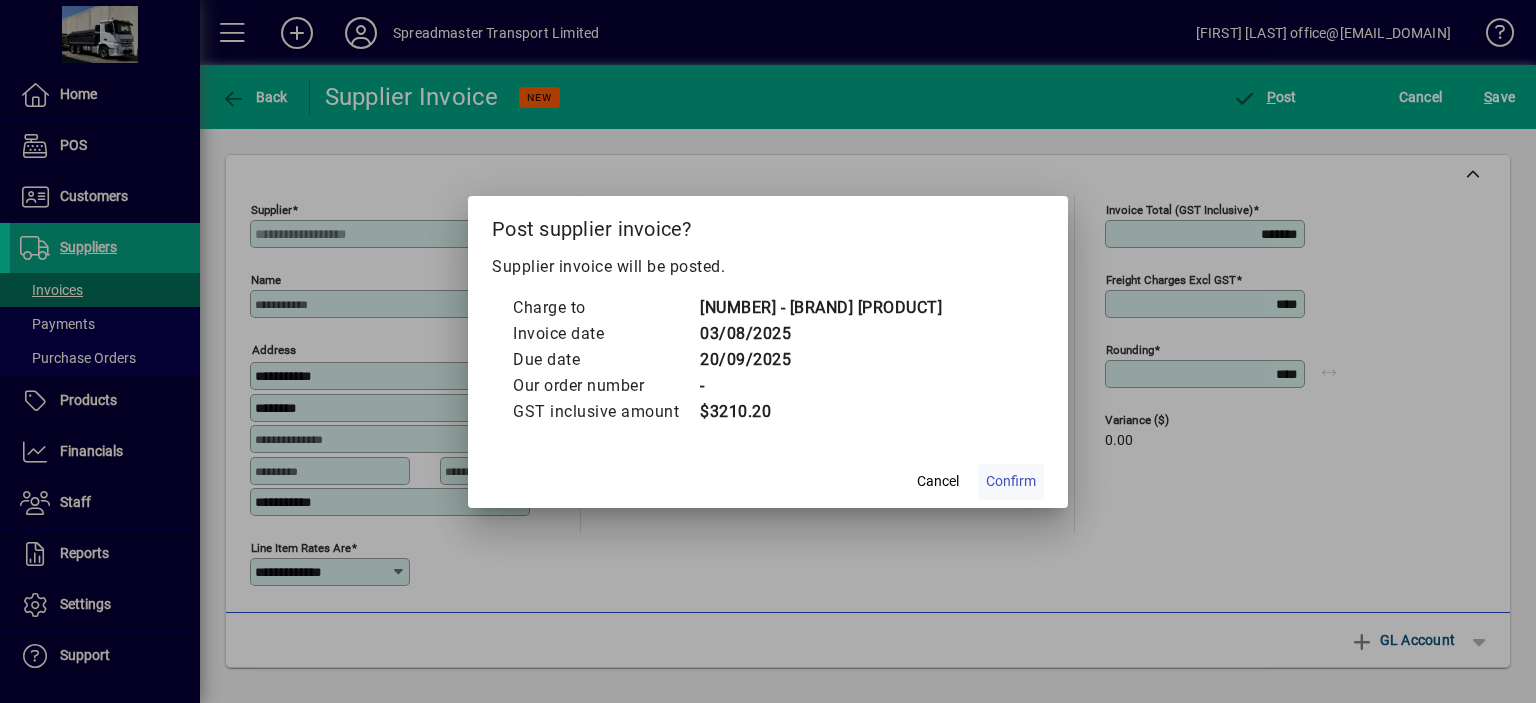 click on "Confirm" 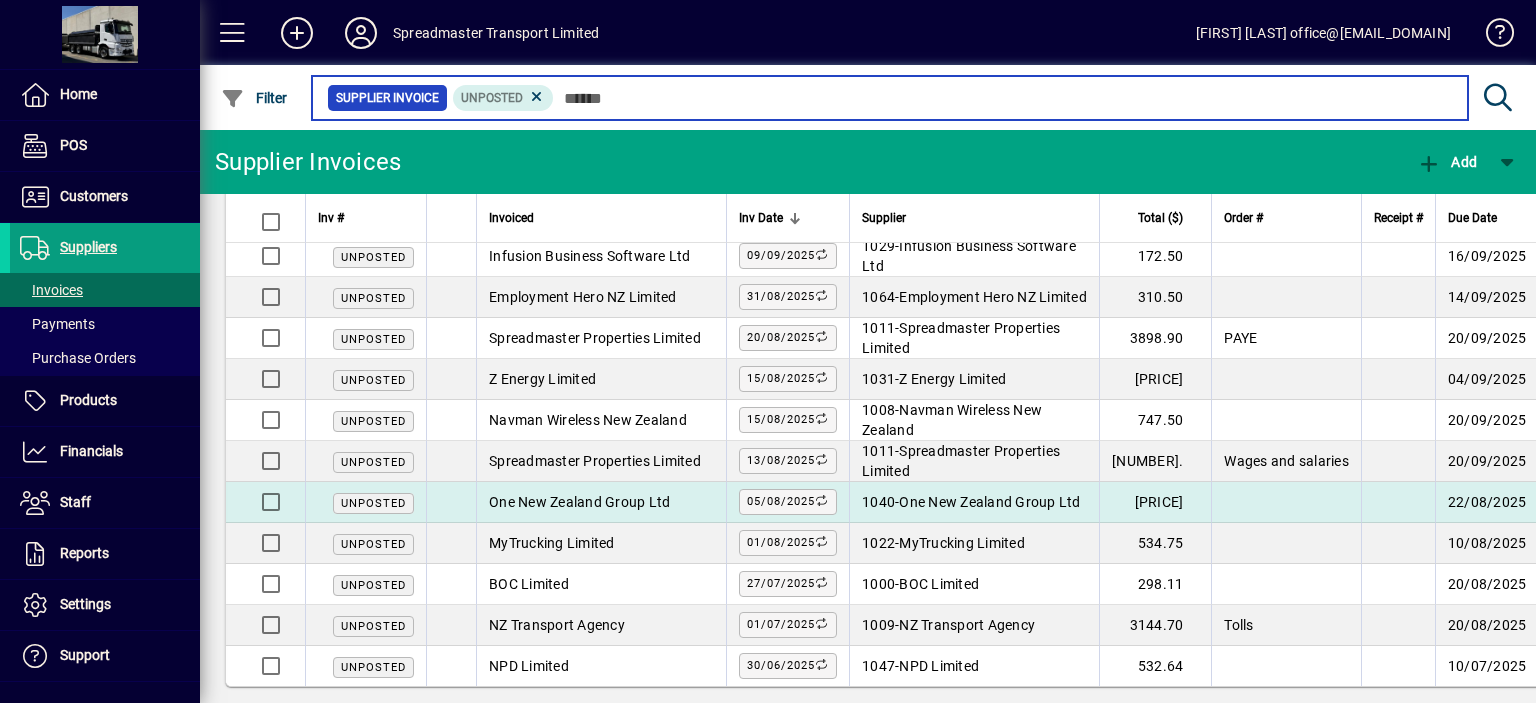 scroll, scrollTop: 48, scrollLeft: 0, axis: vertical 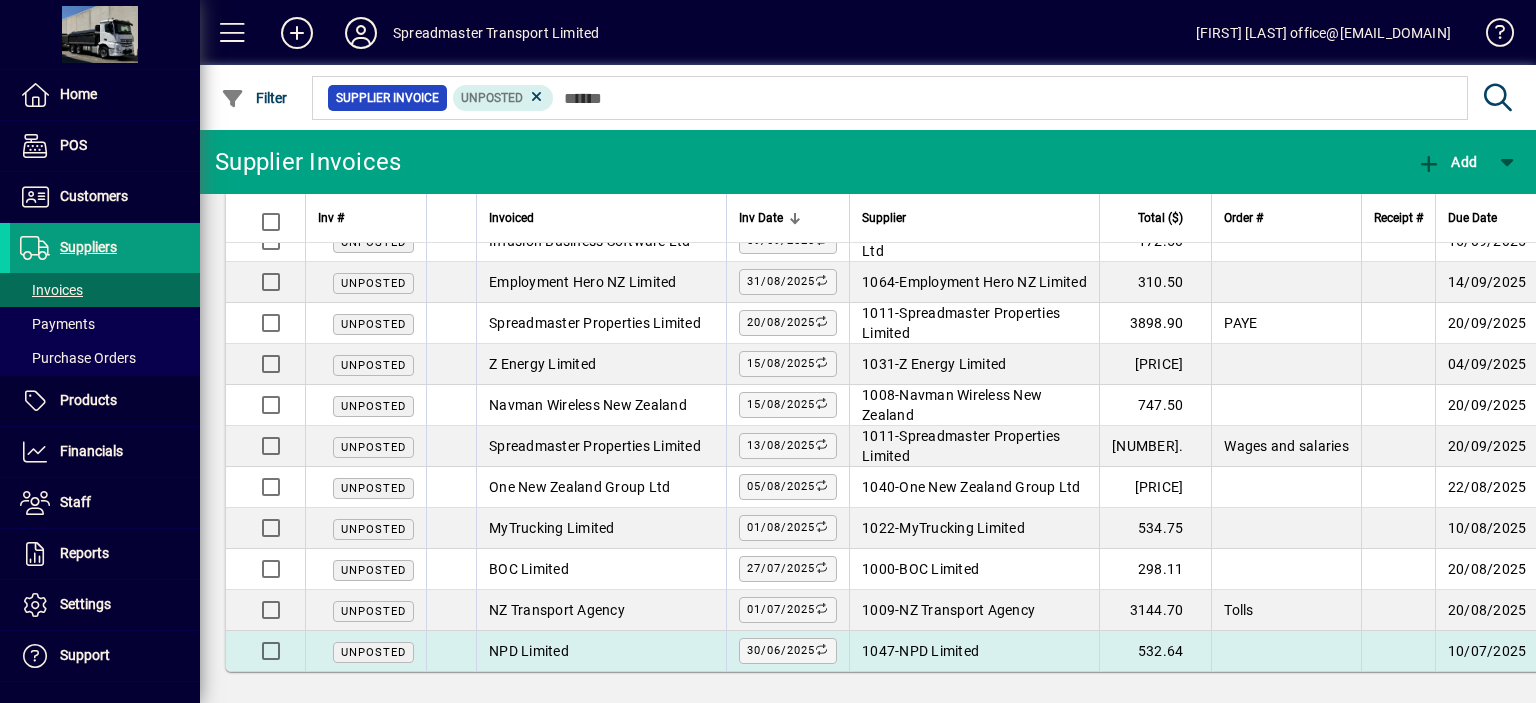 click on "NPD Limited" at bounding box center [939, 651] 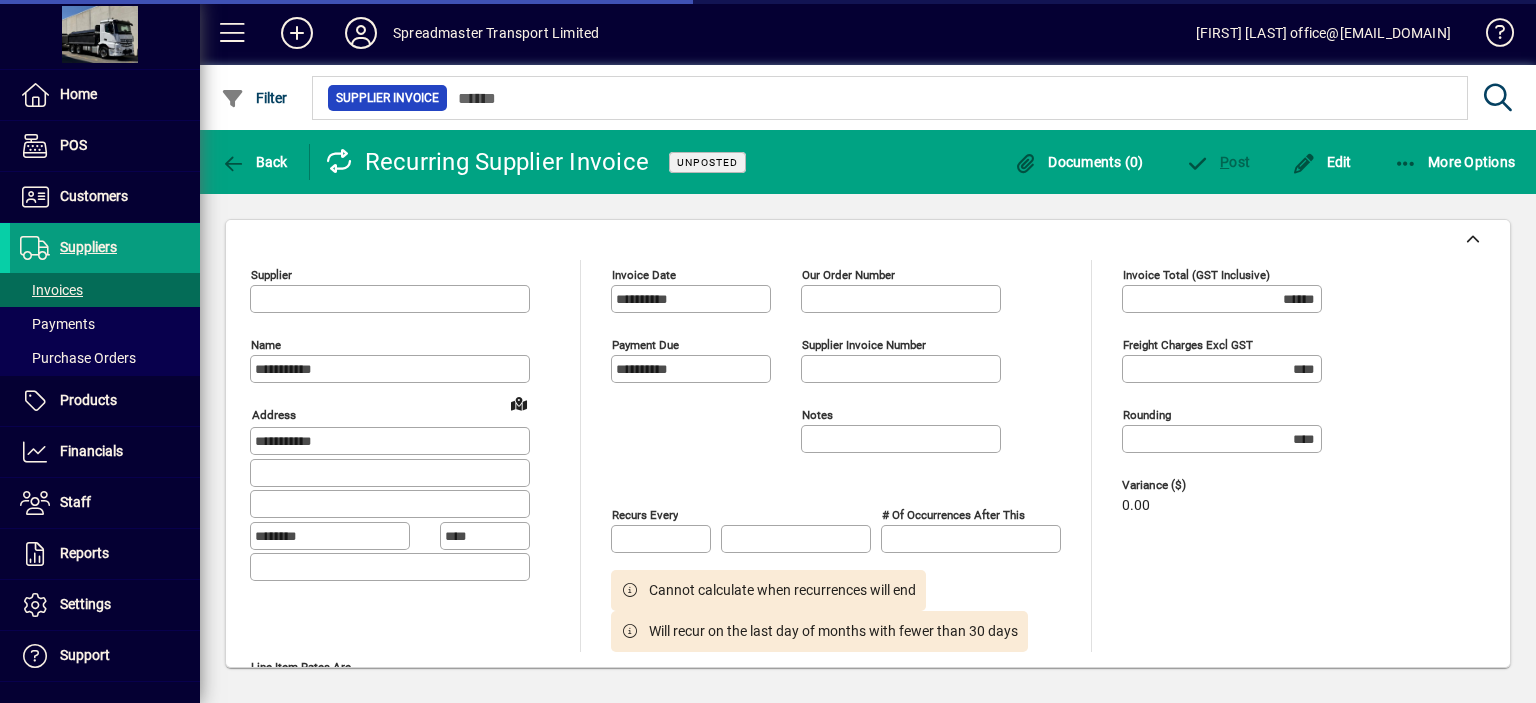 type on "**********" 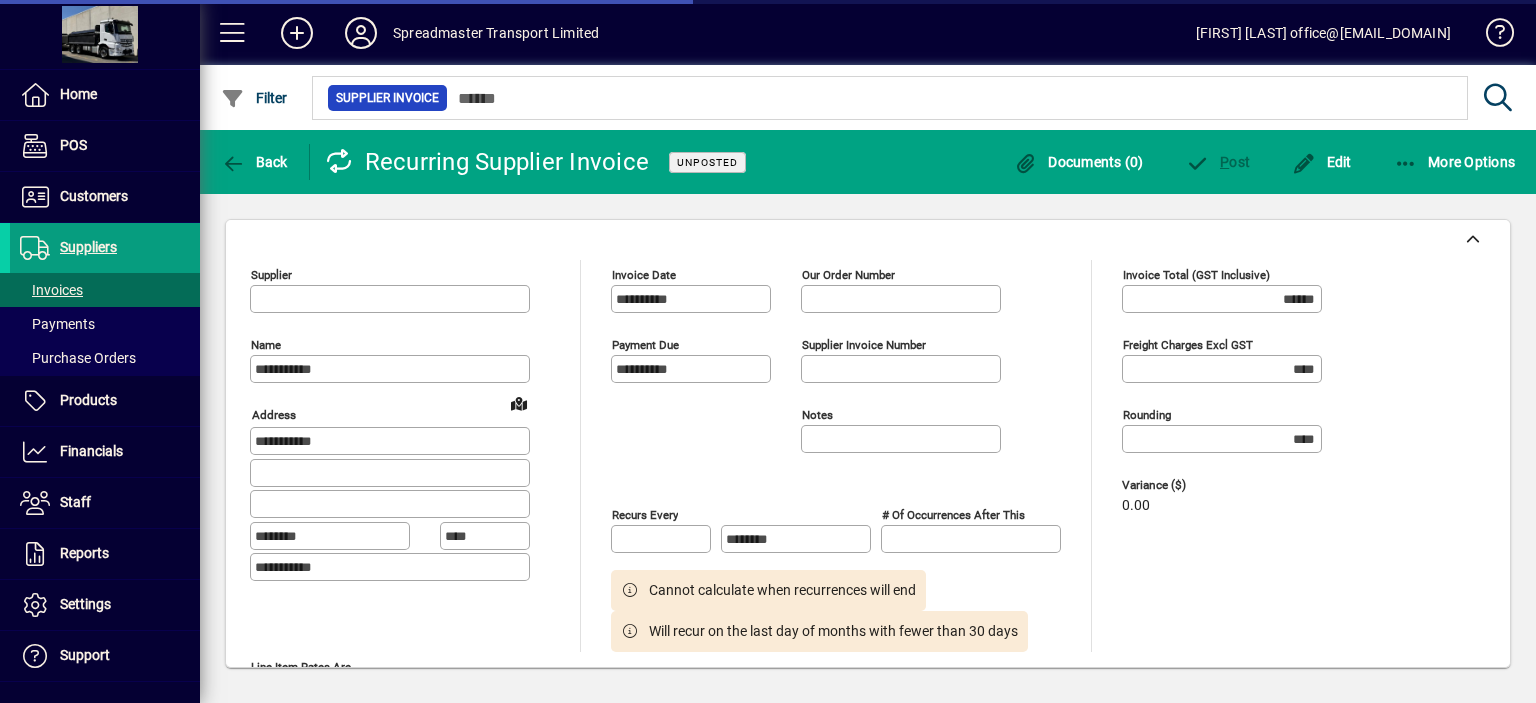 type on "**********" 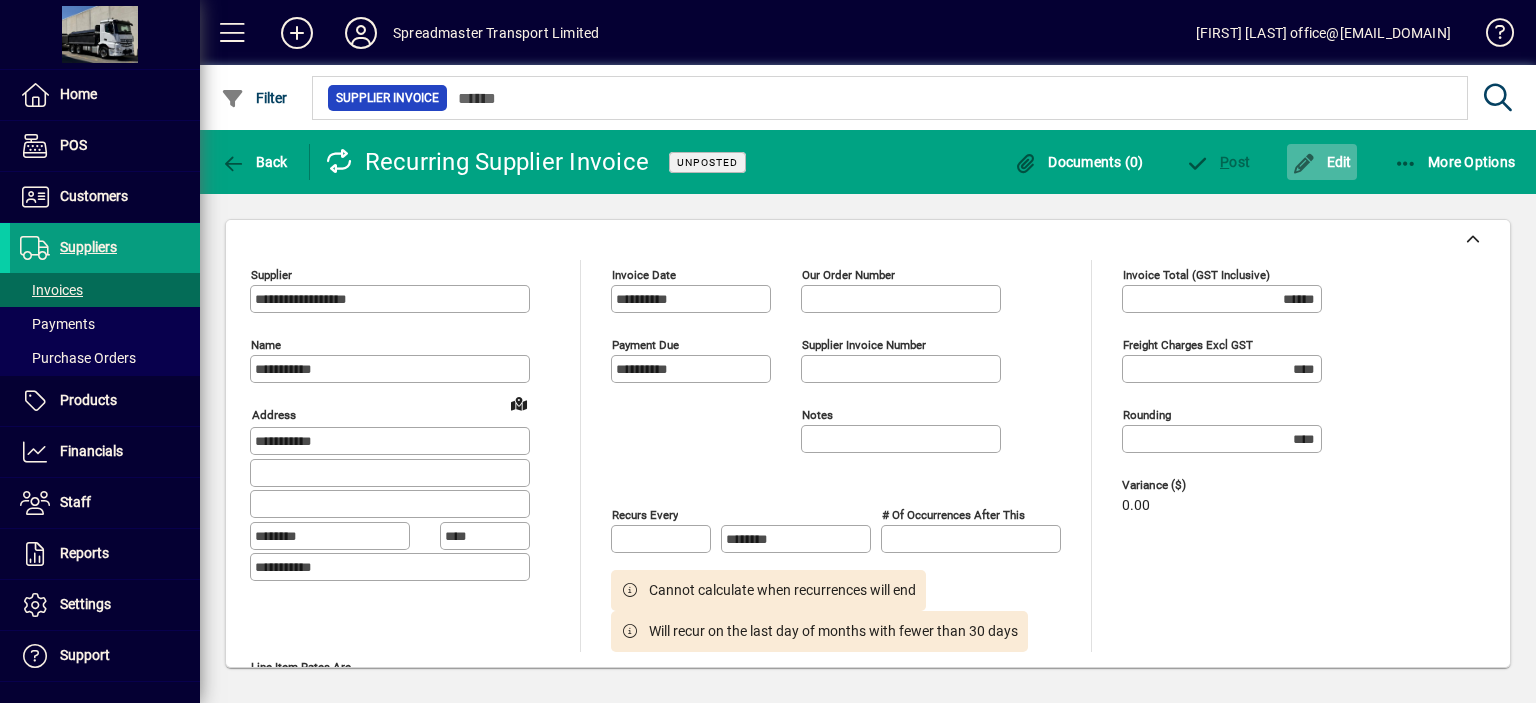 click on "Edit" 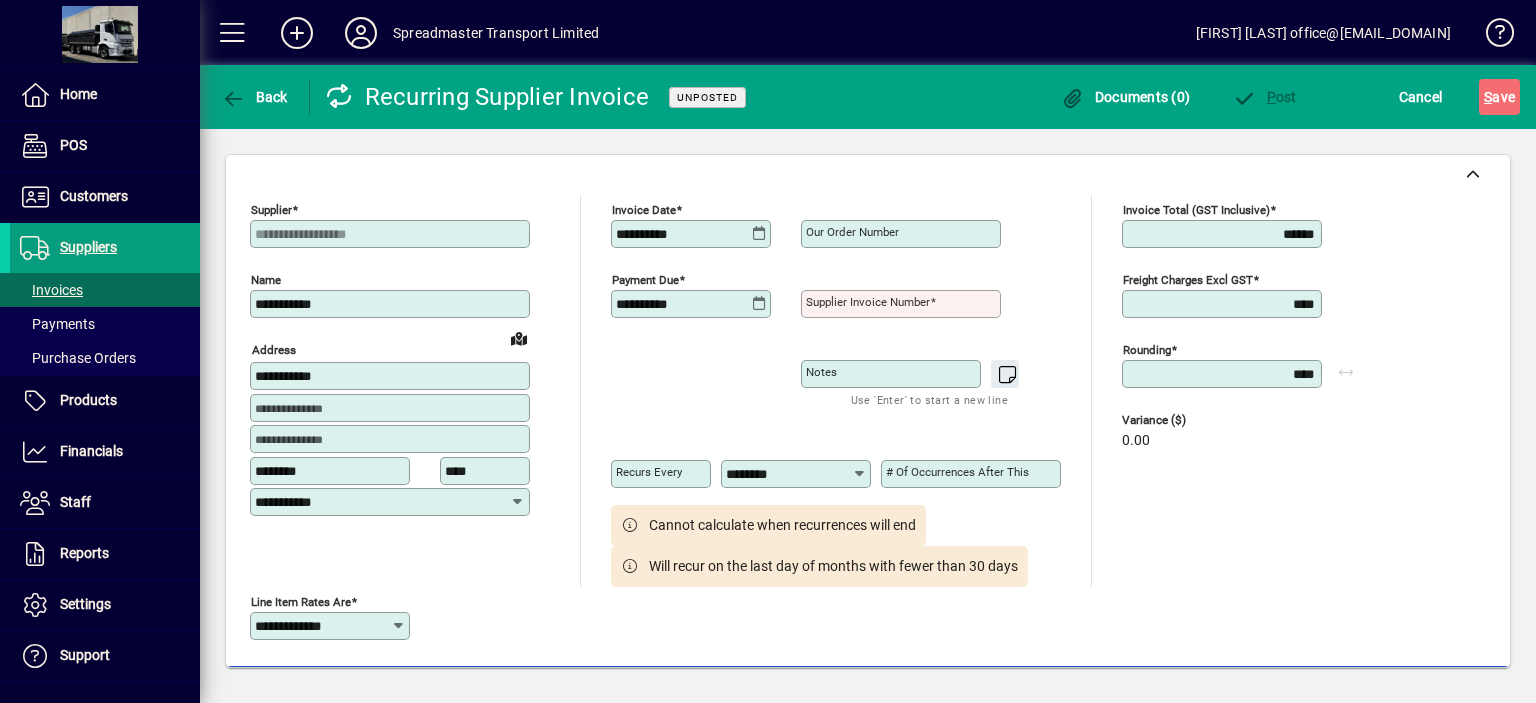 click 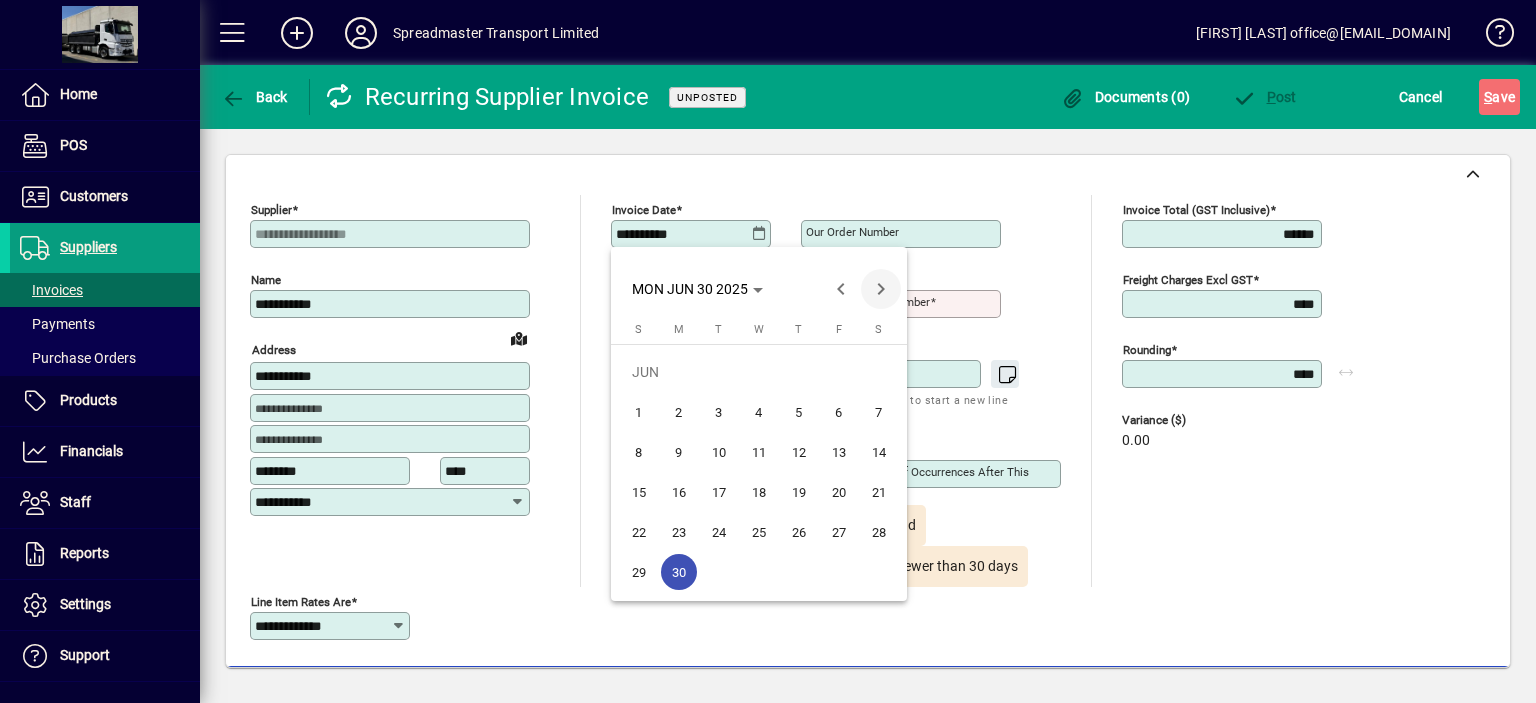 click at bounding box center (881, 289) 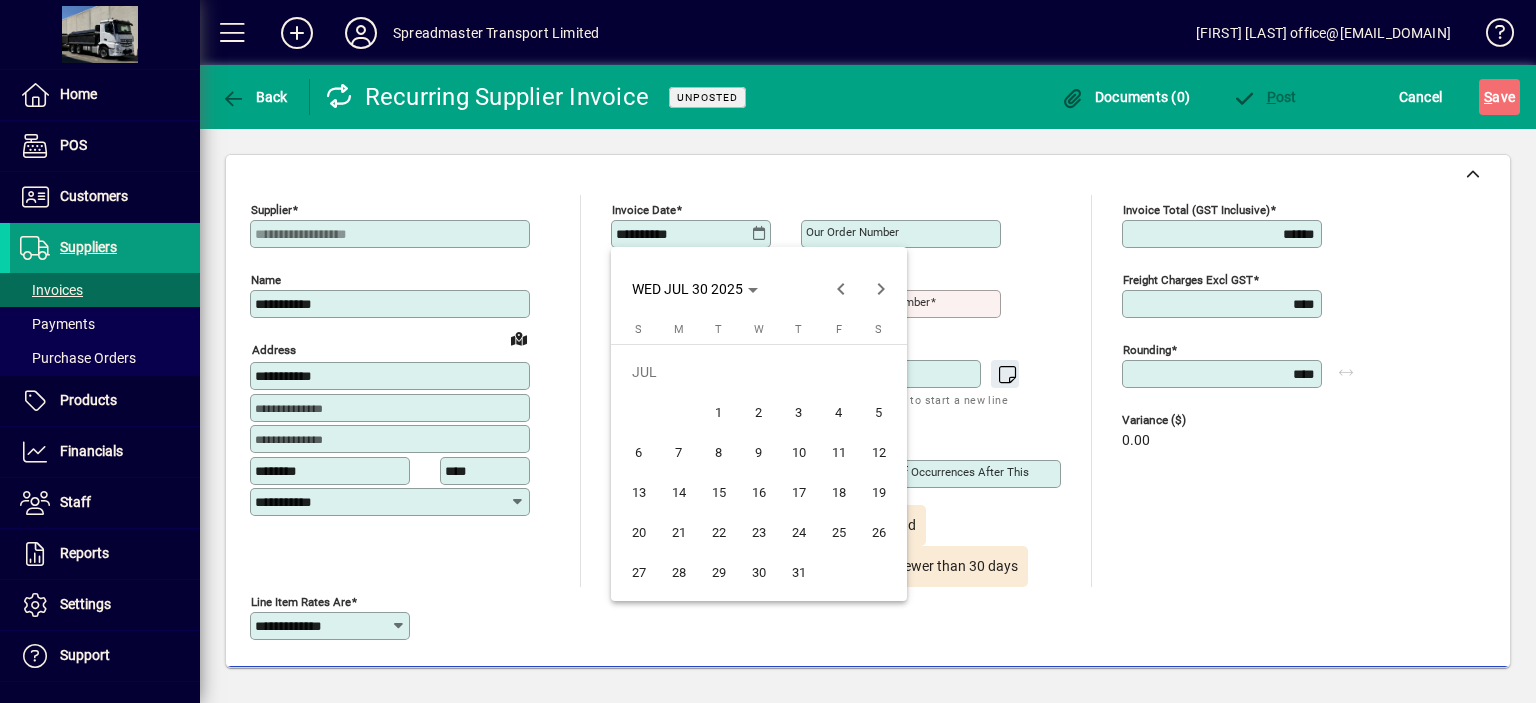 click on "31" at bounding box center (799, 572) 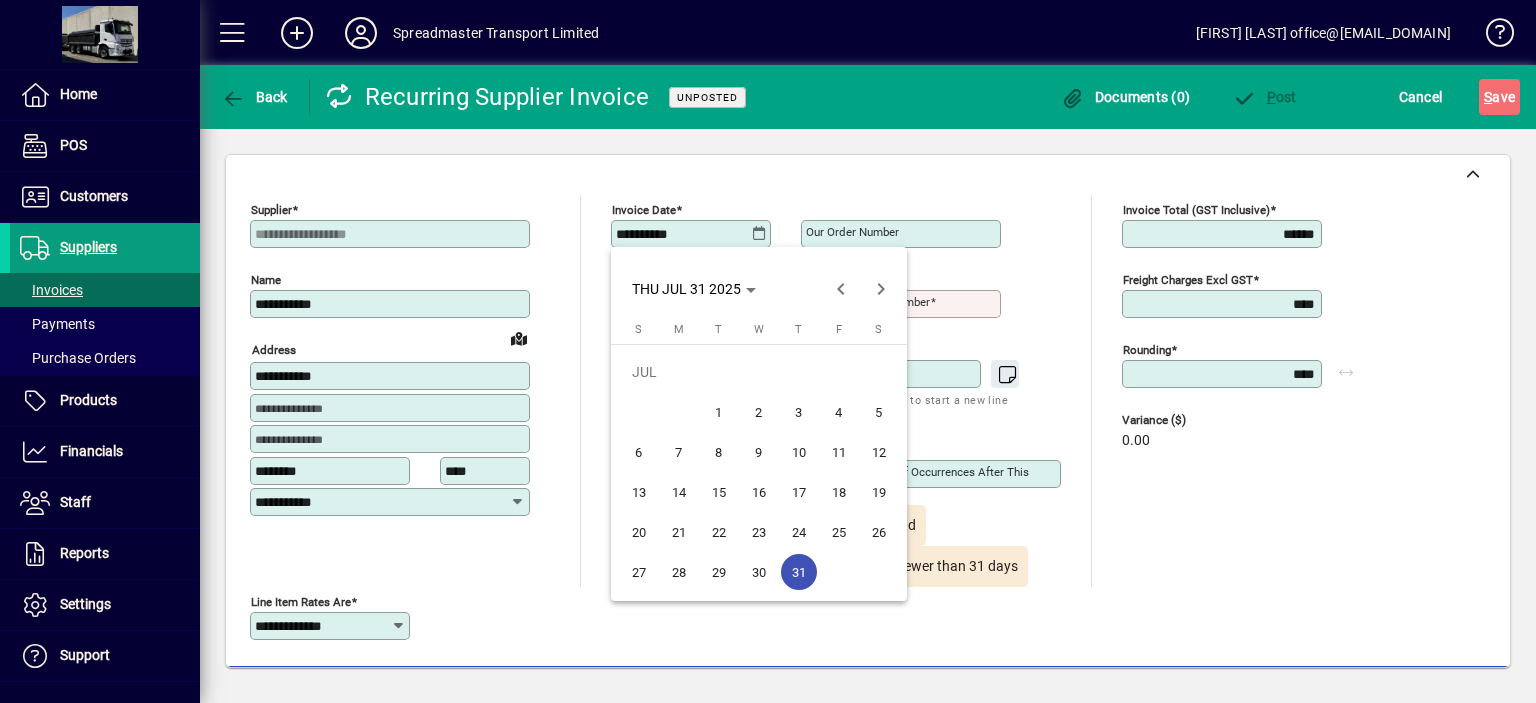 type on "**********" 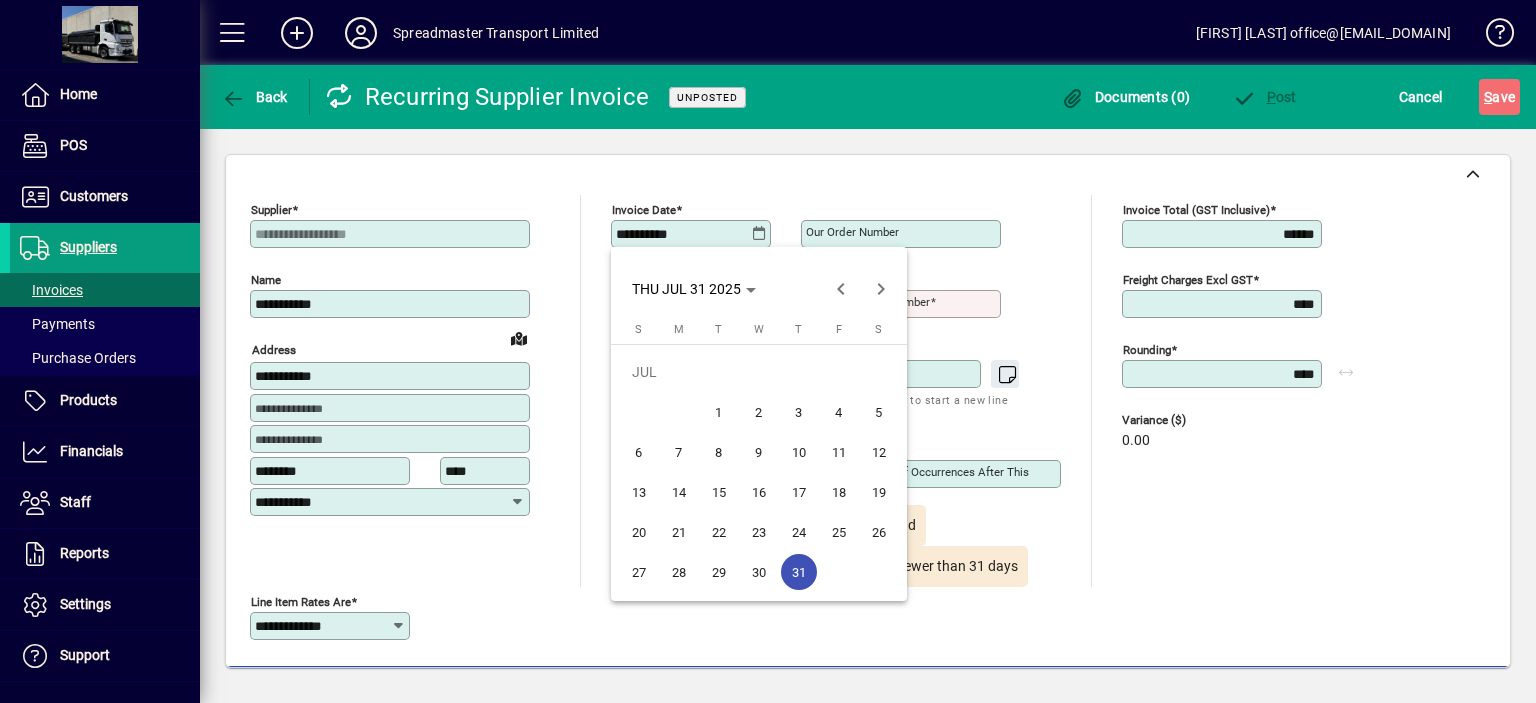 type on "**********" 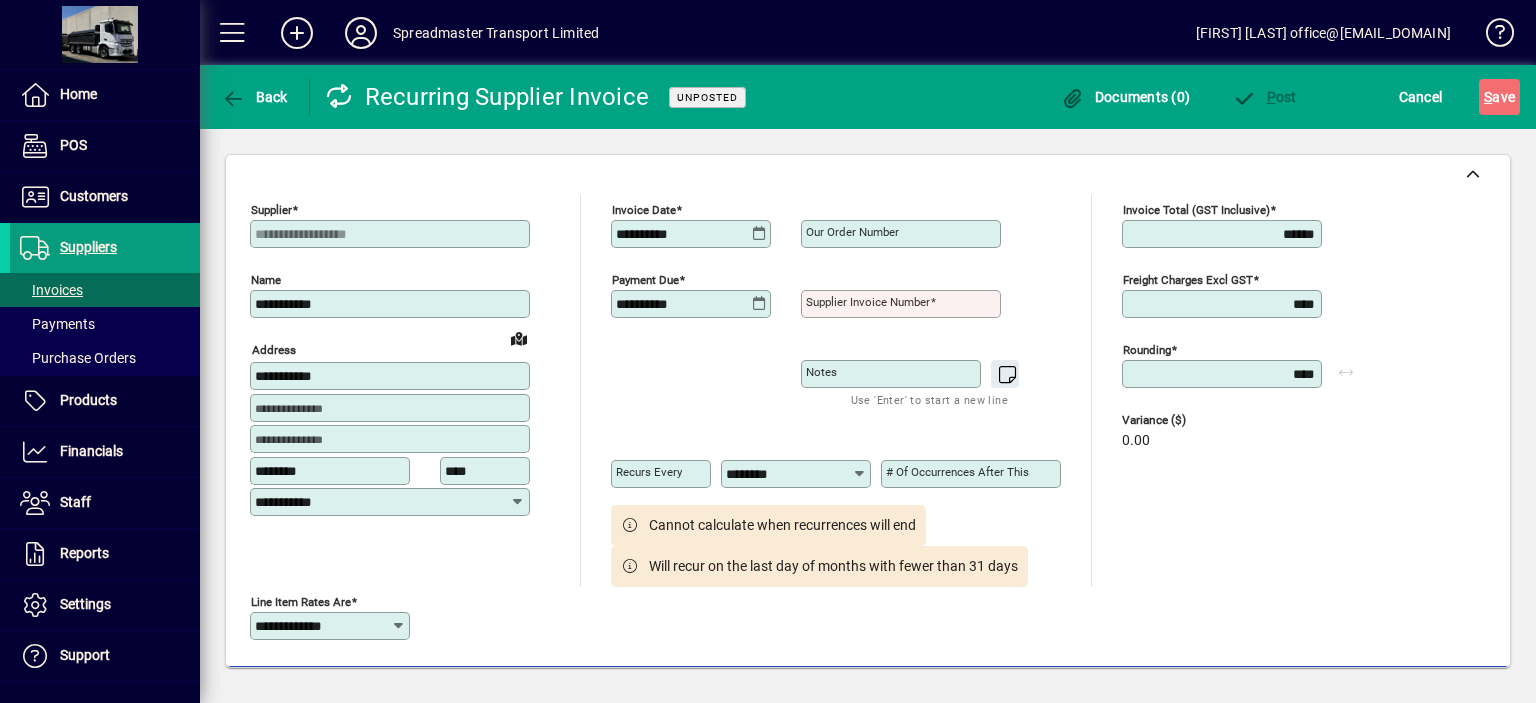 click on "Supplier invoice number" at bounding box center [868, 302] 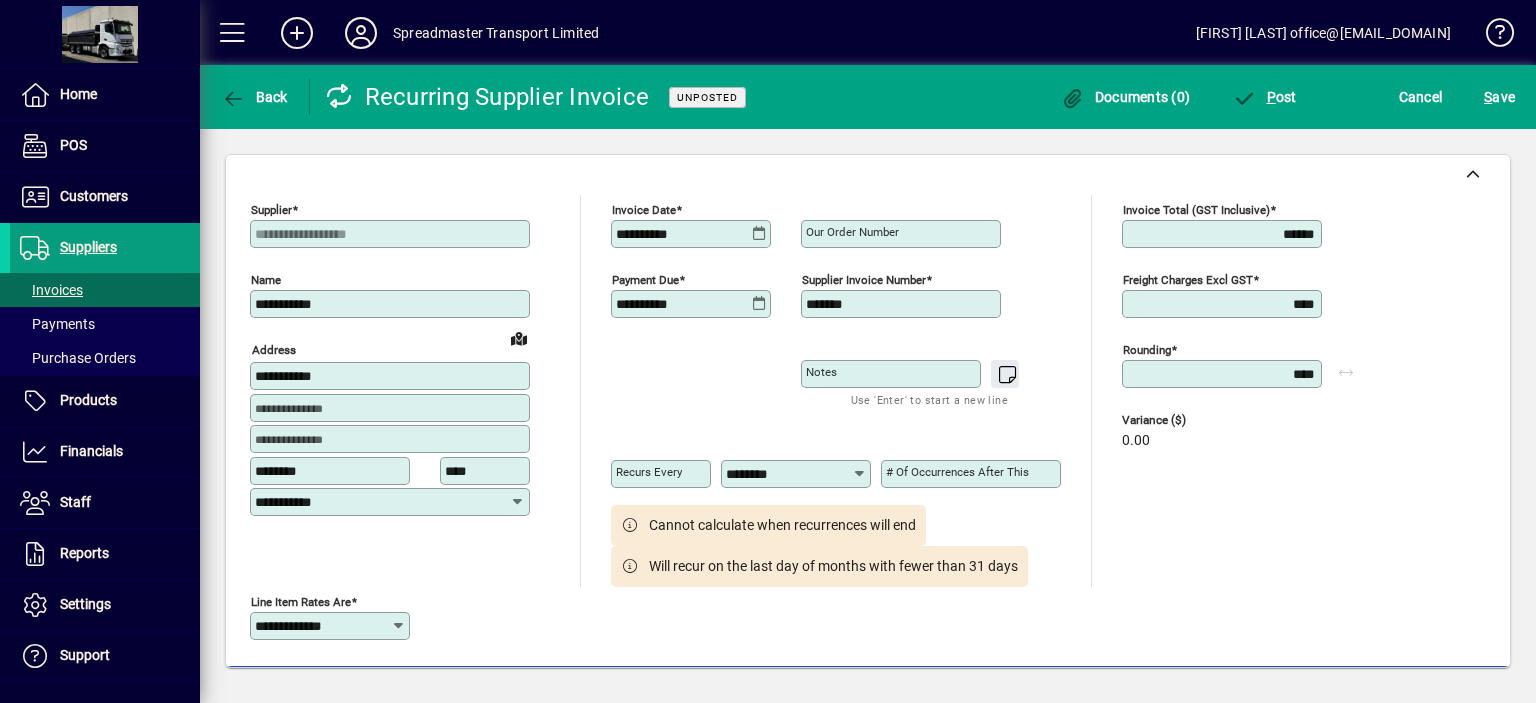 type on "*******" 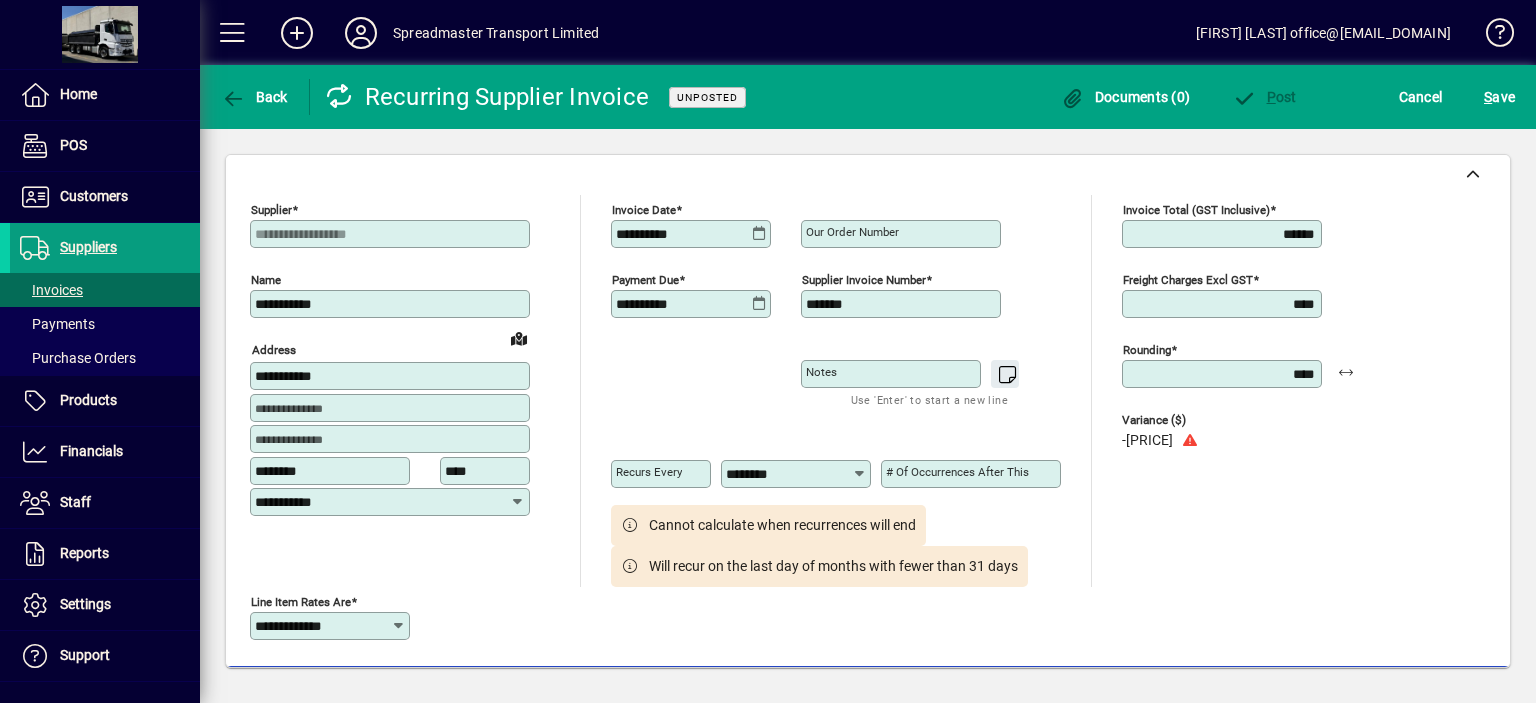 type on "******" 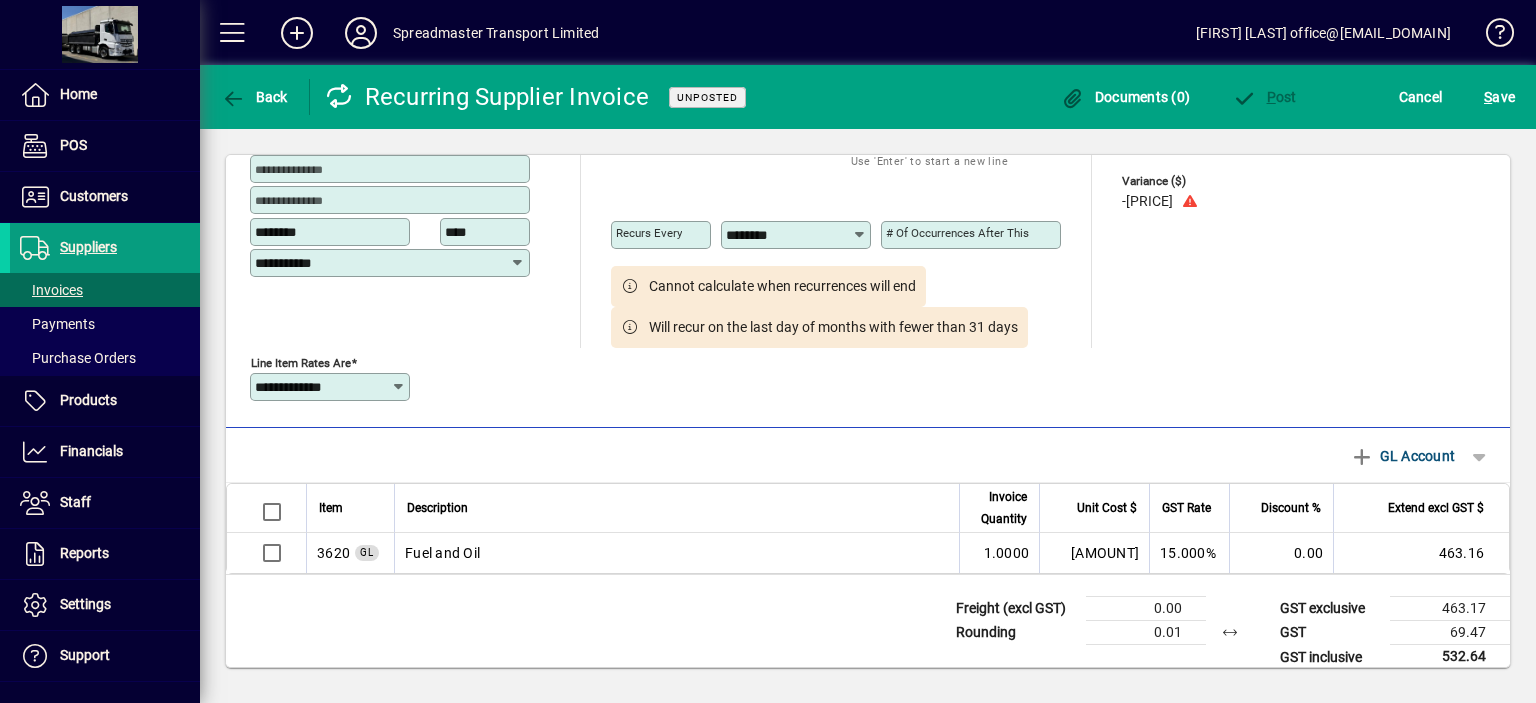 scroll, scrollTop: 256, scrollLeft: 0, axis: vertical 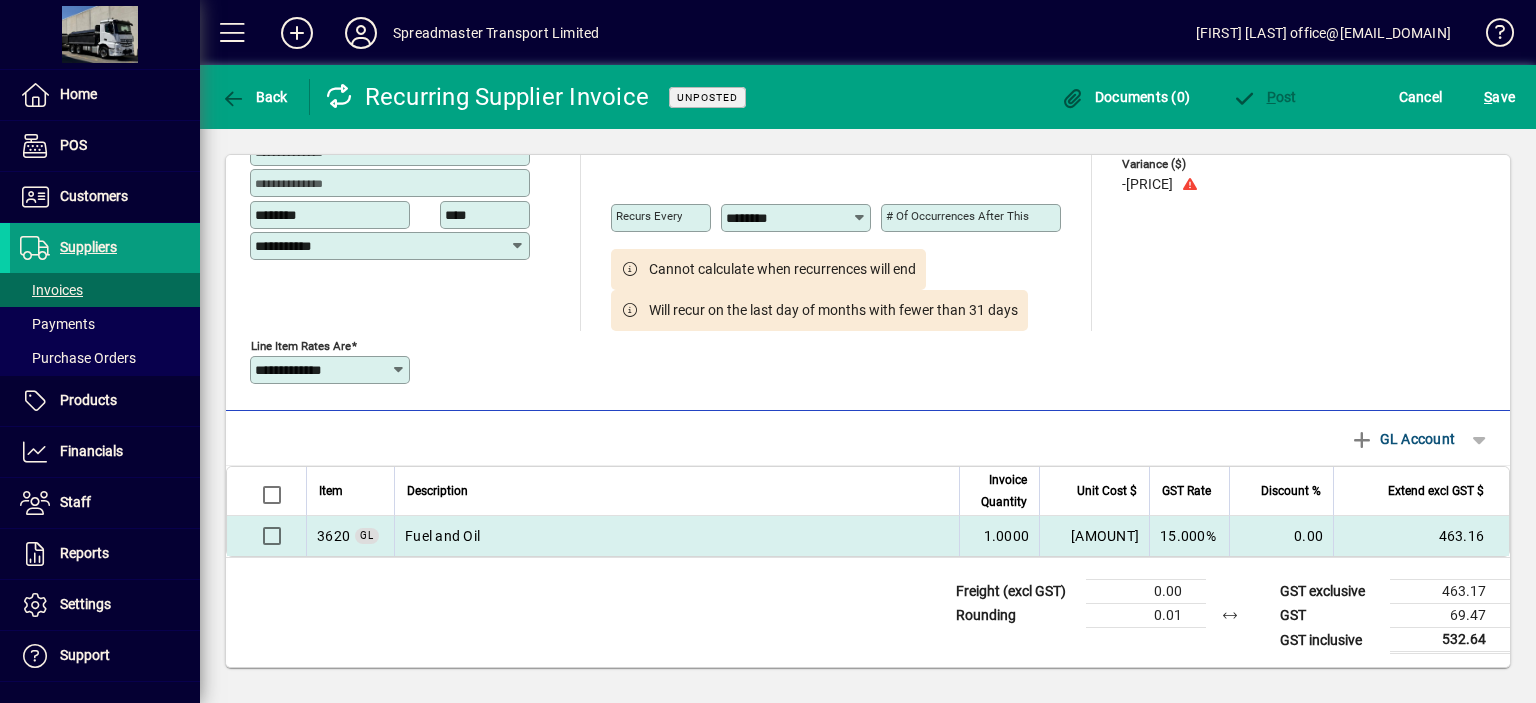 click on "Fuel and Oil" at bounding box center (676, 536) 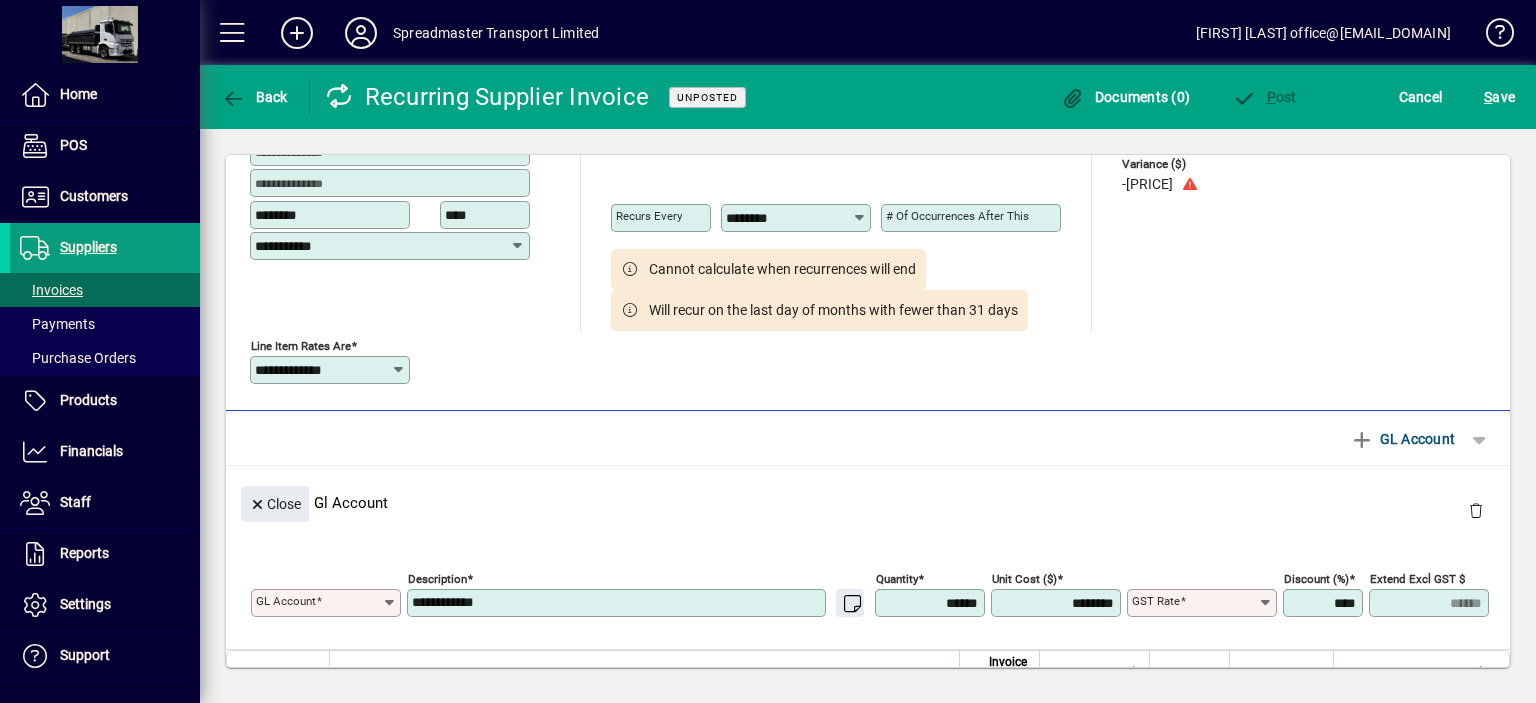 type on "****" 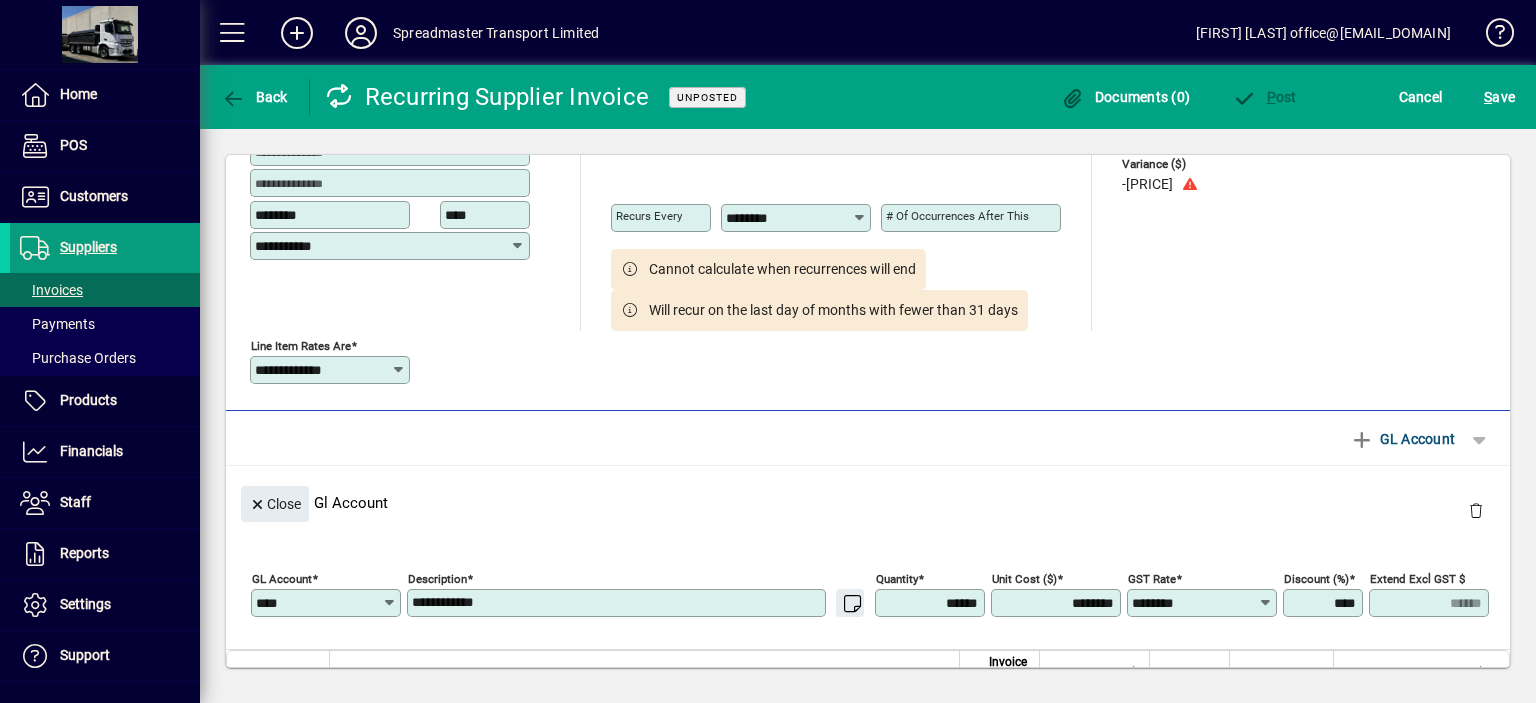 click on "********" at bounding box center (1058, 603) 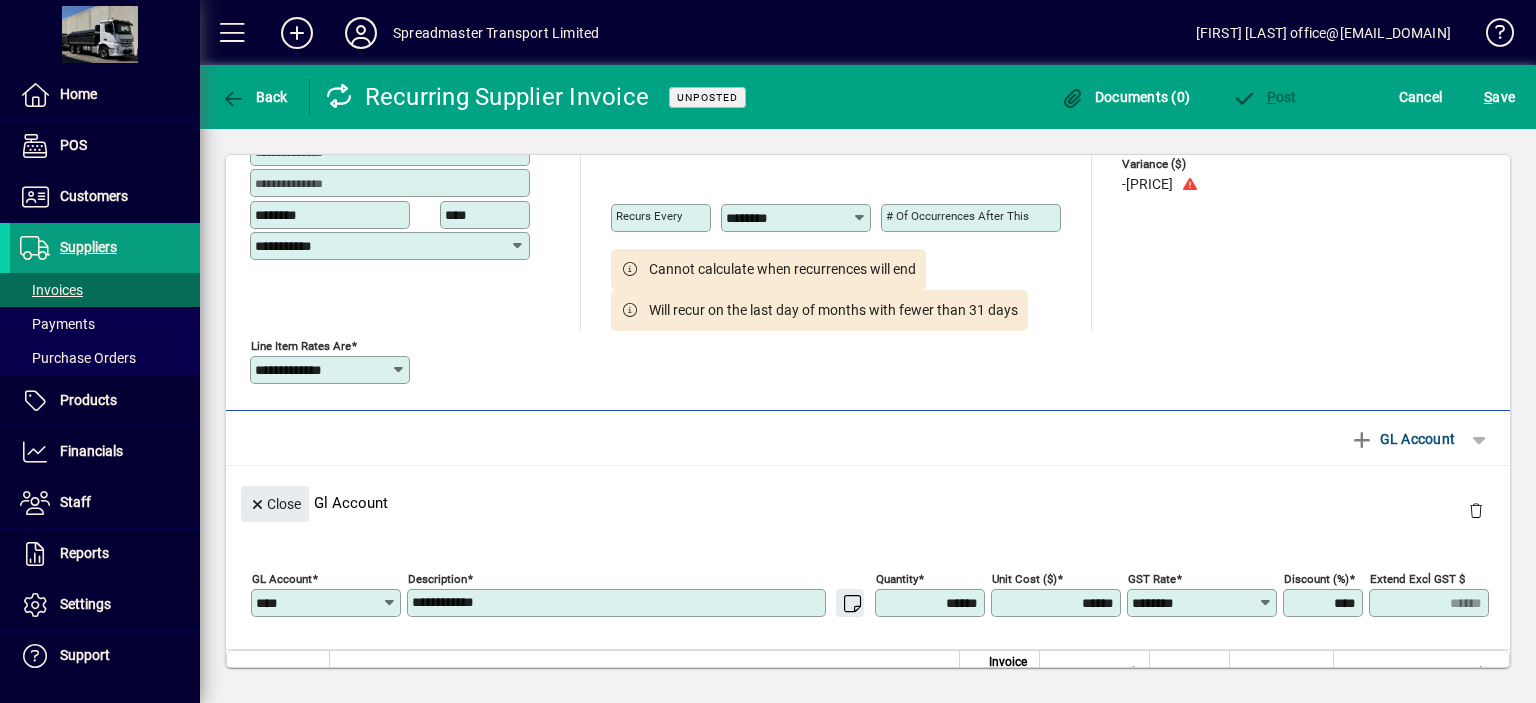 type on "********" 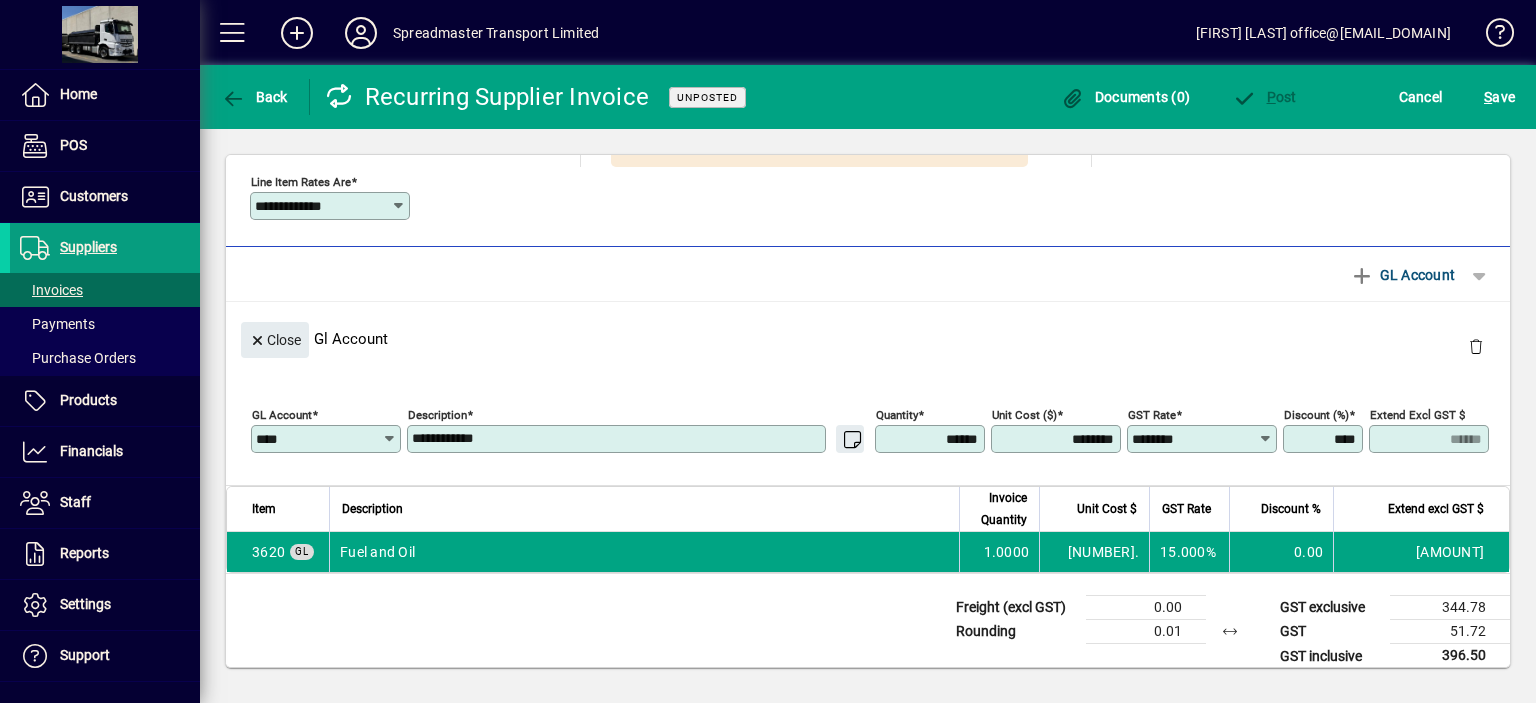 scroll, scrollTop: 436, scrollLeft: 0, axis: vertical 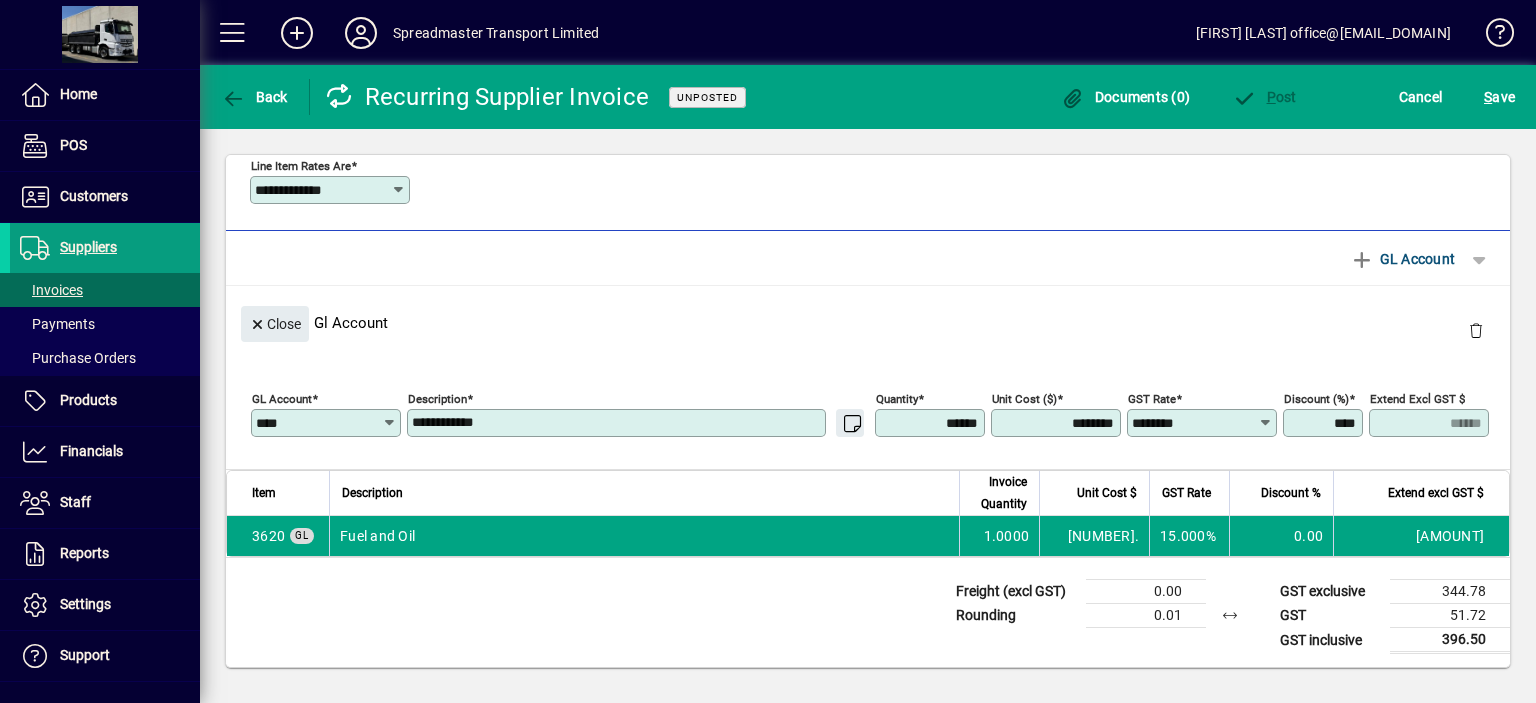 click on "**********" at bounding box center [618, 423] 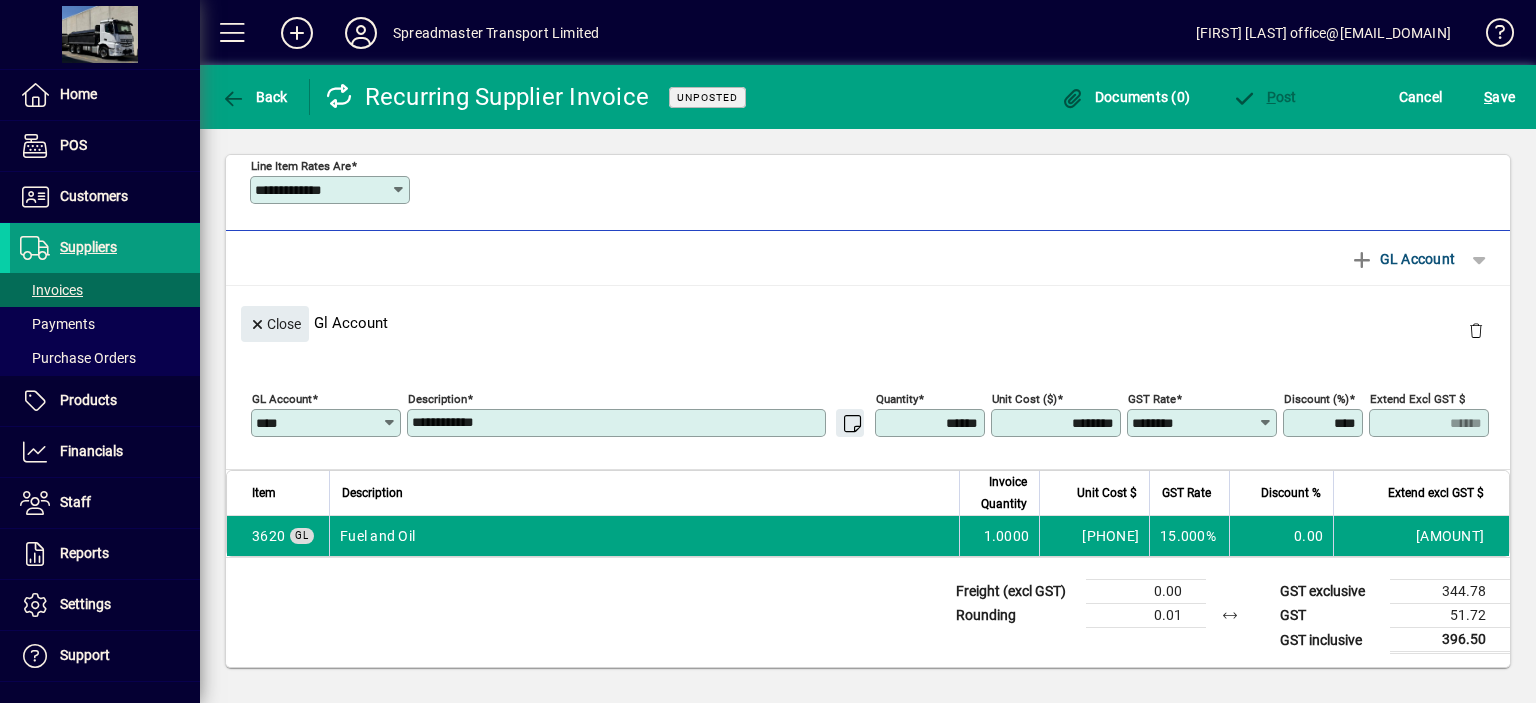 type on "********" 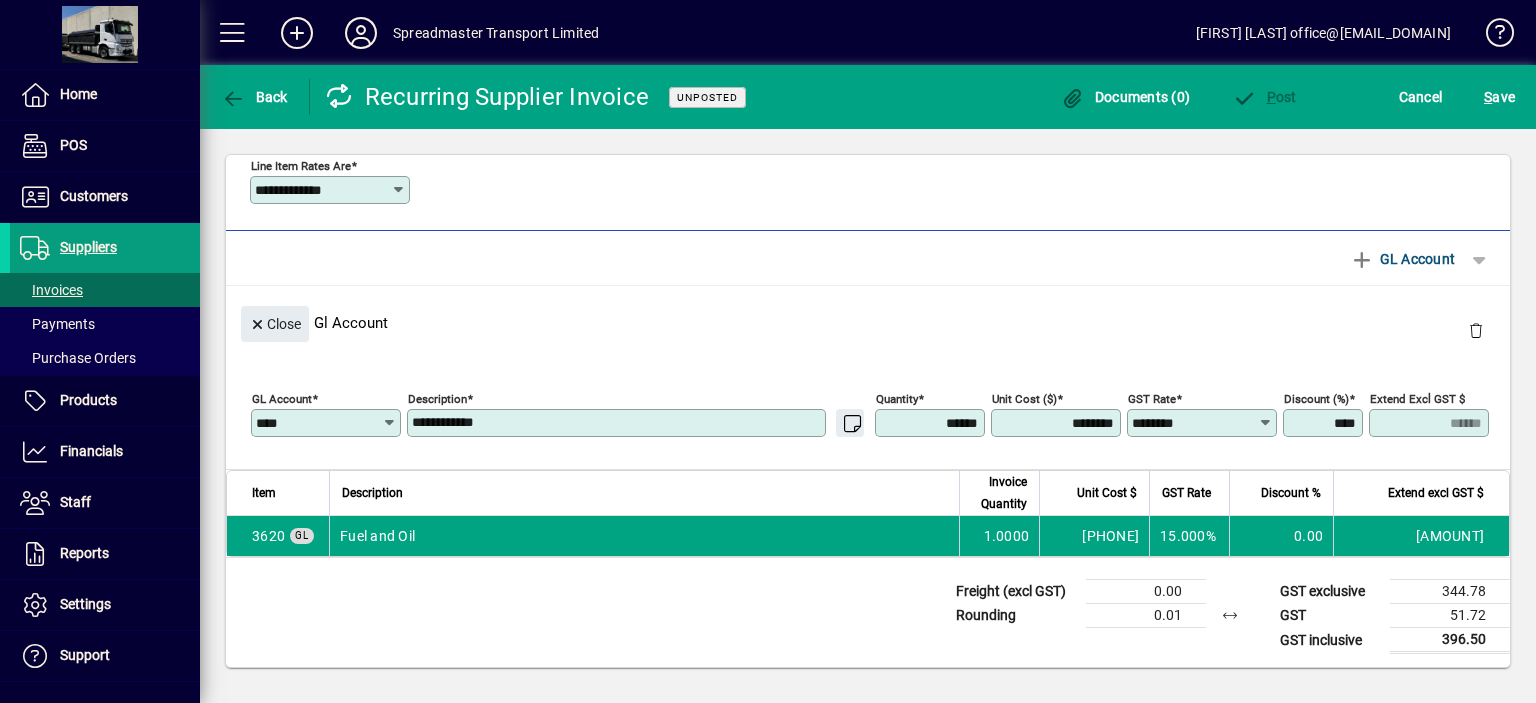 type on "******" 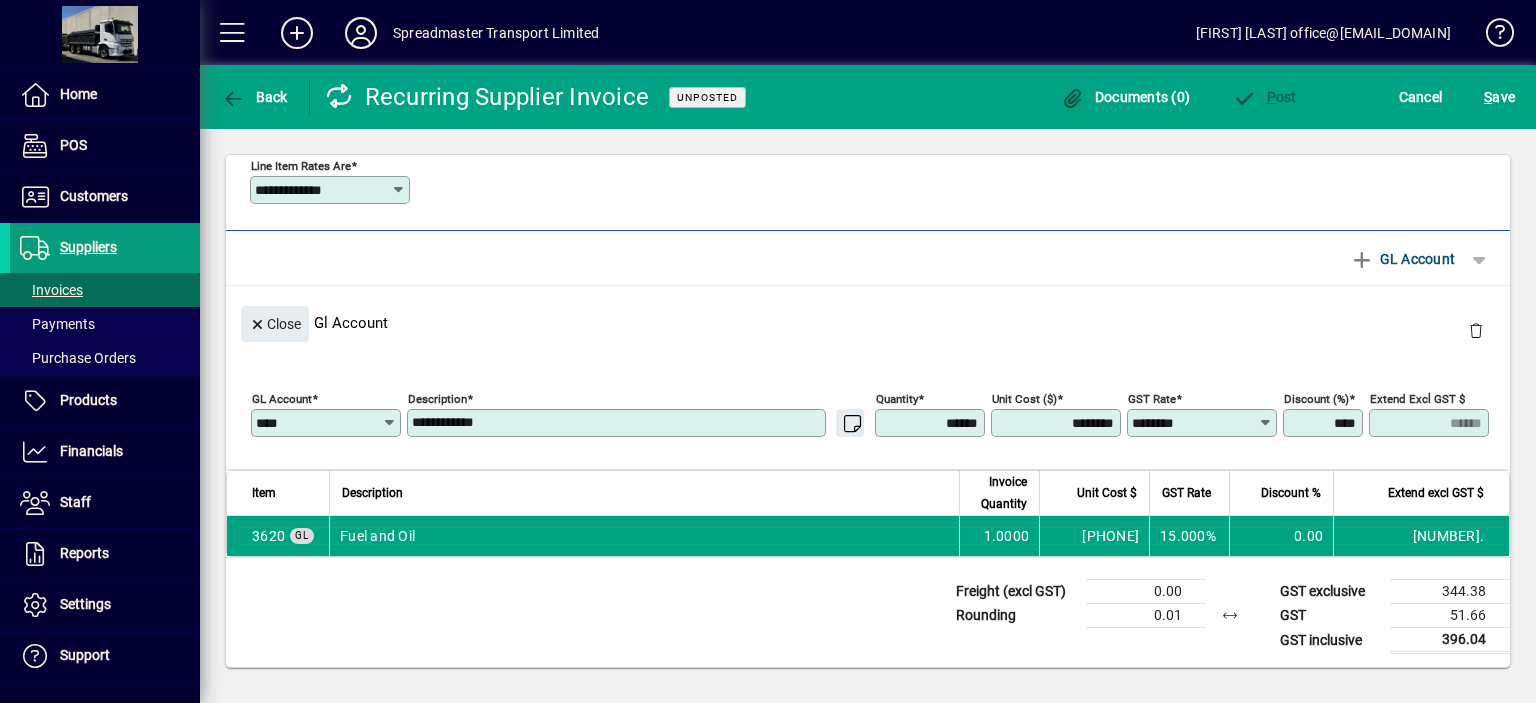 click on "********" at bounding box center [1058, 423] 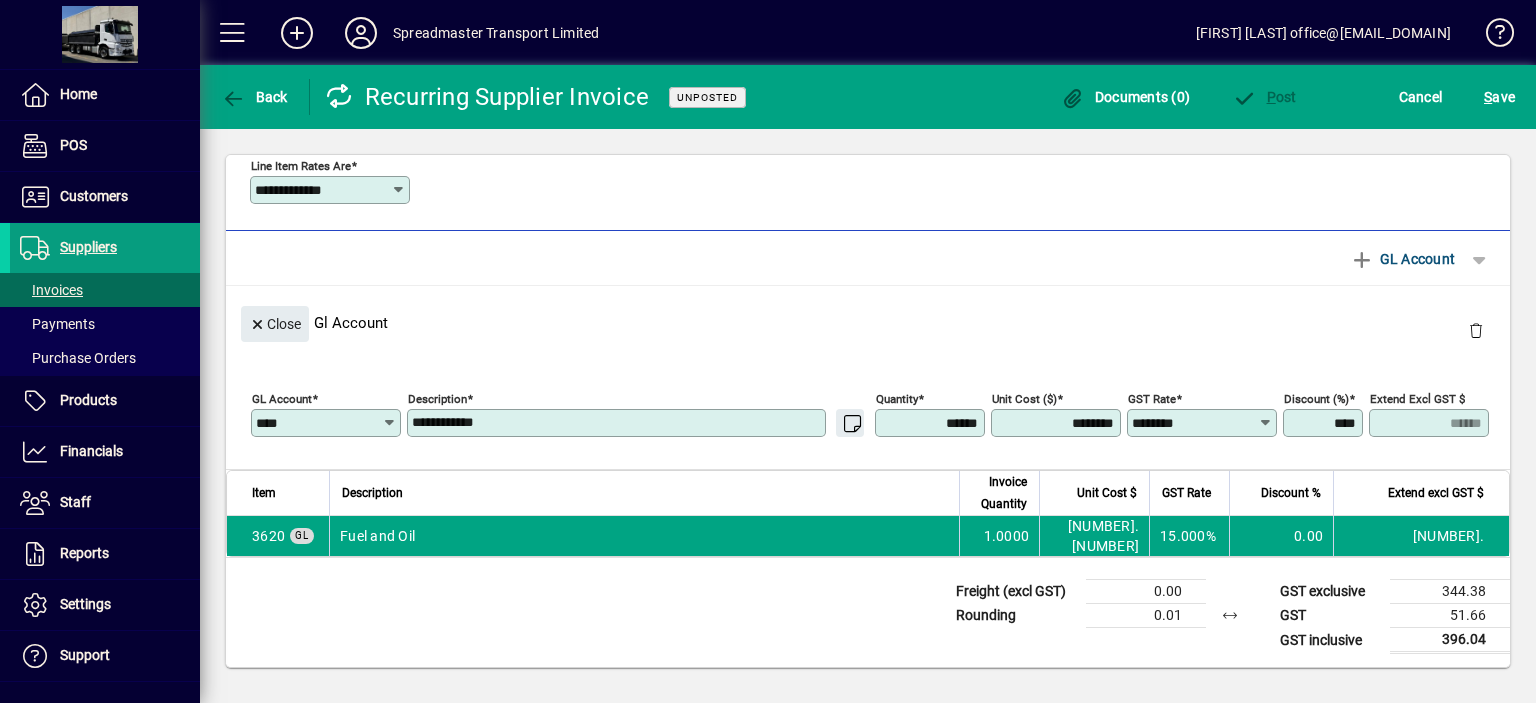 type on "********" 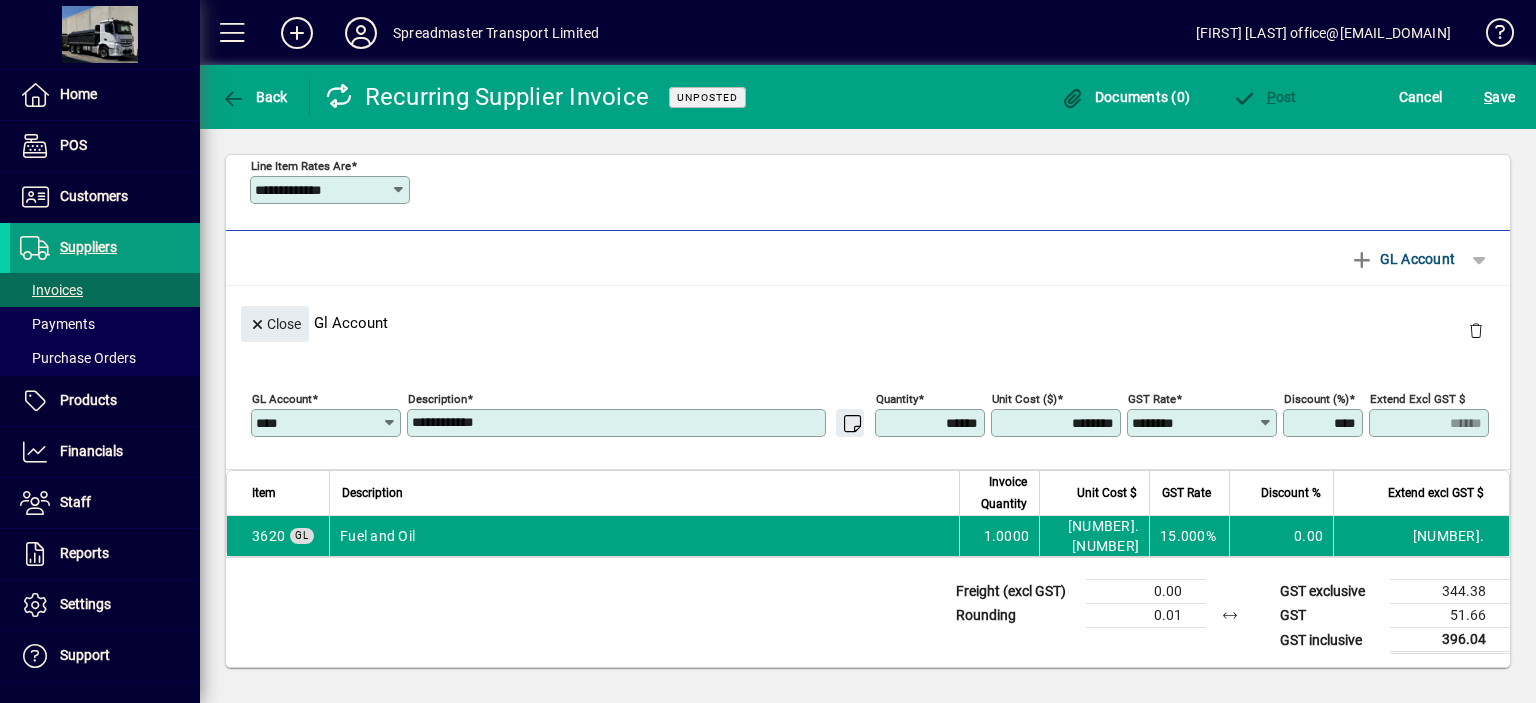 type on "******" 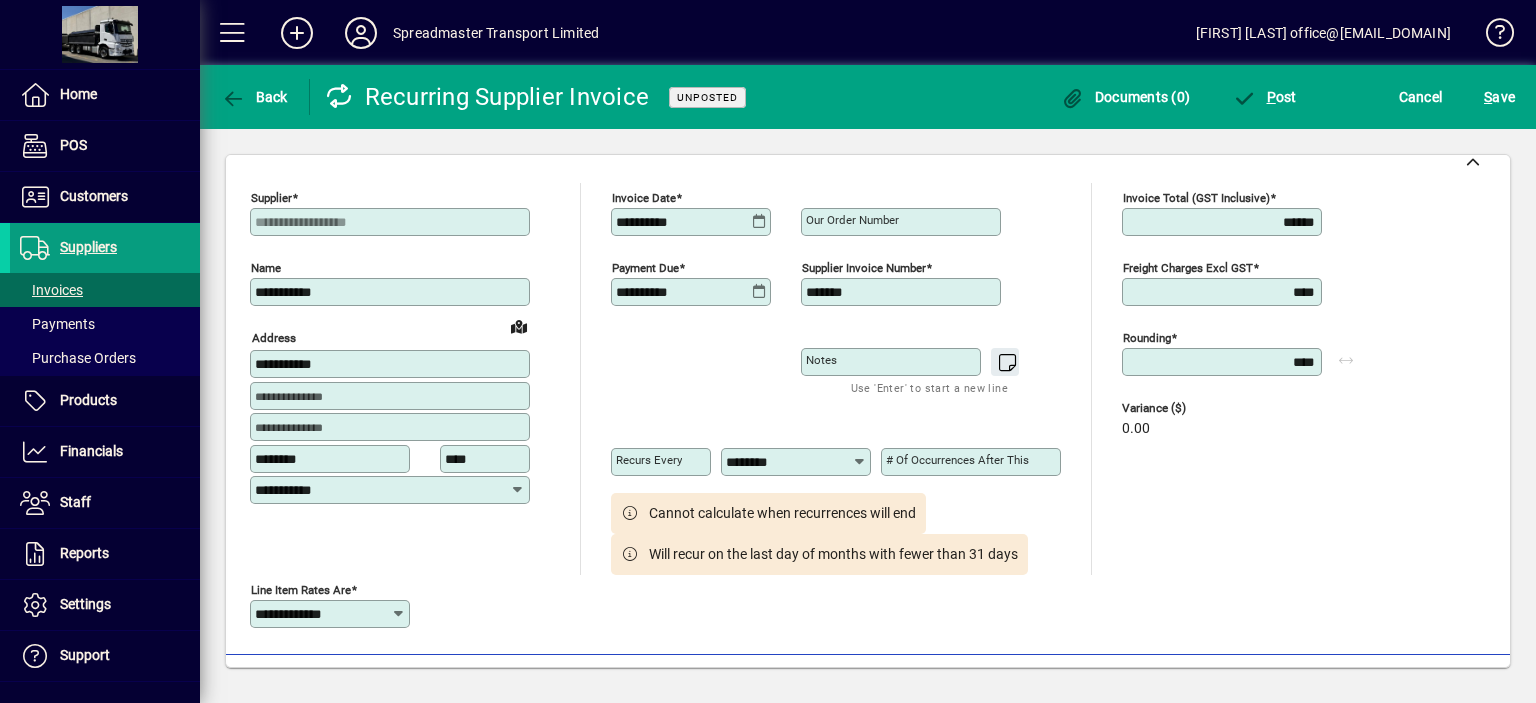 scroll, scrollTop: 0, scrollLeft: 0, axis: both 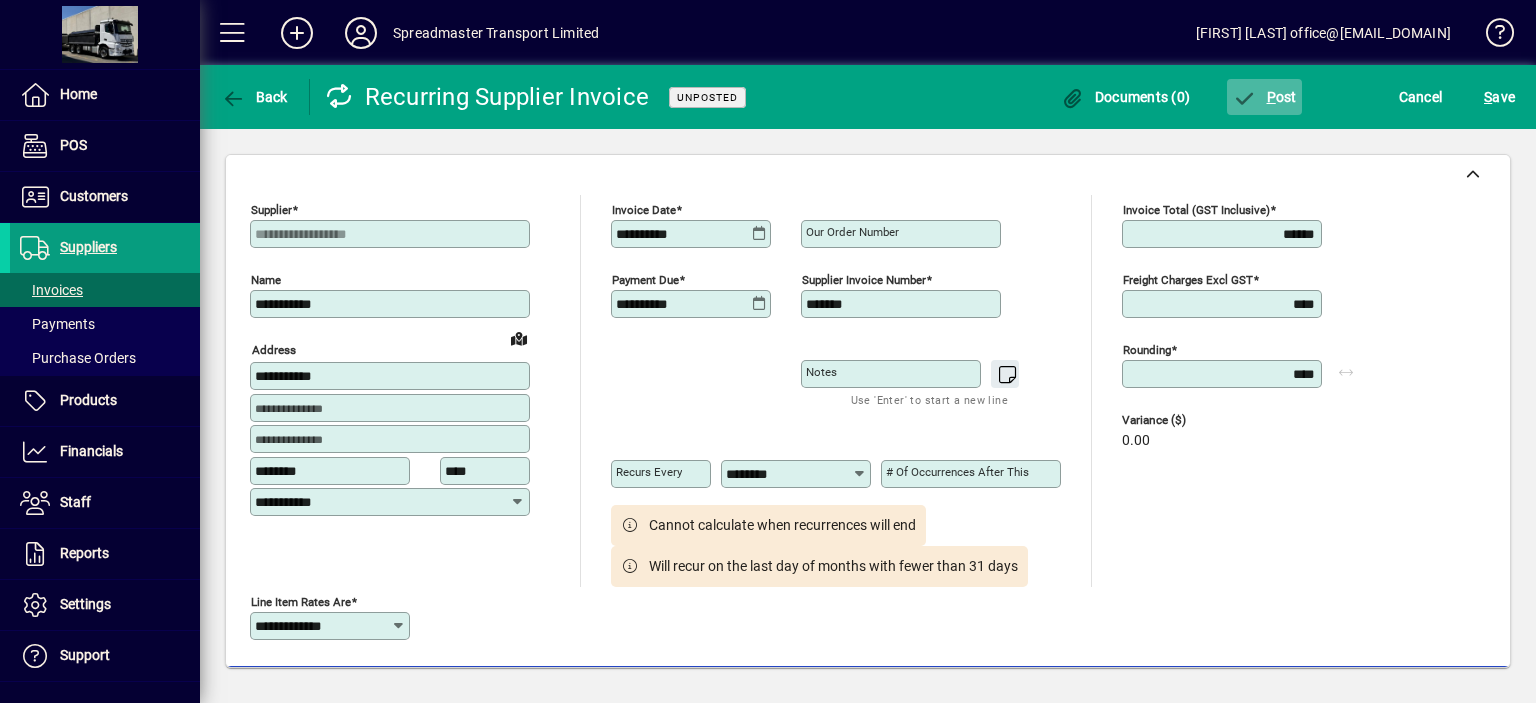 click on "P ost" 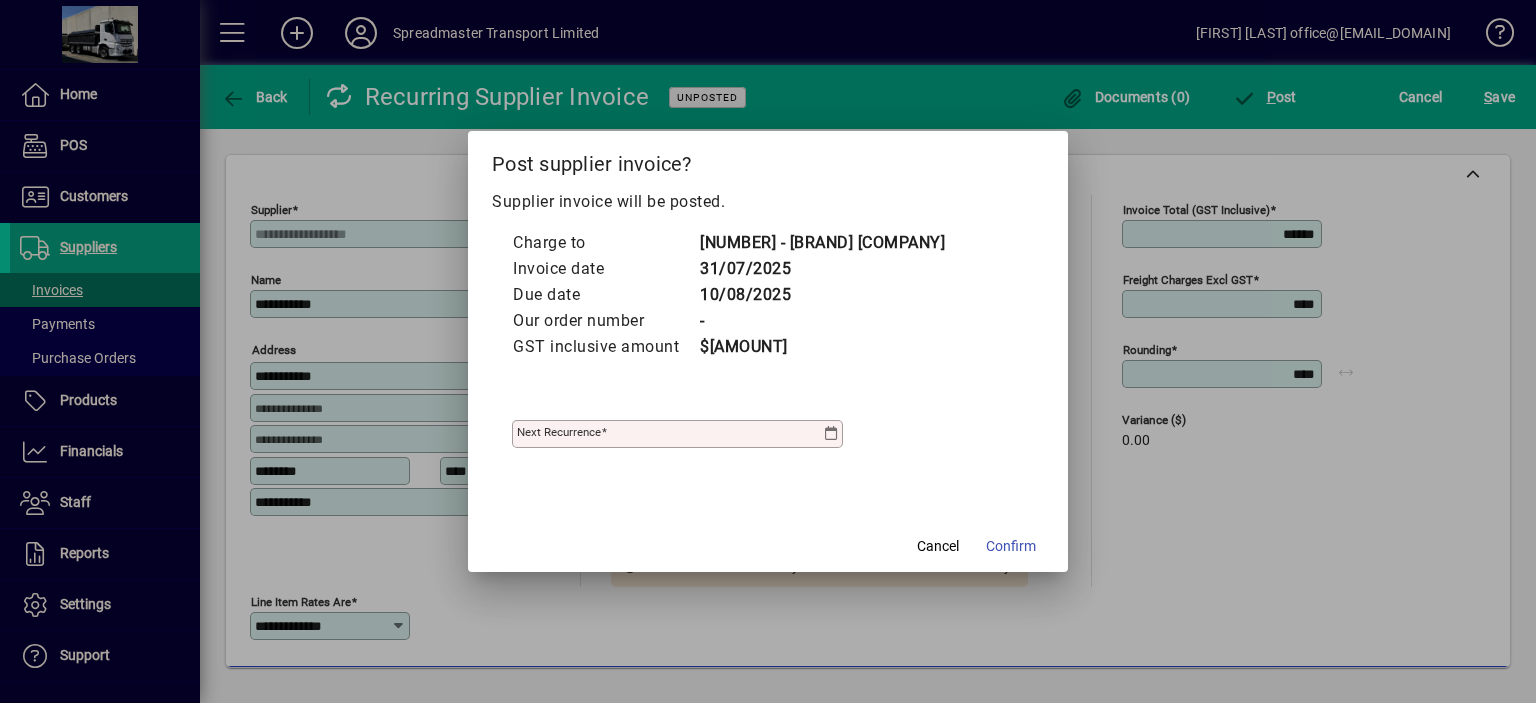 click at bounding box center (831, 434) 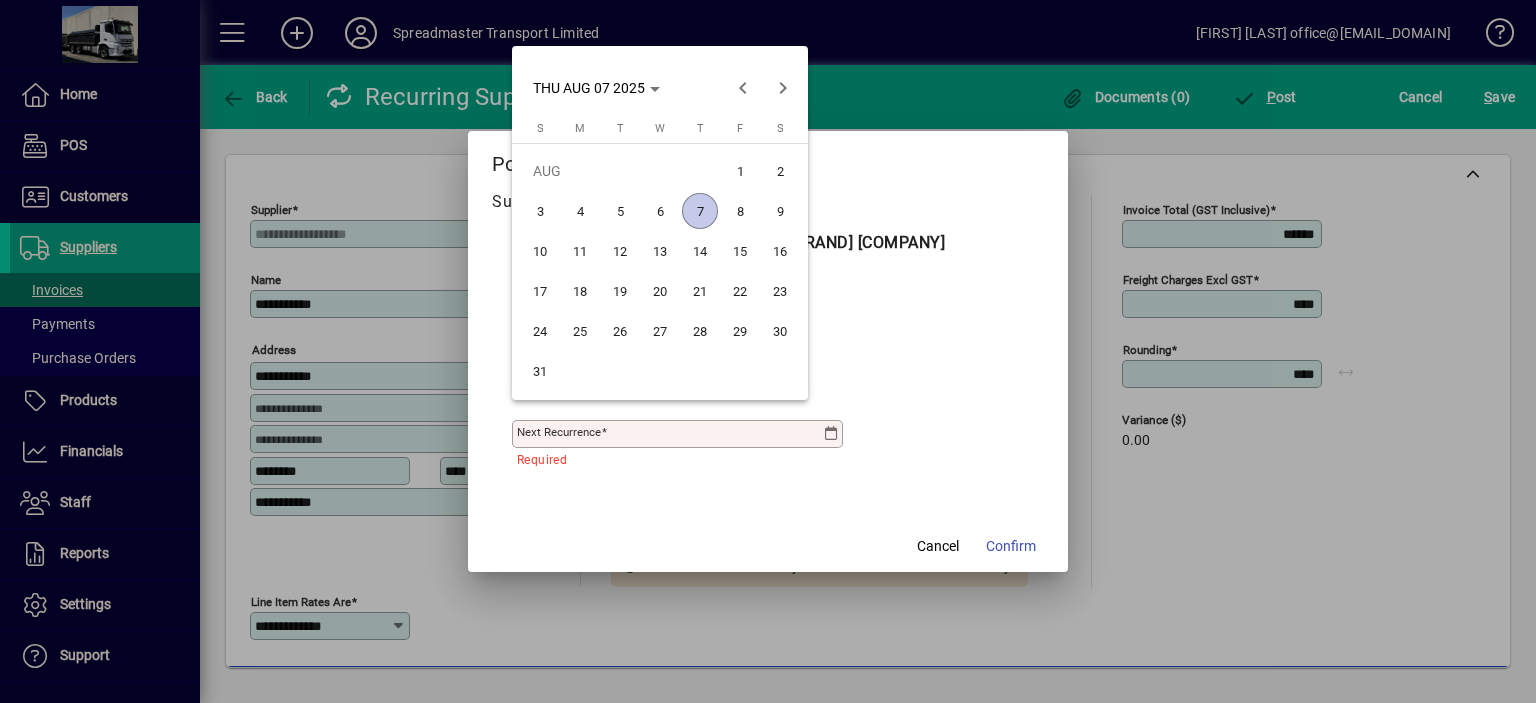 click on "31" at bounding box center (540, 371) 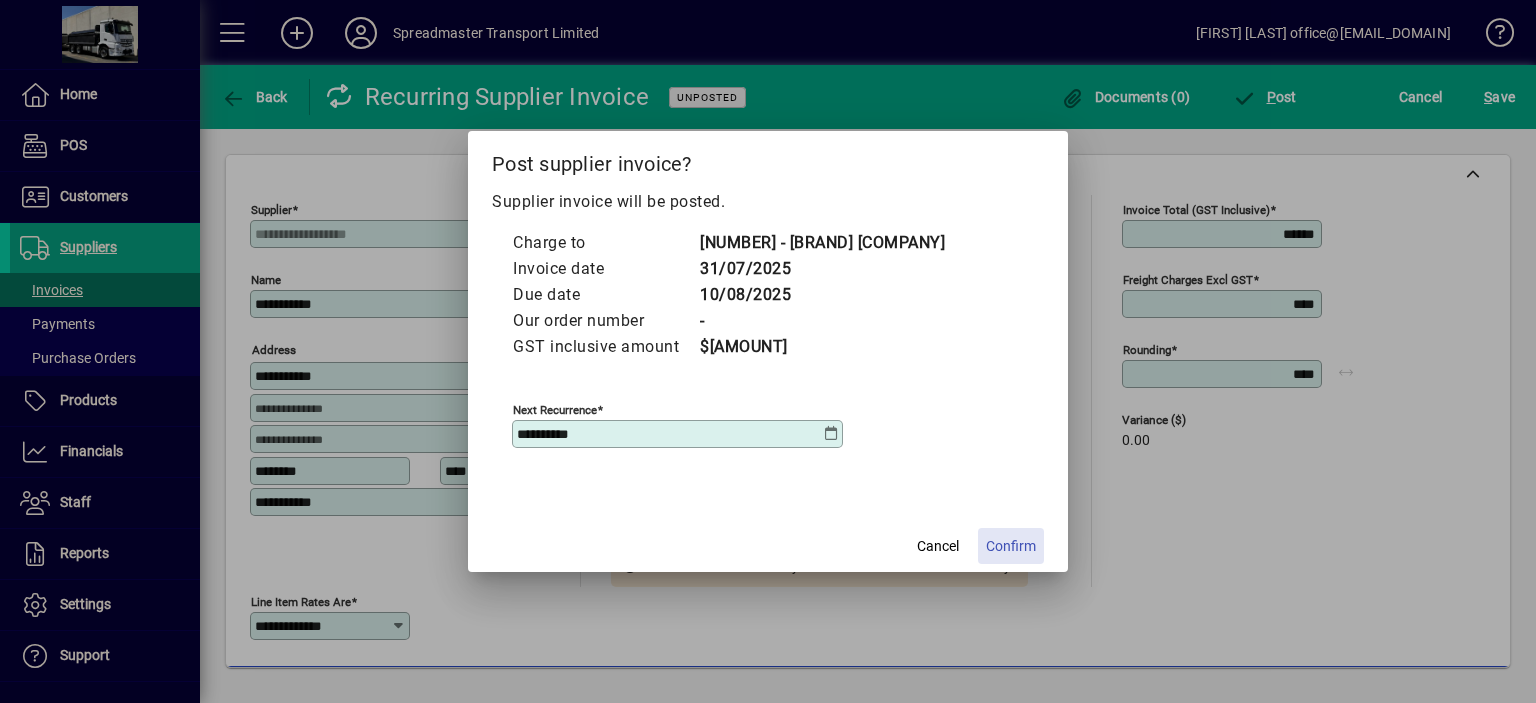 click on "Confirm" 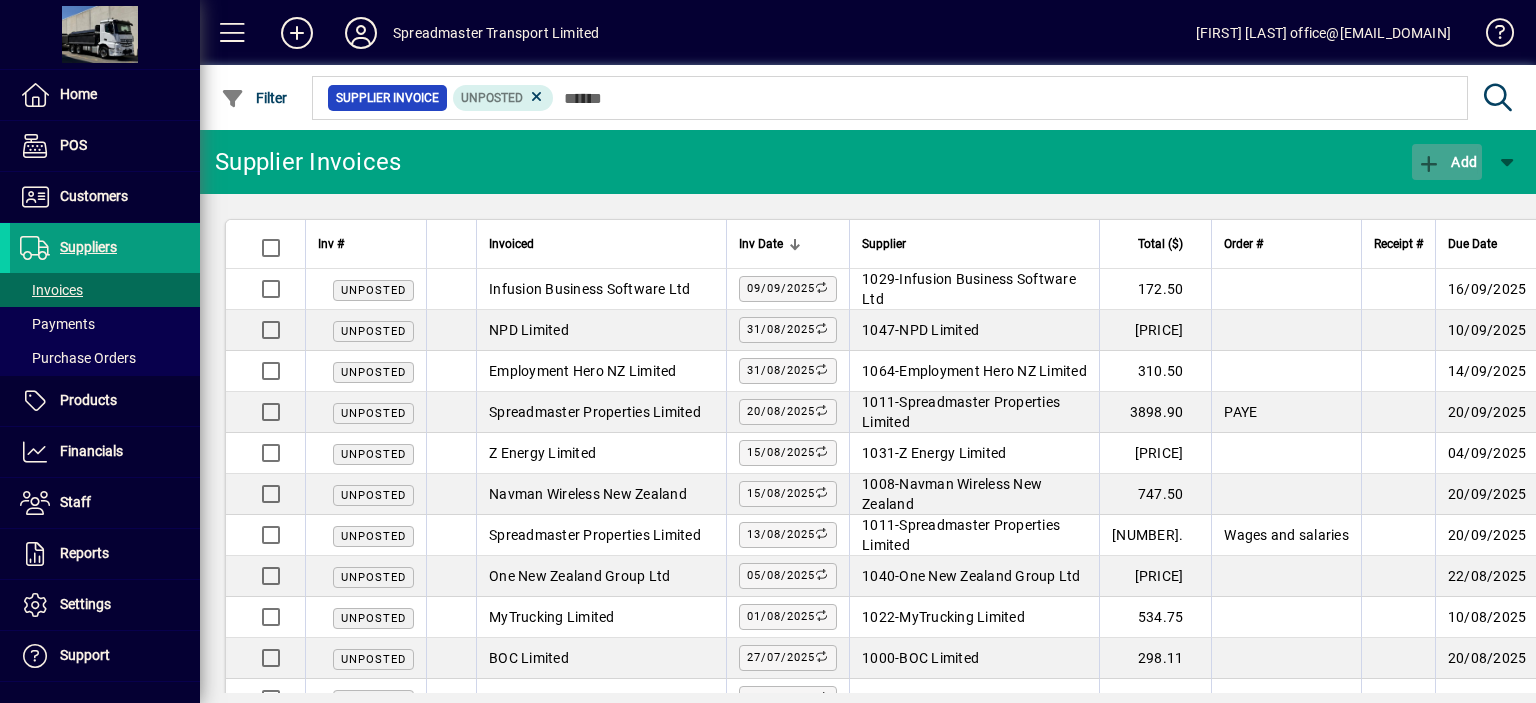 click on "Add" 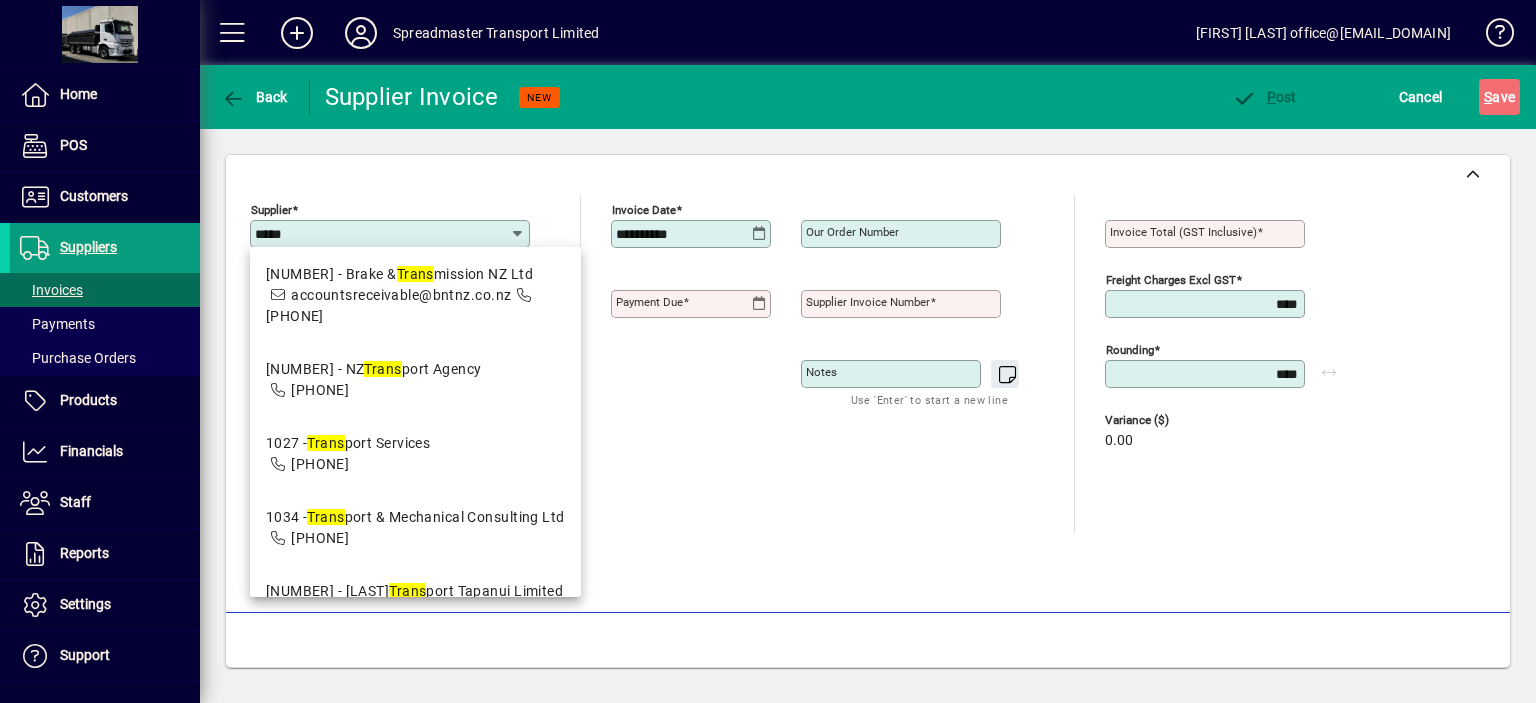 scroll, scrollTop: 0, scrollLeft: 0, axis: both 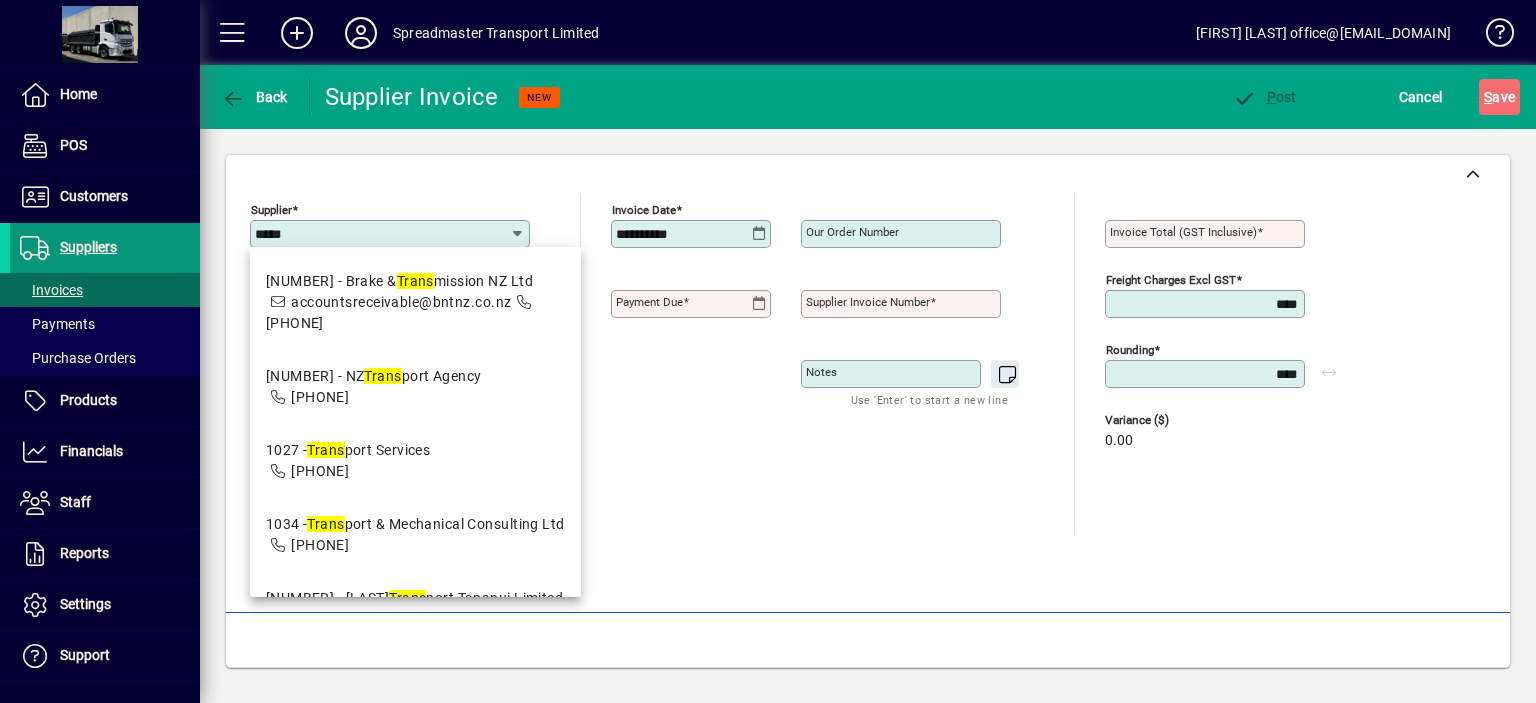 type on "*****" 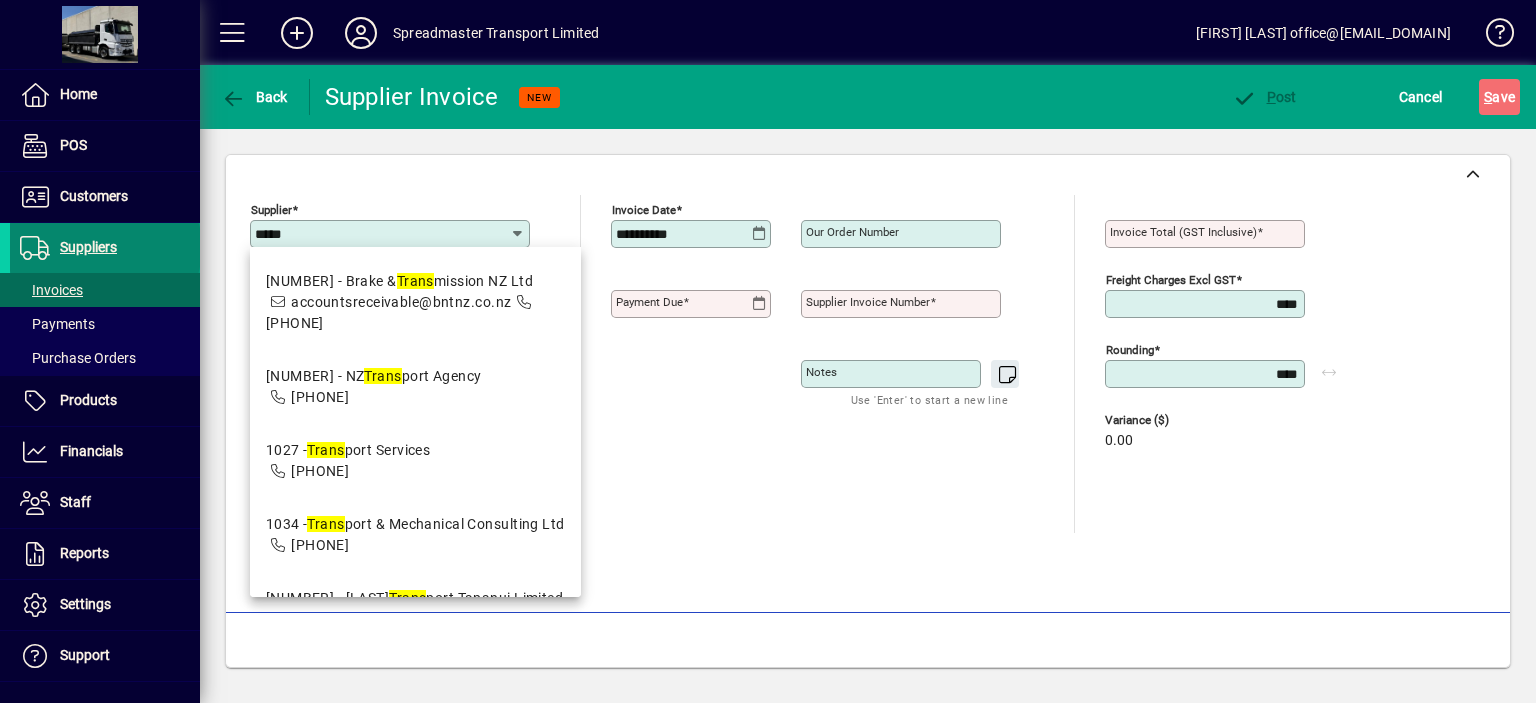 click on "Suppliers" at bounding box center (88, 247) 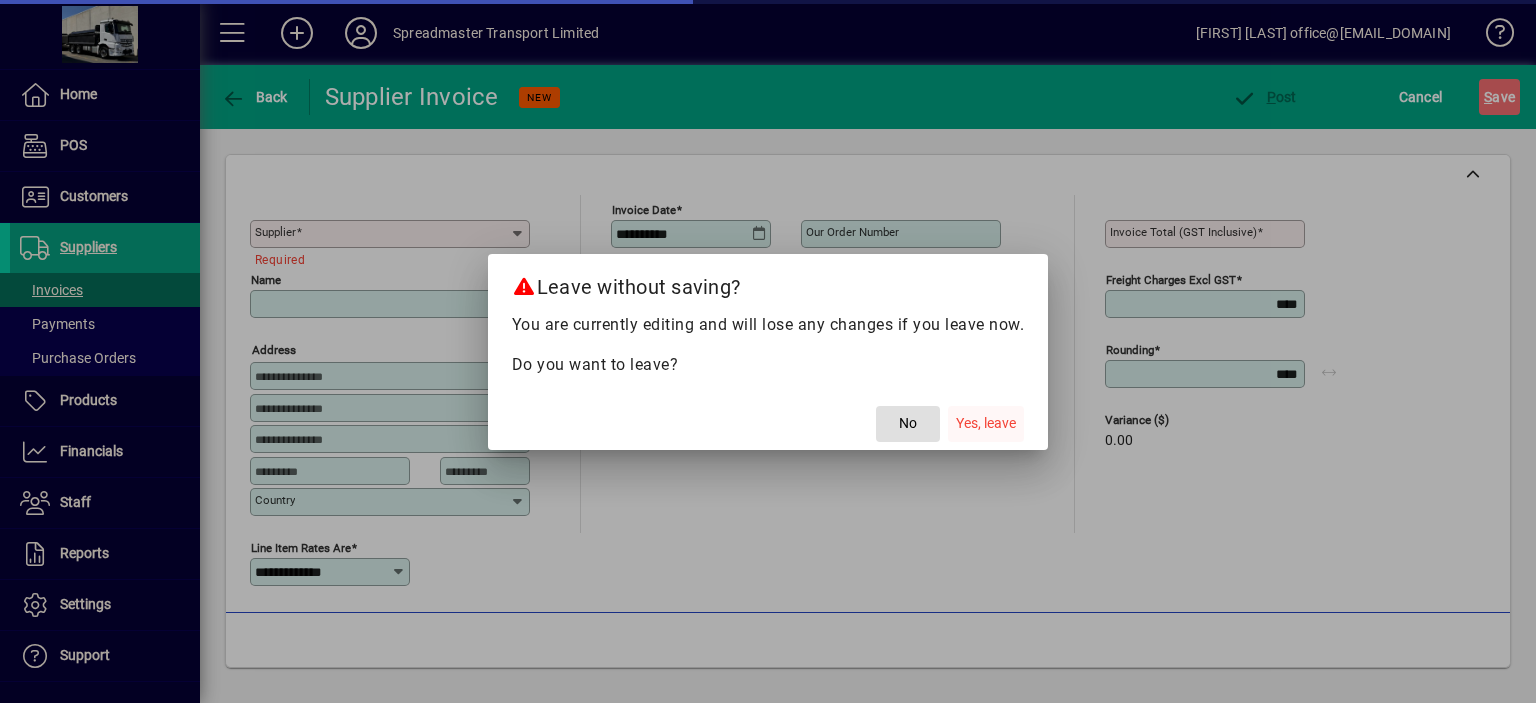 click on "Yes, leave" 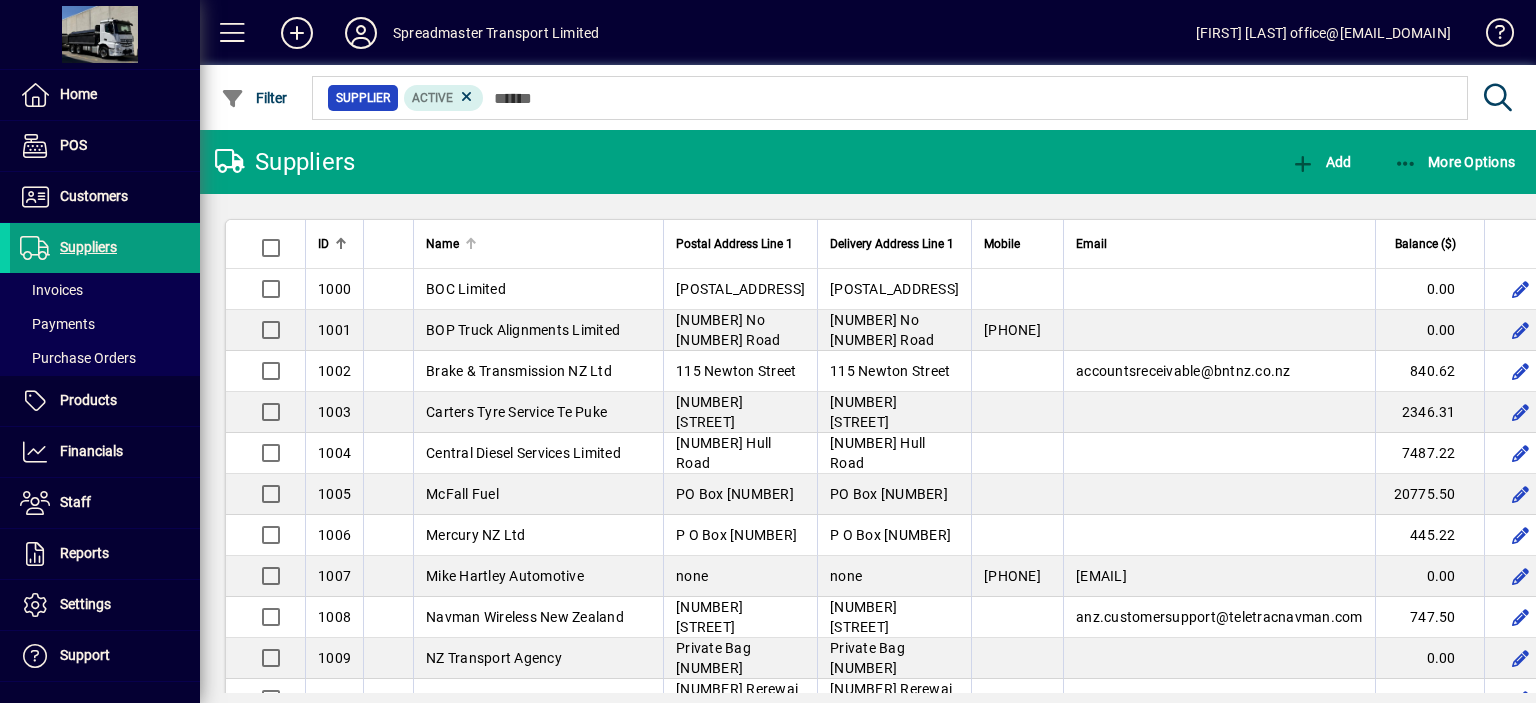 click at bounding box center (471, 239) 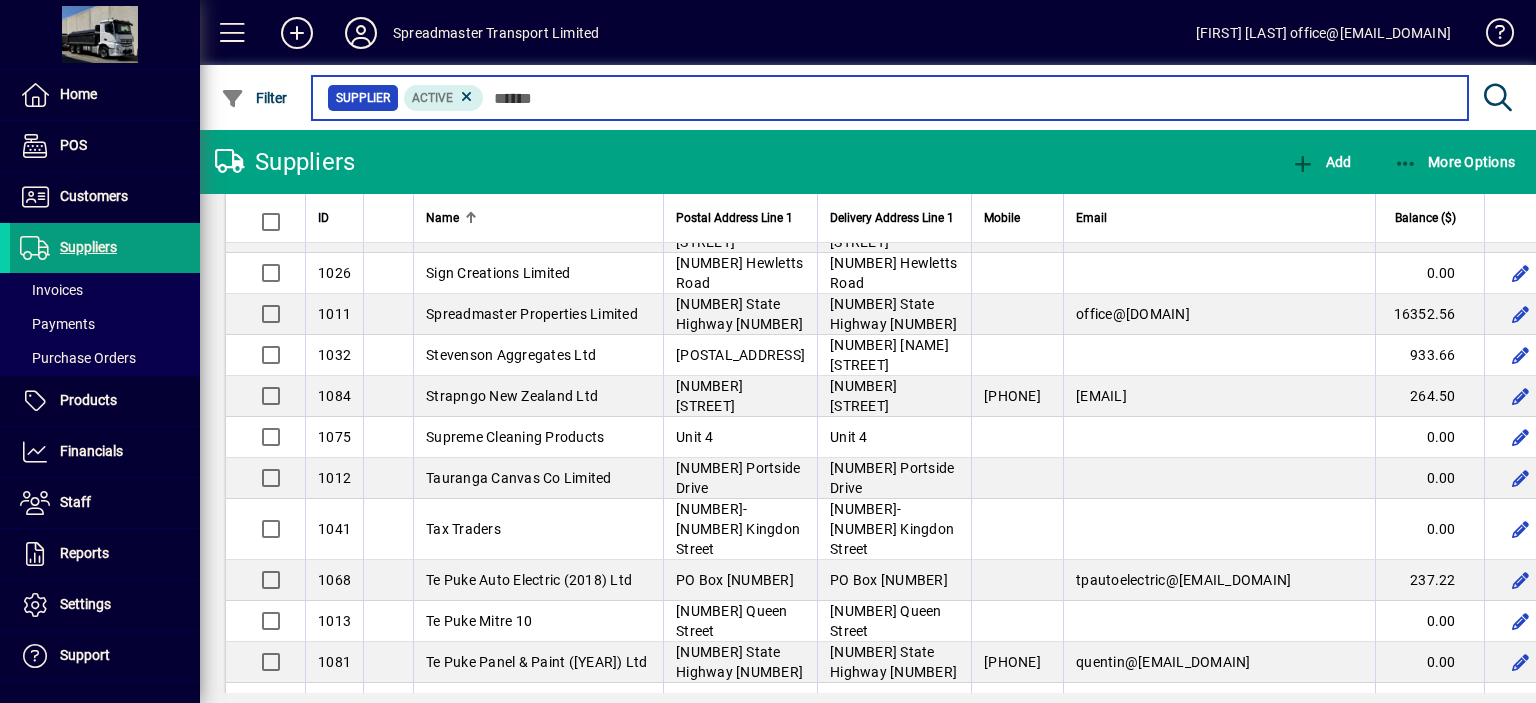 scroll, scrollTop: 2300, scrollLeft: 0, axis: vertical 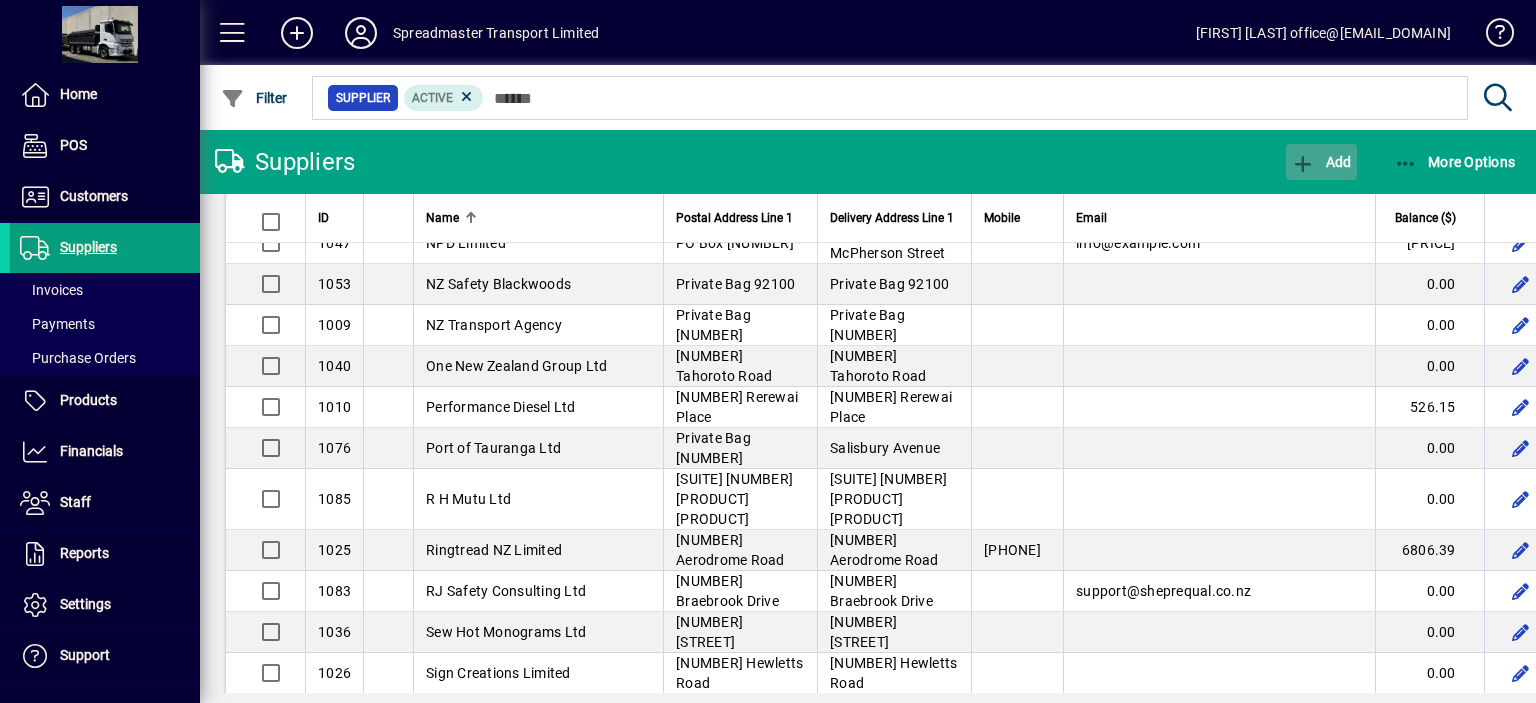 click on "Add" 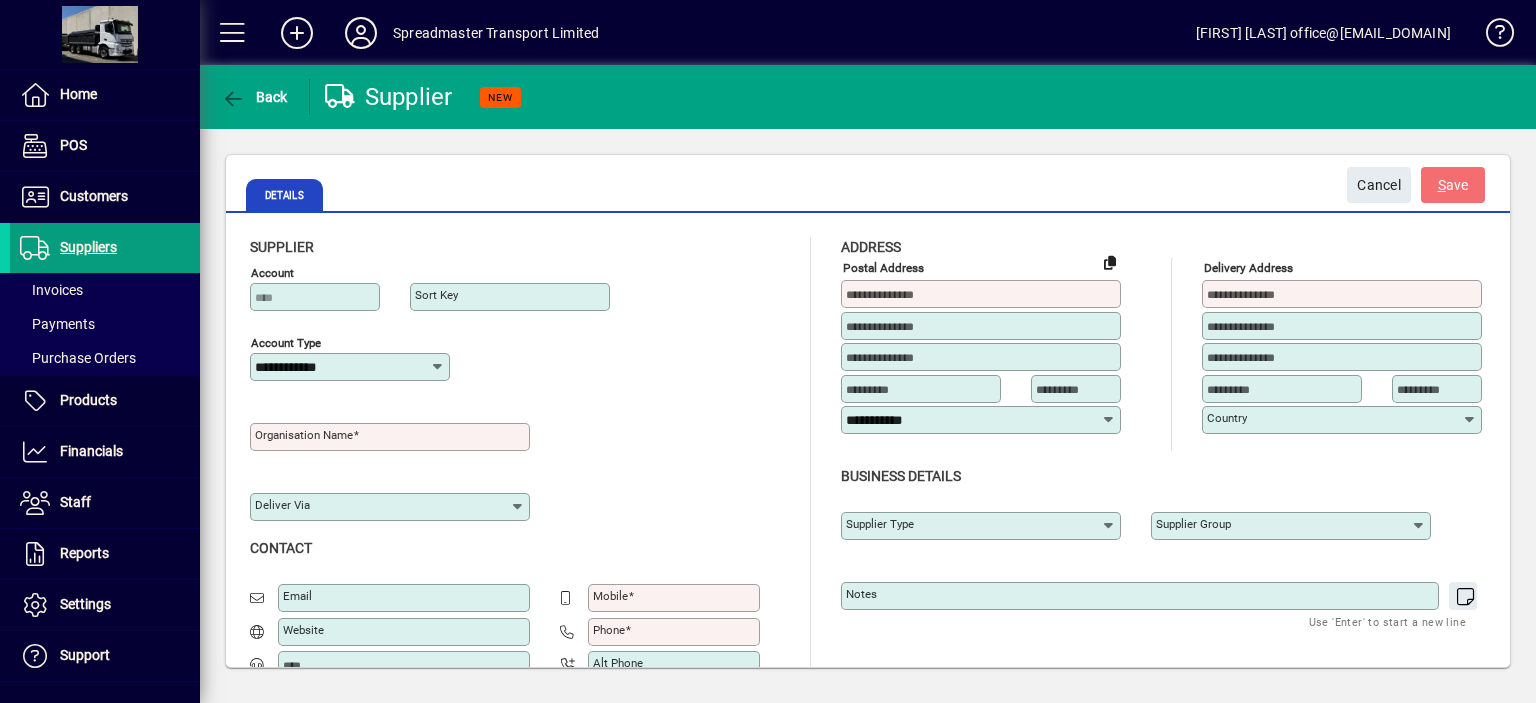 click on "Organisation name" at bounding box center [304, 435] 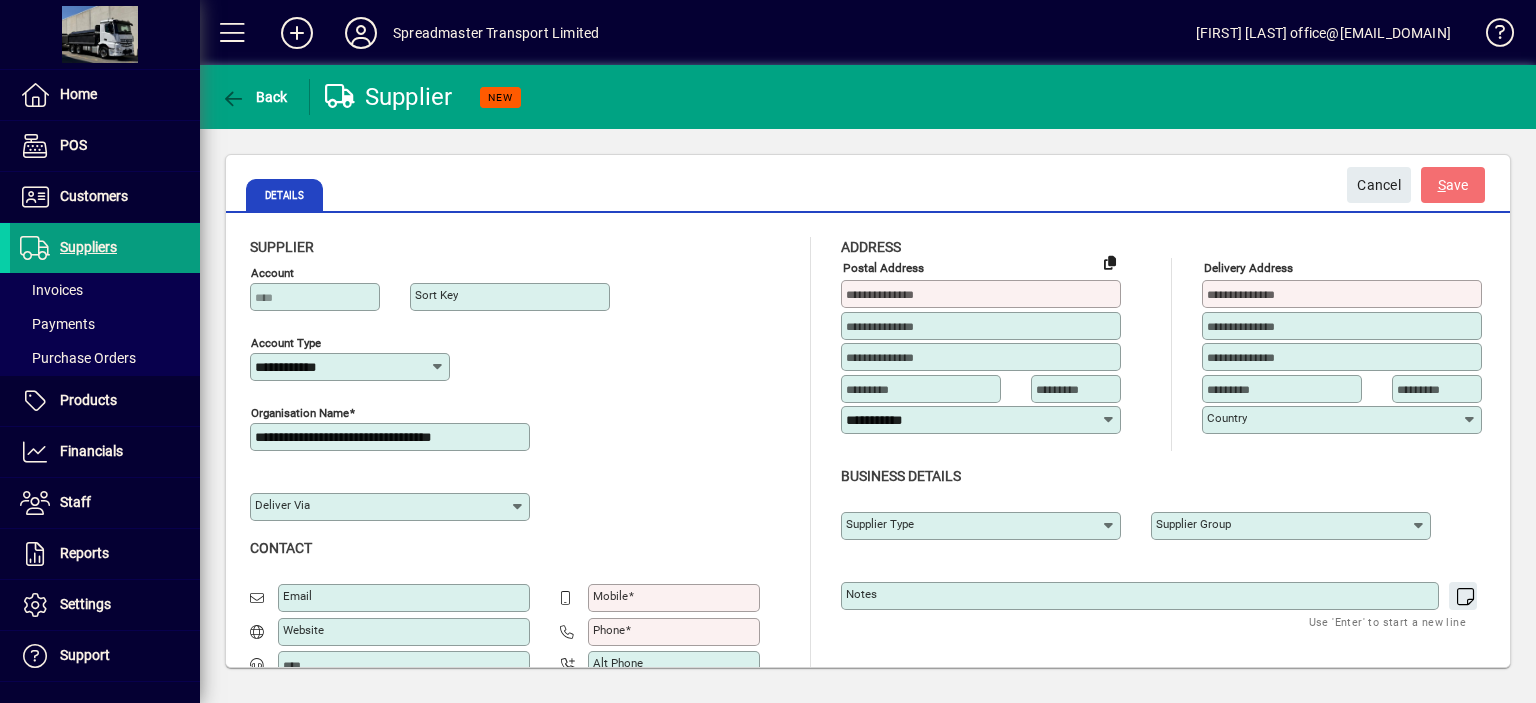 type on "**********" 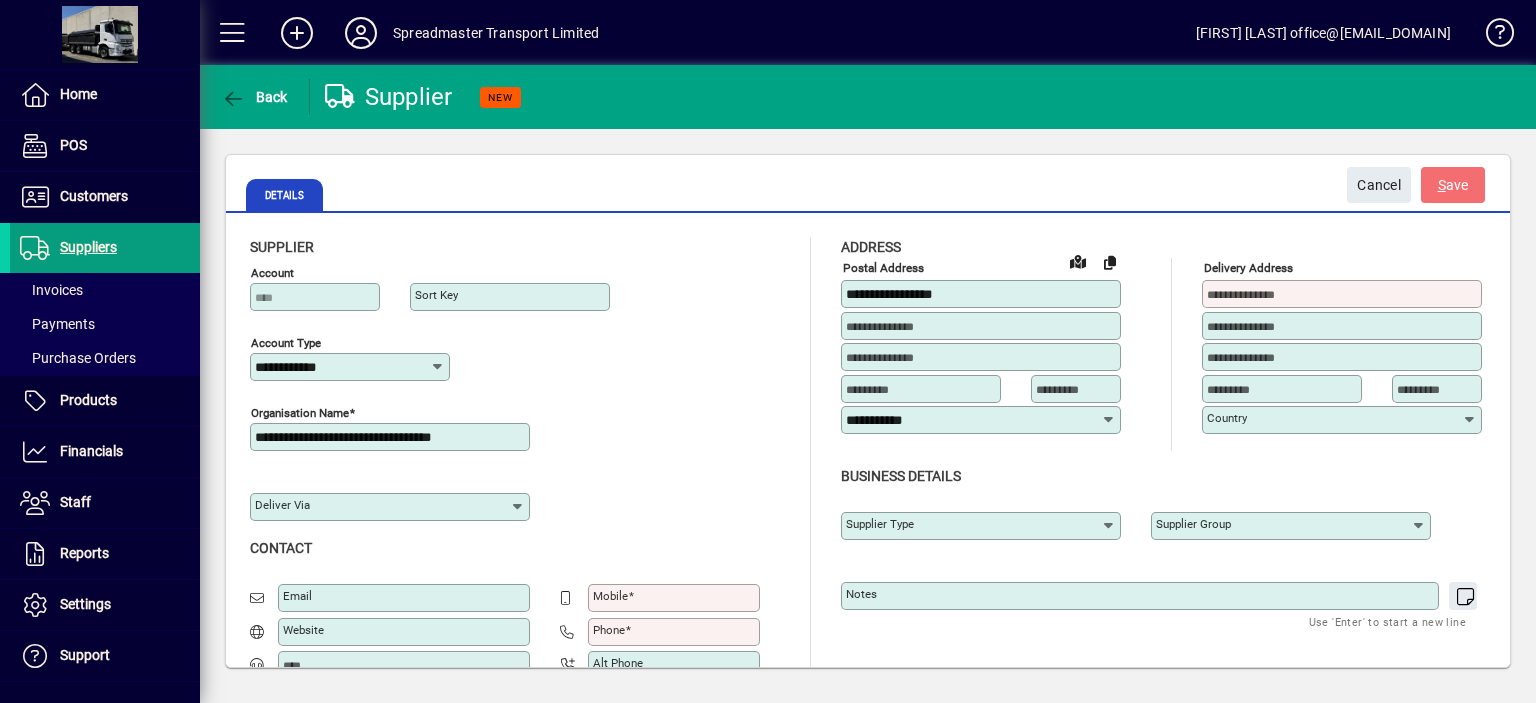 type on "**********" 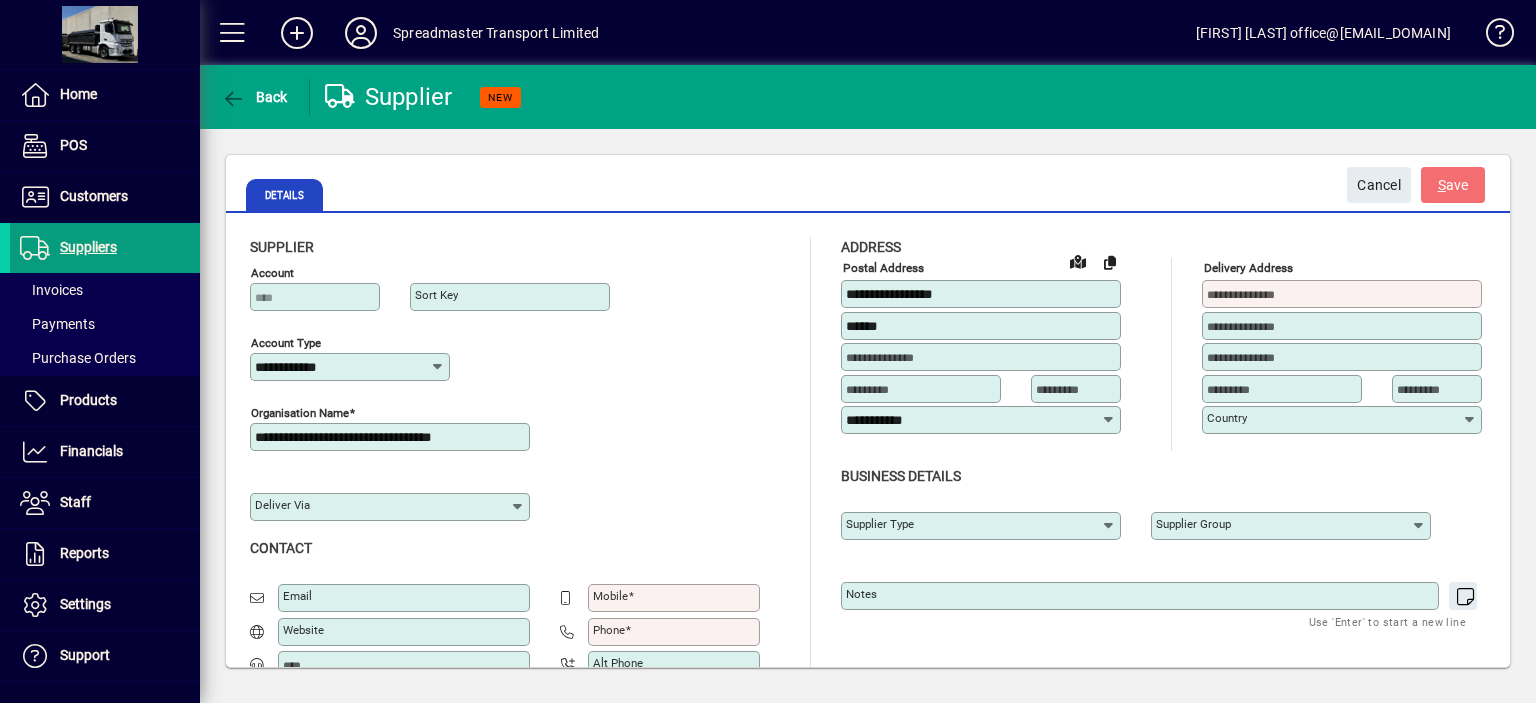 type on "******" 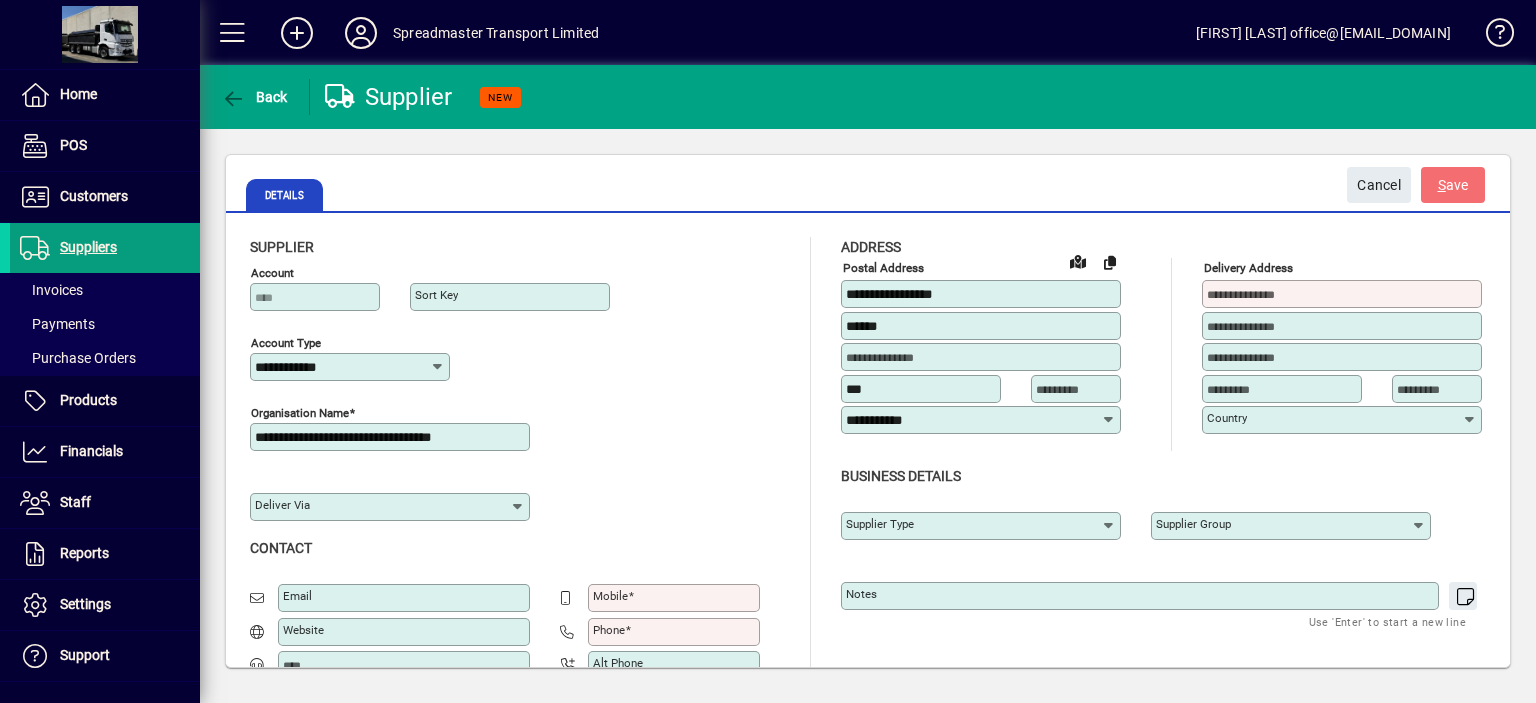 type on "********" 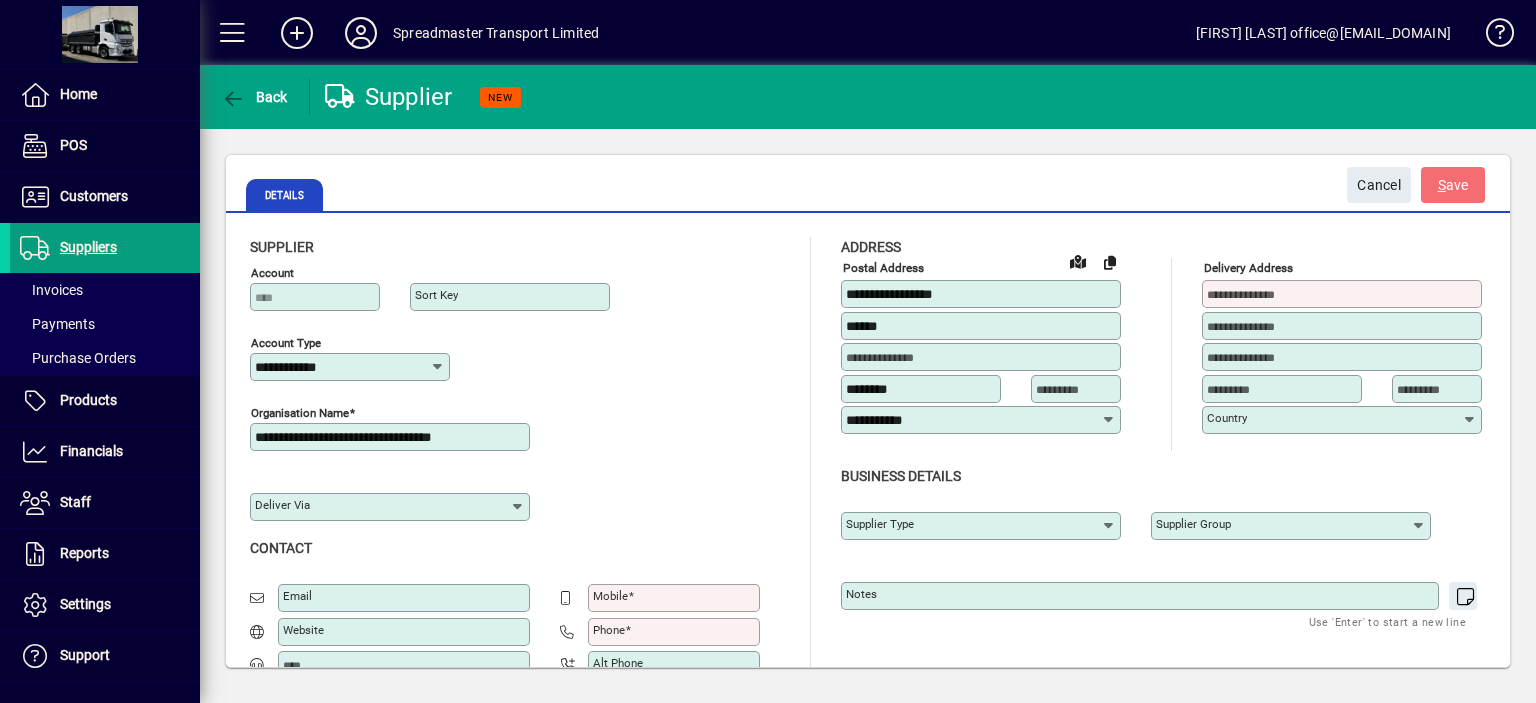 click at bounding box center (1078, 389) 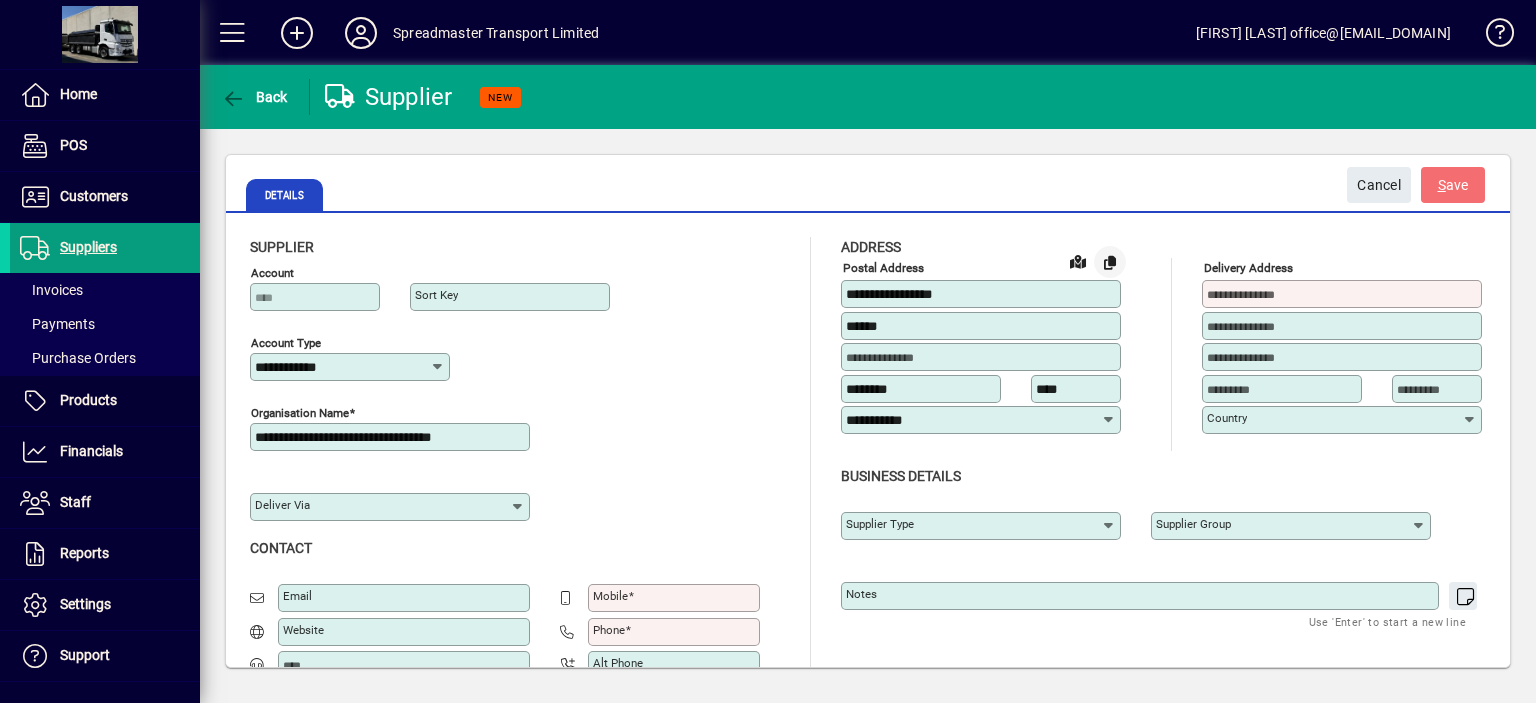 type on "****" 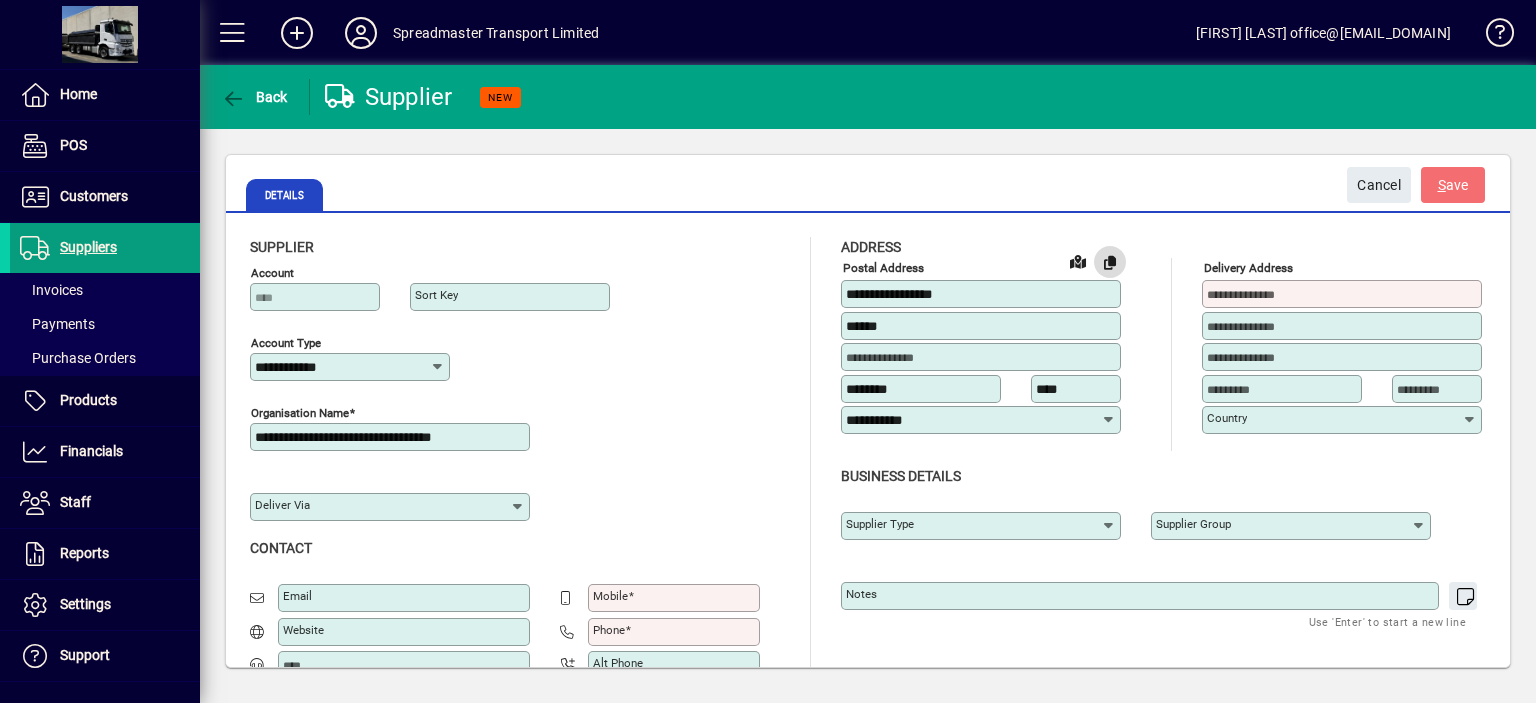 click 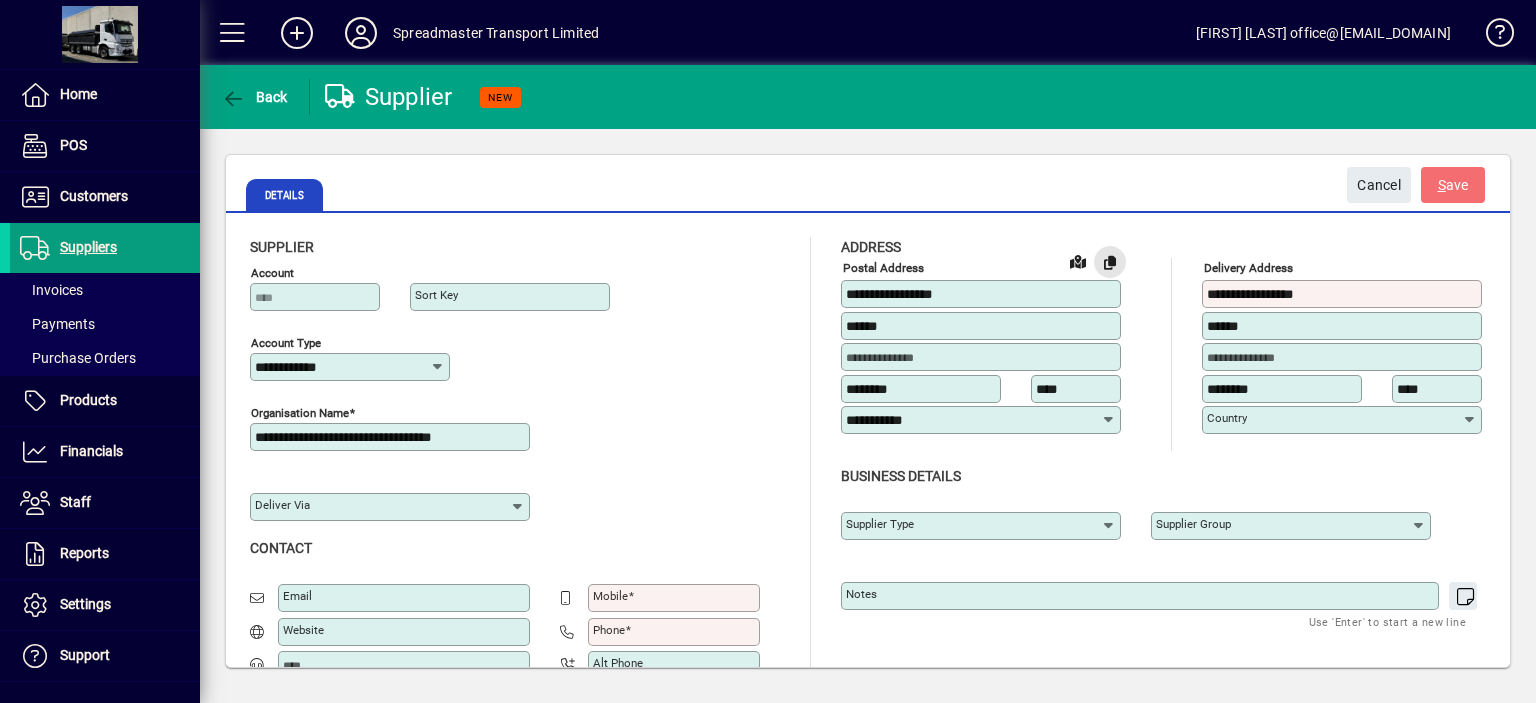 type on "**********" 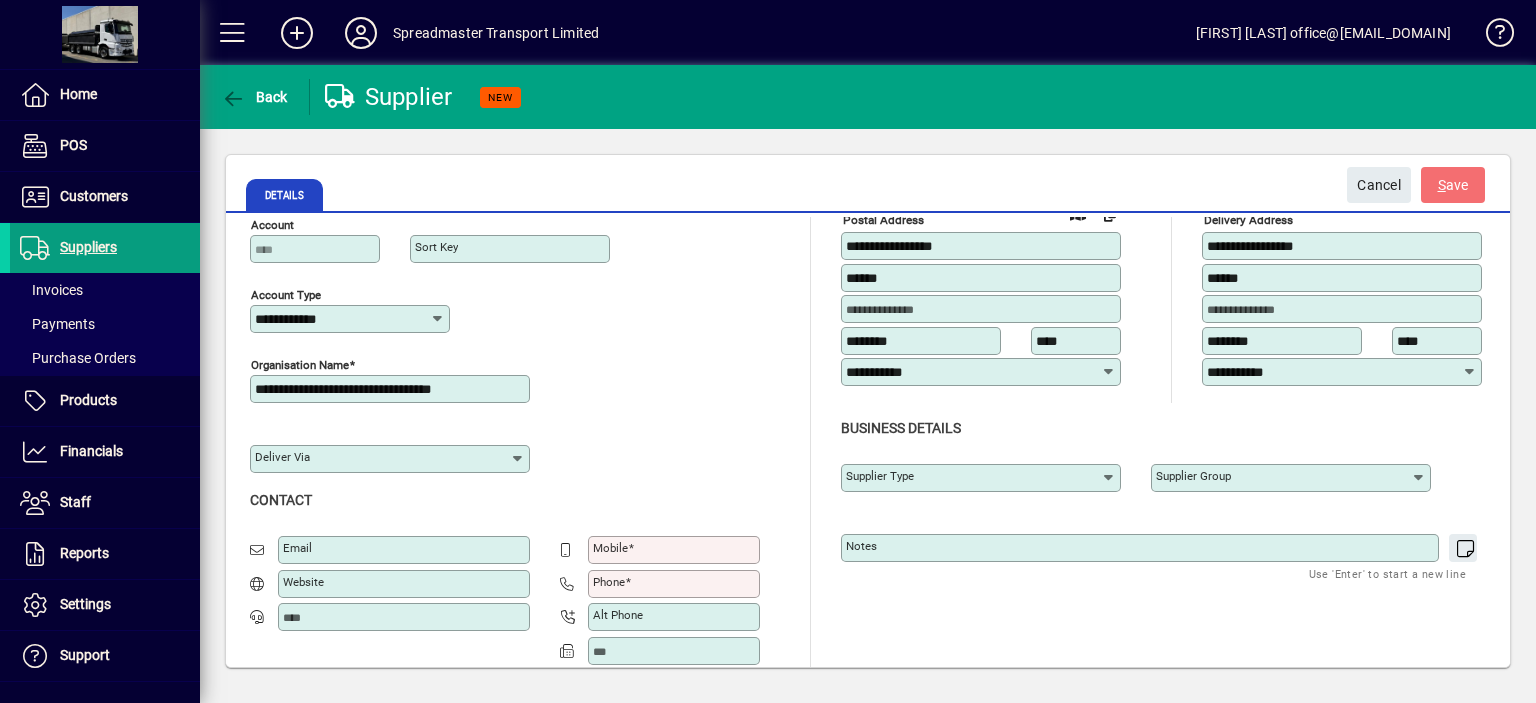 scroll, scrollTop: 72, scrollLeft: 0, axis: vertical 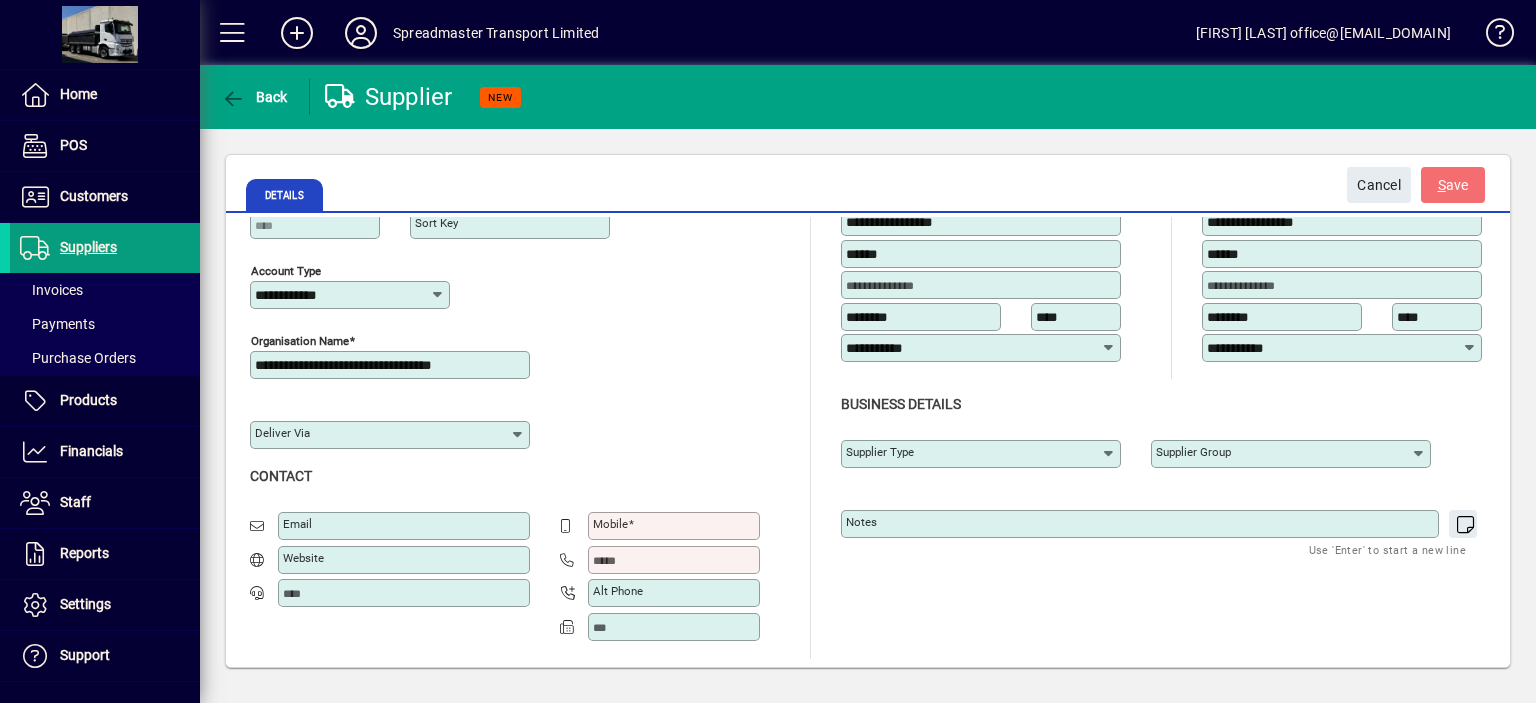 click on "Phone" at bounding box center [676, 560] 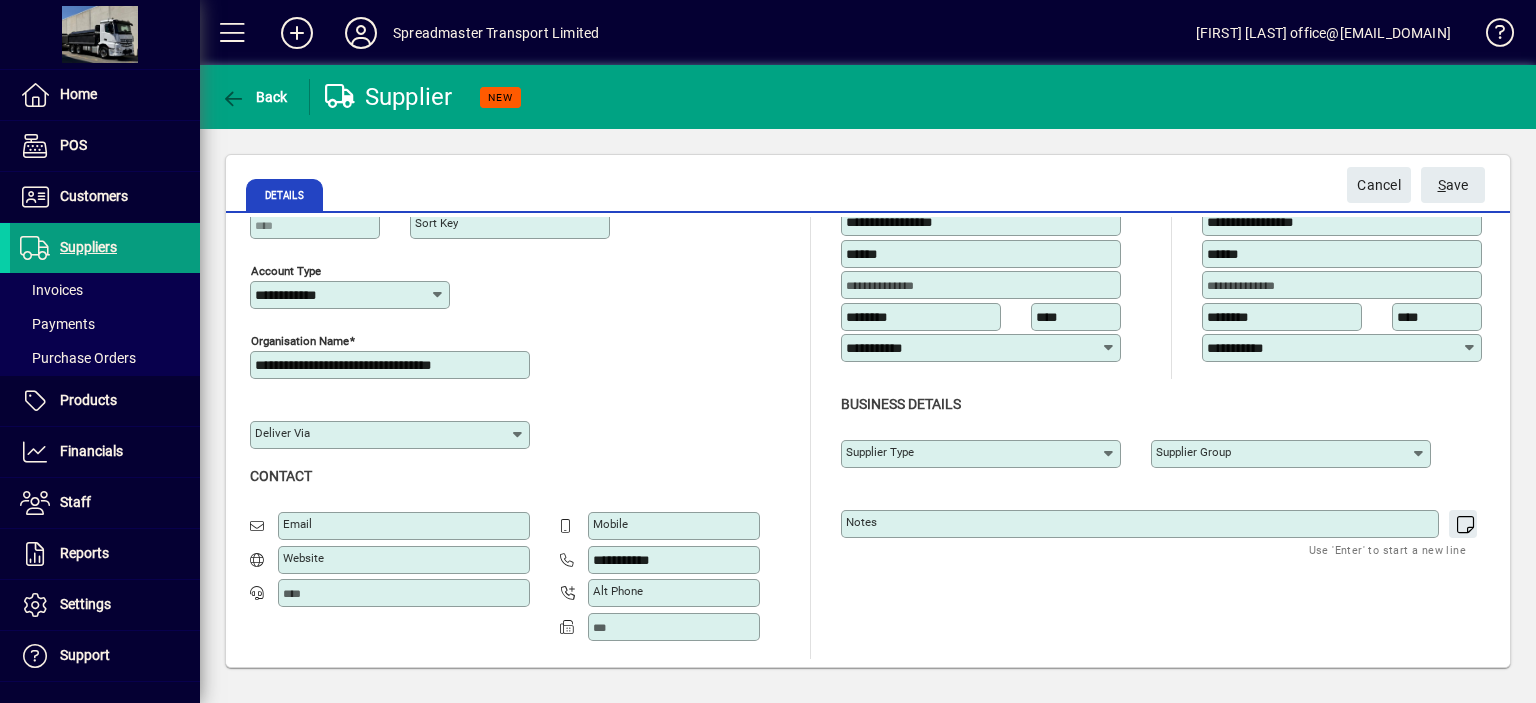 type on "**********" 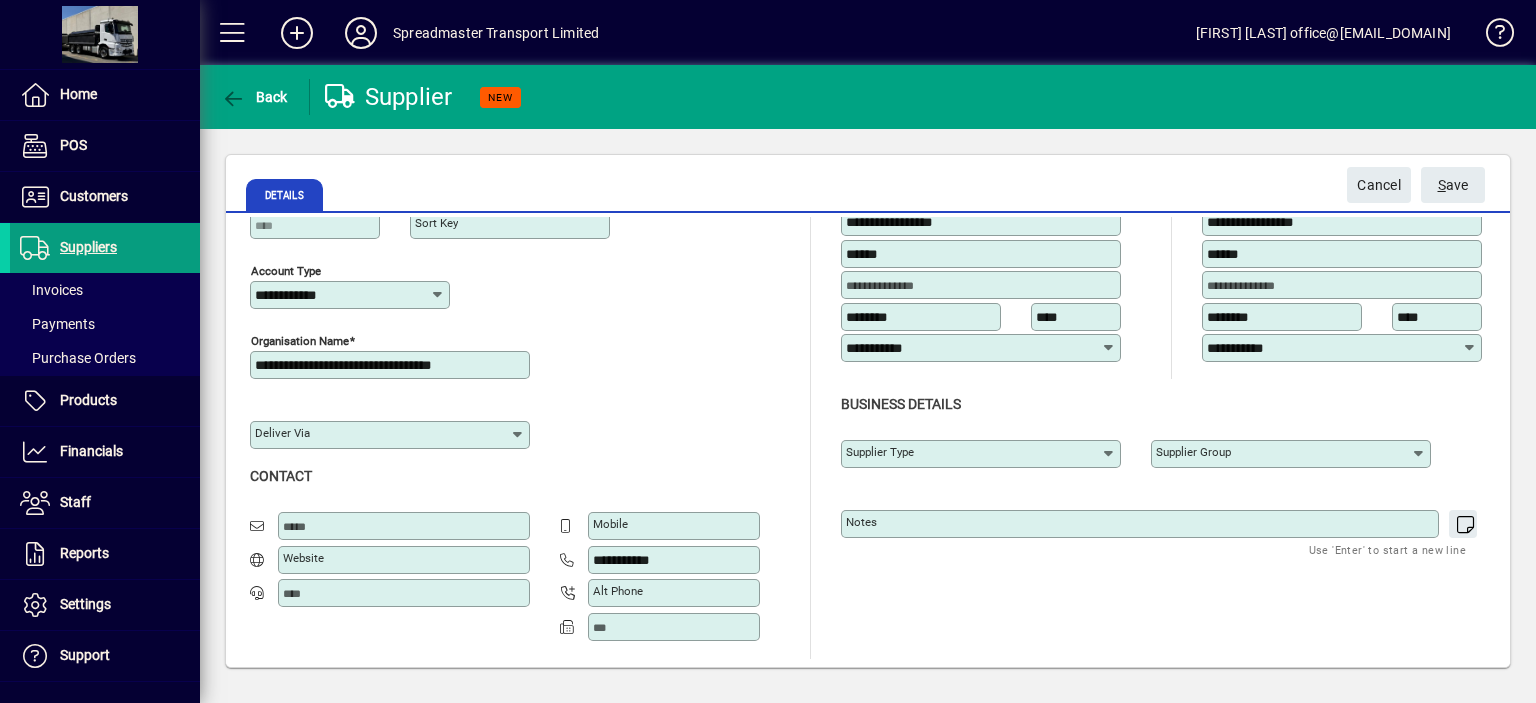 click on "Email" at bounding box center (406, 526) 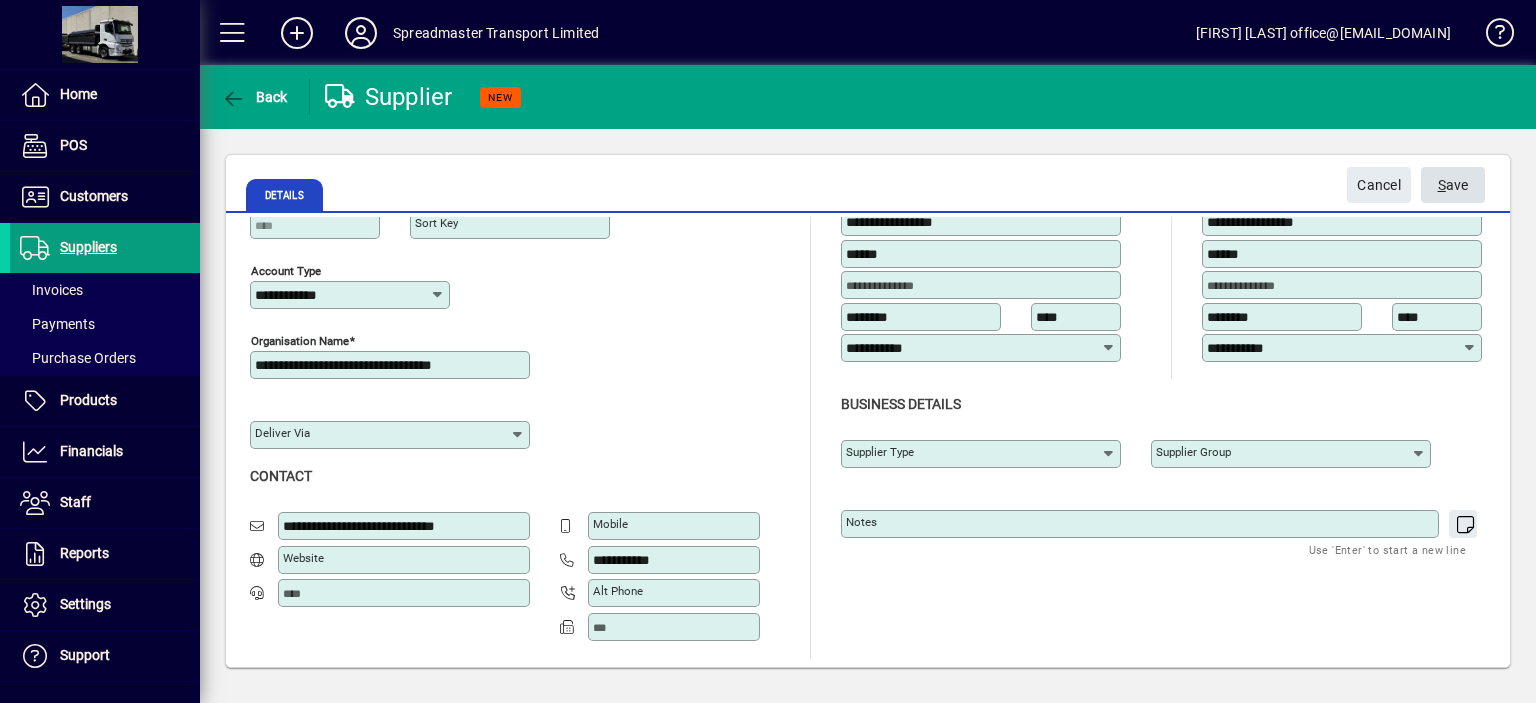 type on "**********" 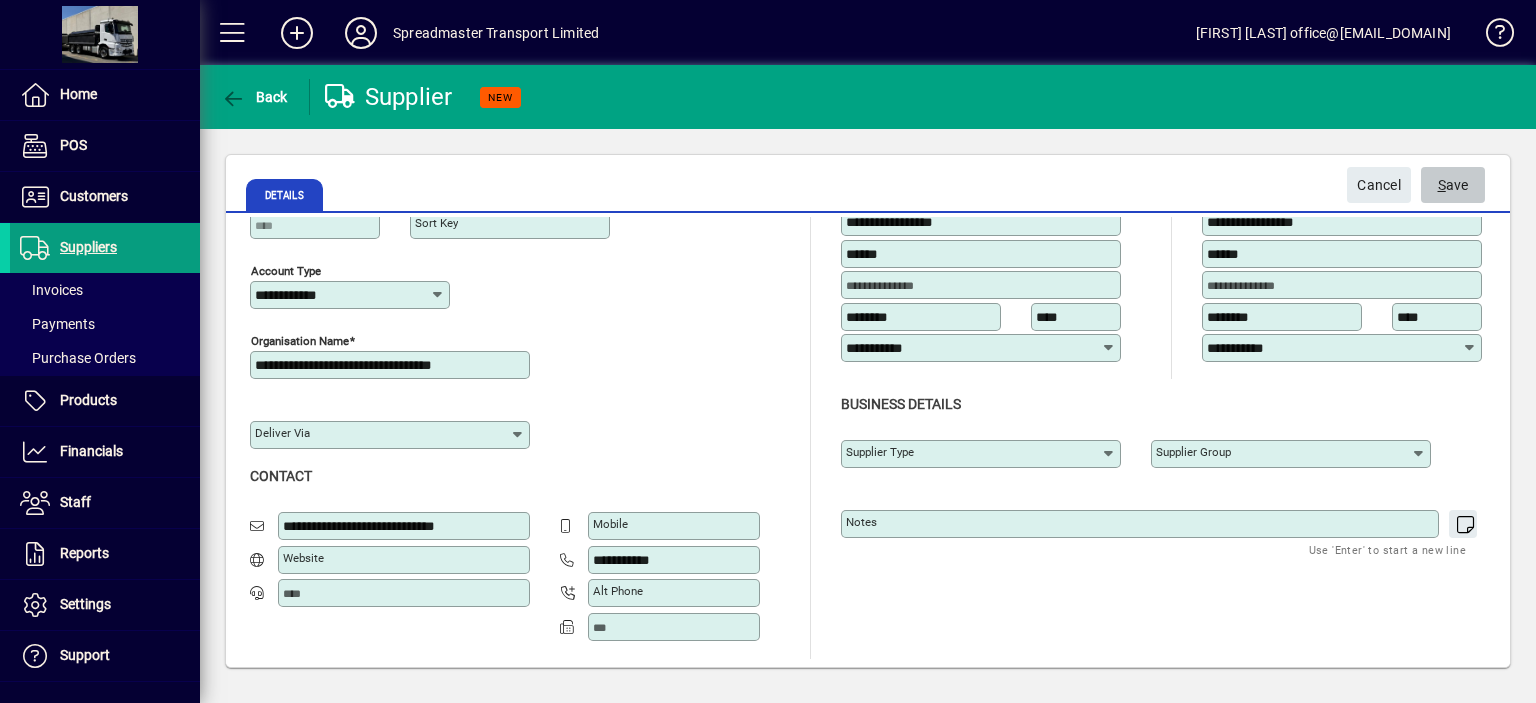 click on "S ave" 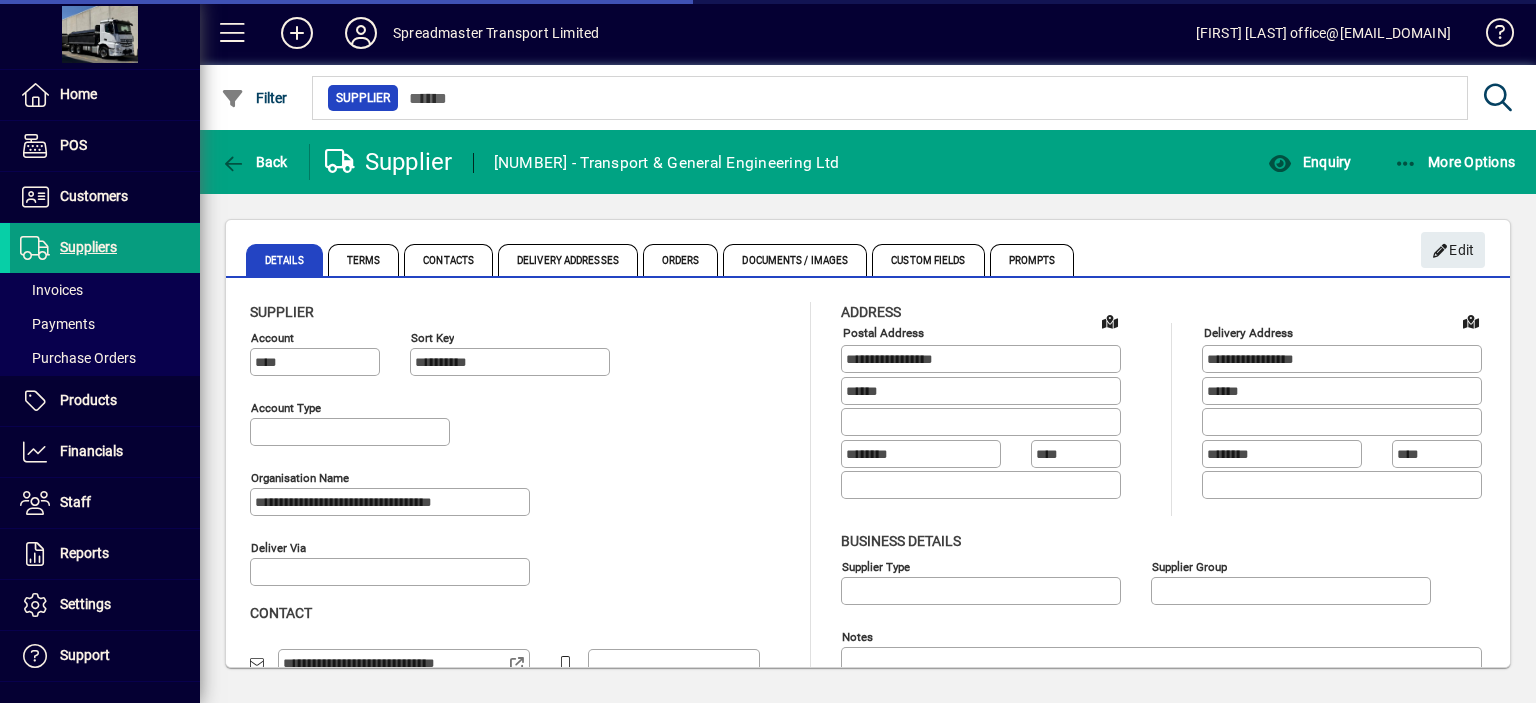 type on "**********" 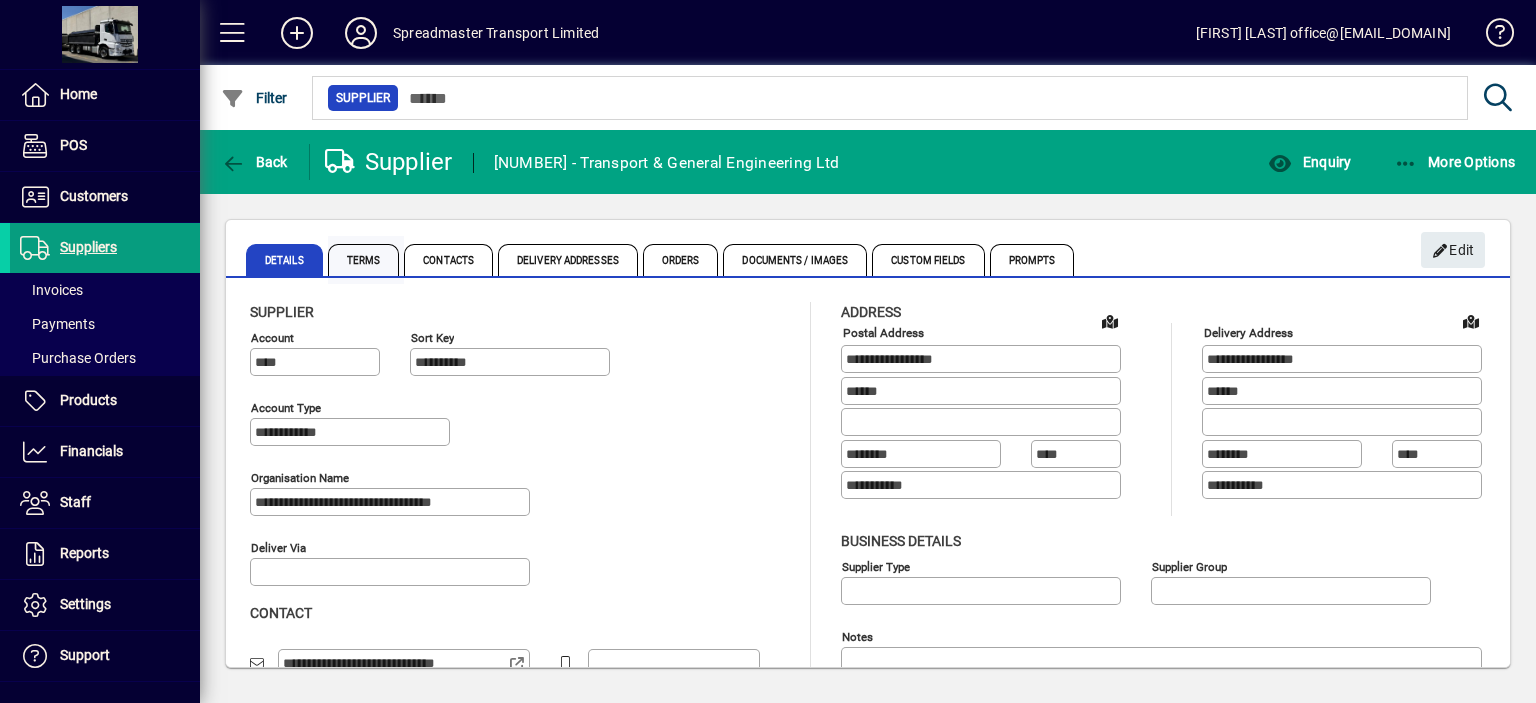 click on "Terms" at bounding box center [364, 260] 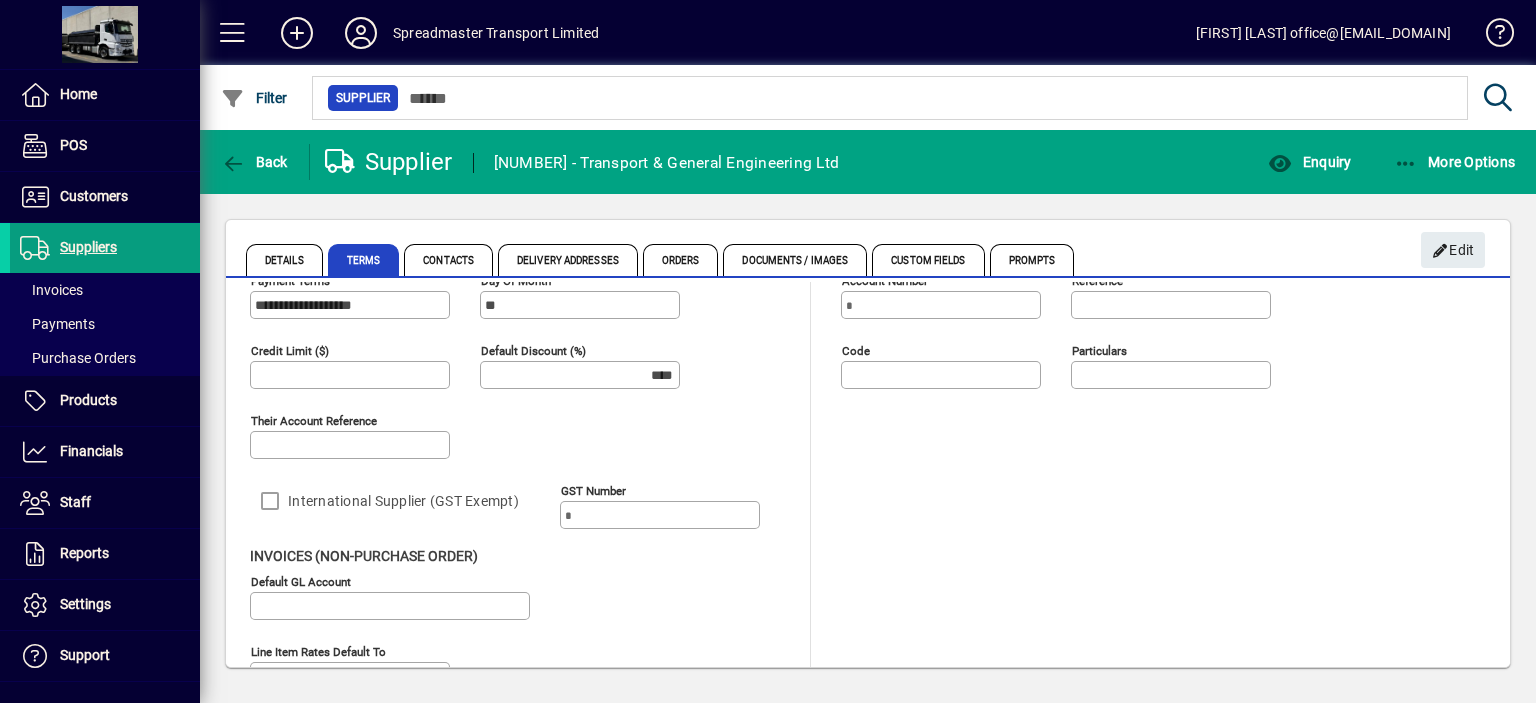 scroll, scrollTop: 105, scrollLeft: 0, axis: vertical 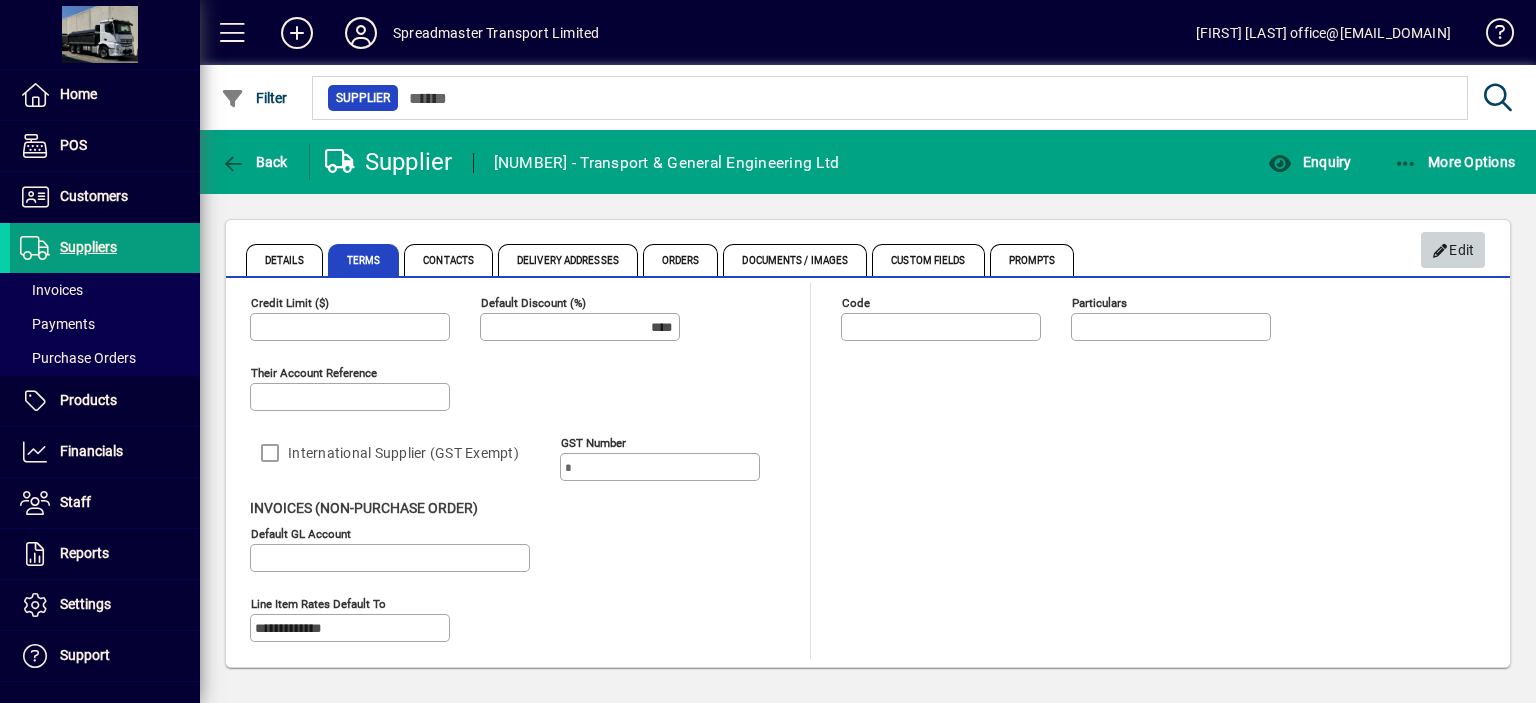drag, startPoint x: 1464, startPoint y: 241, endPoint x: 845, endPoint y: 403, distance: 639.84766 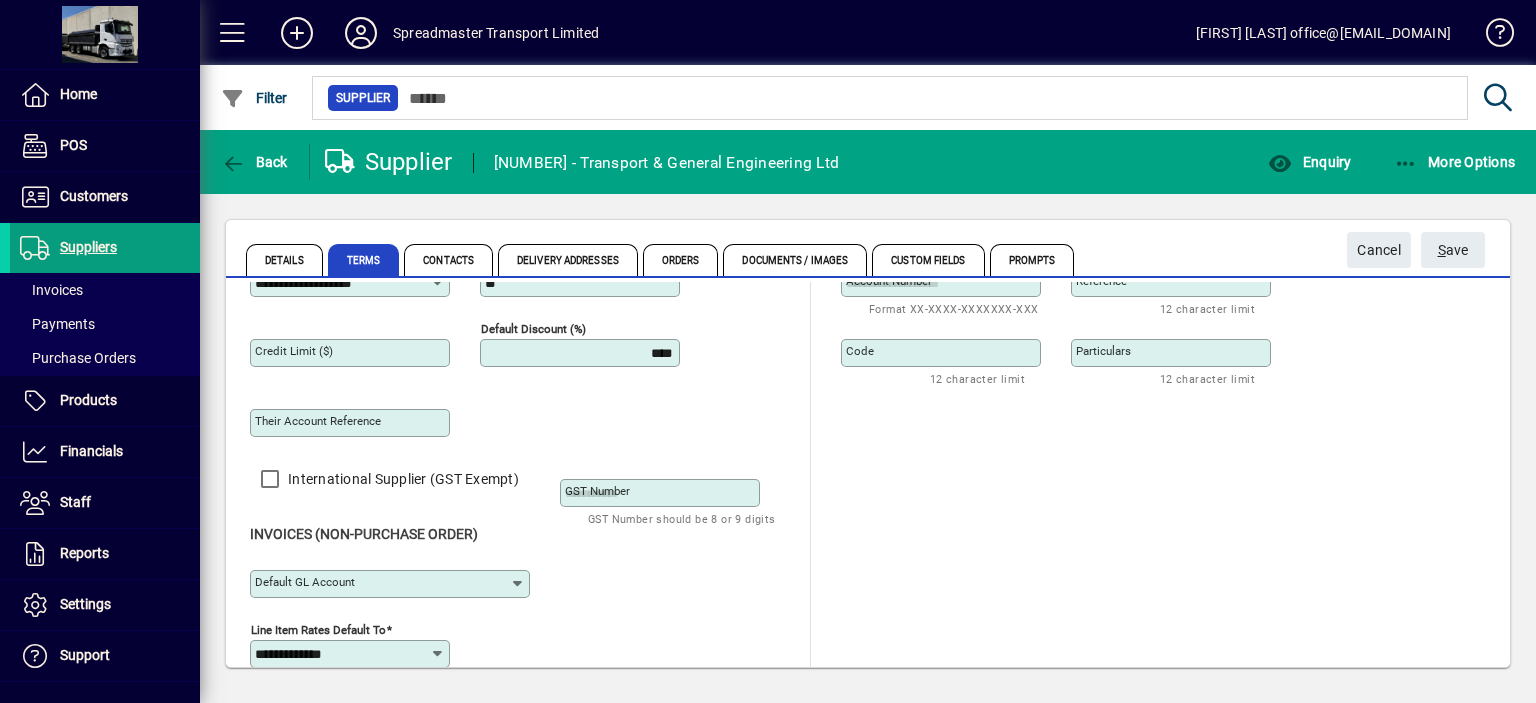 scroll, scrollTop: 40, scrollLeft: 0, axis: vertical 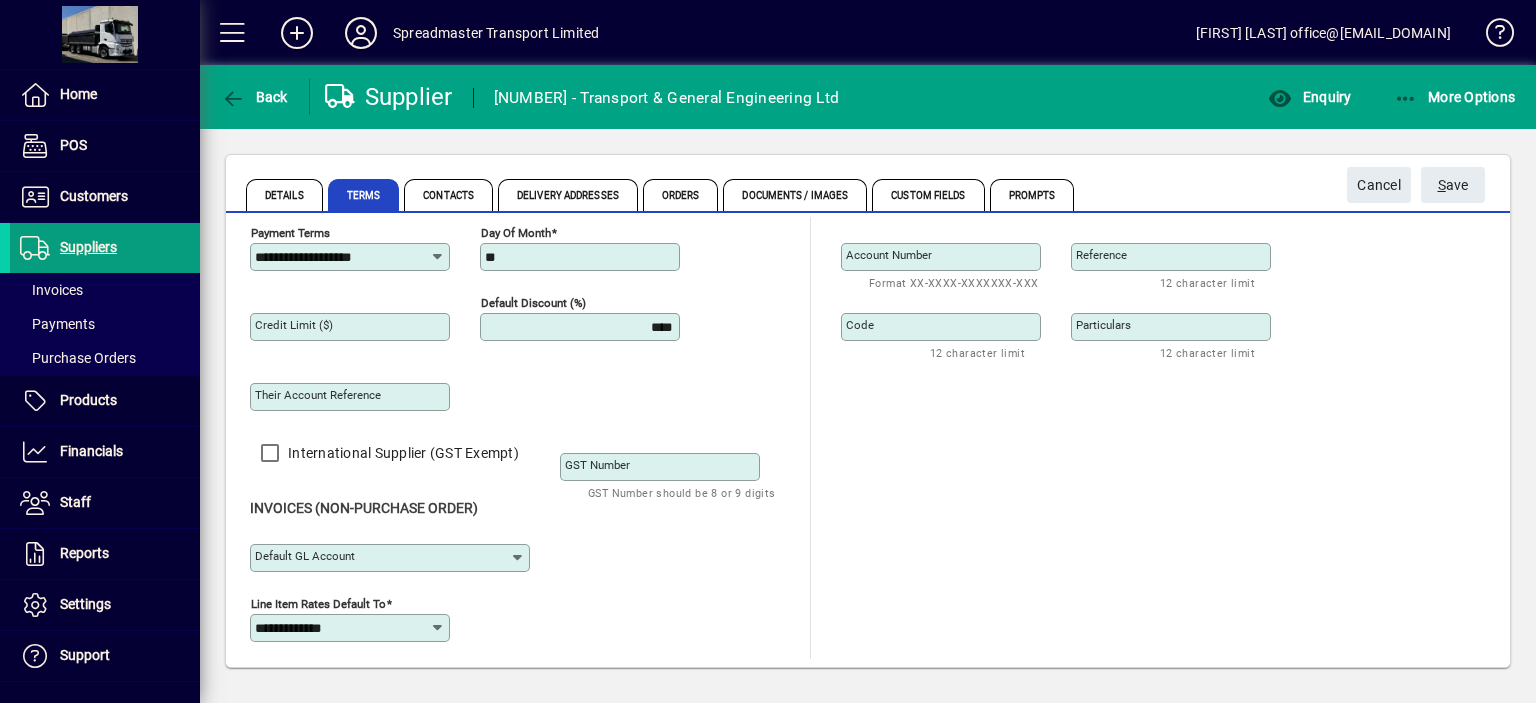 click on "Default GL Account" at bounding box center [305, 556] 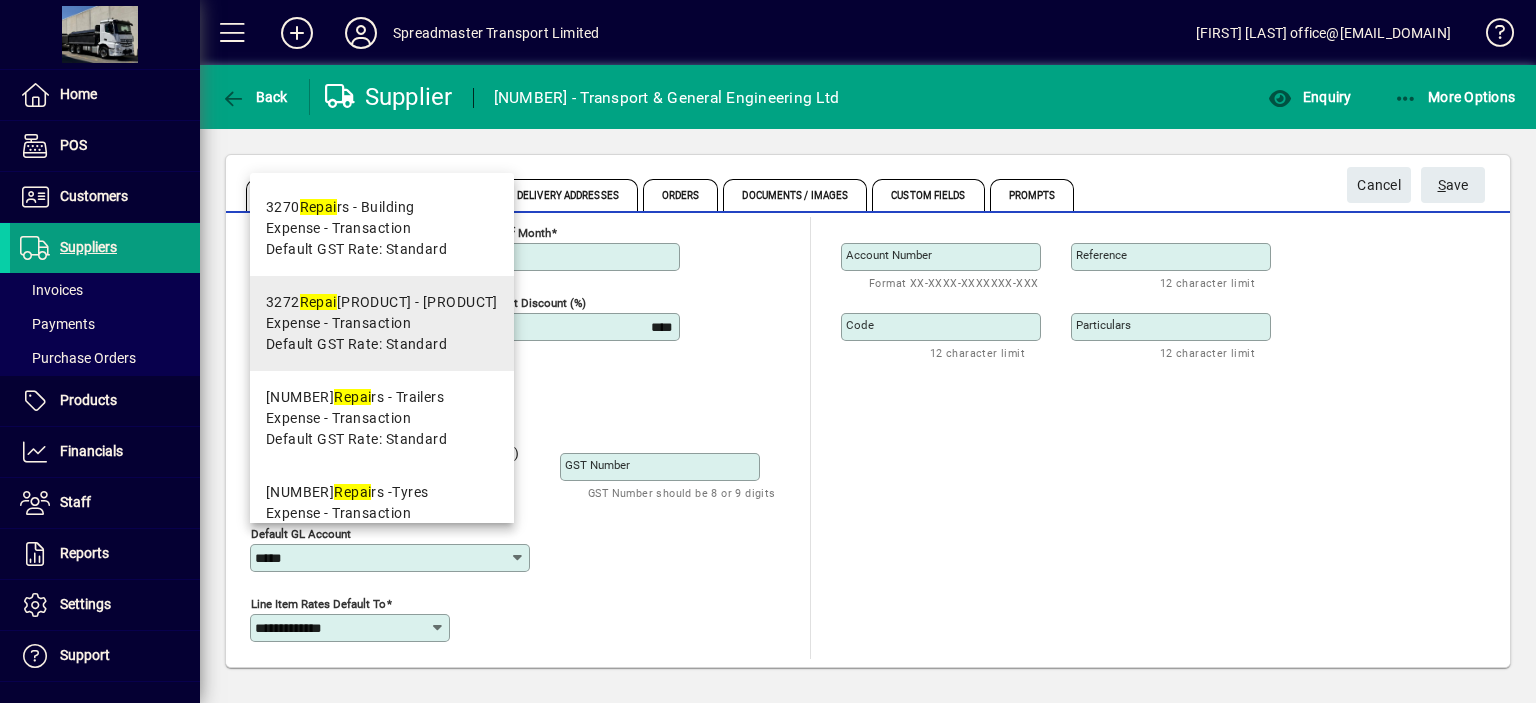 click on "Expense - Transaction" at bounding box center [338, 323] 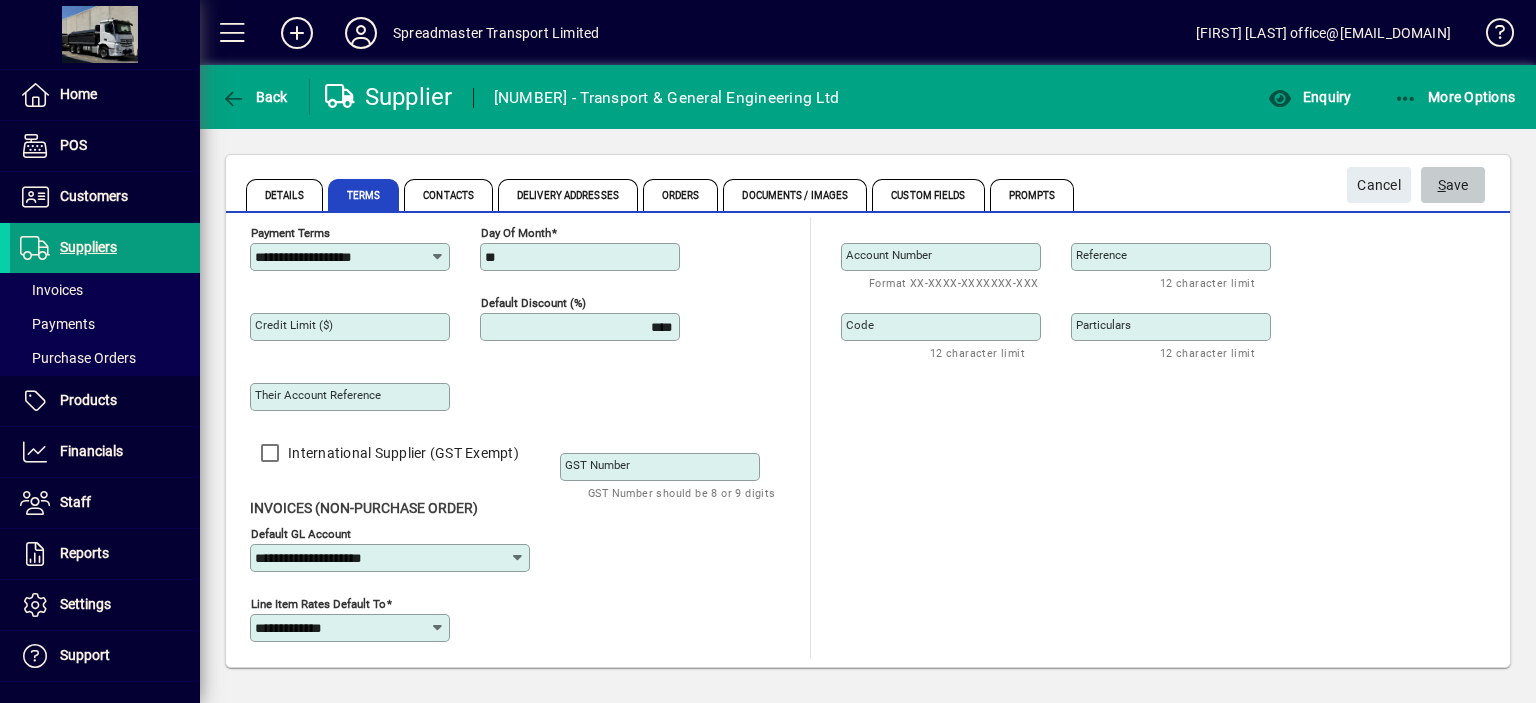 click on "S" 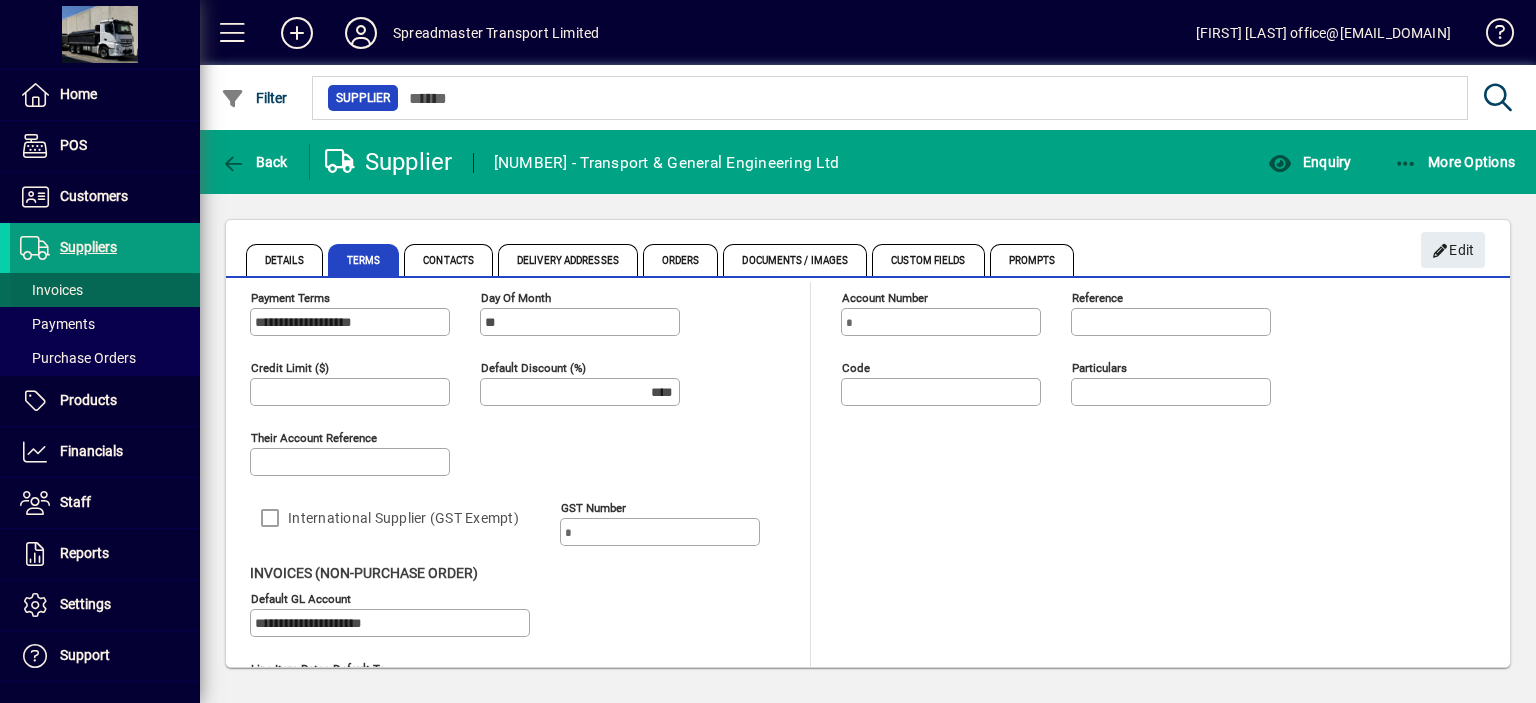 click on "Invoices" at bounding box center (51, 290) 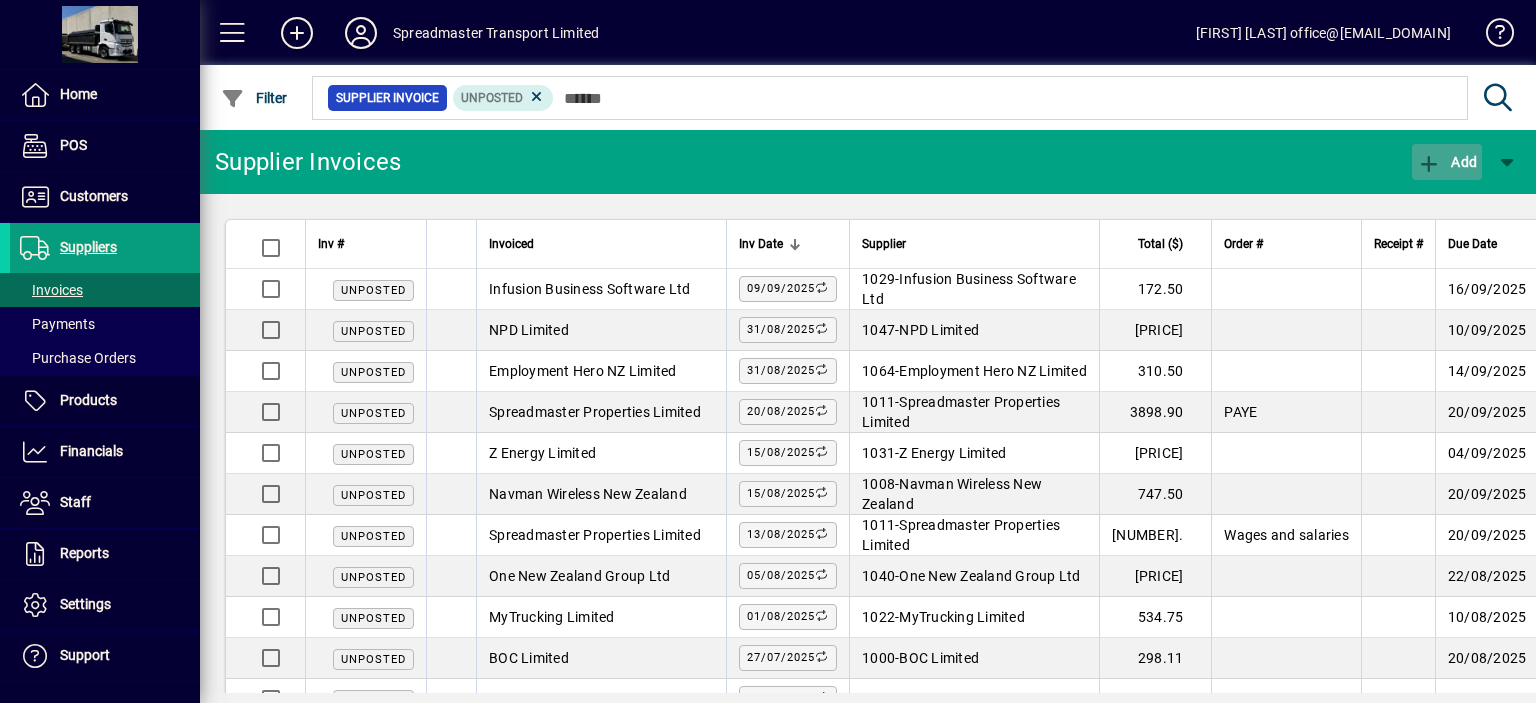click on "Add" 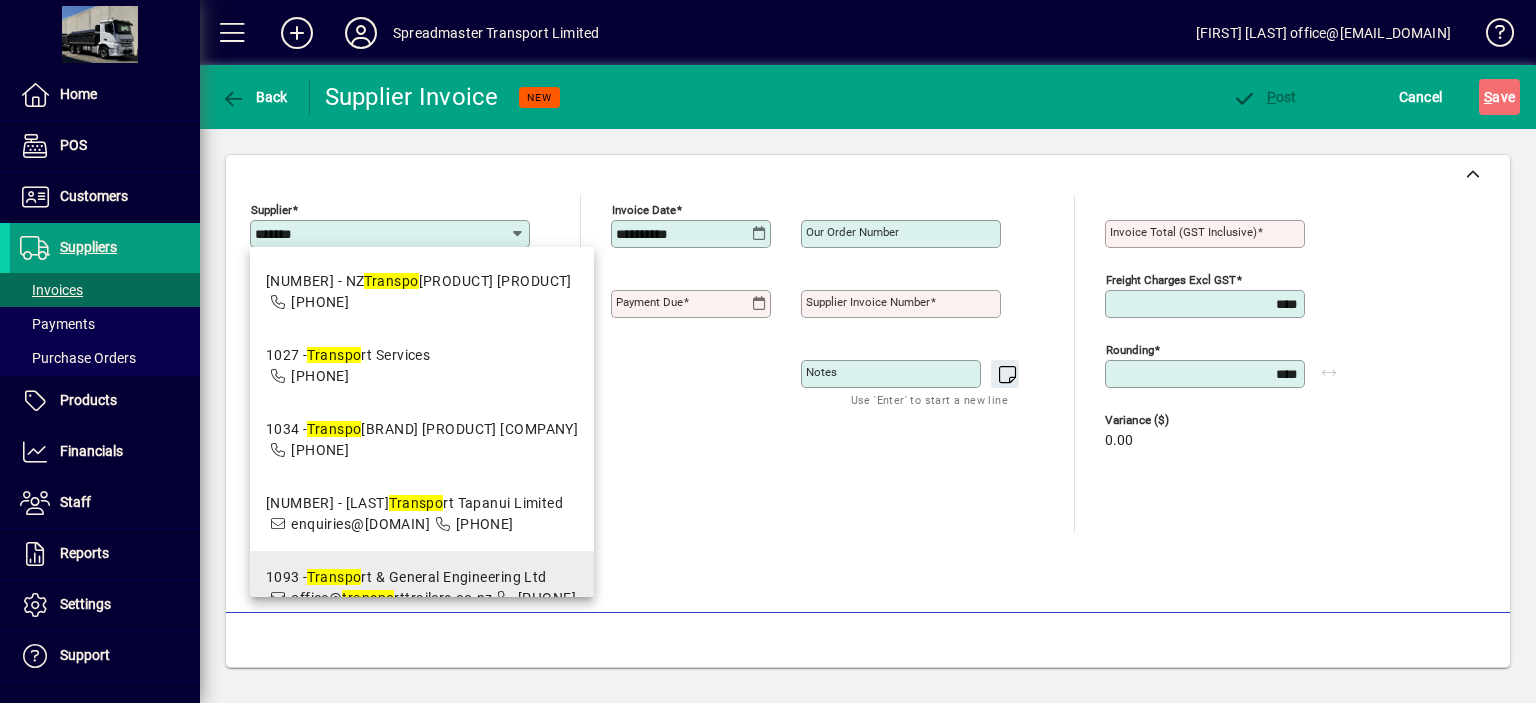 click on "[NUMBER] - Transport & General Engineering Ltd" at bounding box center [421, 577] 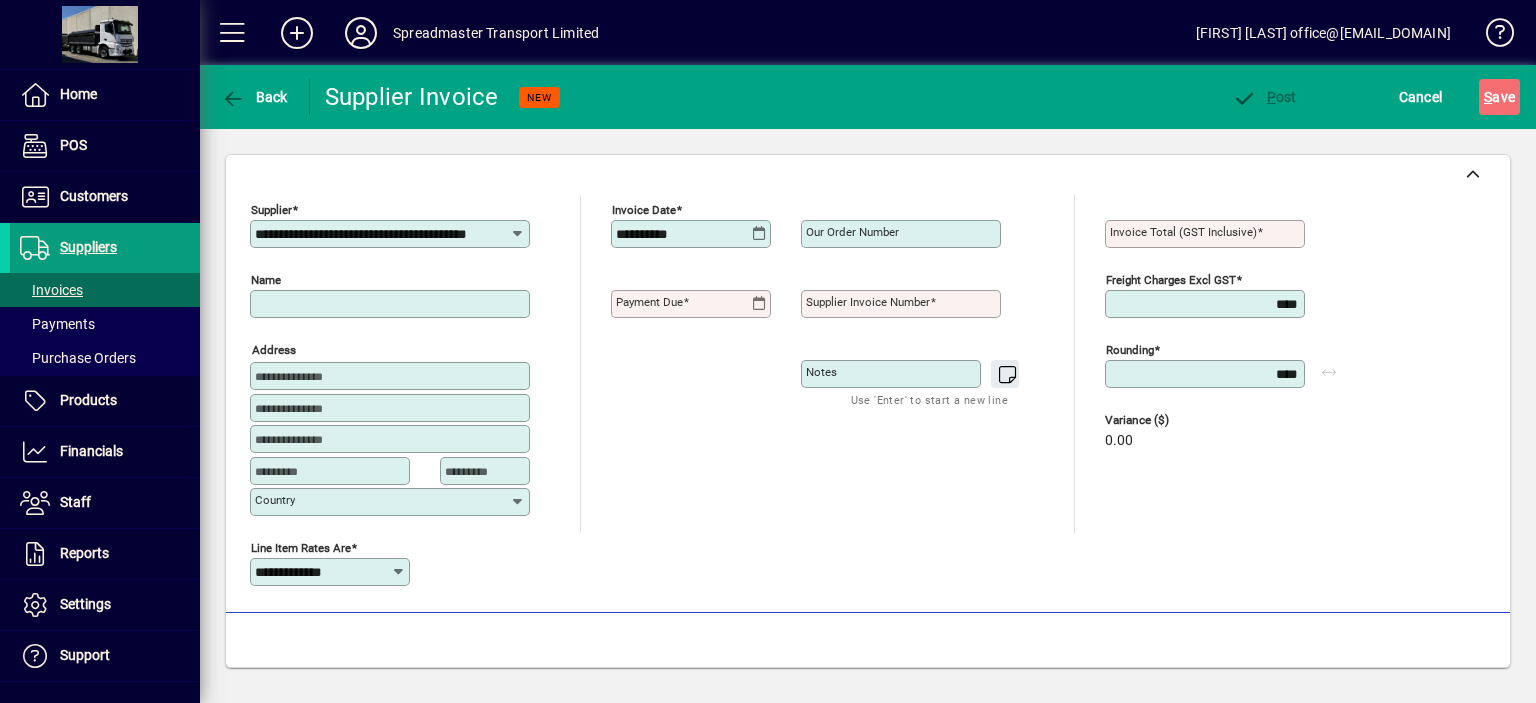 scroll, scrollTop: 0, scrollLeft: 24, axis: horizontal 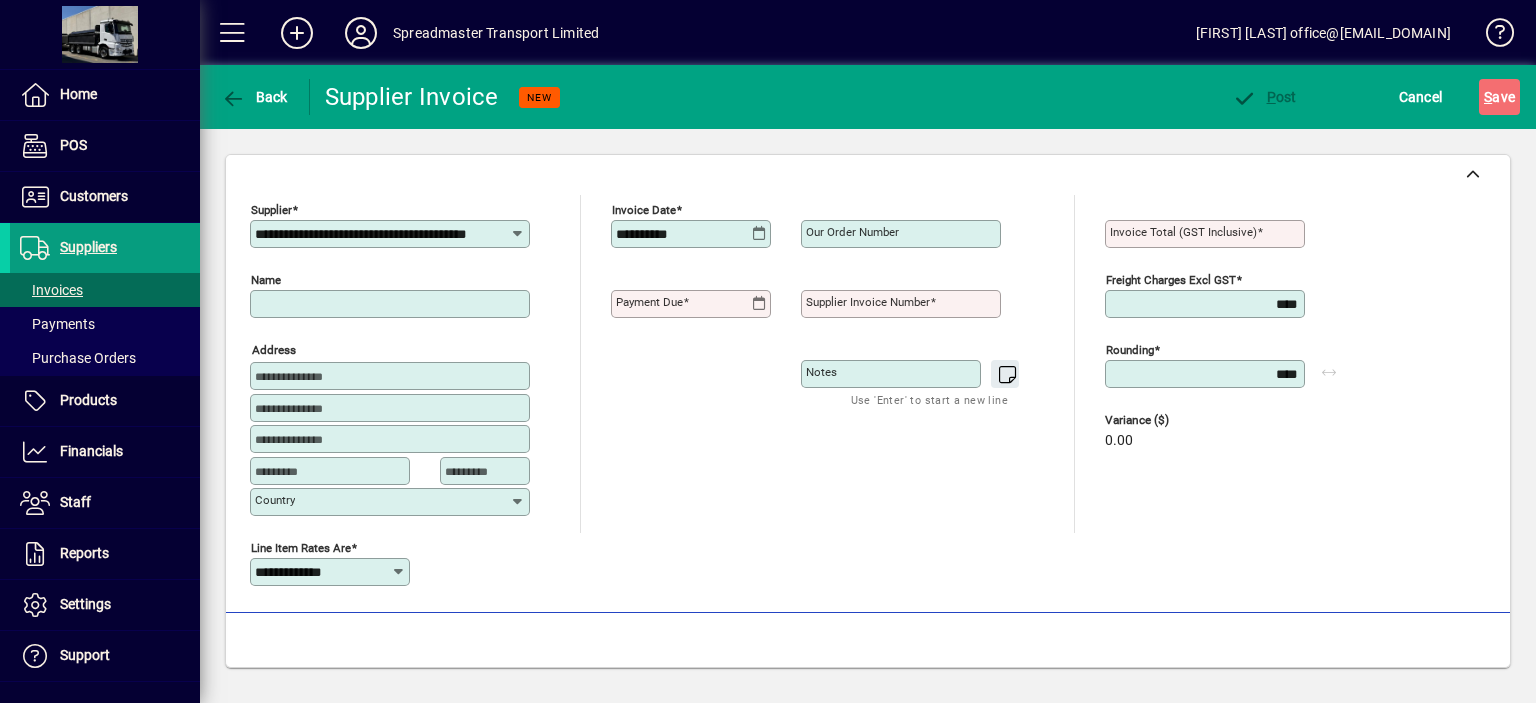 type on "******" 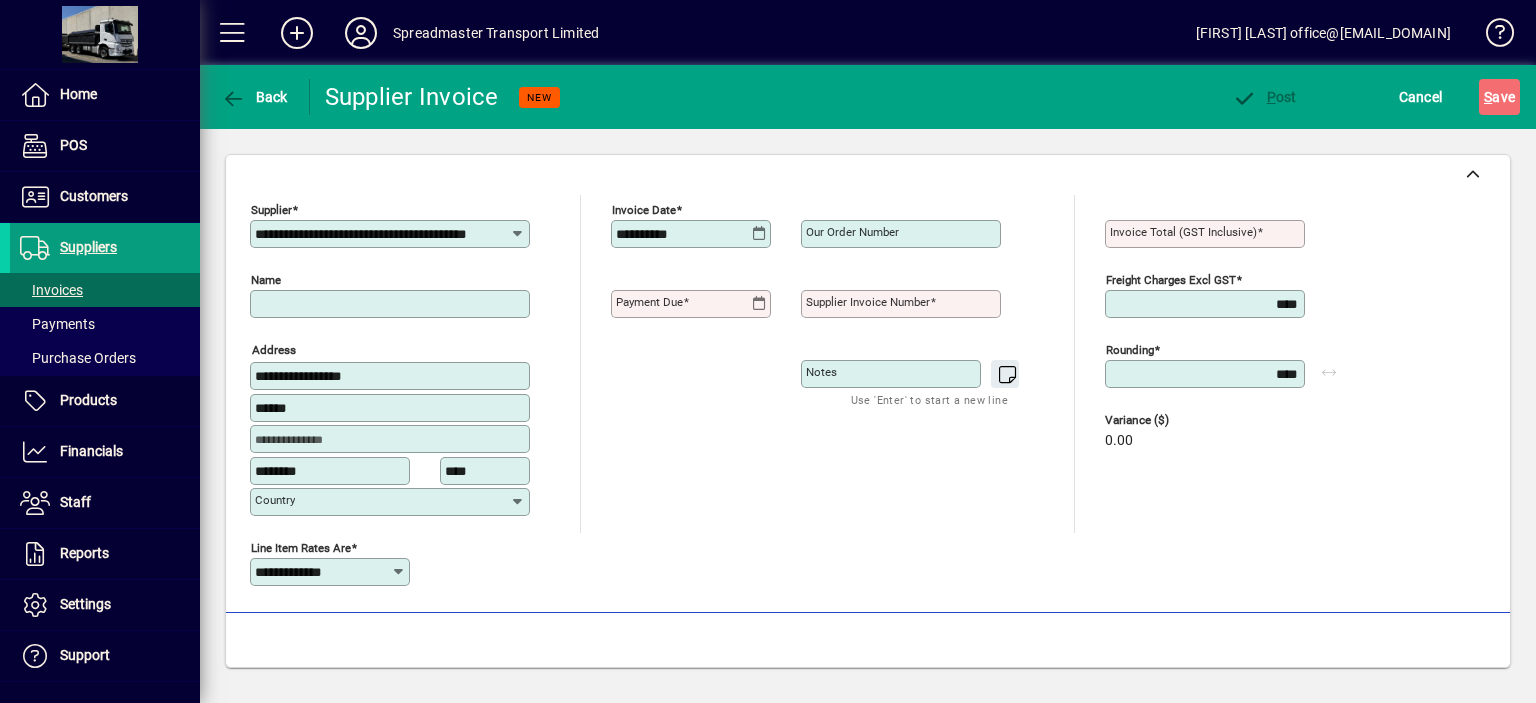type on "**********" 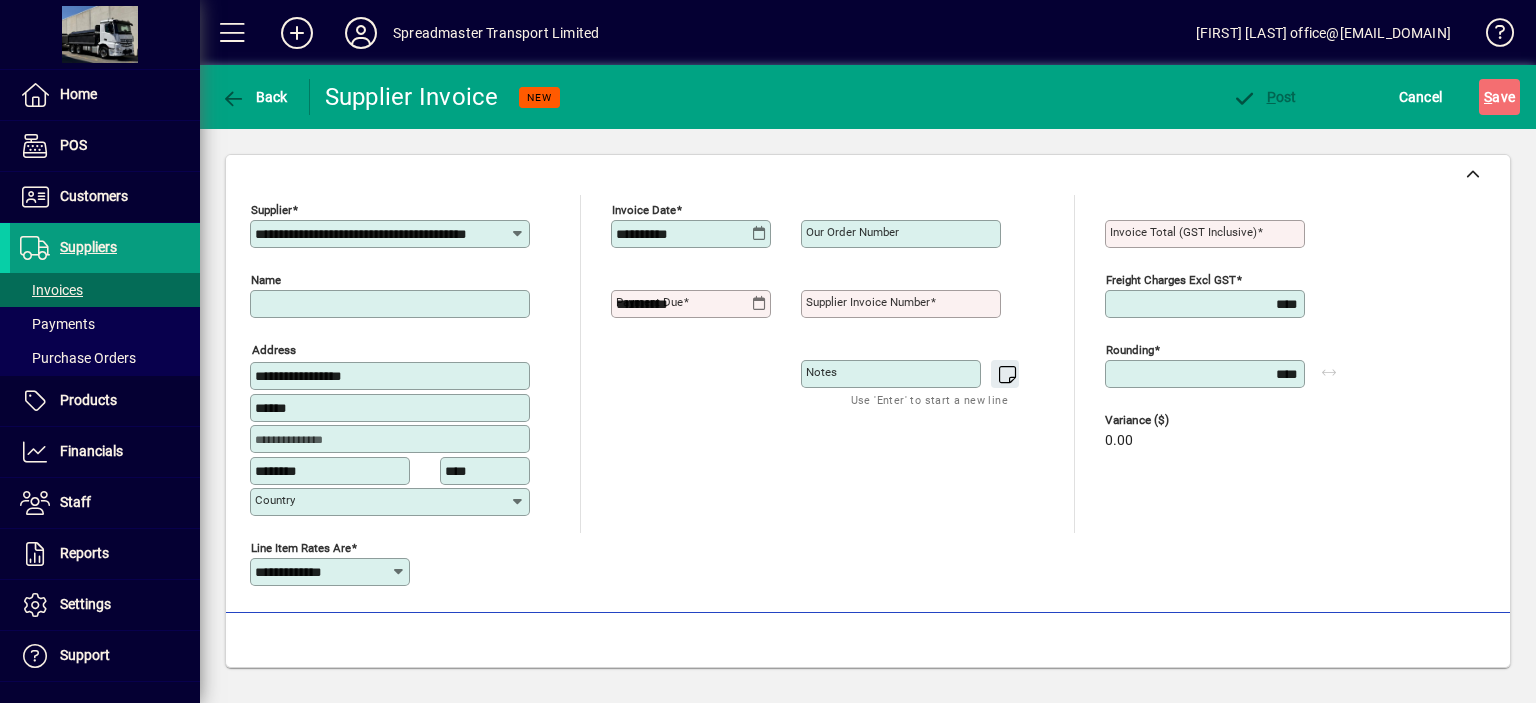 type on "**********" 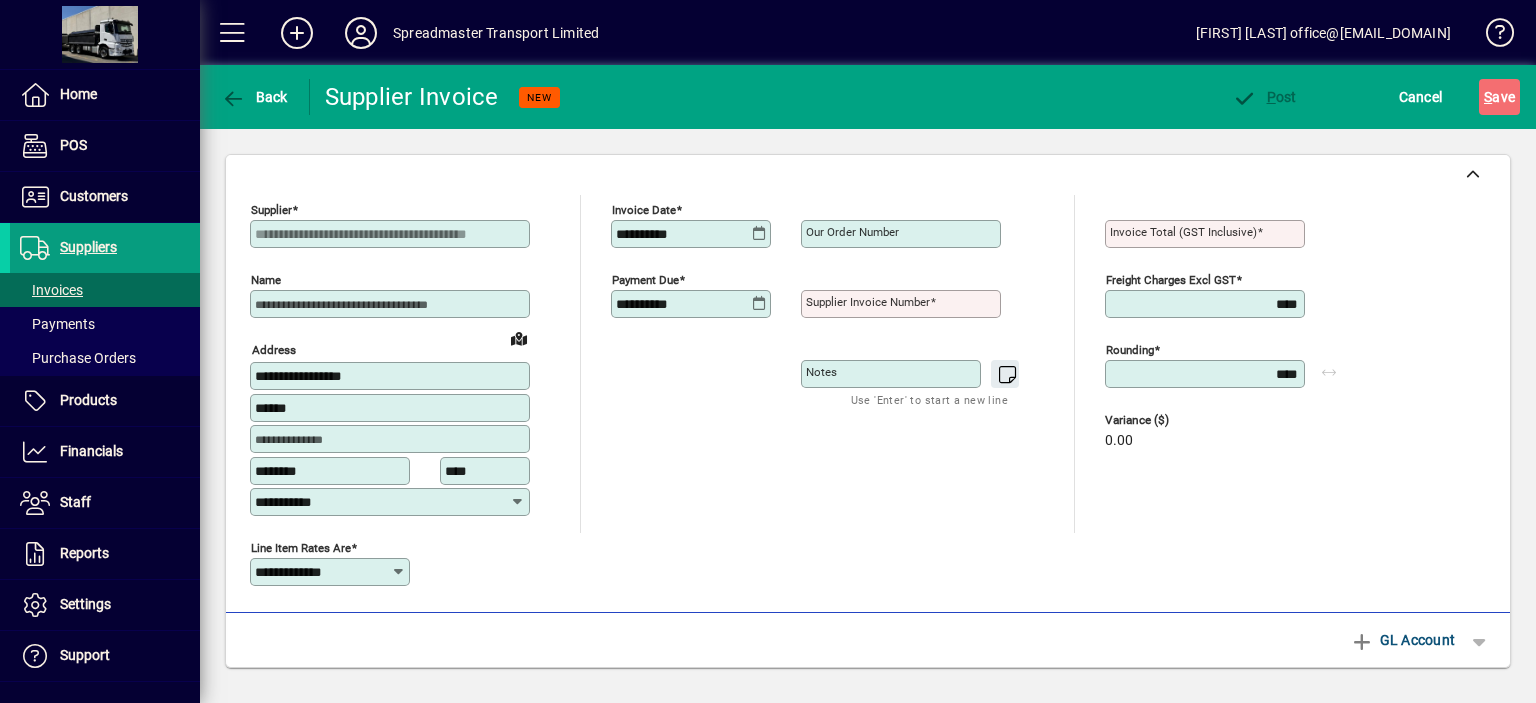 type on "****" 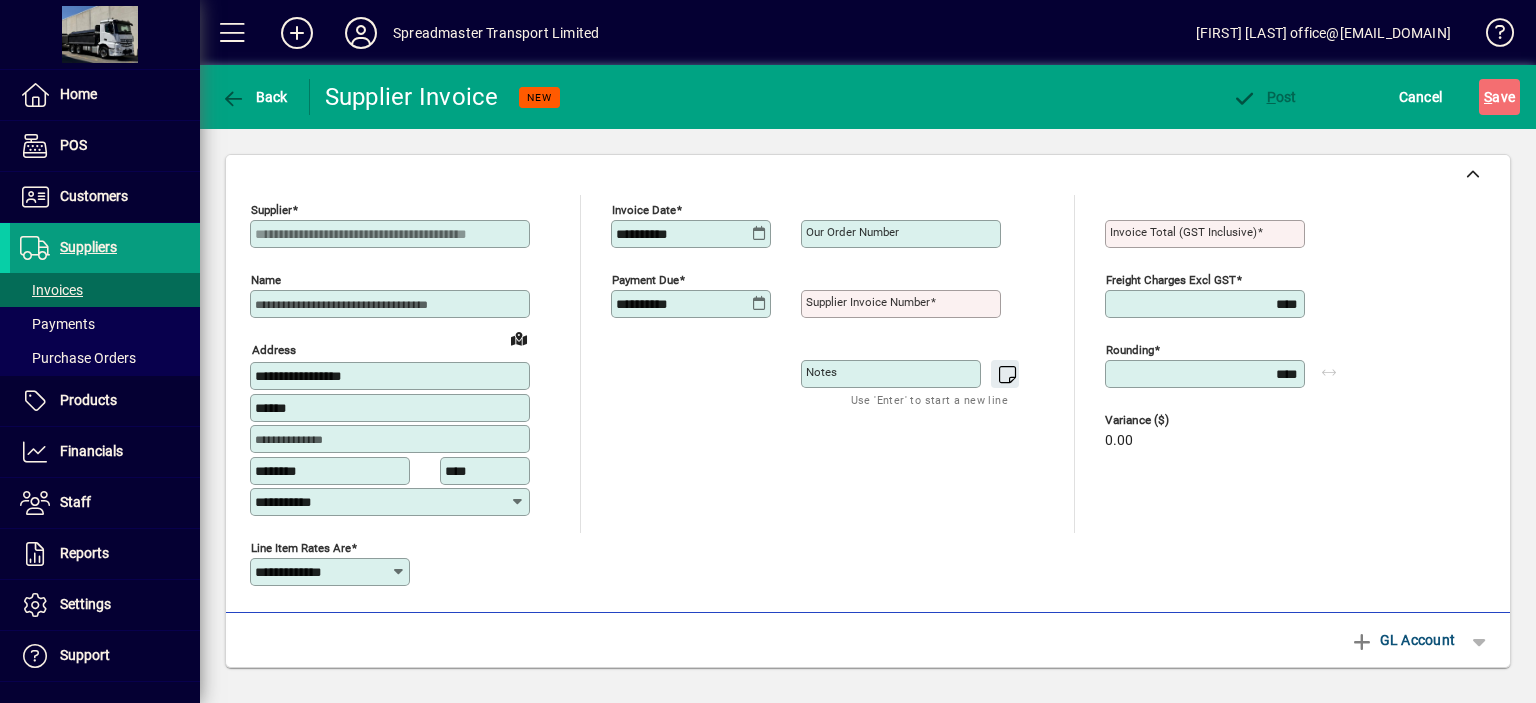 type on "********" 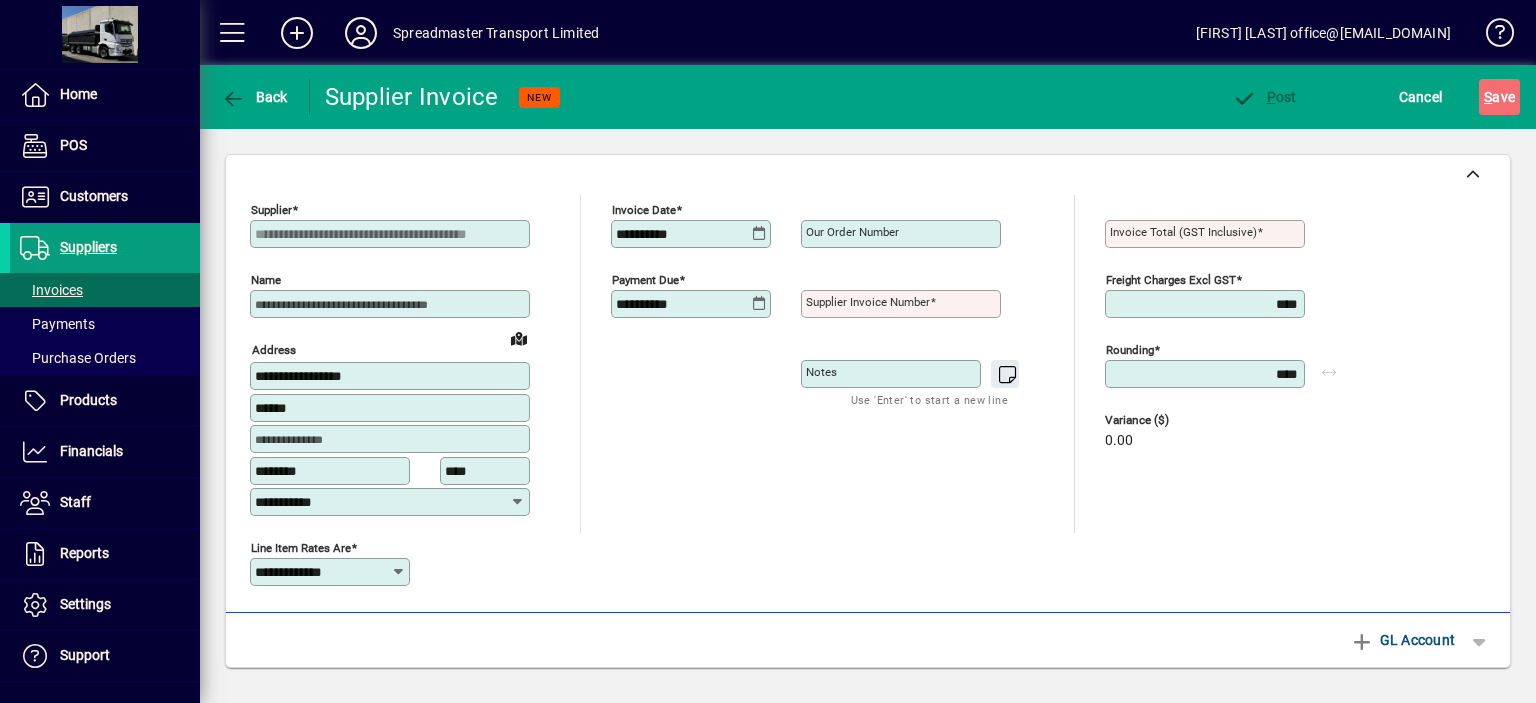 scroll, scrollTop: 0, scrollLeft: 0, axis: both 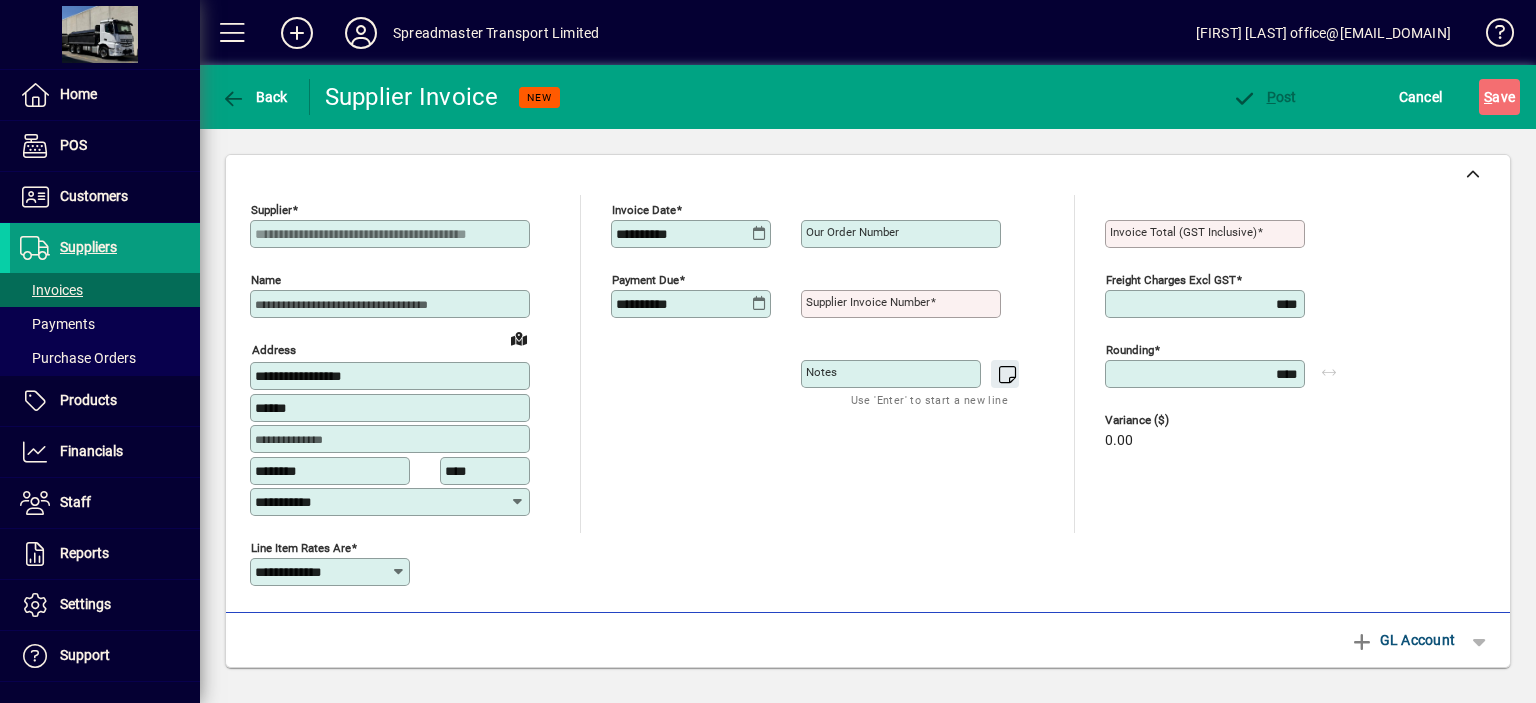 click 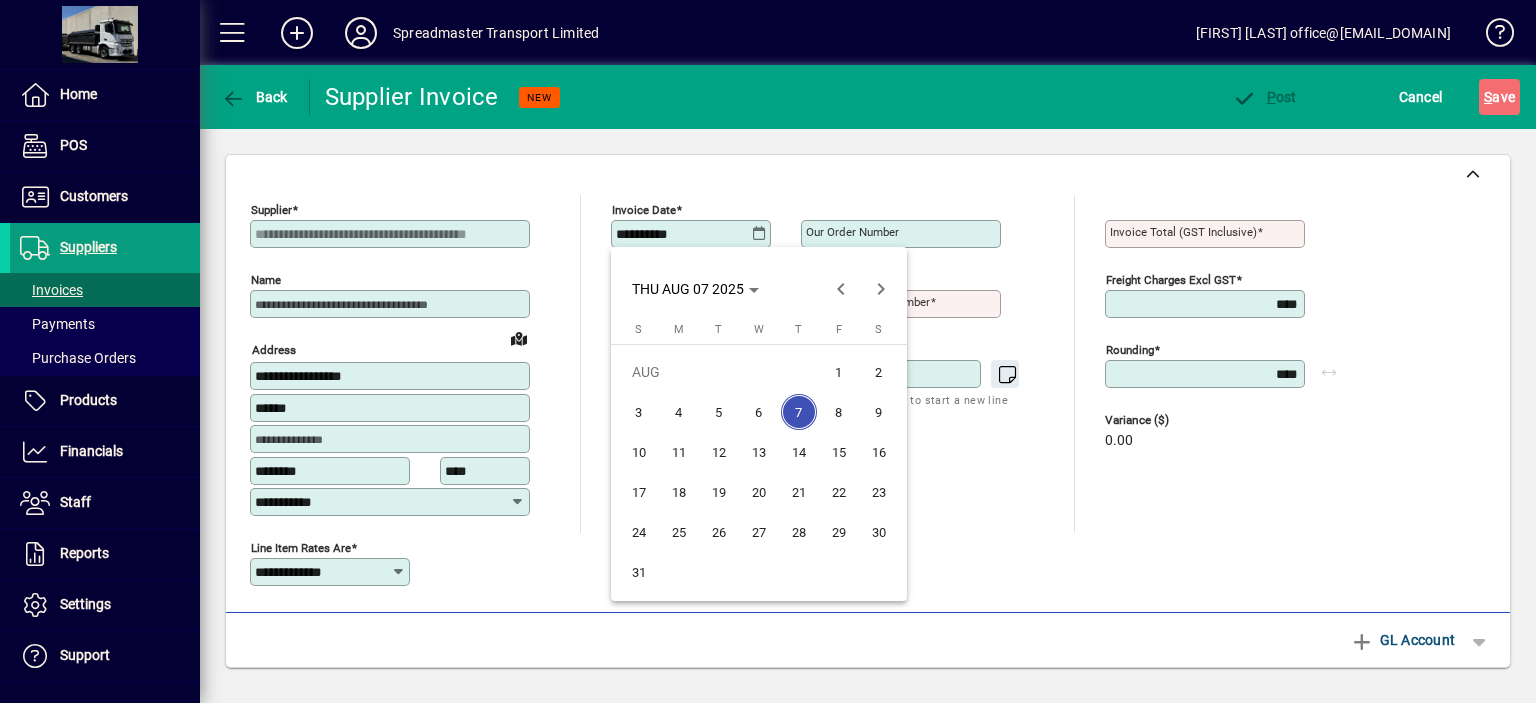click on "5" at bounding box center [719, 412] 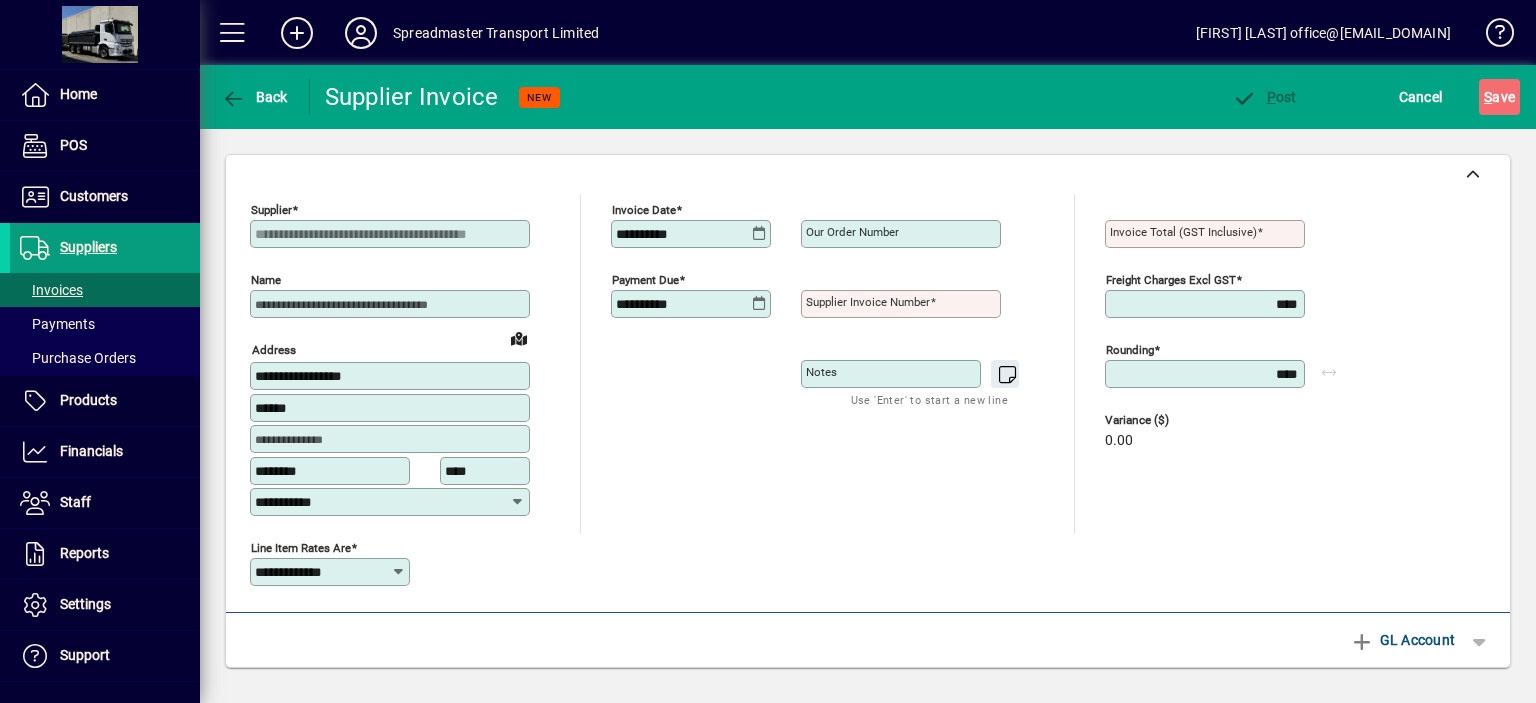 click on "Supplier invoice number" at bounding box center [868, 302] 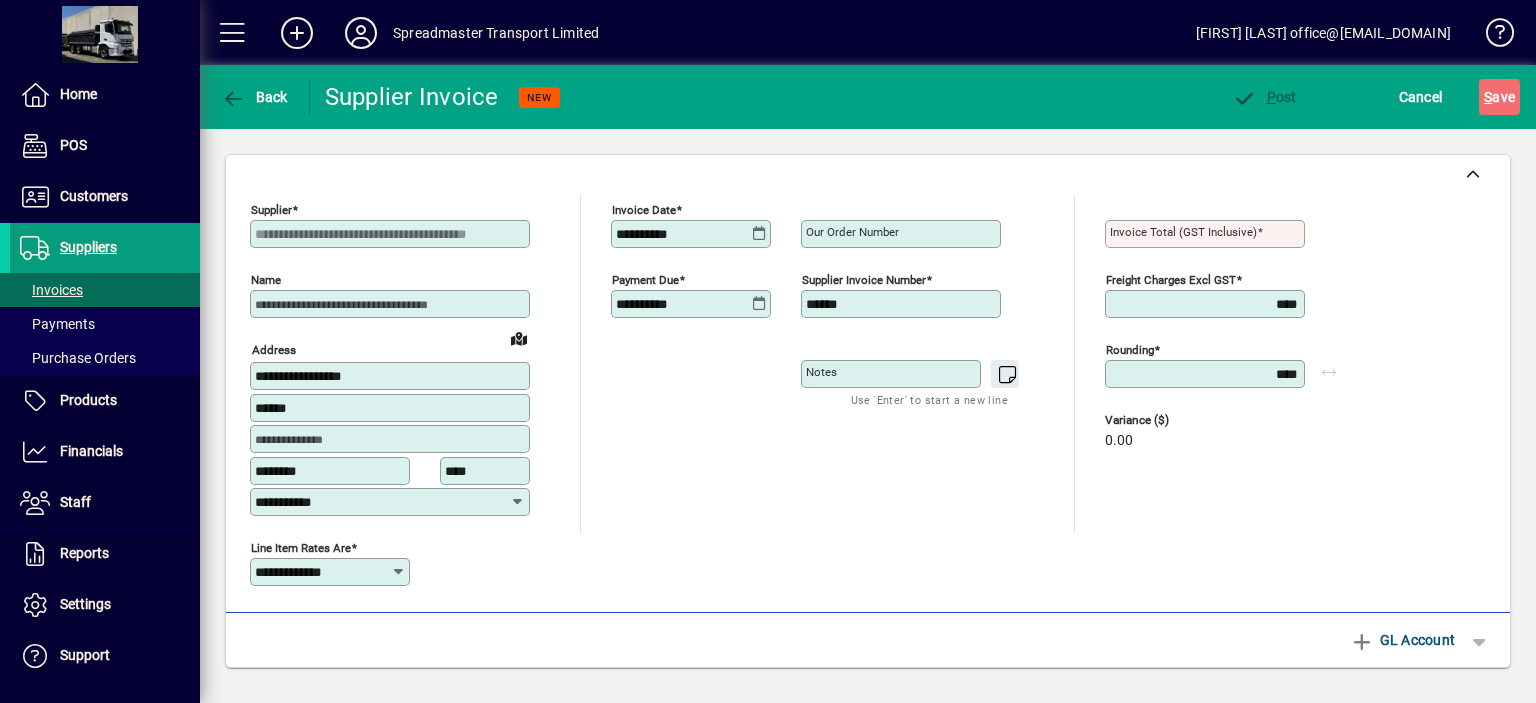 type on "******" 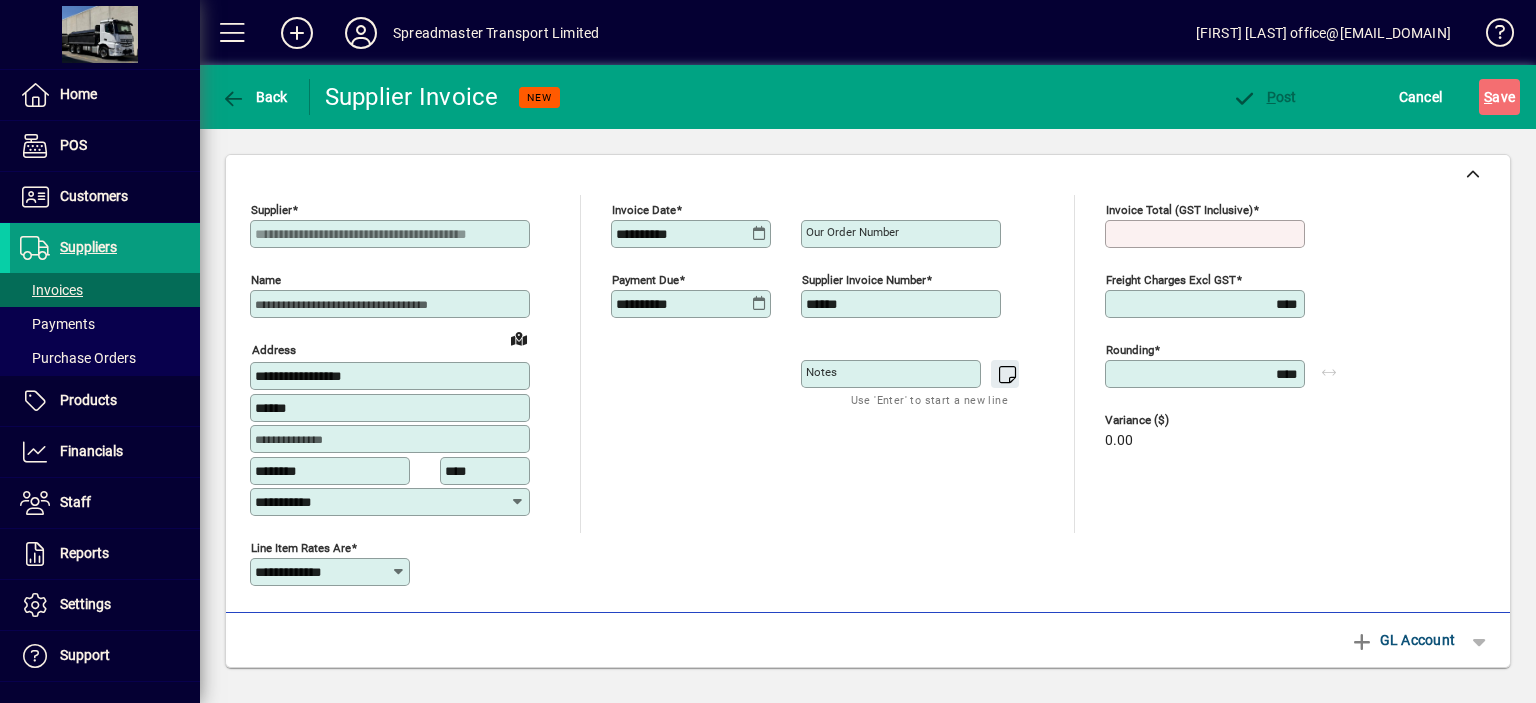 click on "Invoice Total (GST inclusive)" at bounding box center [1207, 234] 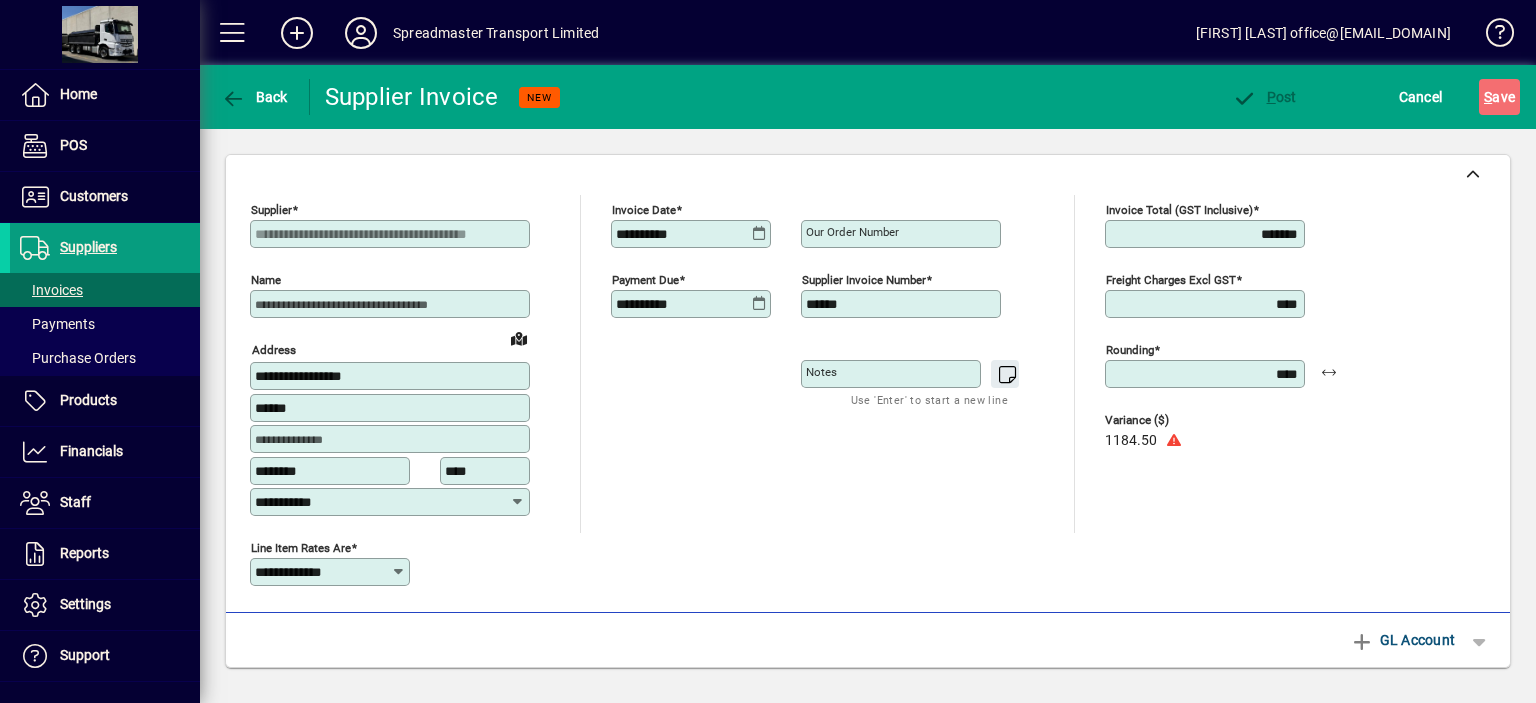 type on "*******" 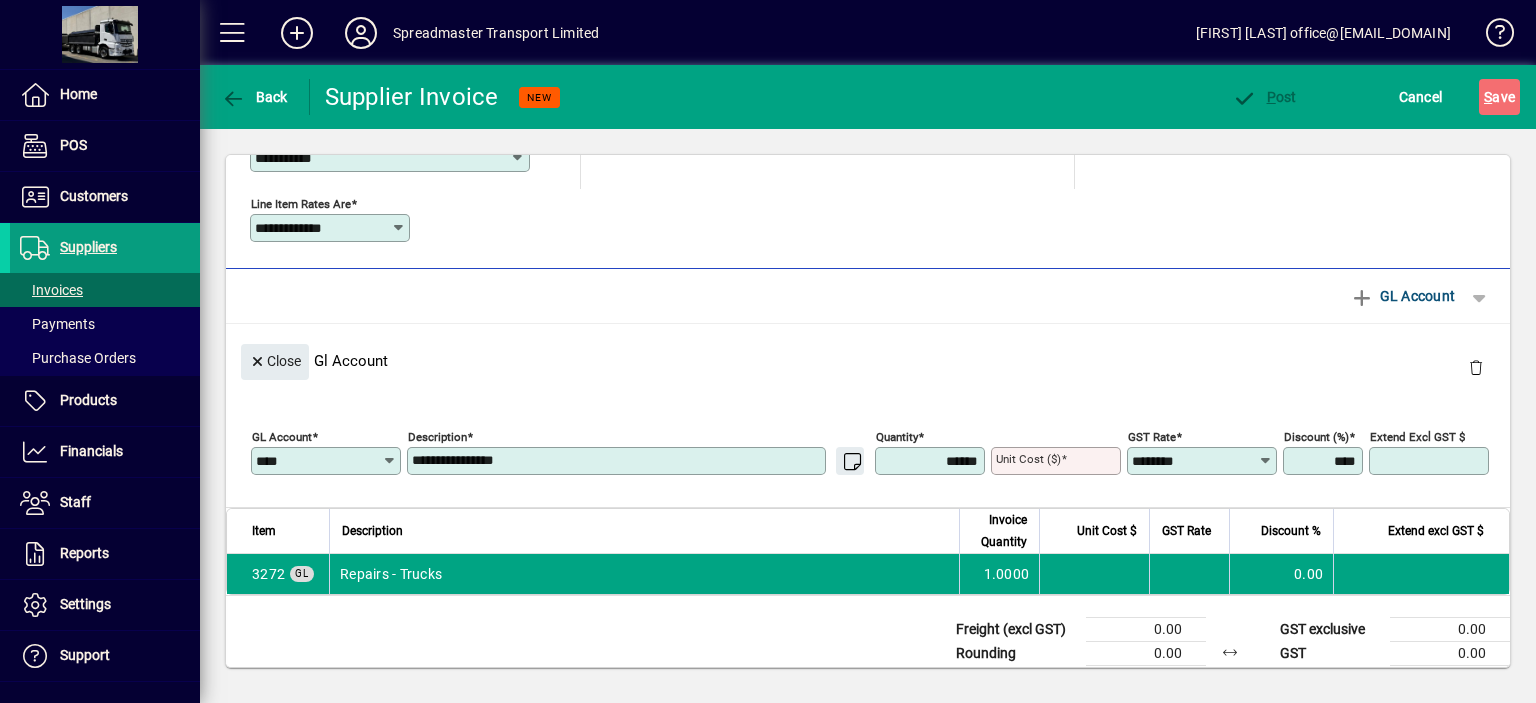 scroll, scrollTop: 380, scrollLeft: 0, axis: vertical 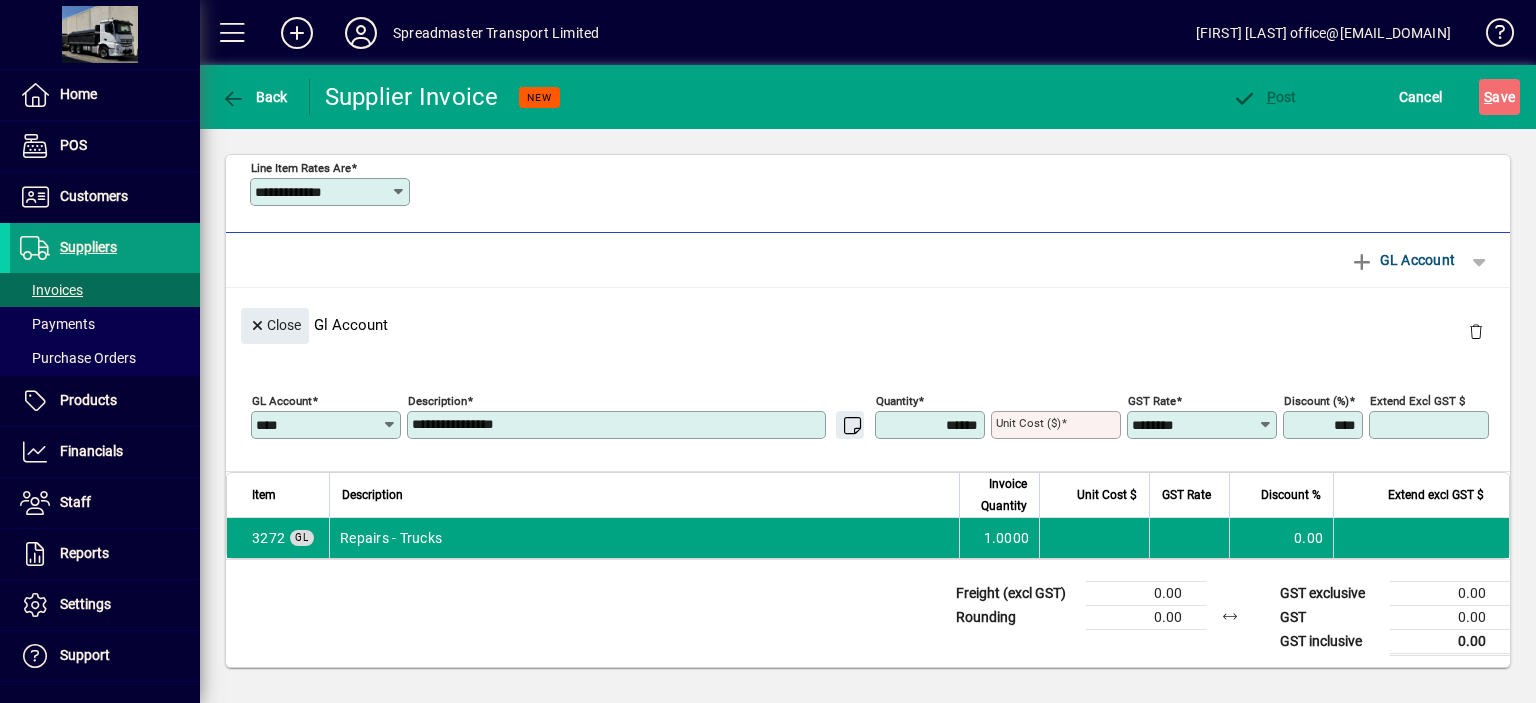 click on "**********" 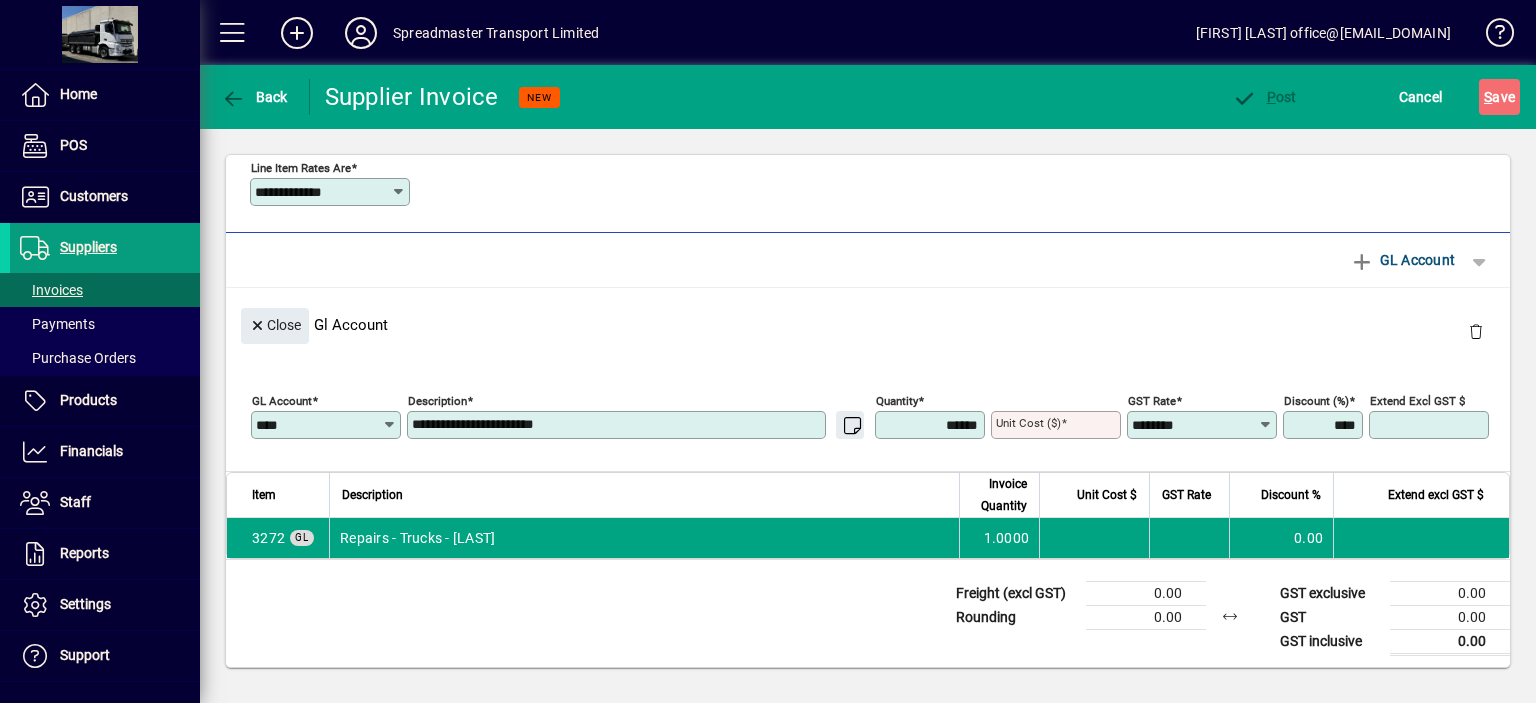 type on "**********" 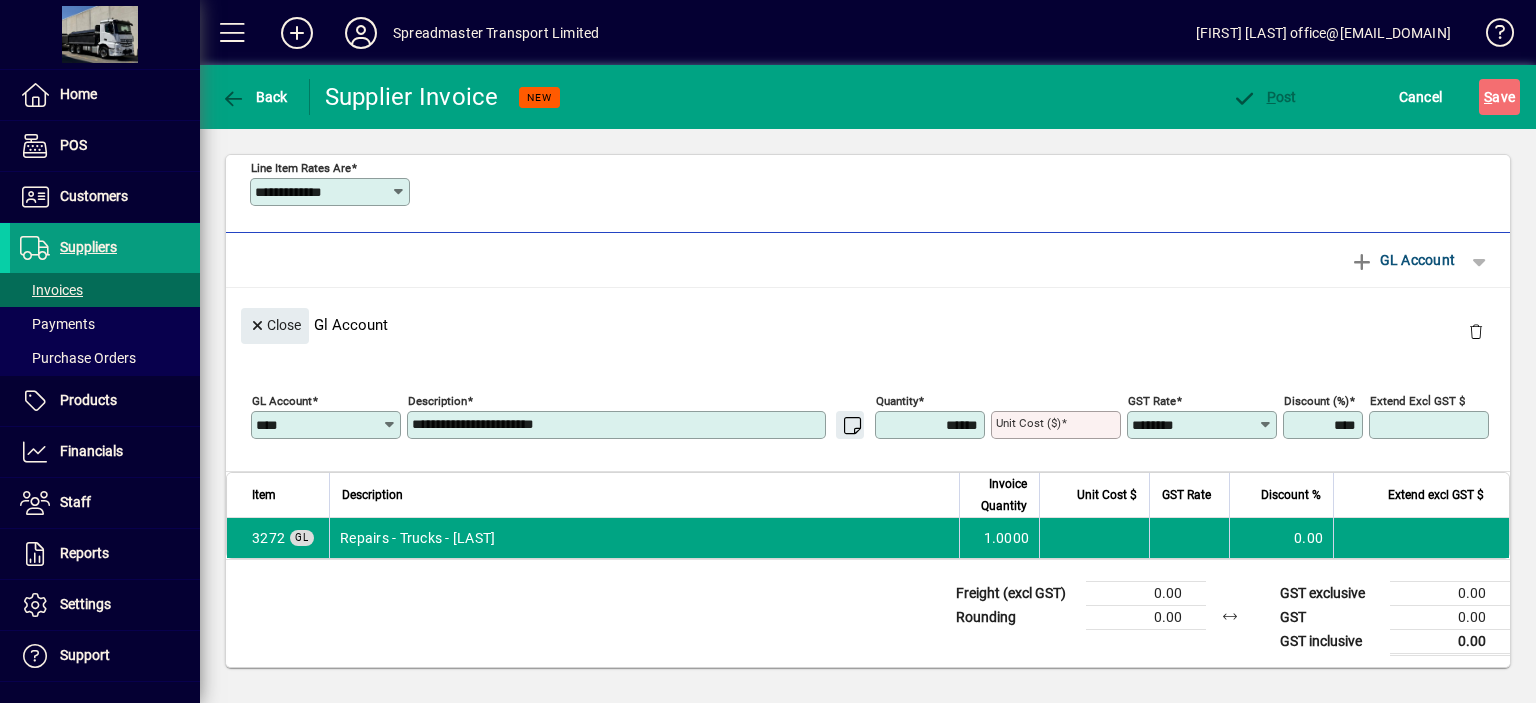 type 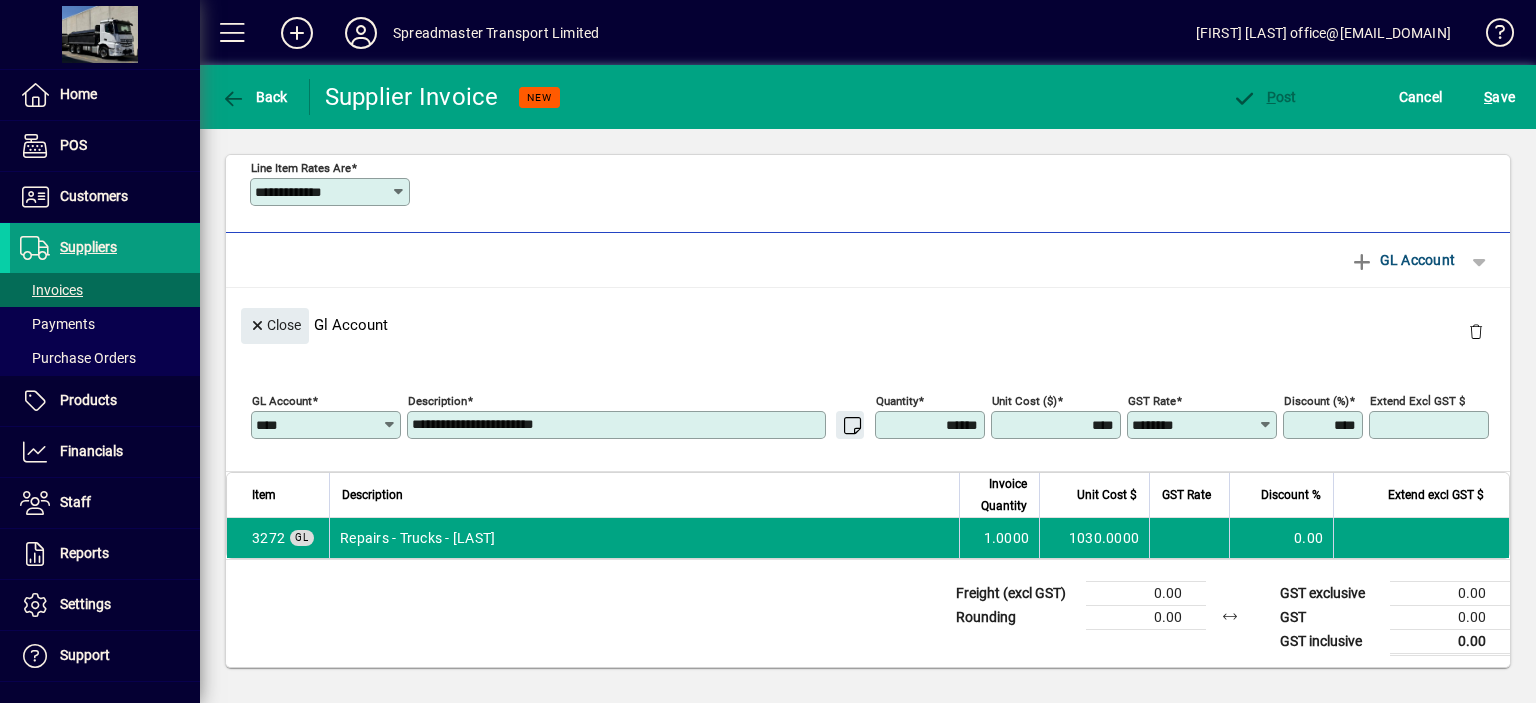 type on "*********" 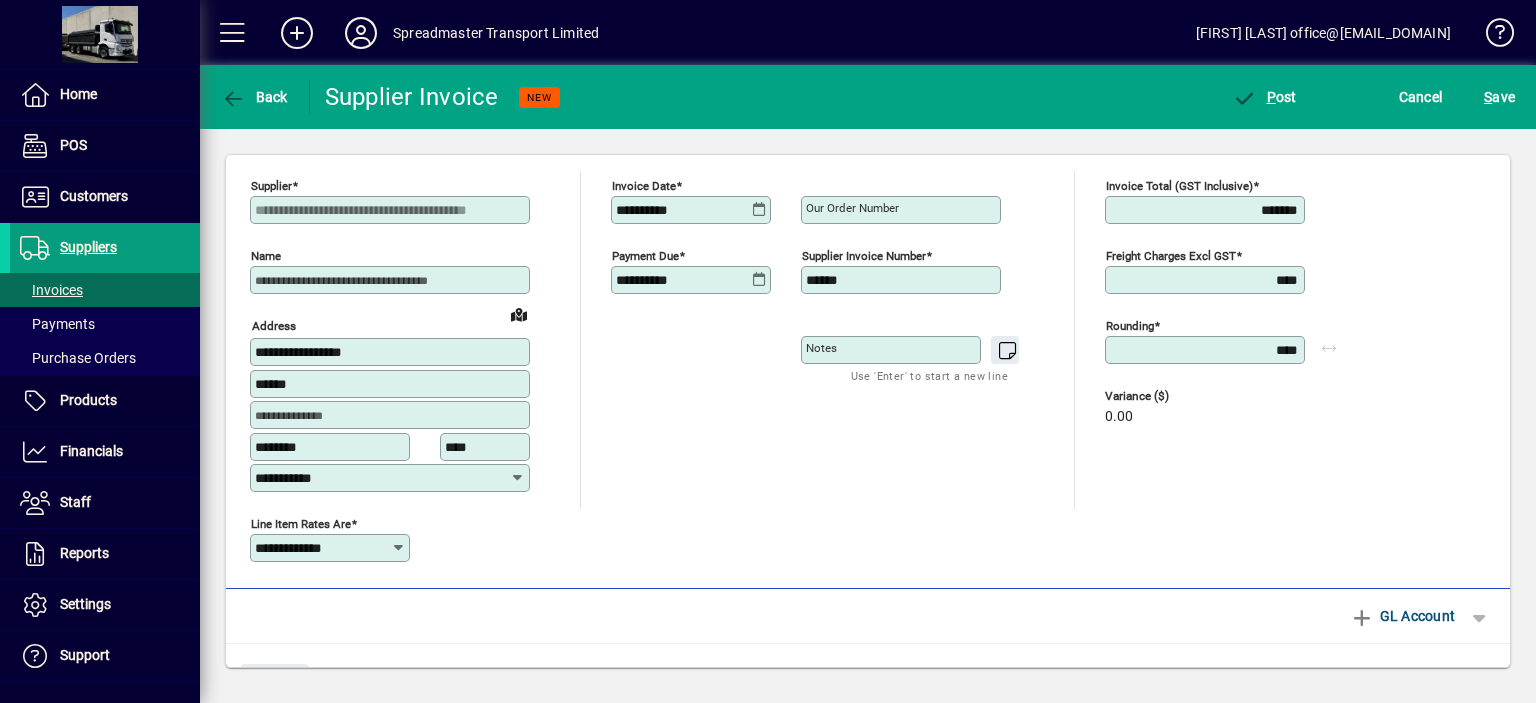 scroll, scrollTop: 0, scrollLeft: 0, axis: both 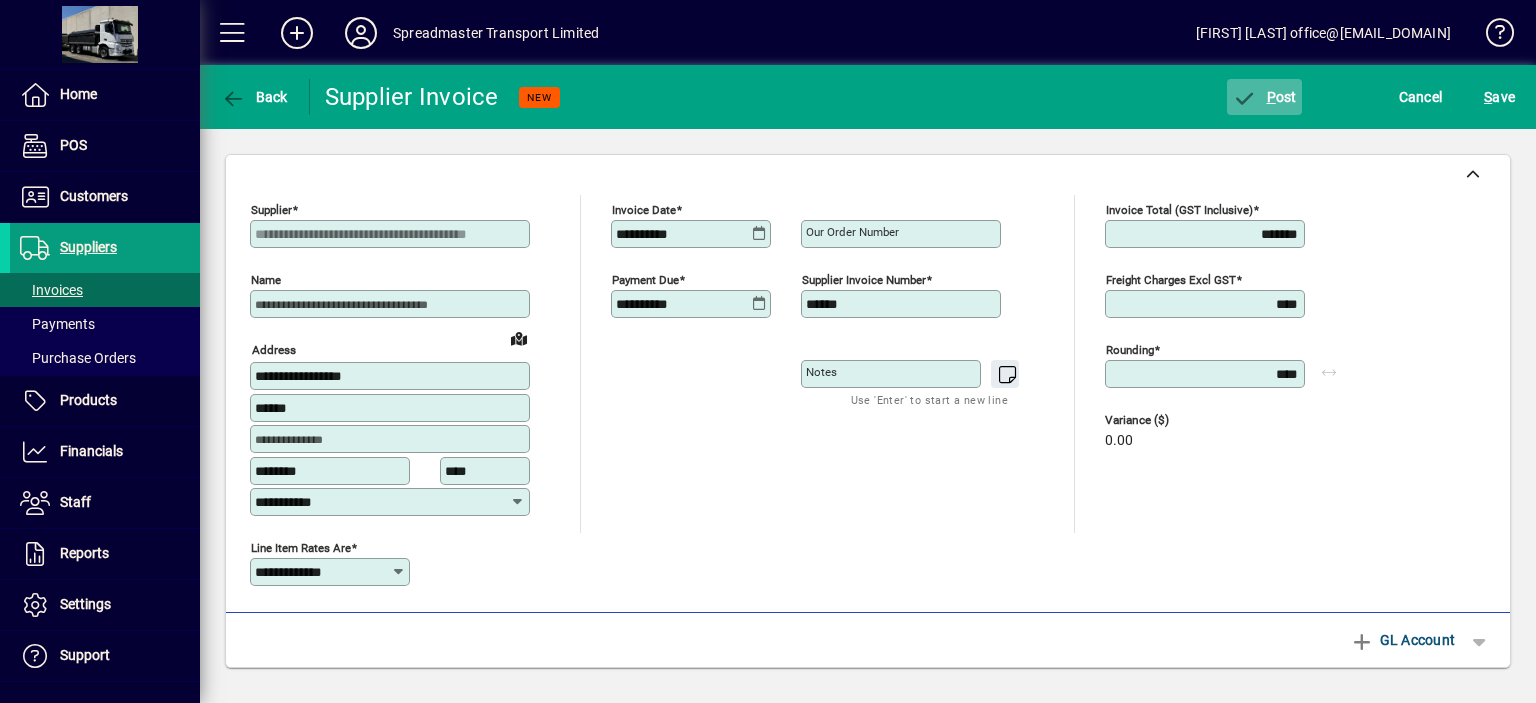 click on "P ost" 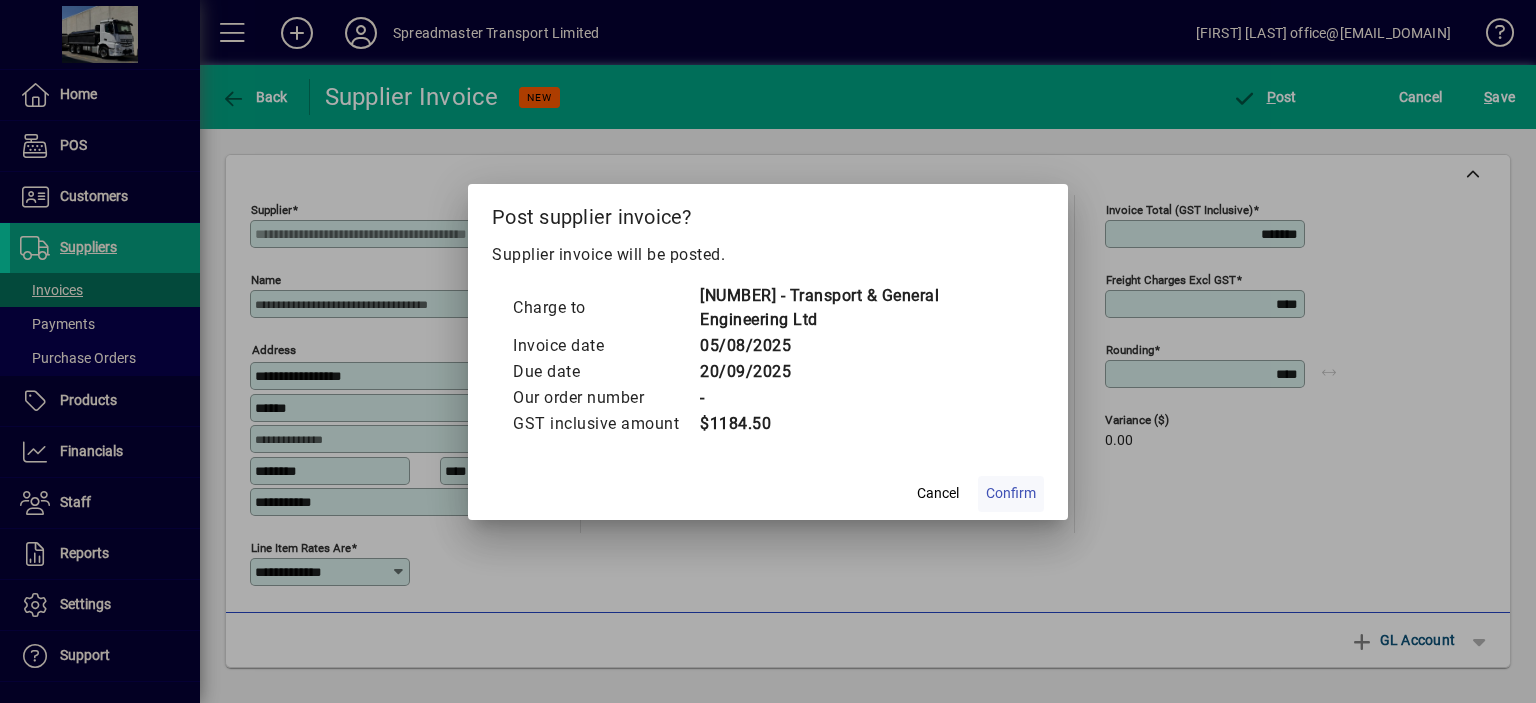 click on "Confirm" 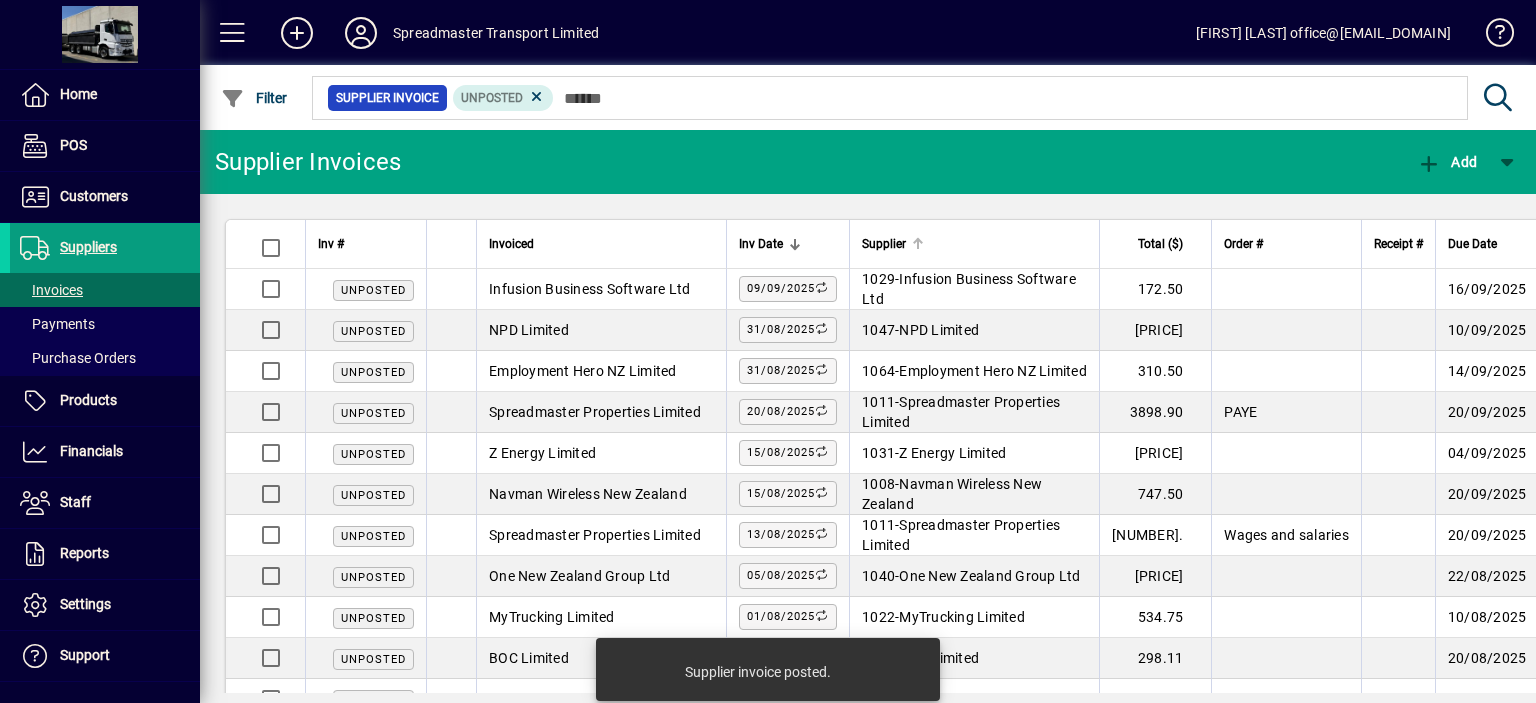 click at bounding box center (918, 244) 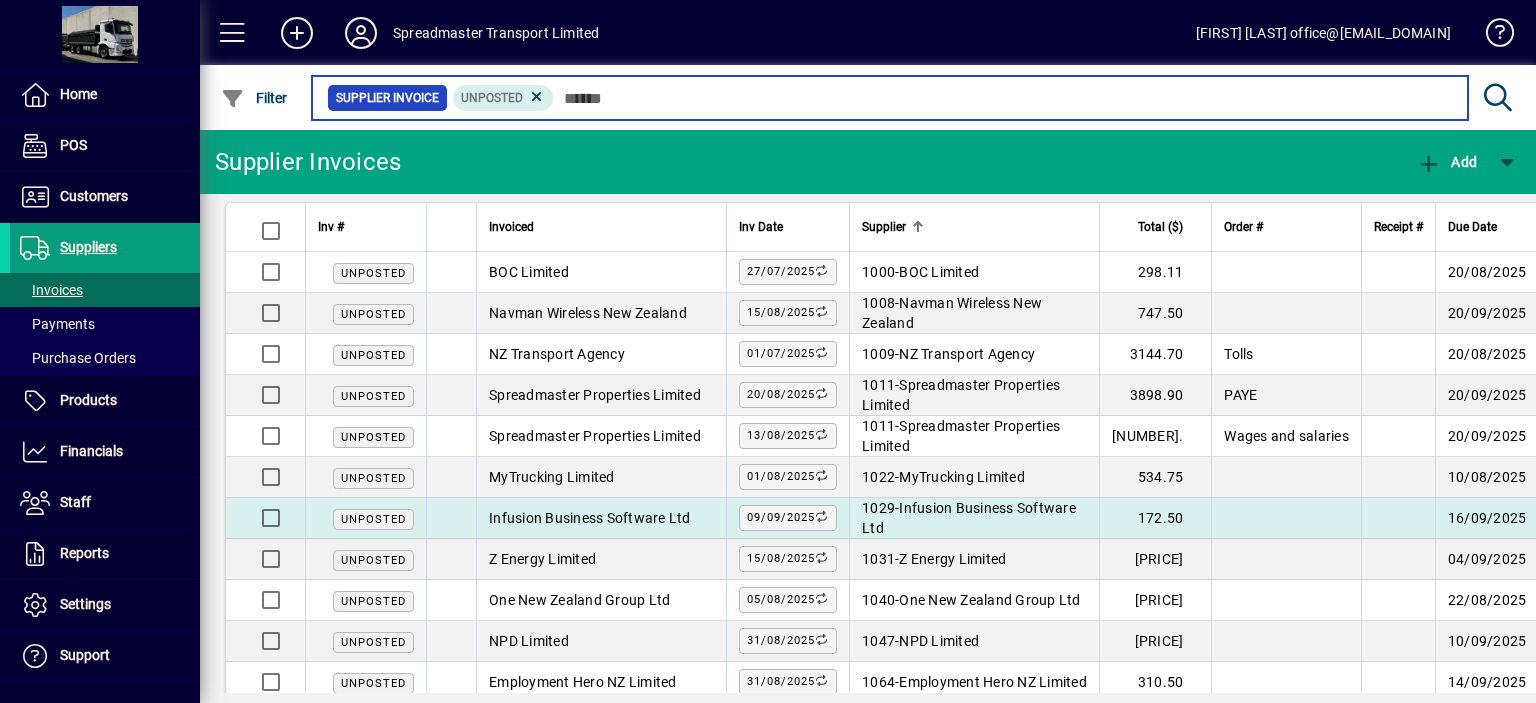 scroll, scrollTop: 0, scrollLeft: 0, axis: both 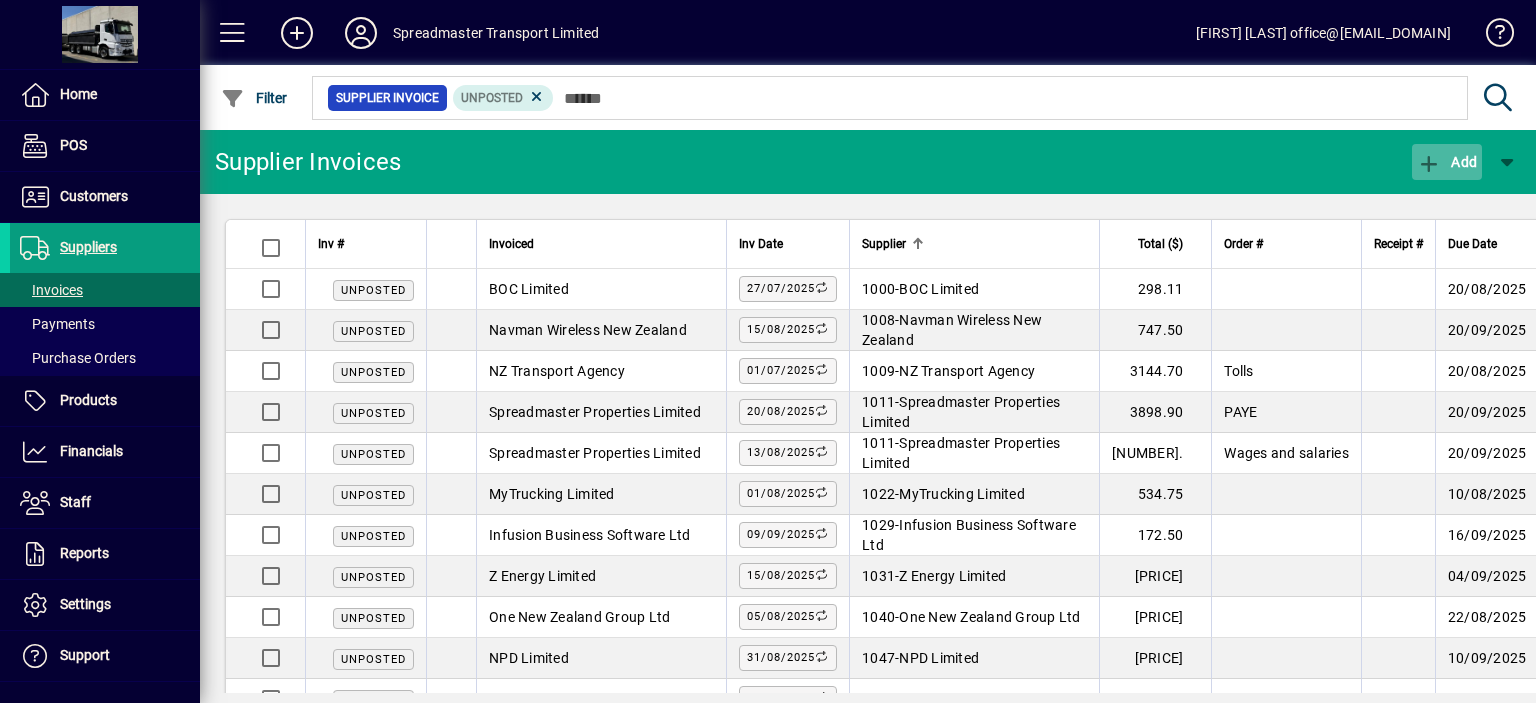 click on "Add" 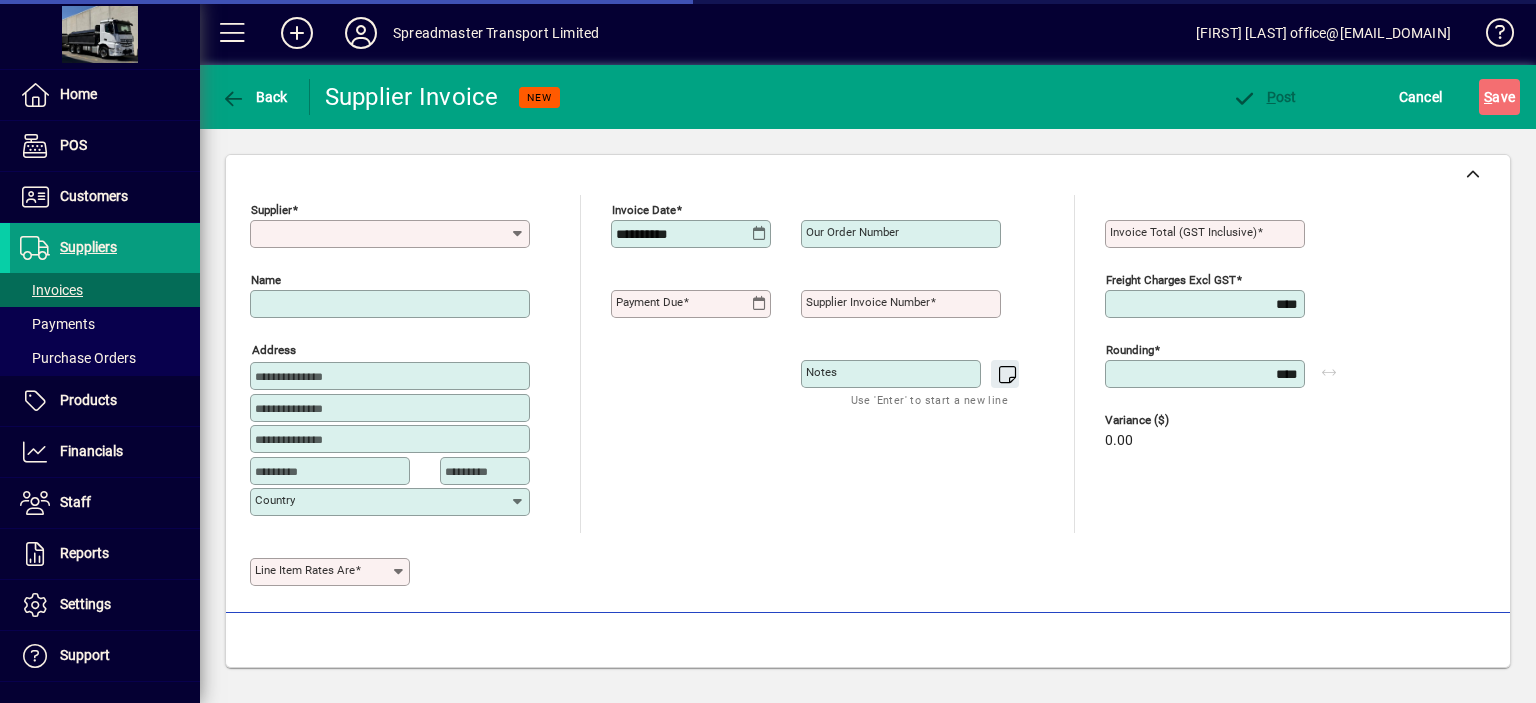type on "**********" 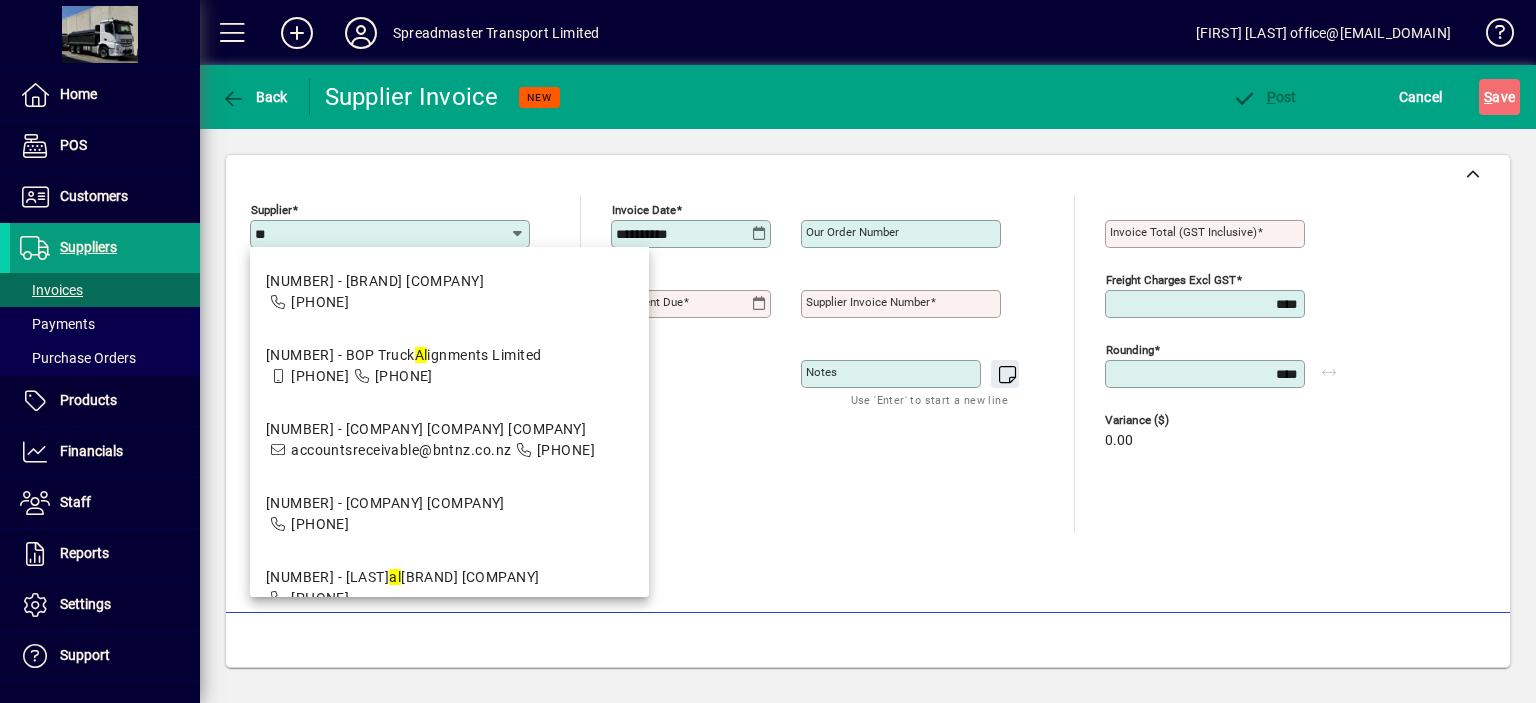type on "*" 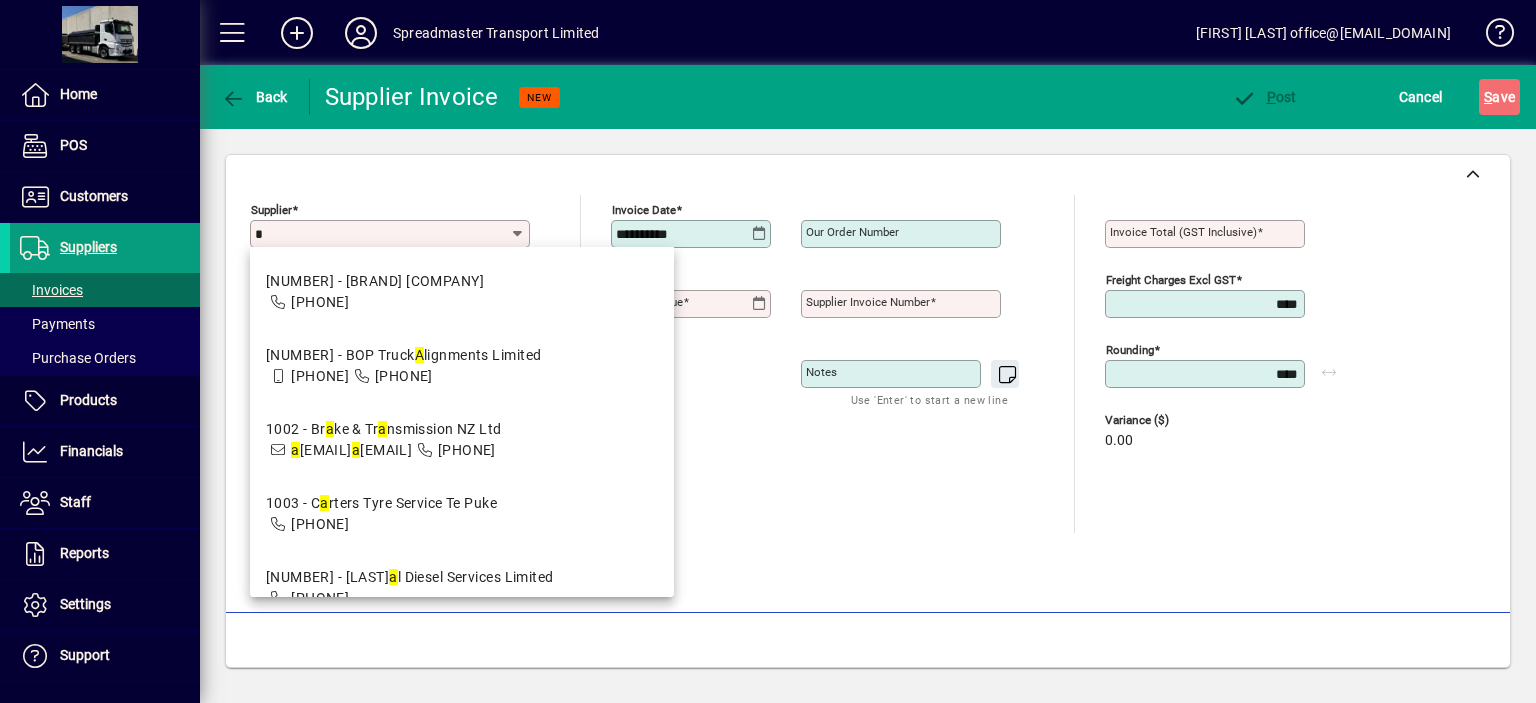 type 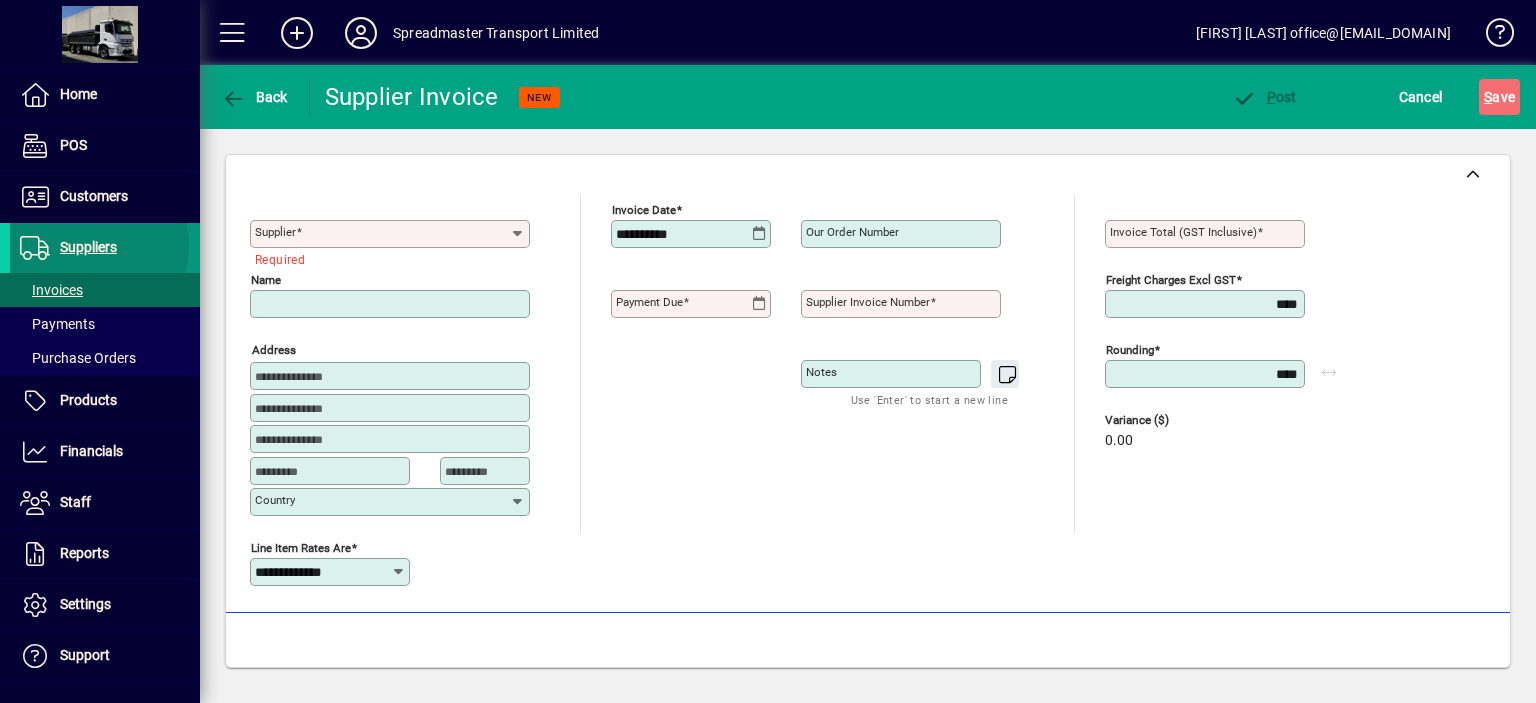 click on "Suppliers" at bounding box center (88, 247) 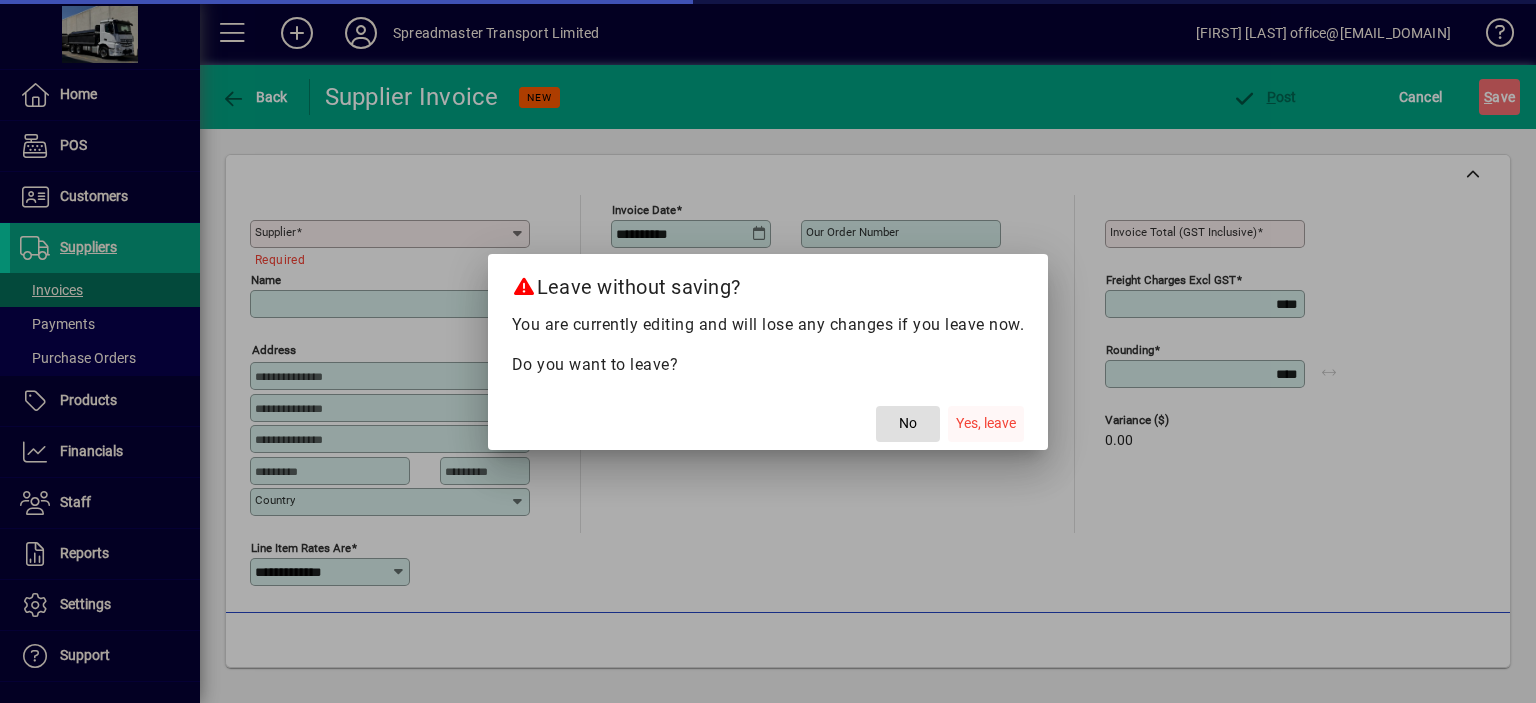 click on "Yes, leave" 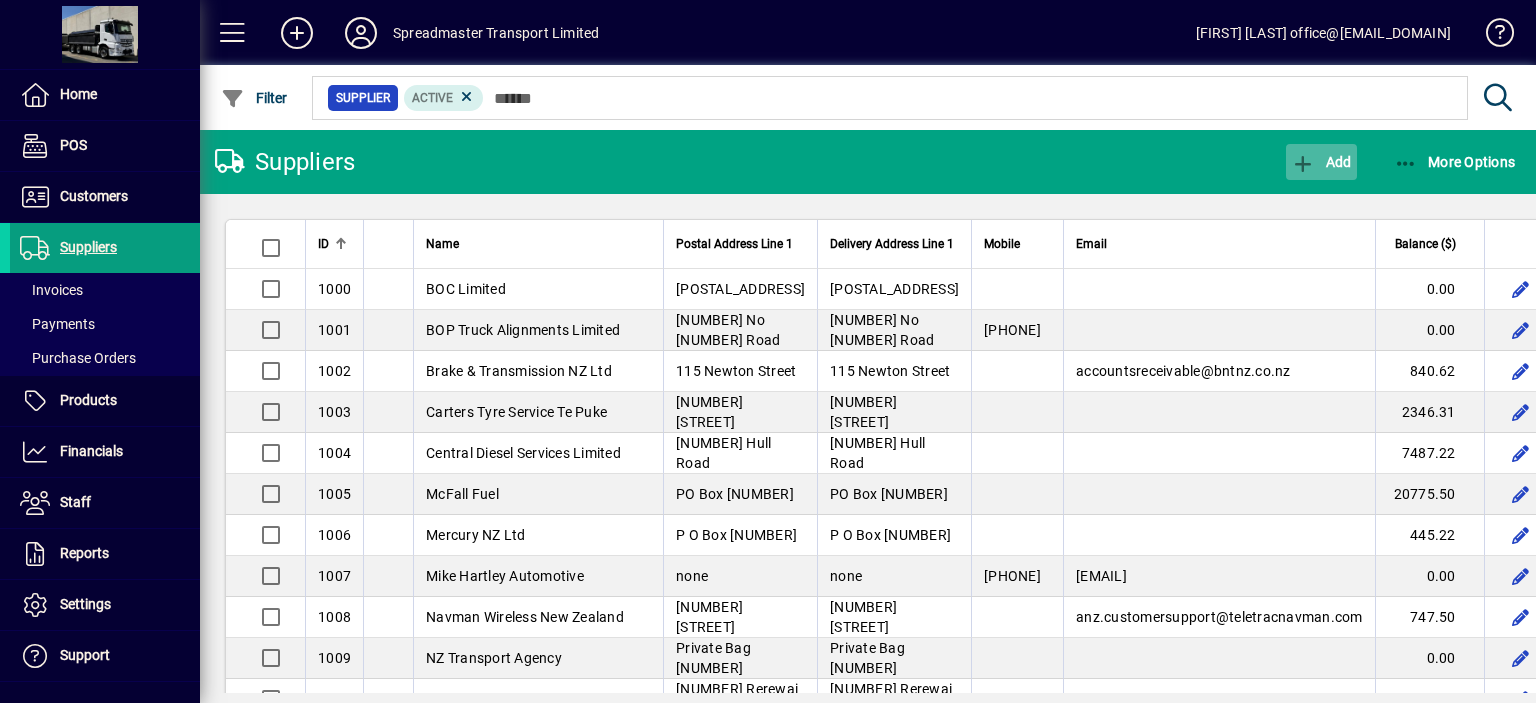 click on "Add" 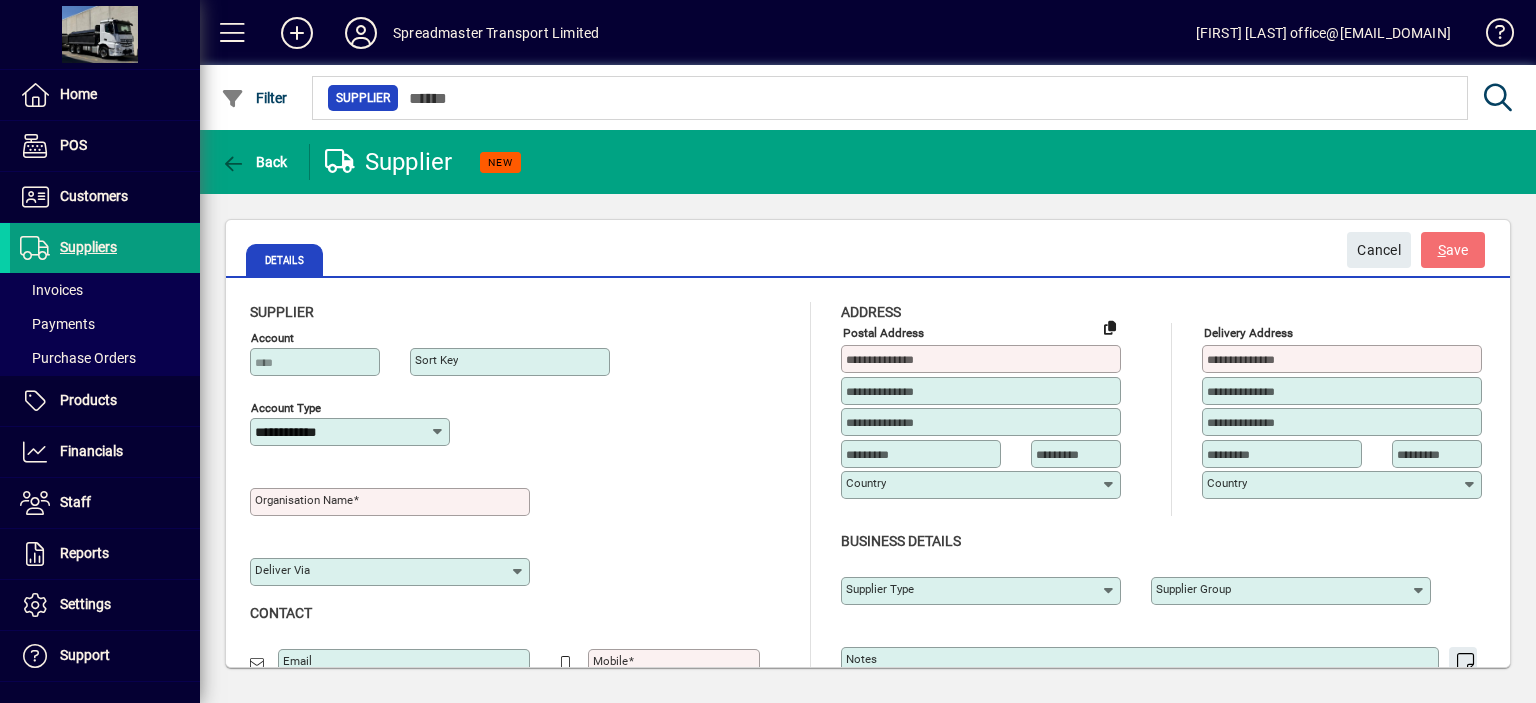 type on "**********" 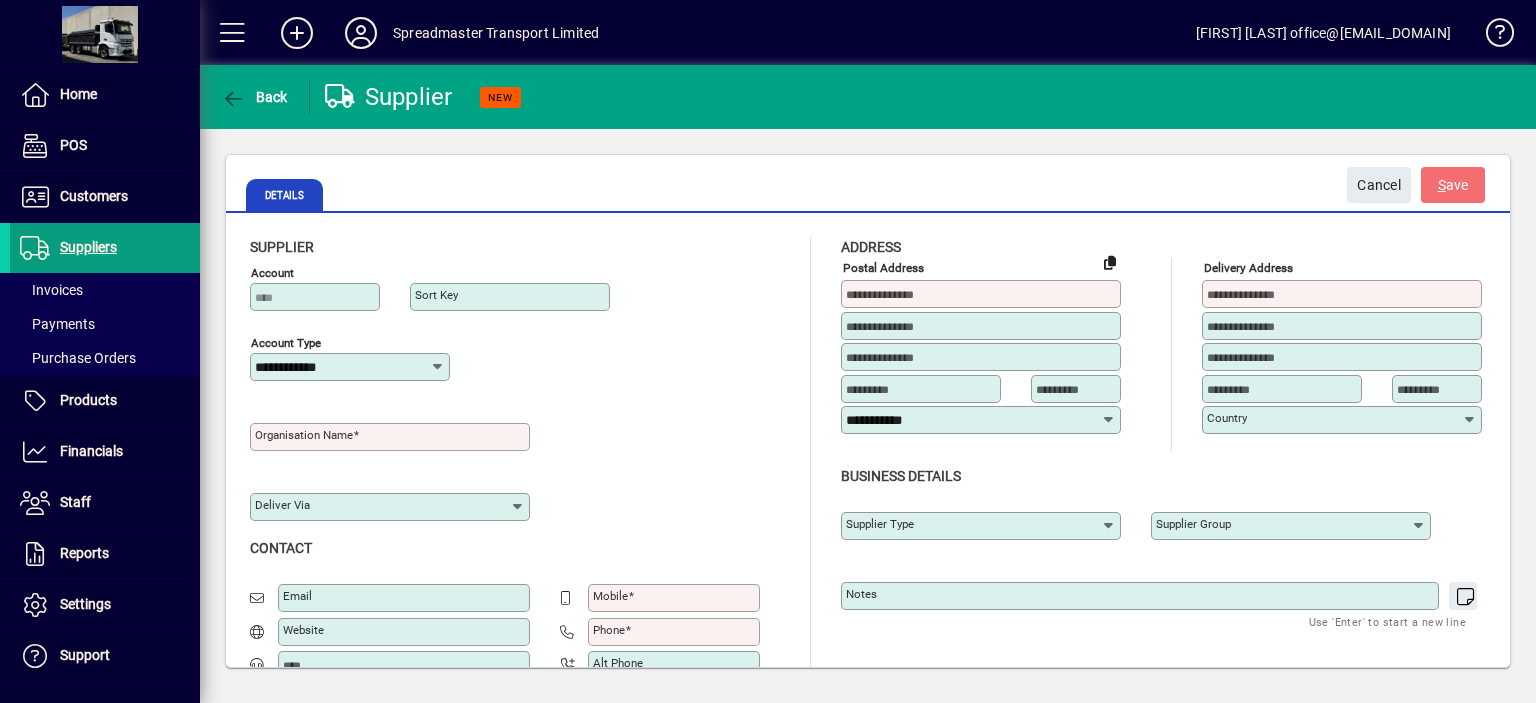 click on "Organisation name" at bounding box center (304, 435) 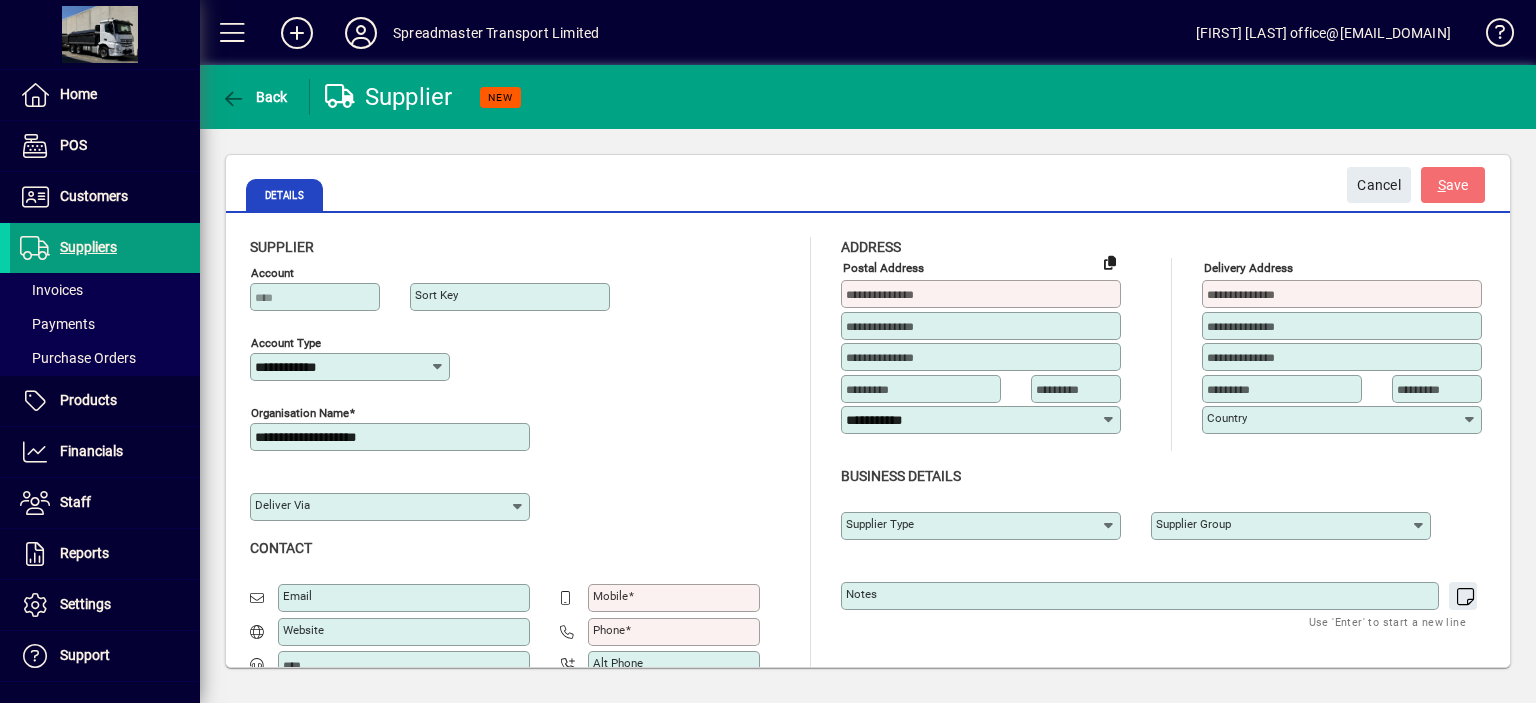 type on "**********" 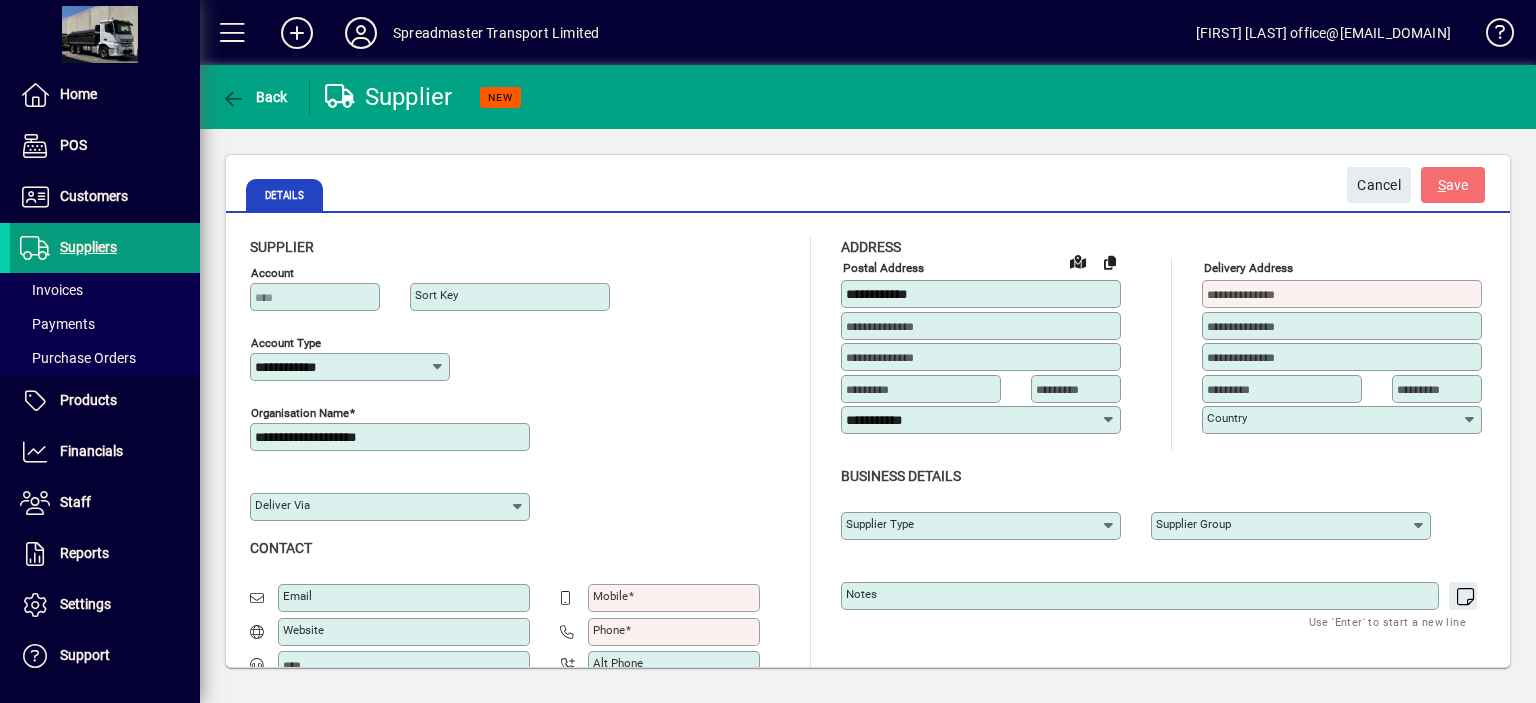 type on "**********" 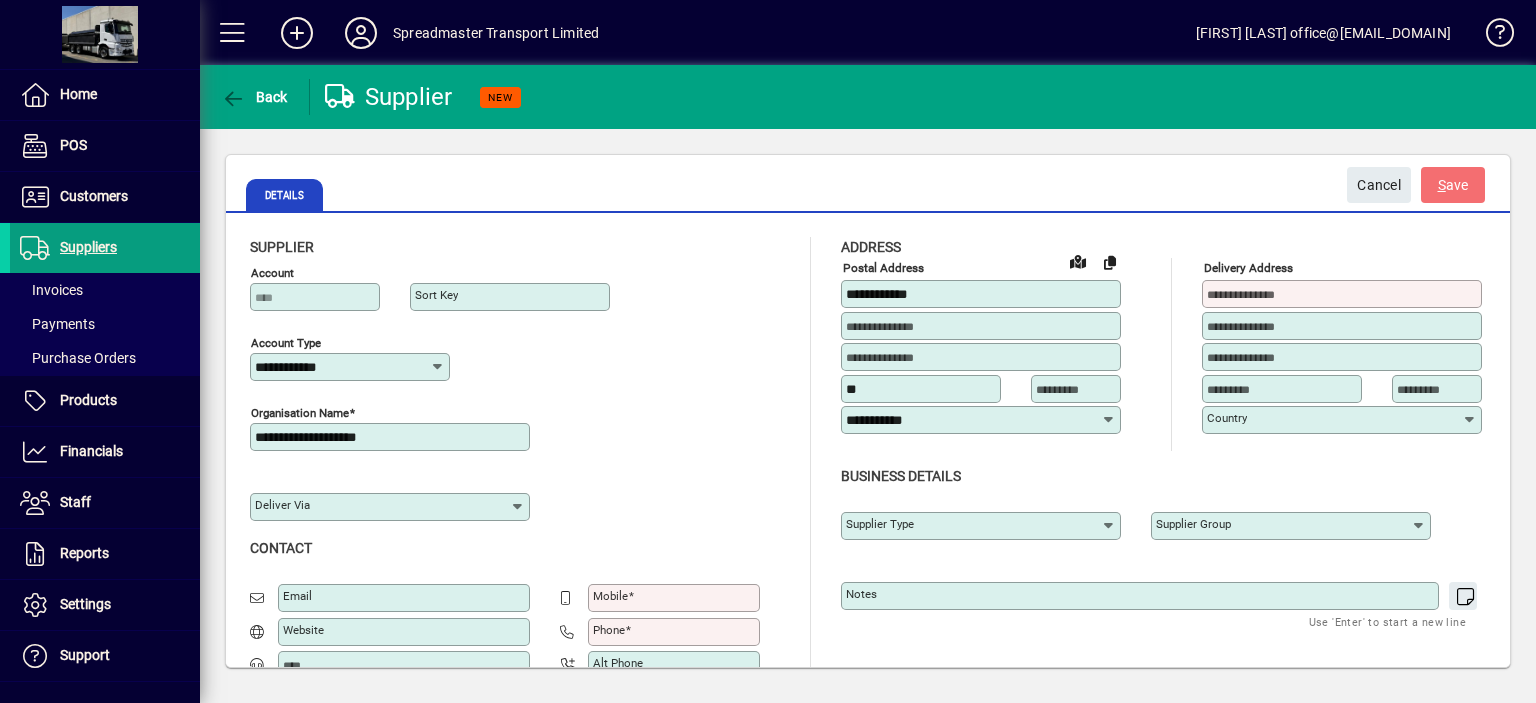 type on "**********" 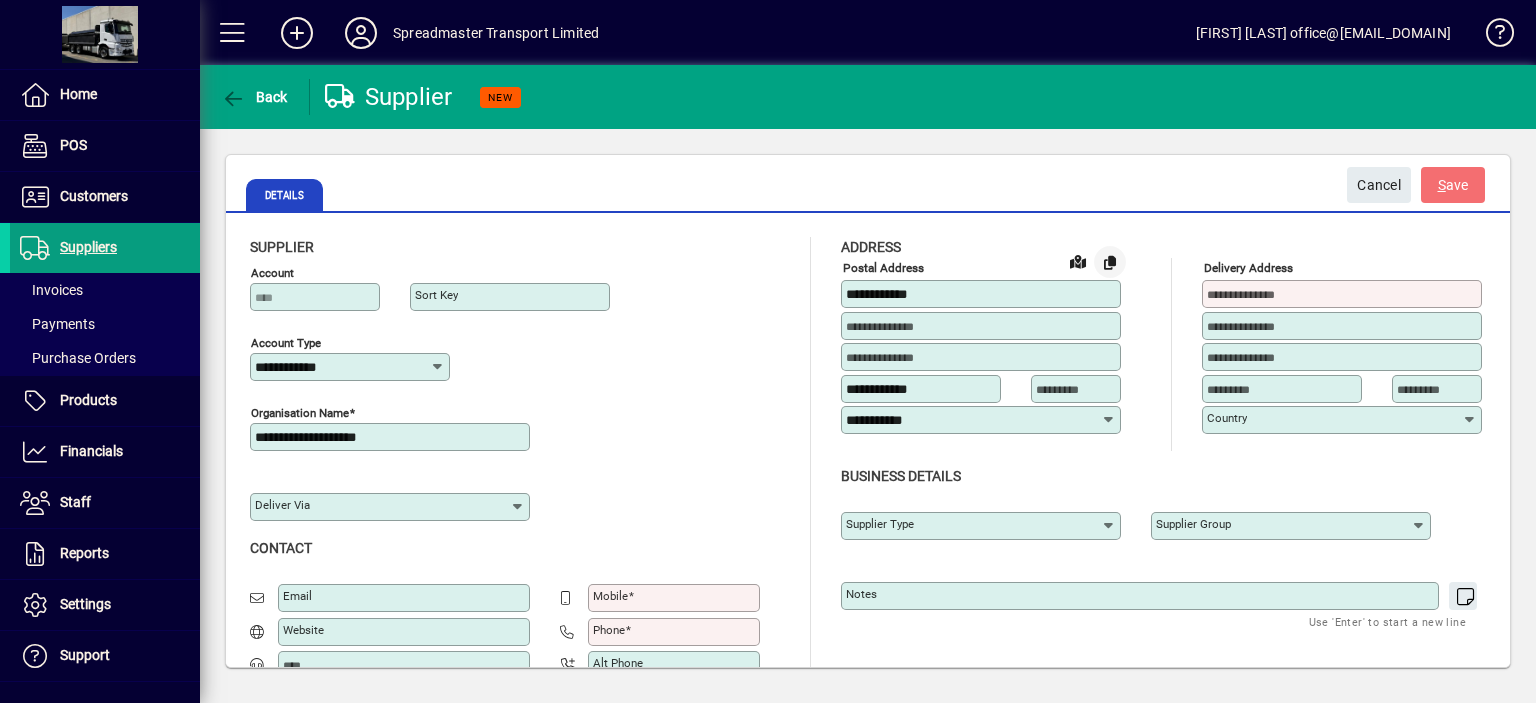 click 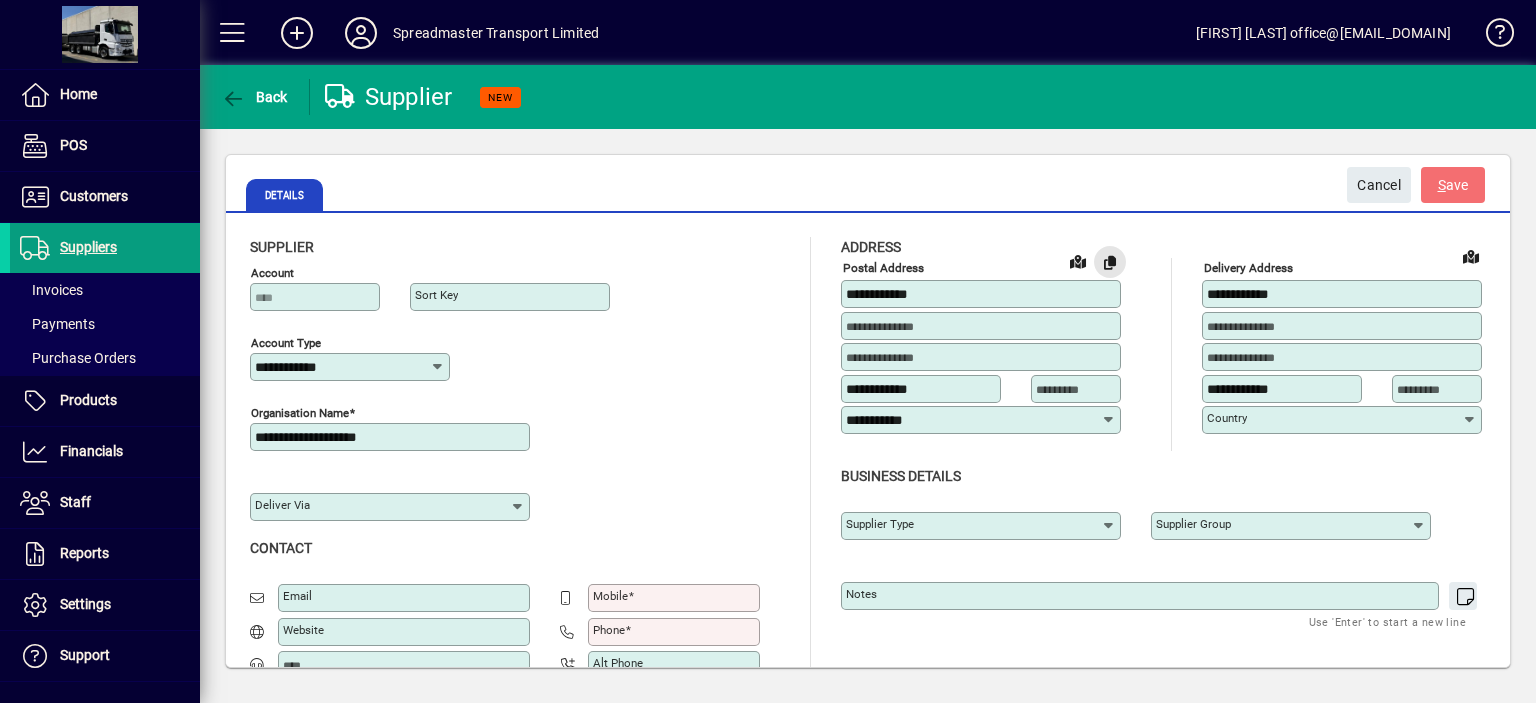 type on "**********" 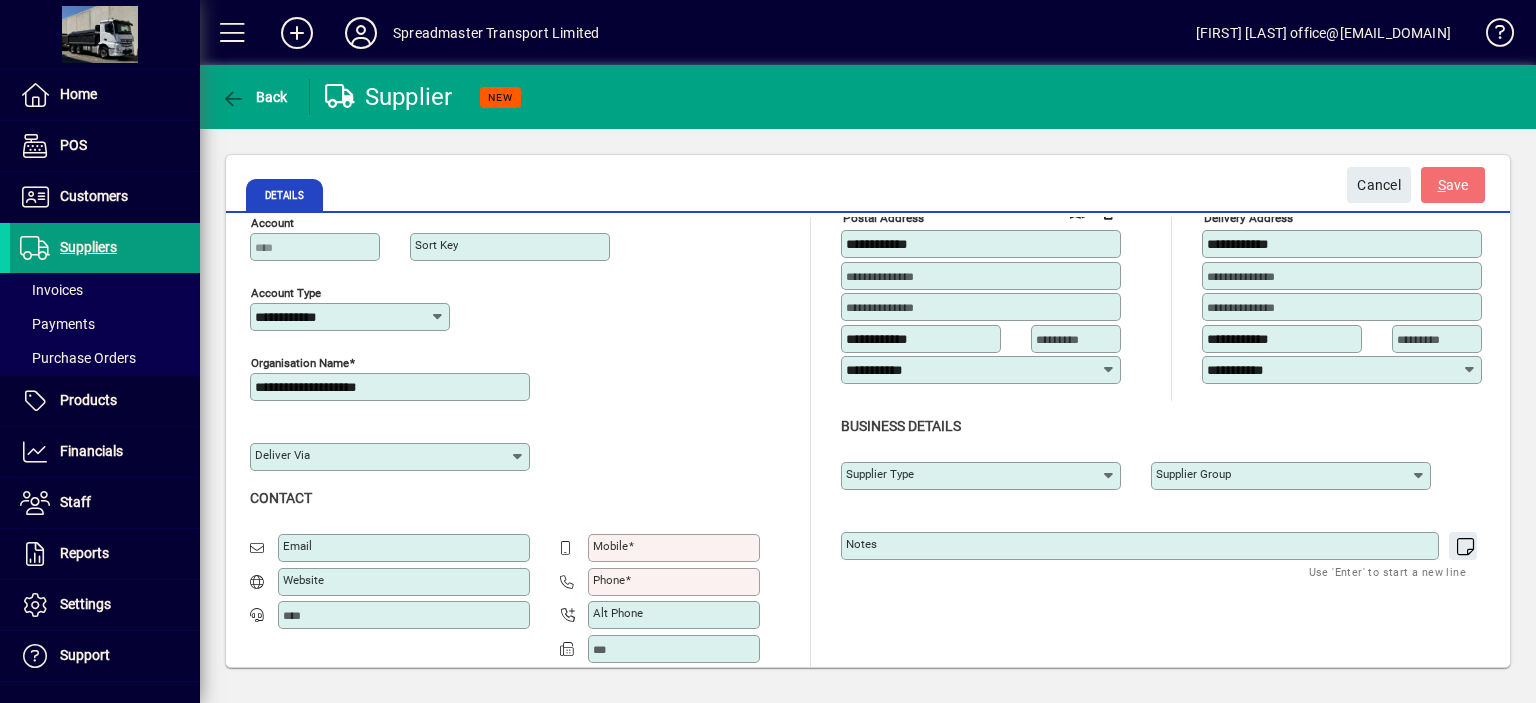 scroll, scrollTop: 72, scrollLeft: 0, axis: vertical 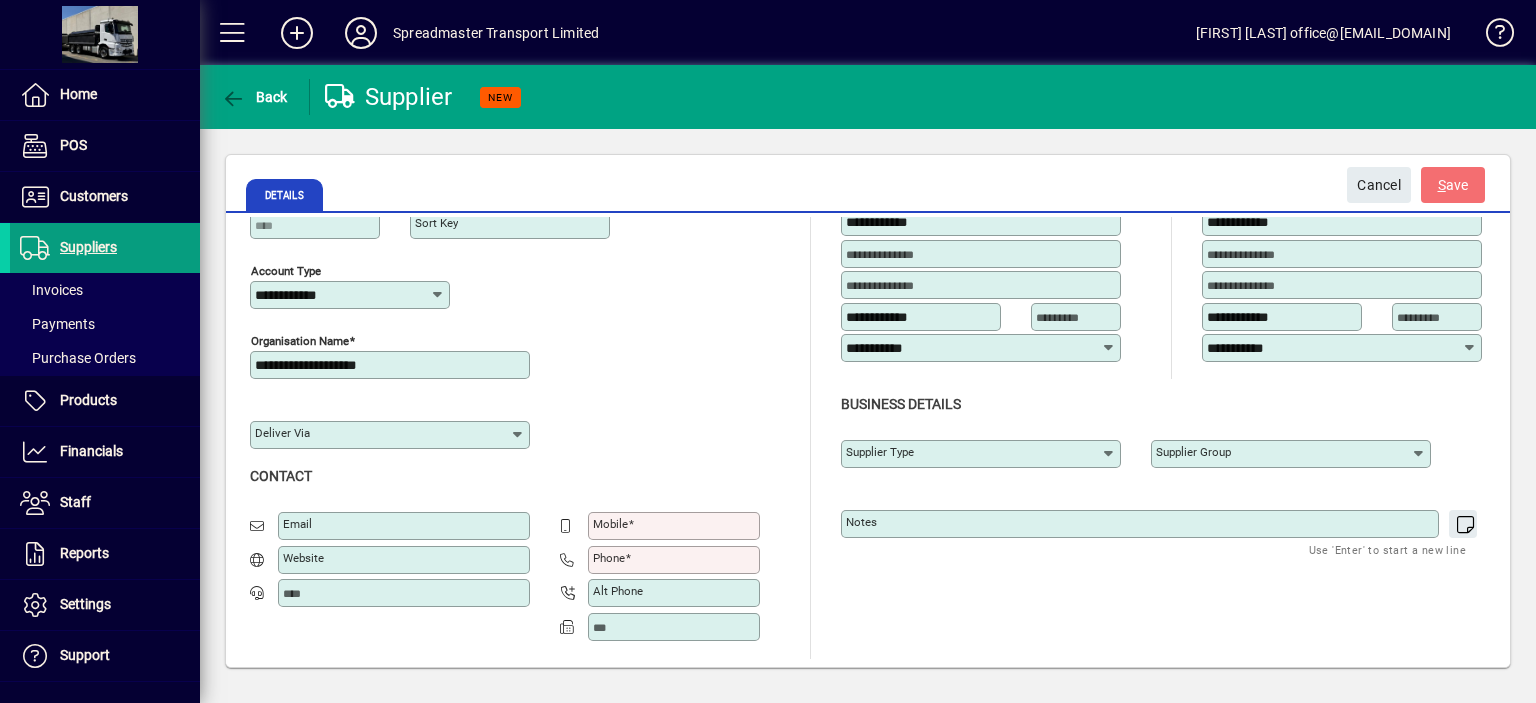 click on "Phone" at bounding box center (609, 558) 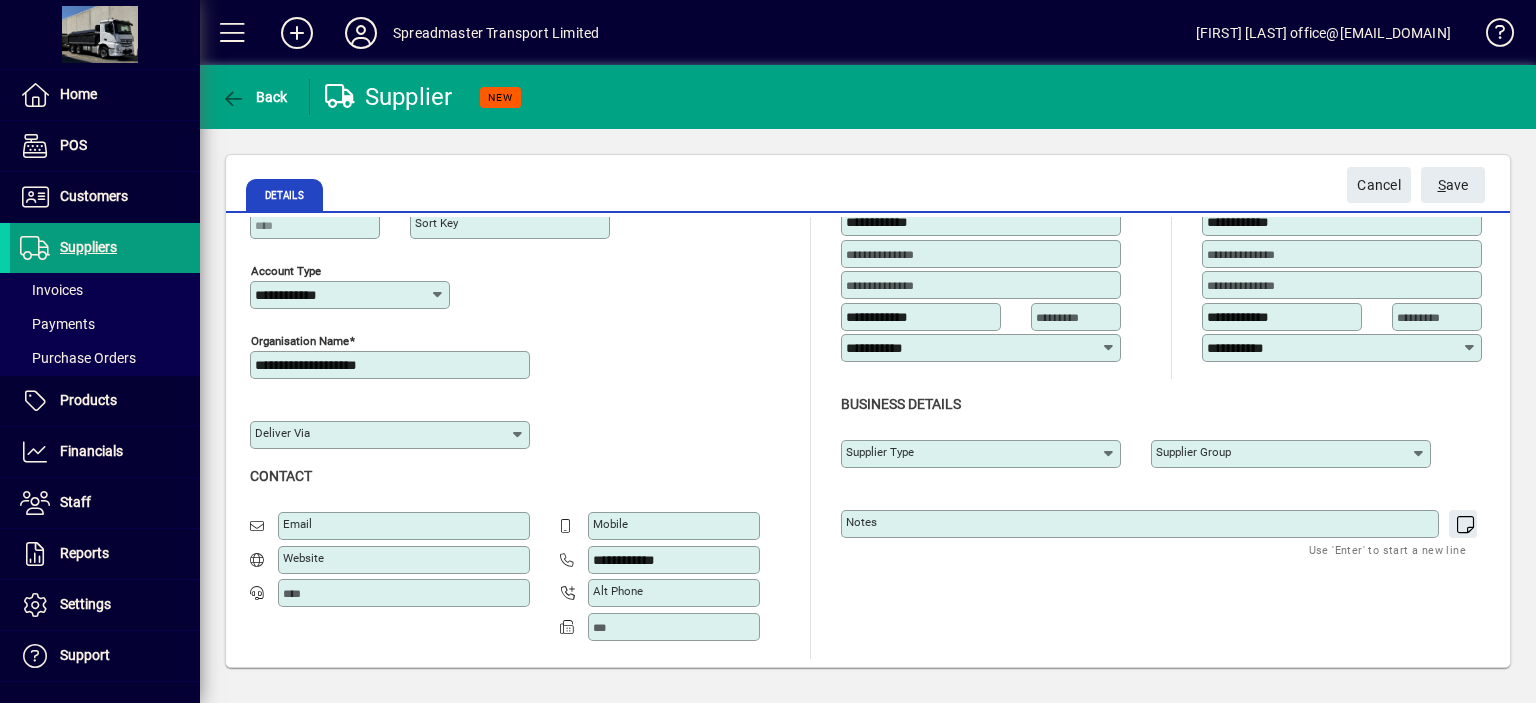 type on "**********" 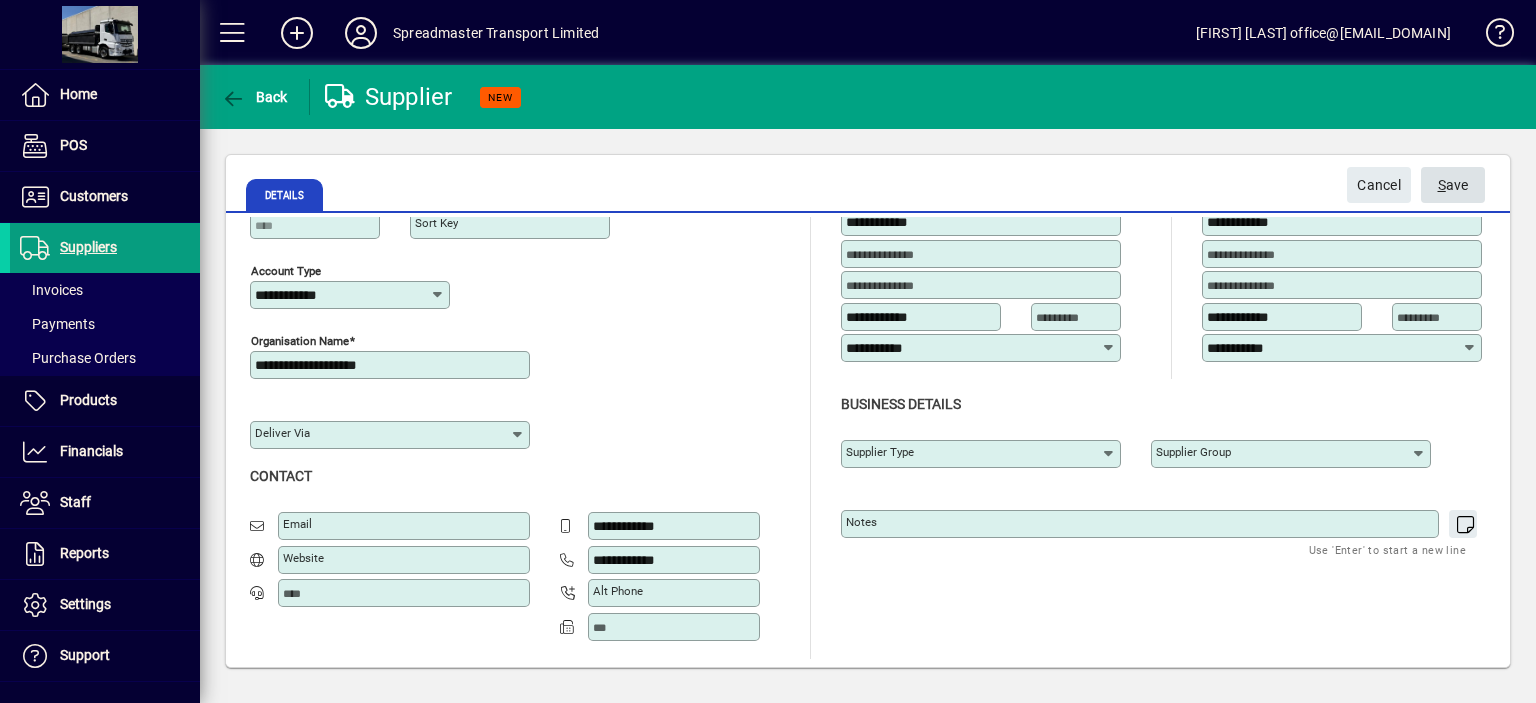 type on "**********" 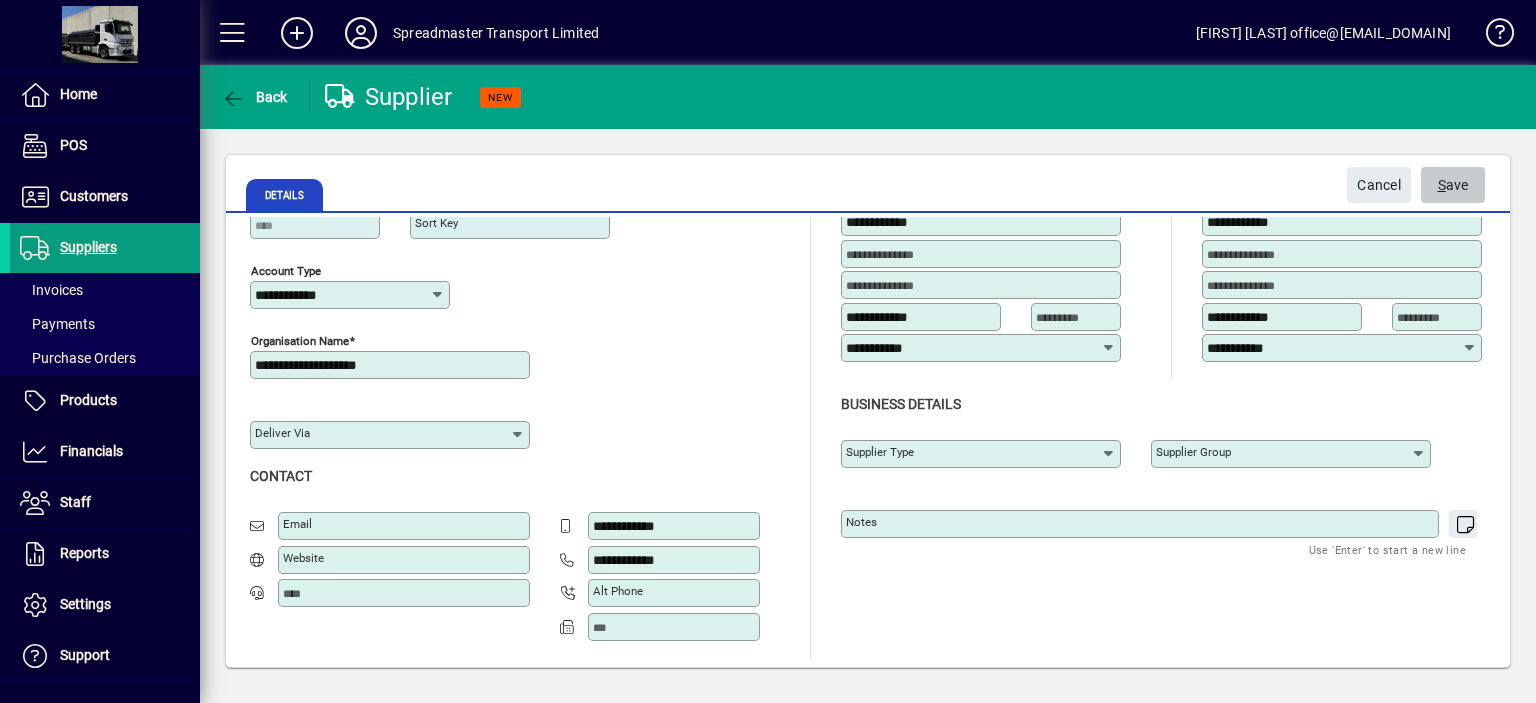 click on "S ave" 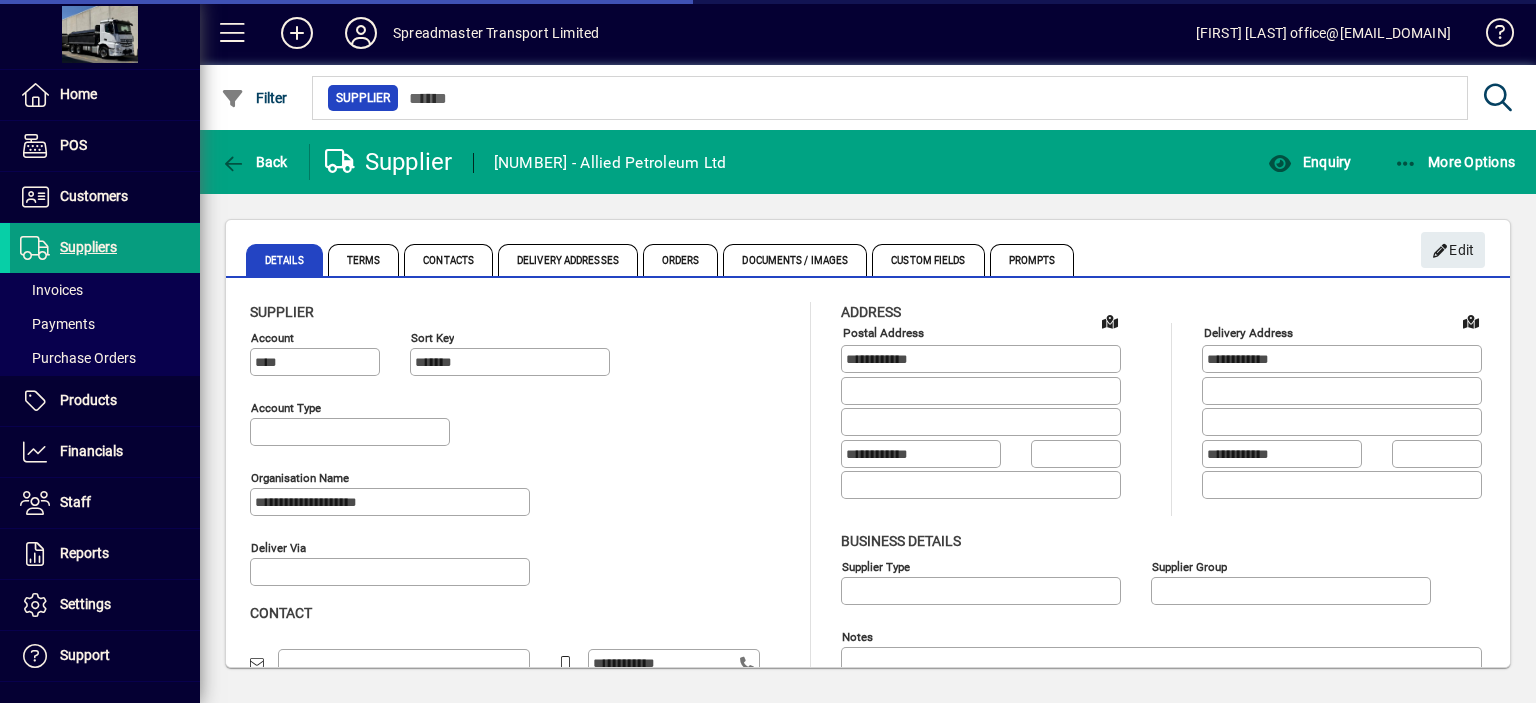 type on "**********" 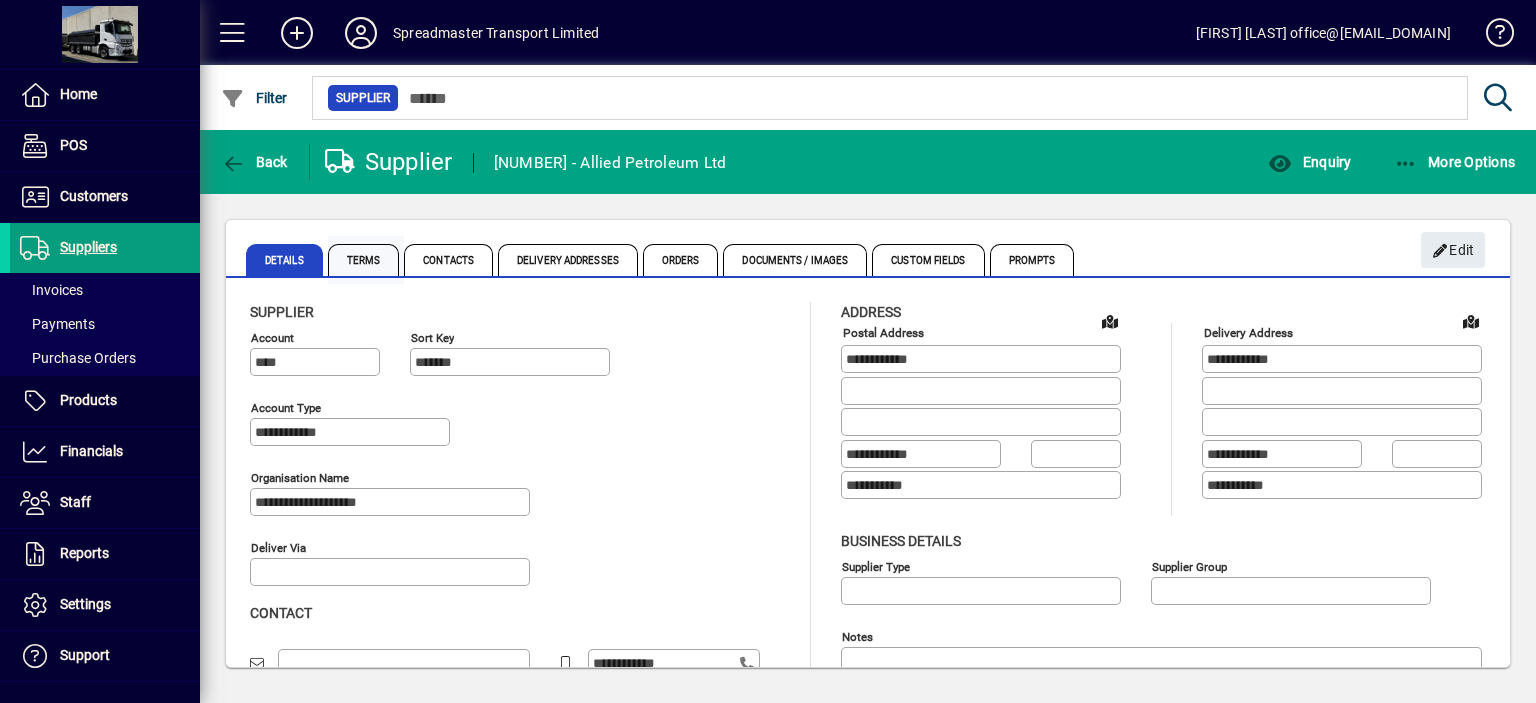 click on "Terms" at bounding box center [364, 260] 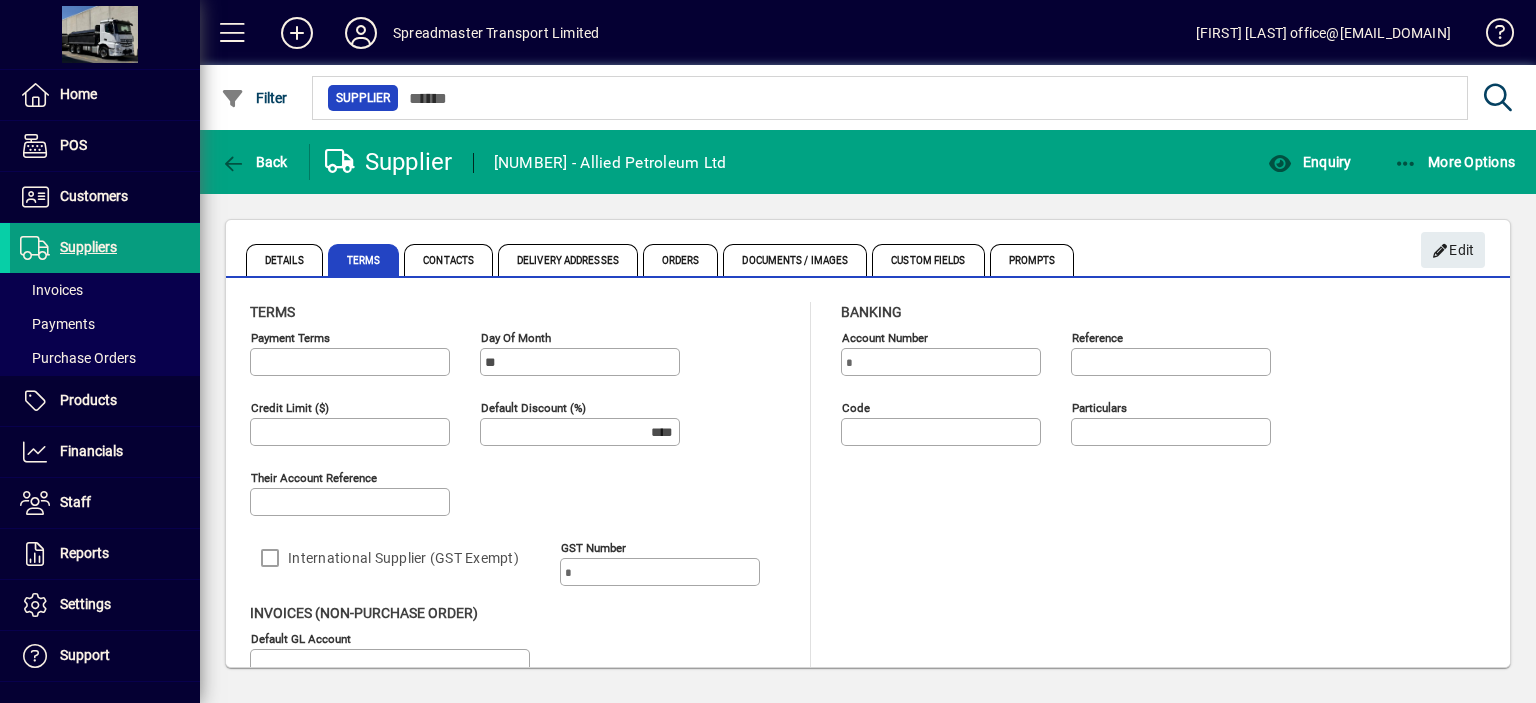 type on "**********" 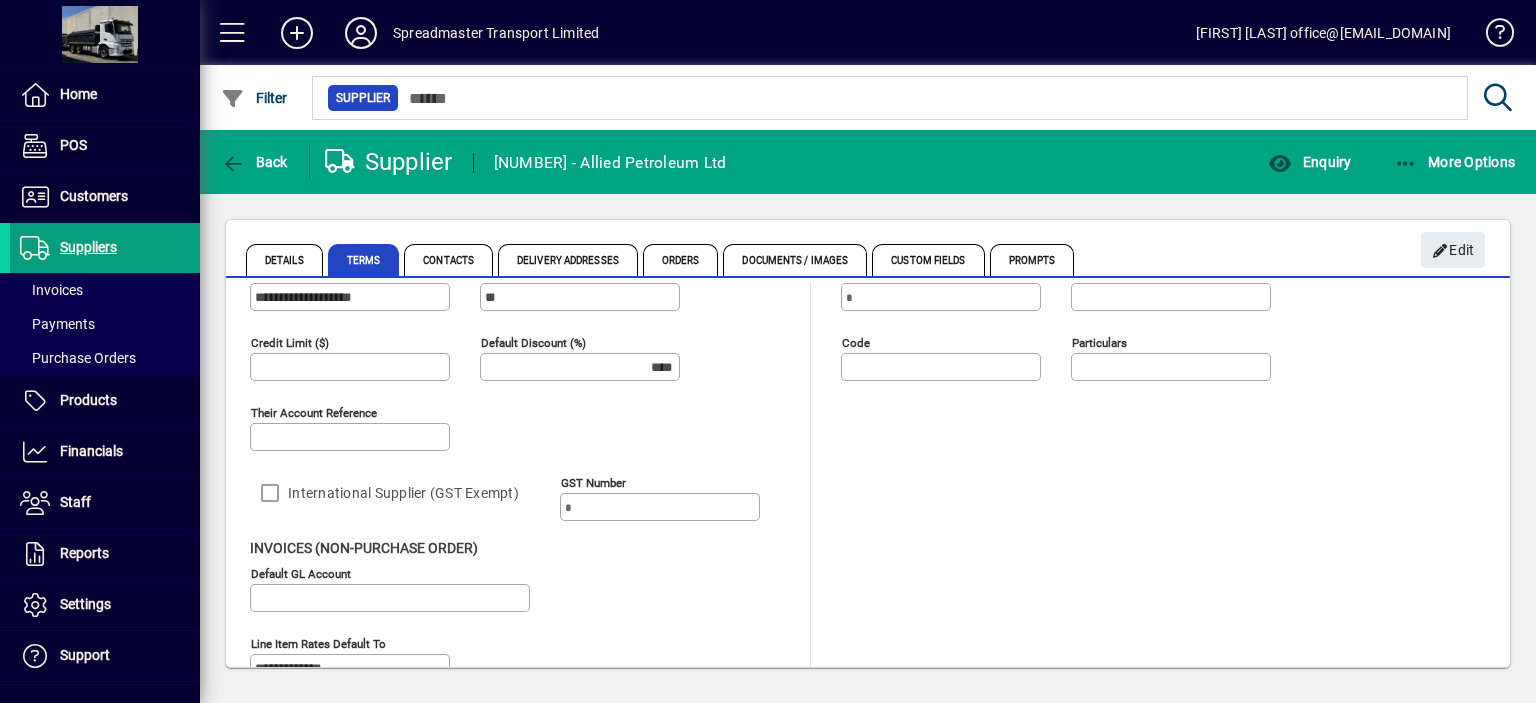 scroll, scrollTop: 105, scrollLeft: 0, axis: vertical 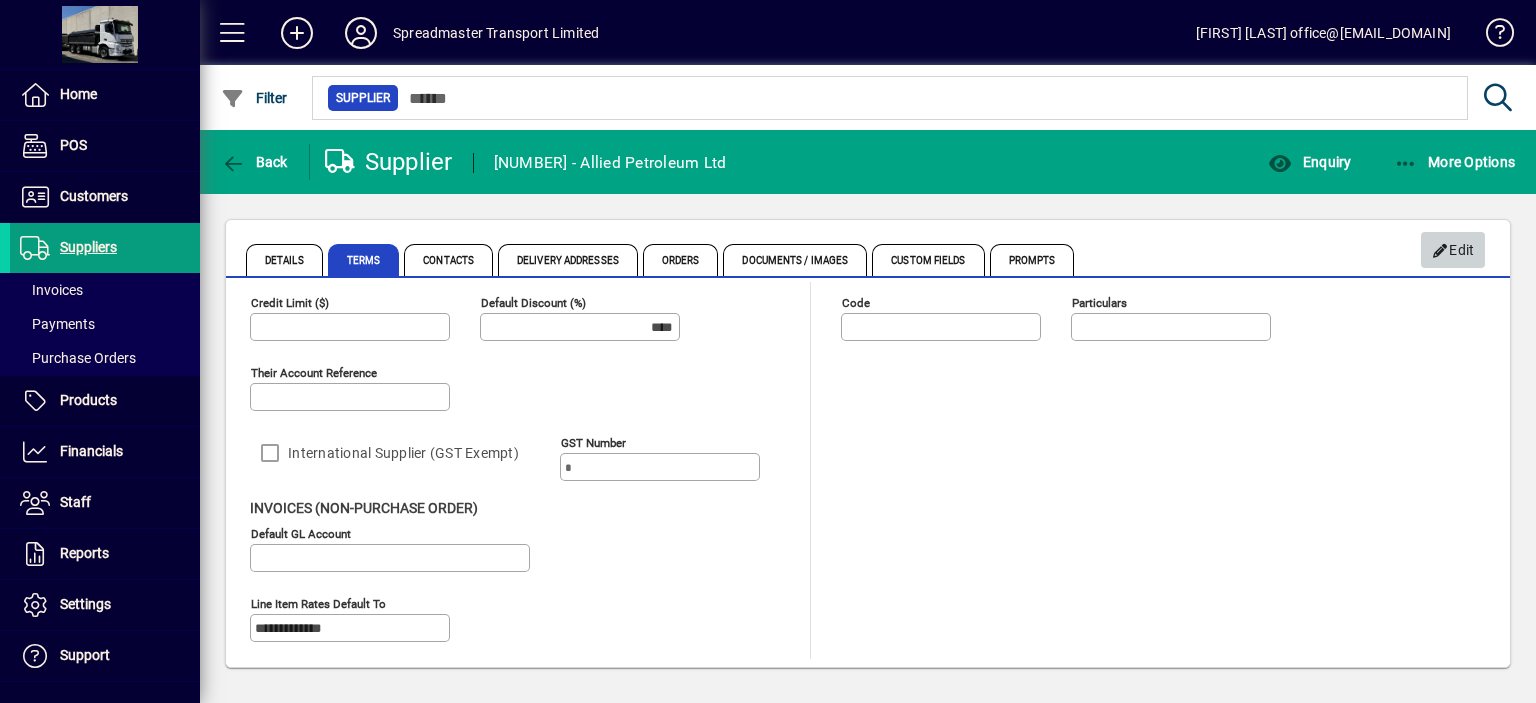 drag, startPoint x: 1468, startPoint y: 252, endPoint x: 1100, endPoint y: 355, distance: 382.14264 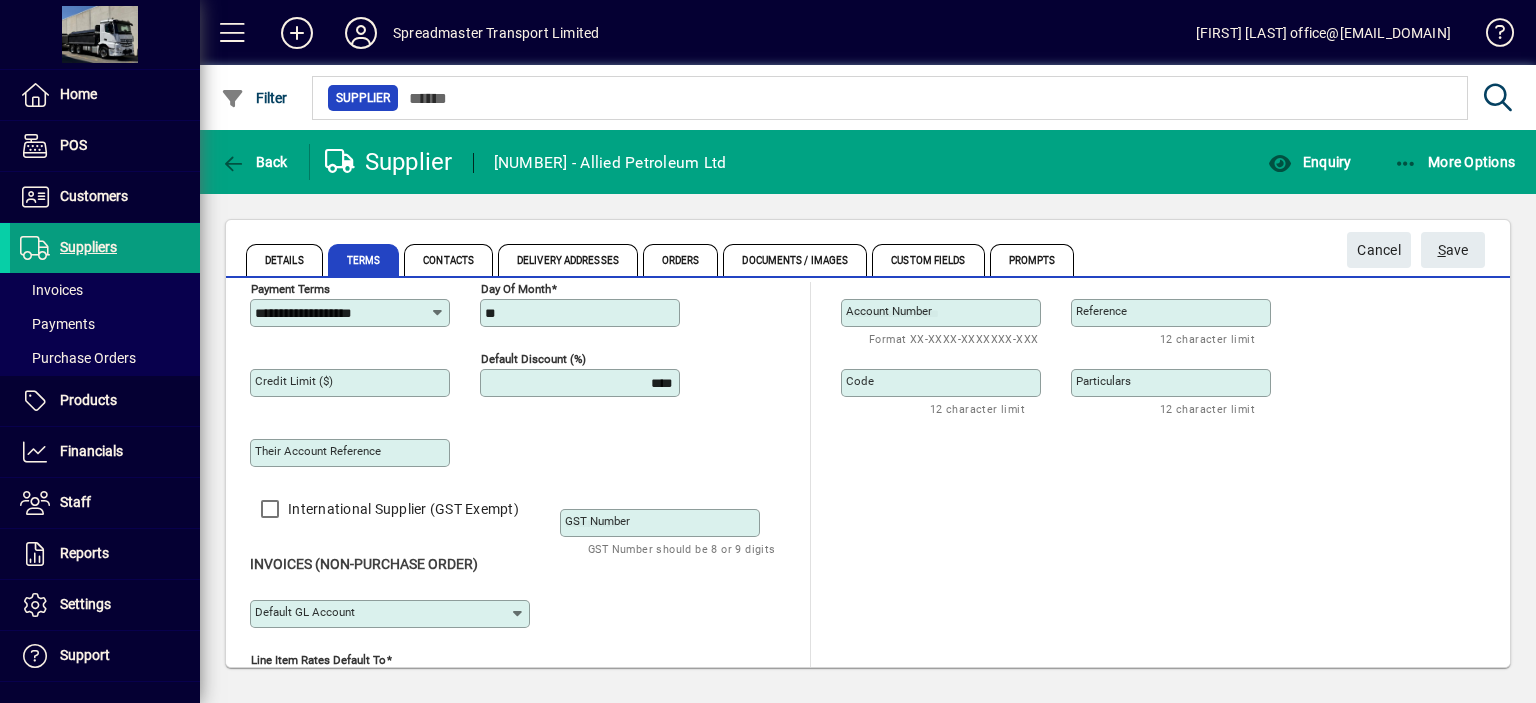 scroll, scrollTop: 40, scrollLeft: 0, axis: vertical 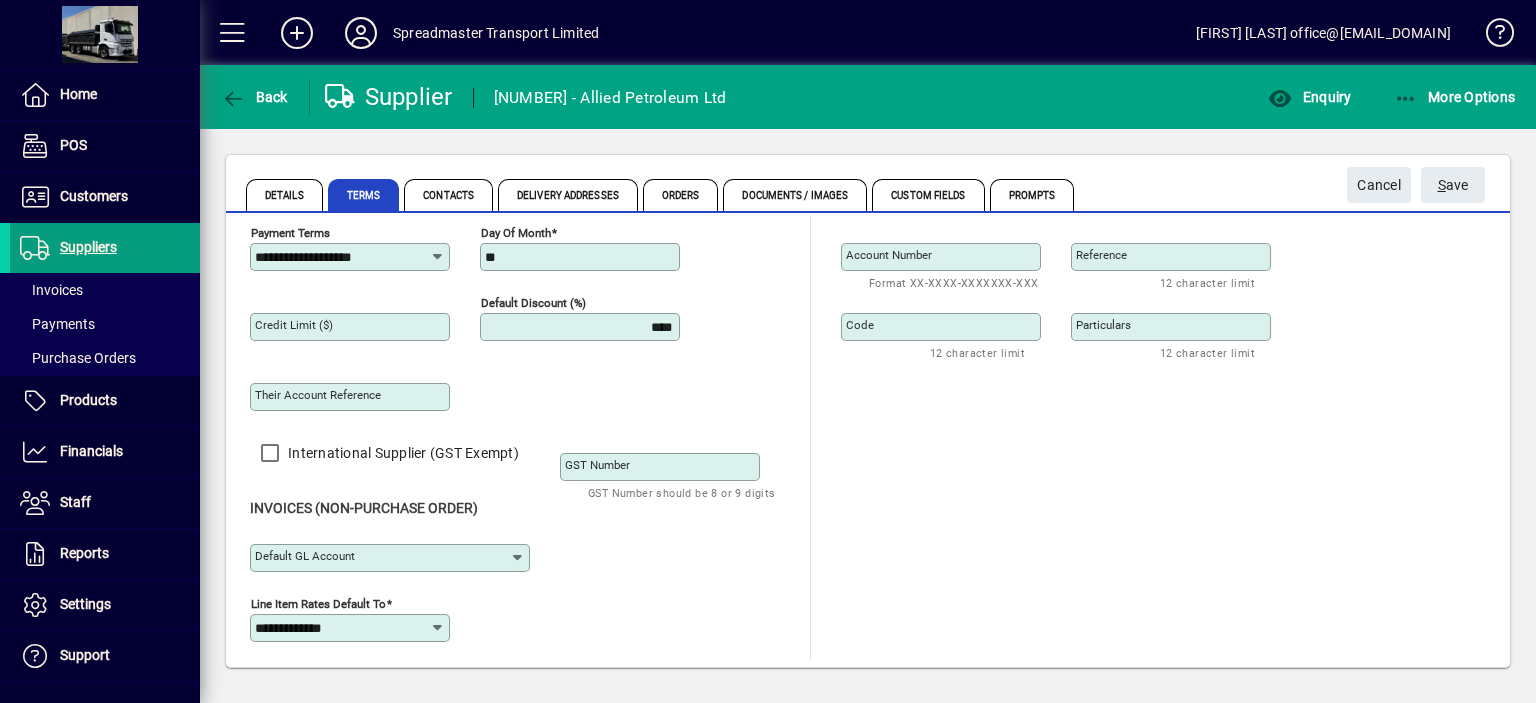 click on "Default GL Account" at bounding box center (305, 556) 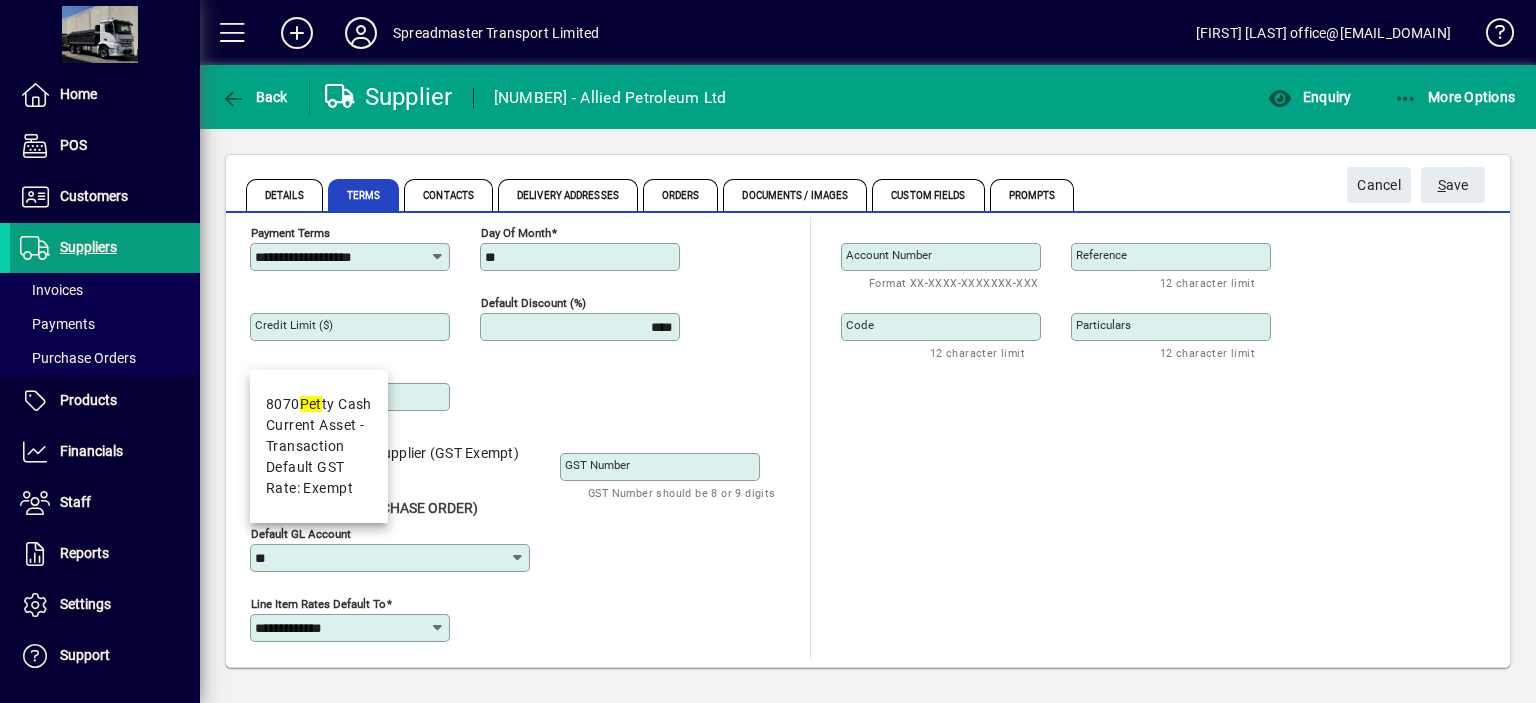type on "*" 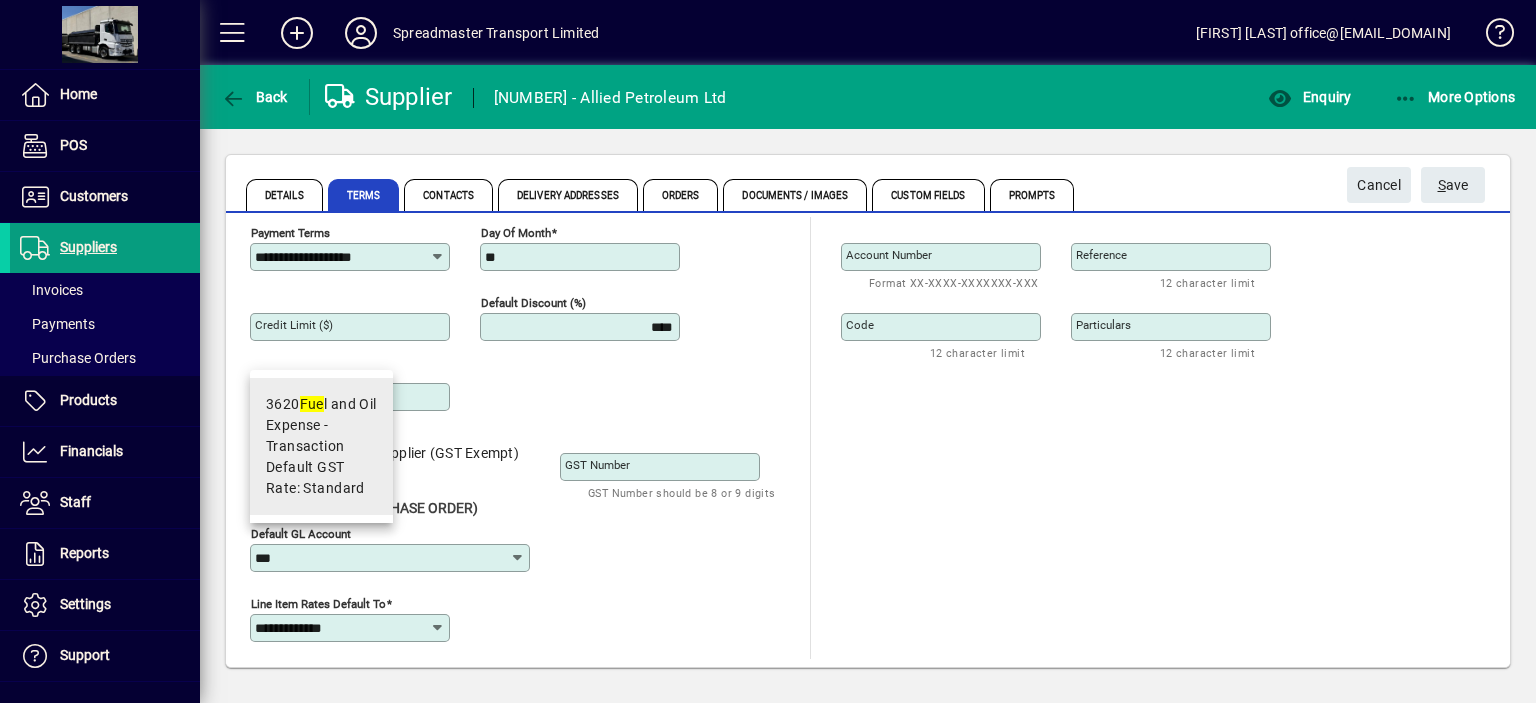 click on "Expense - Transaction" at bounding box center [321, 436] 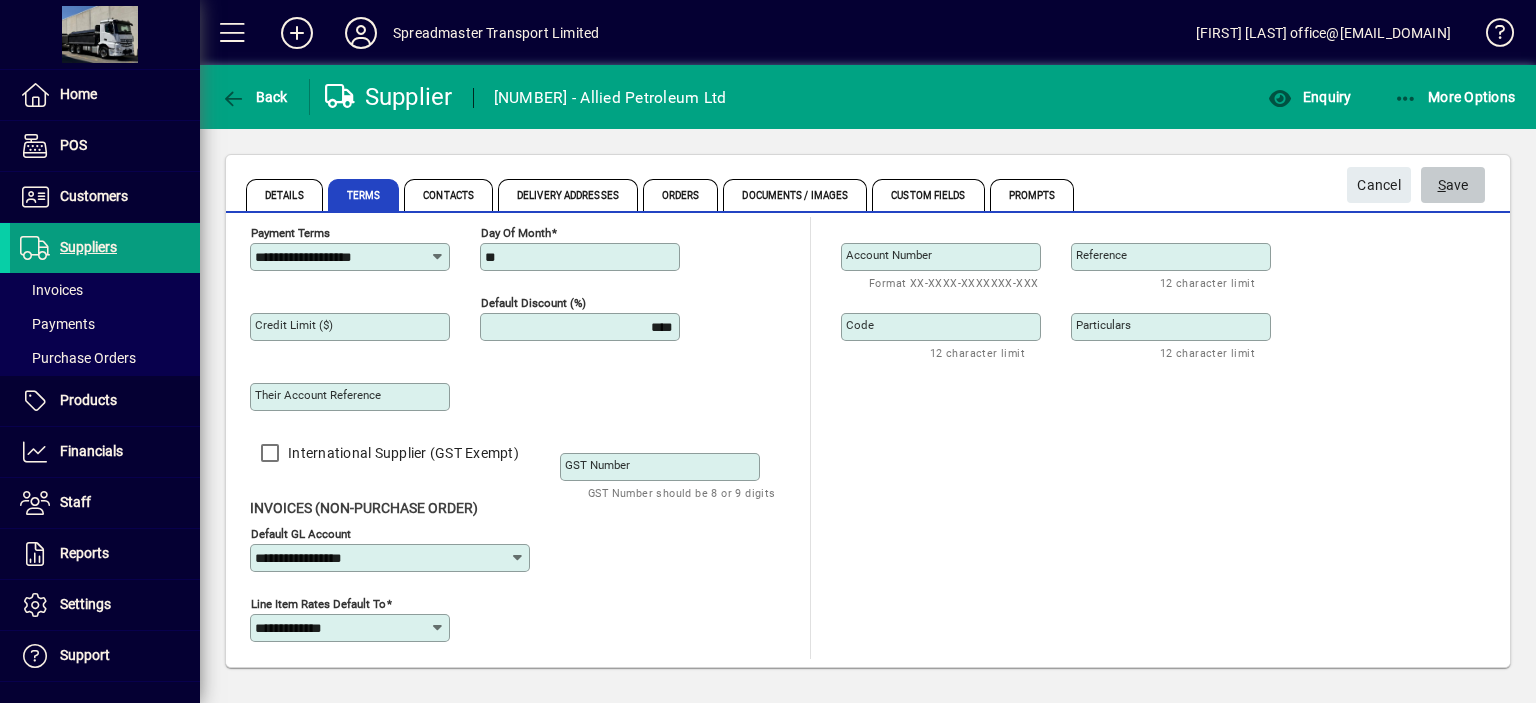 click on "S ave" 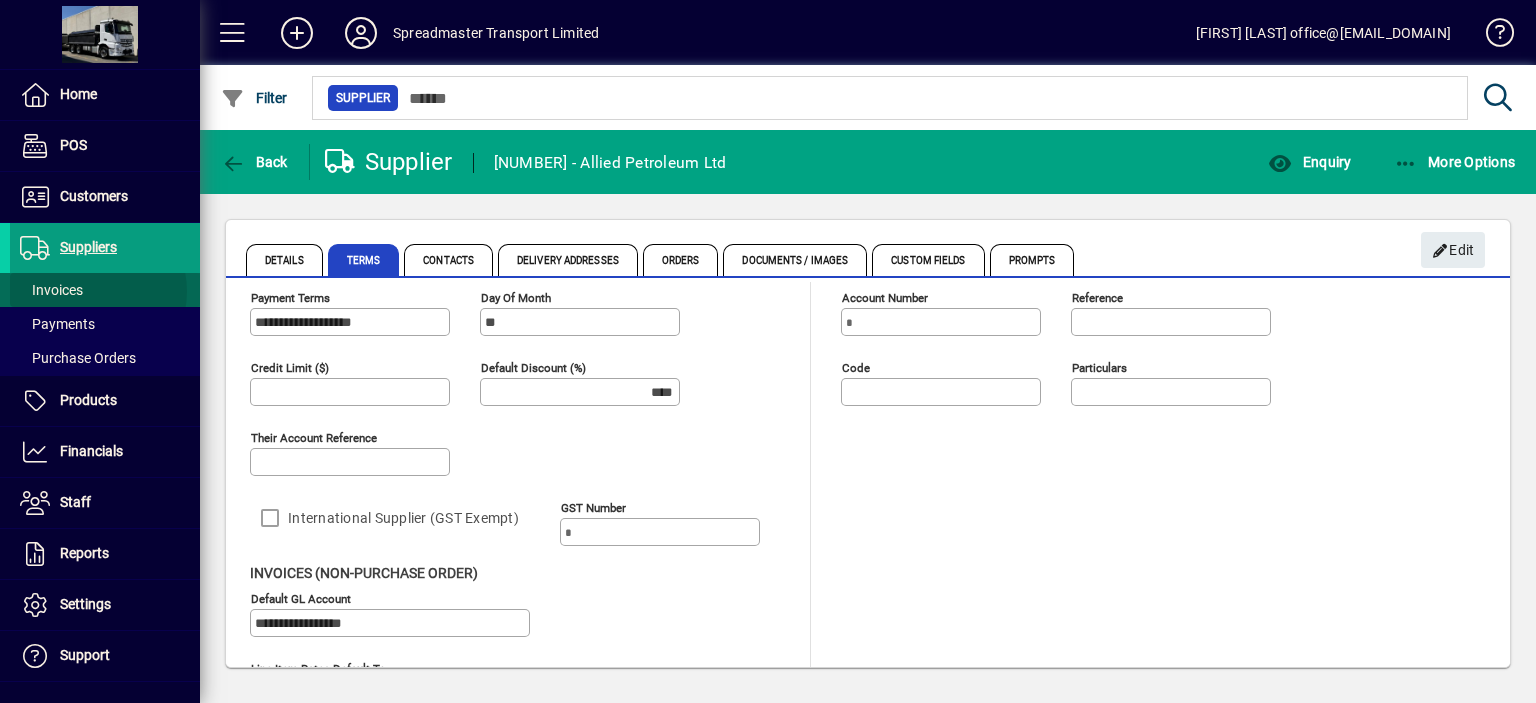 click at bounding box center (105, 290) 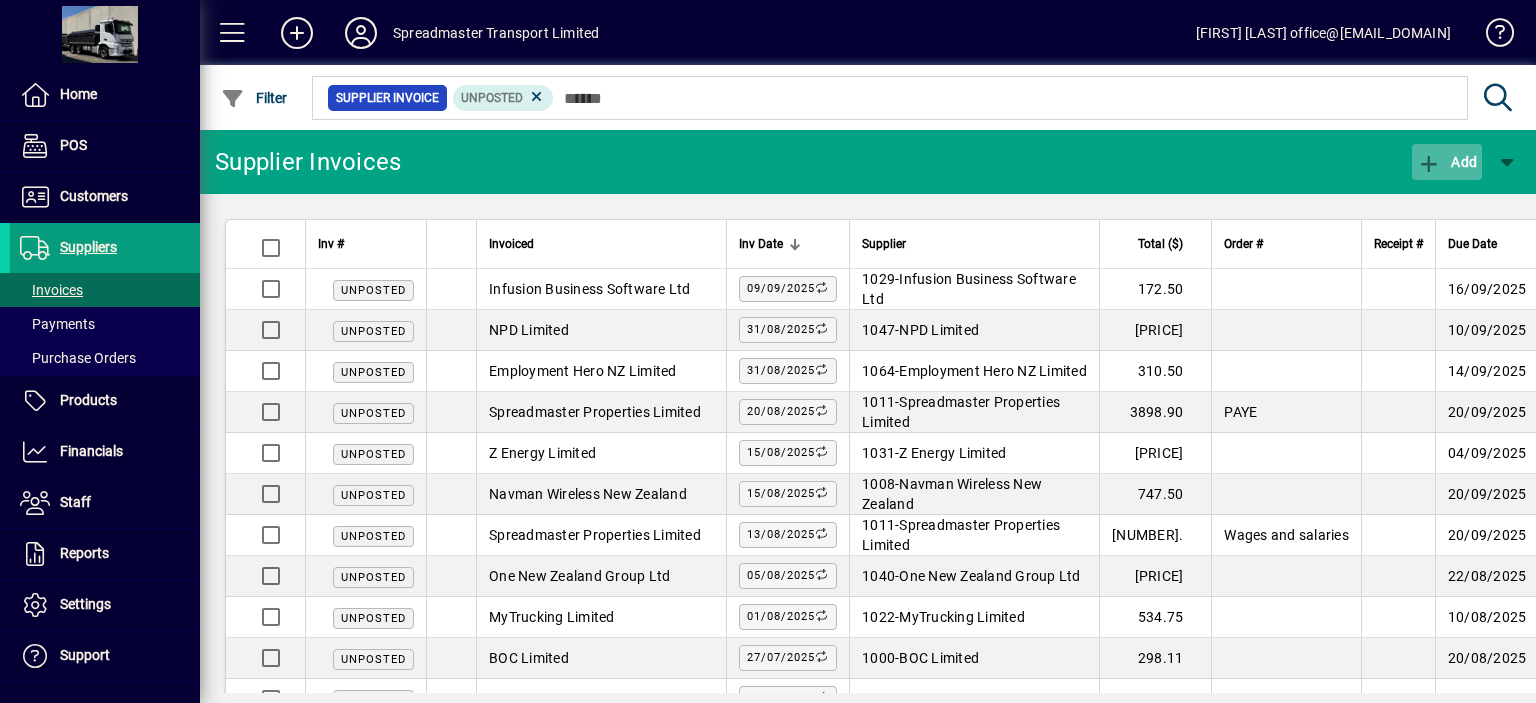 click on "Add" 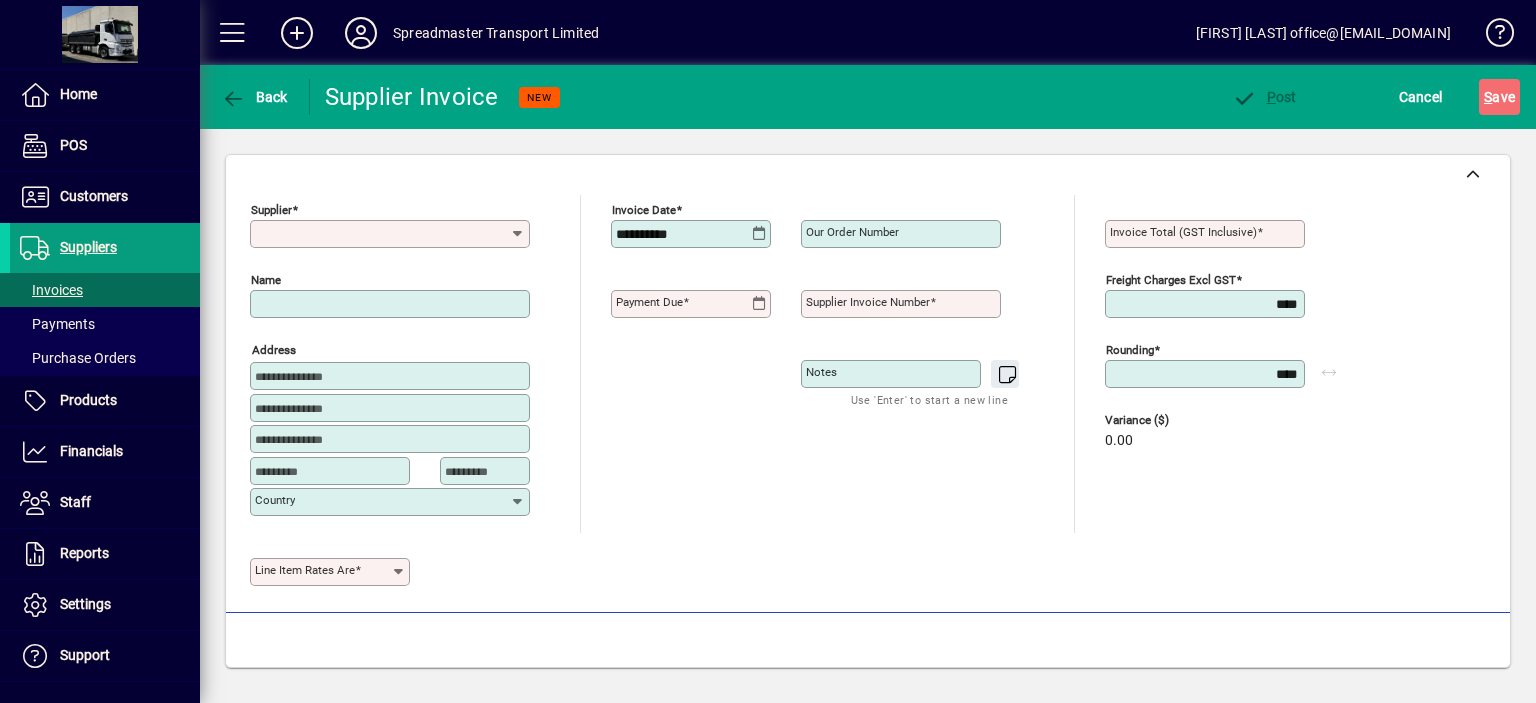 type on "**********" 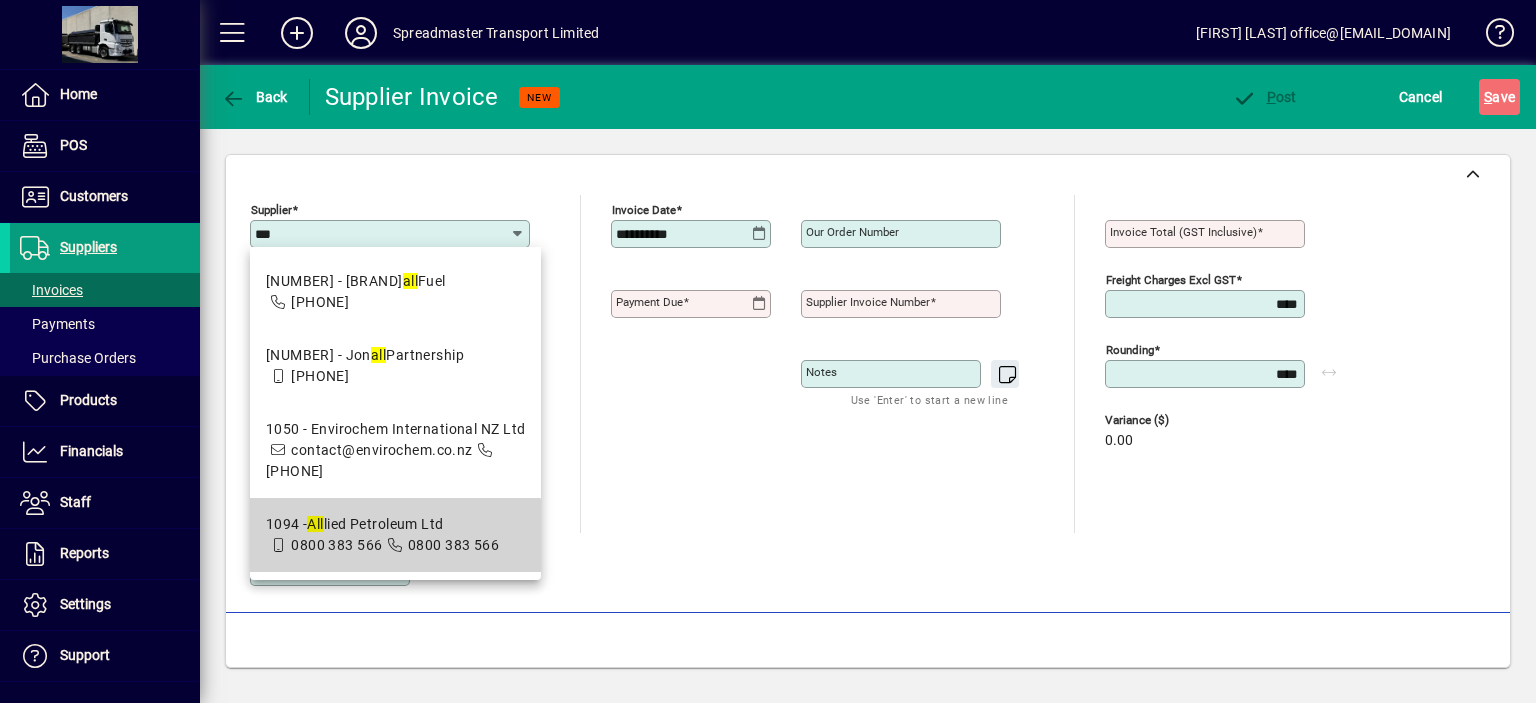 click on "0800 383 566" at bounding box center [336, 545] 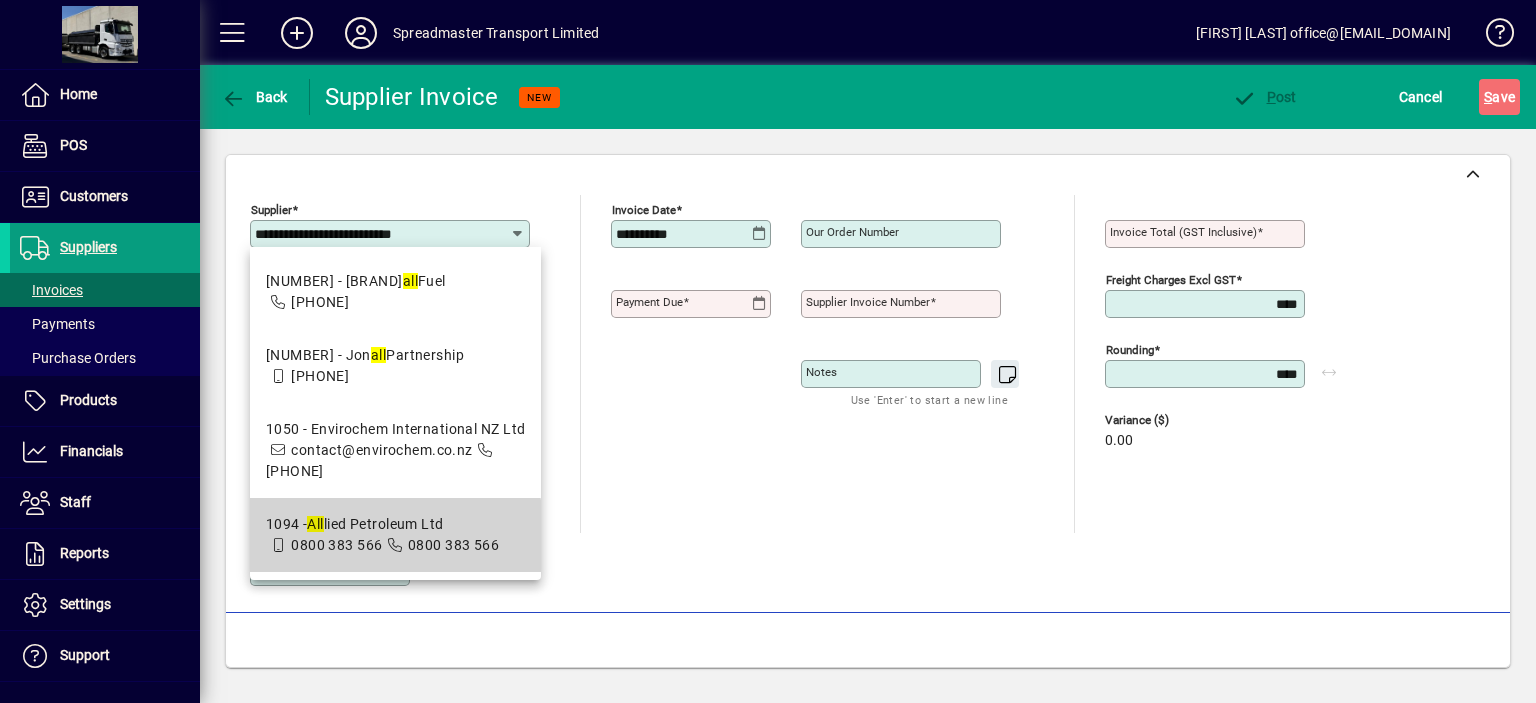 type on "**********" 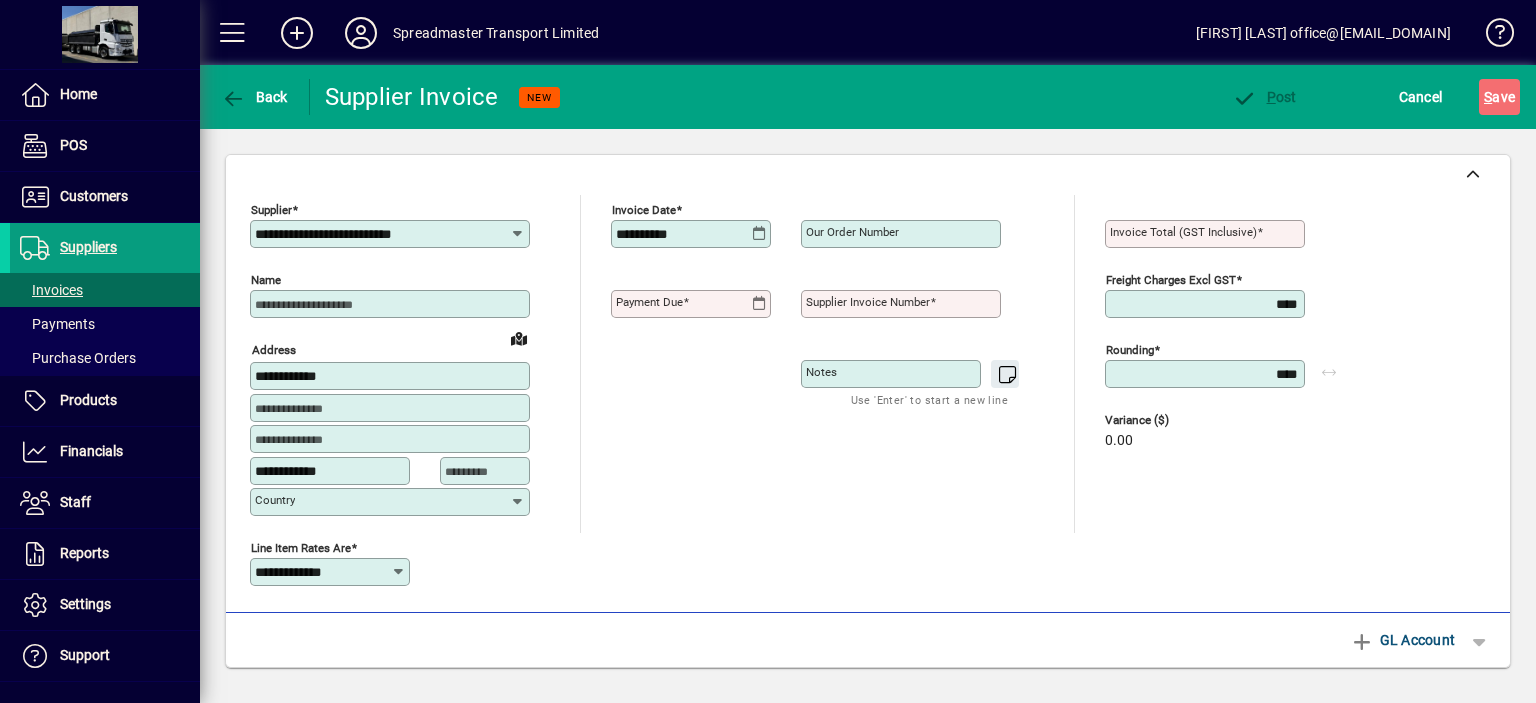 type on "**********" 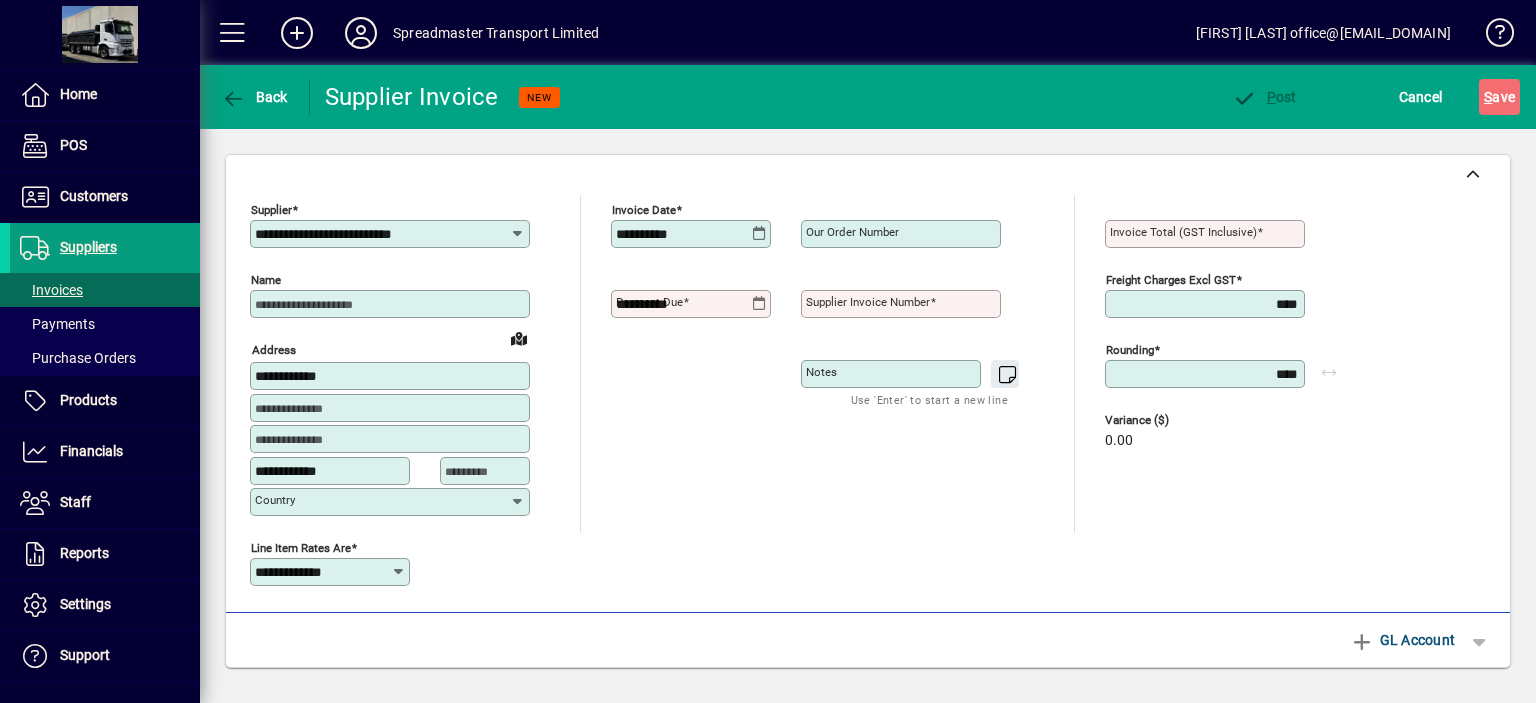 type on "**********" 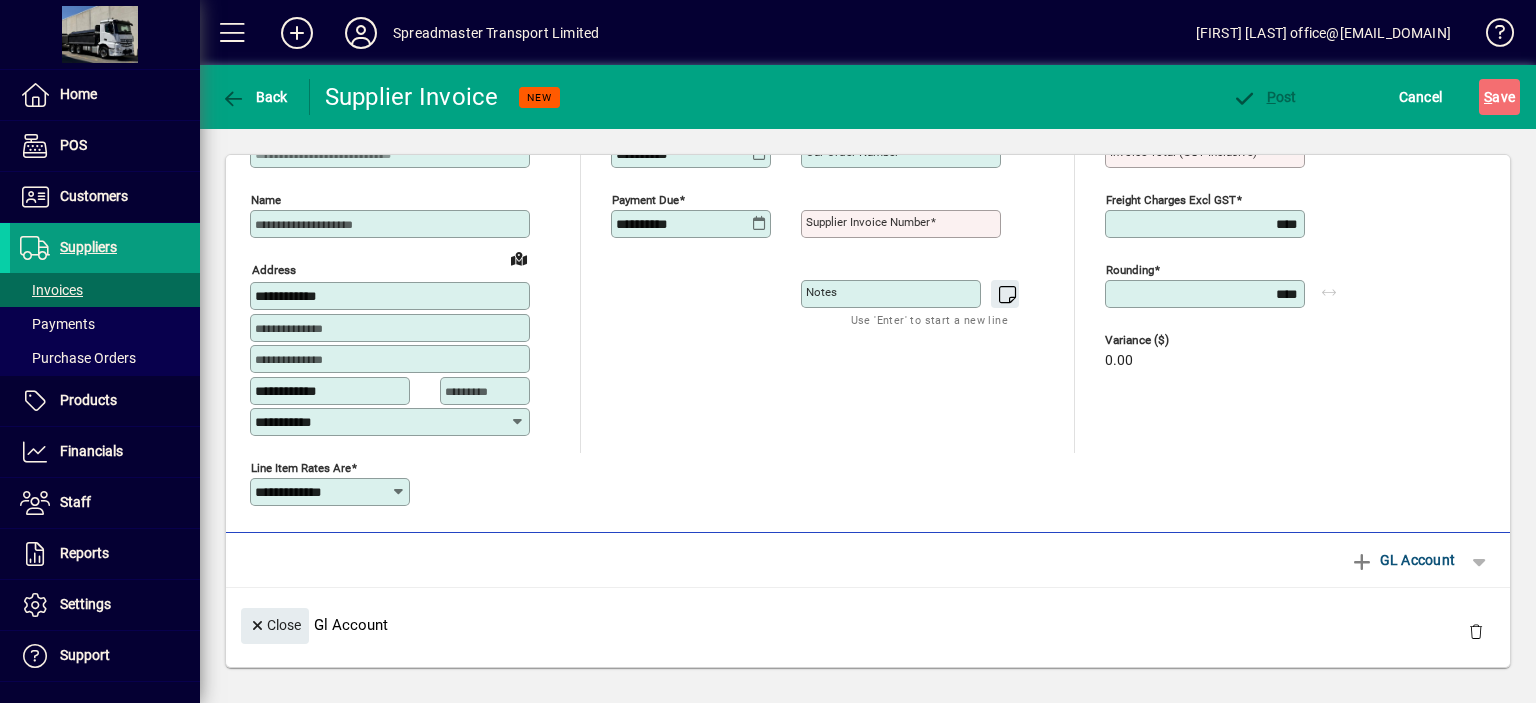 scroll, scrollTop: 0, scrollLeft: 0, axis: both 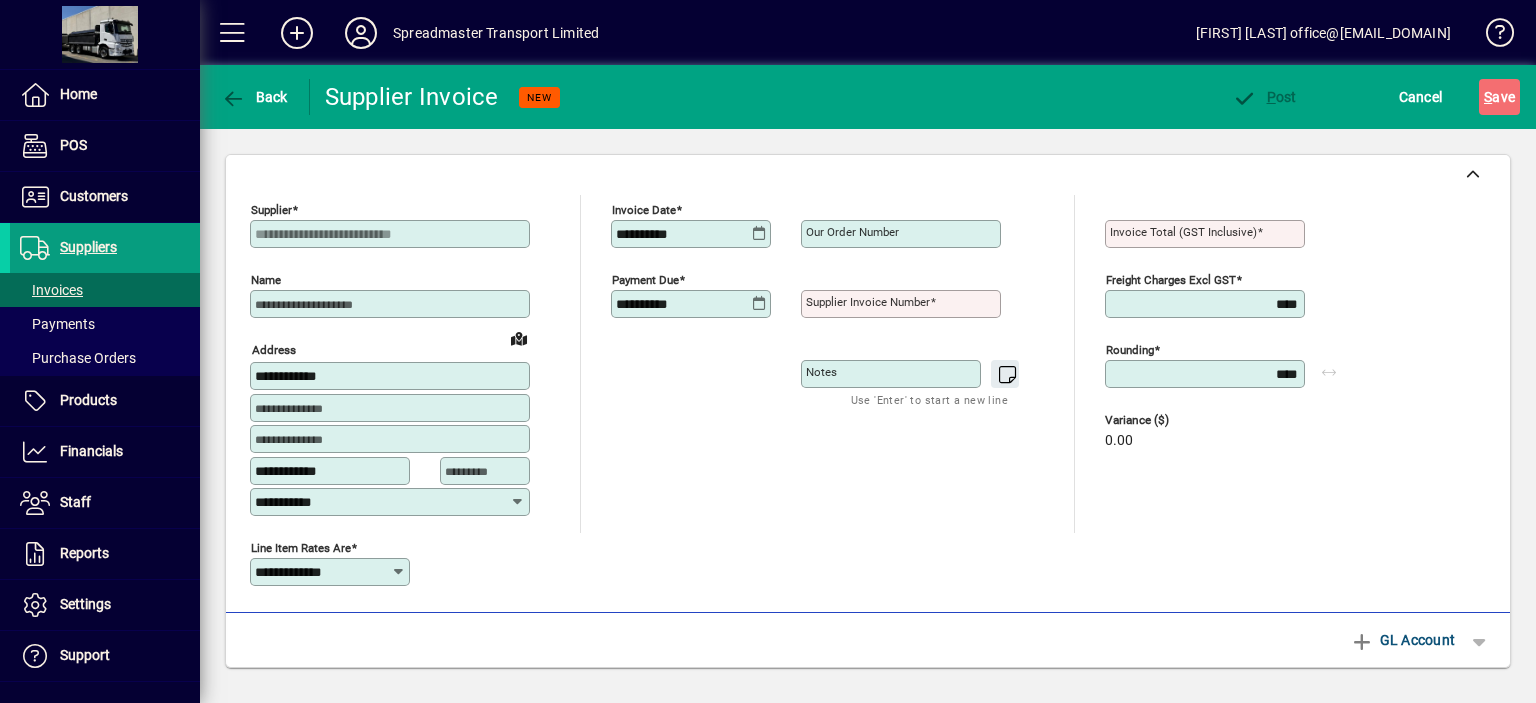 click 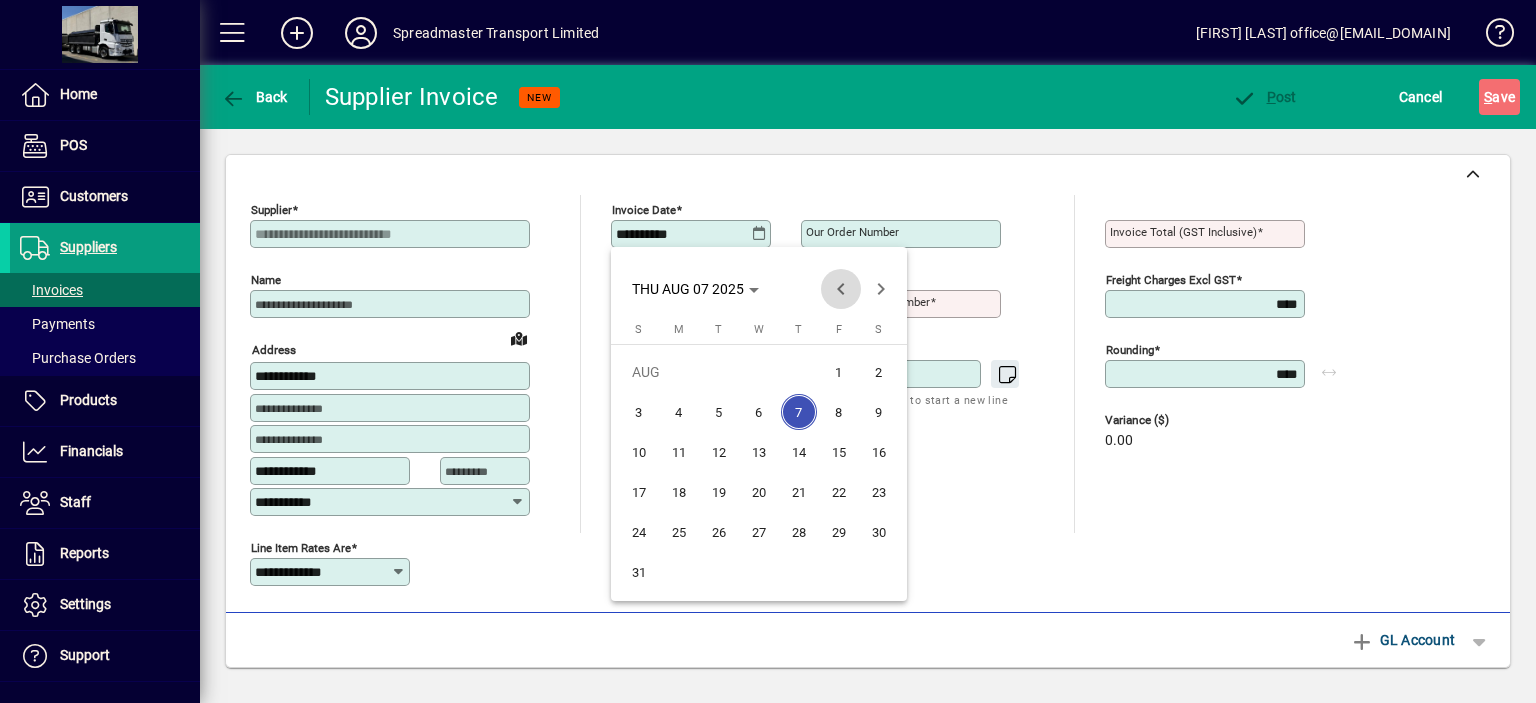 click at bounding box center (841, 289) 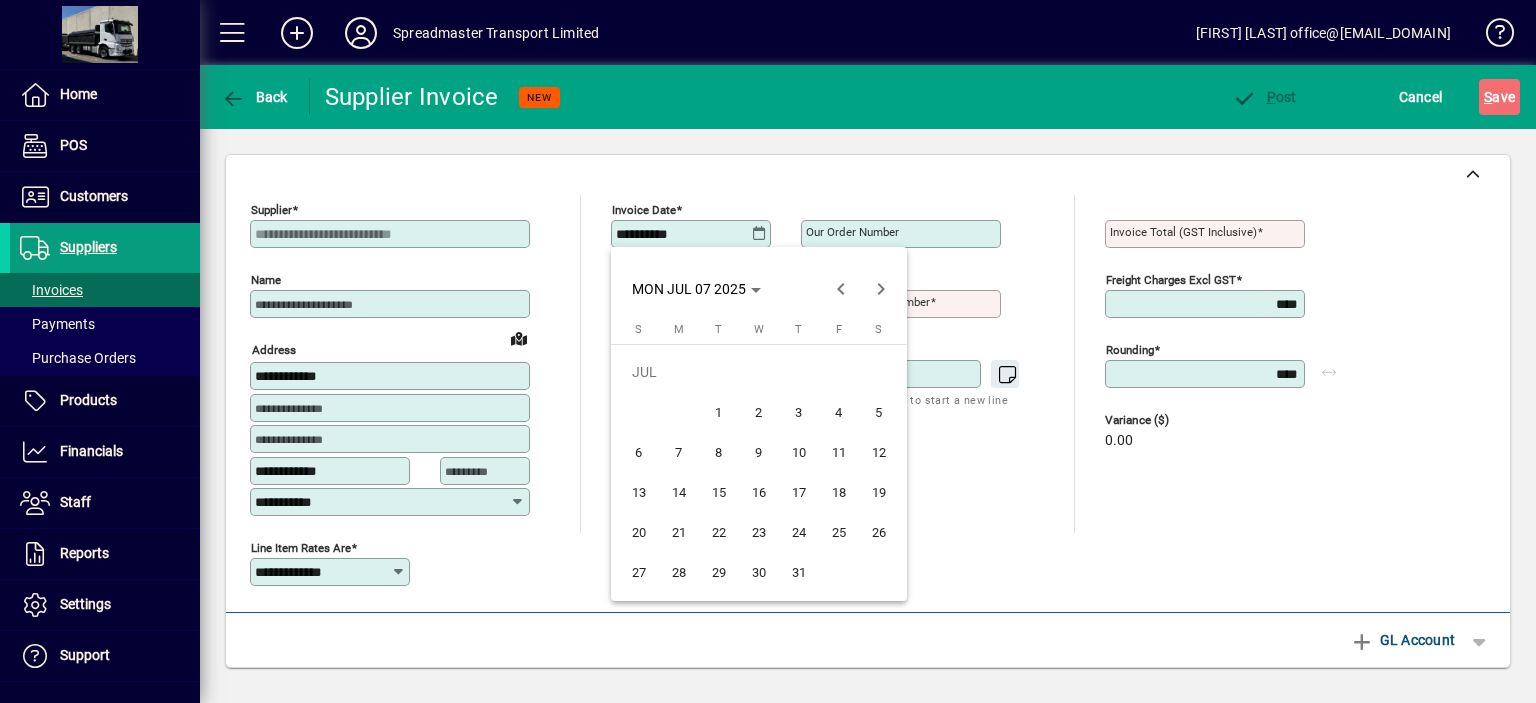 click on "31" at bounding box center (799, 572) 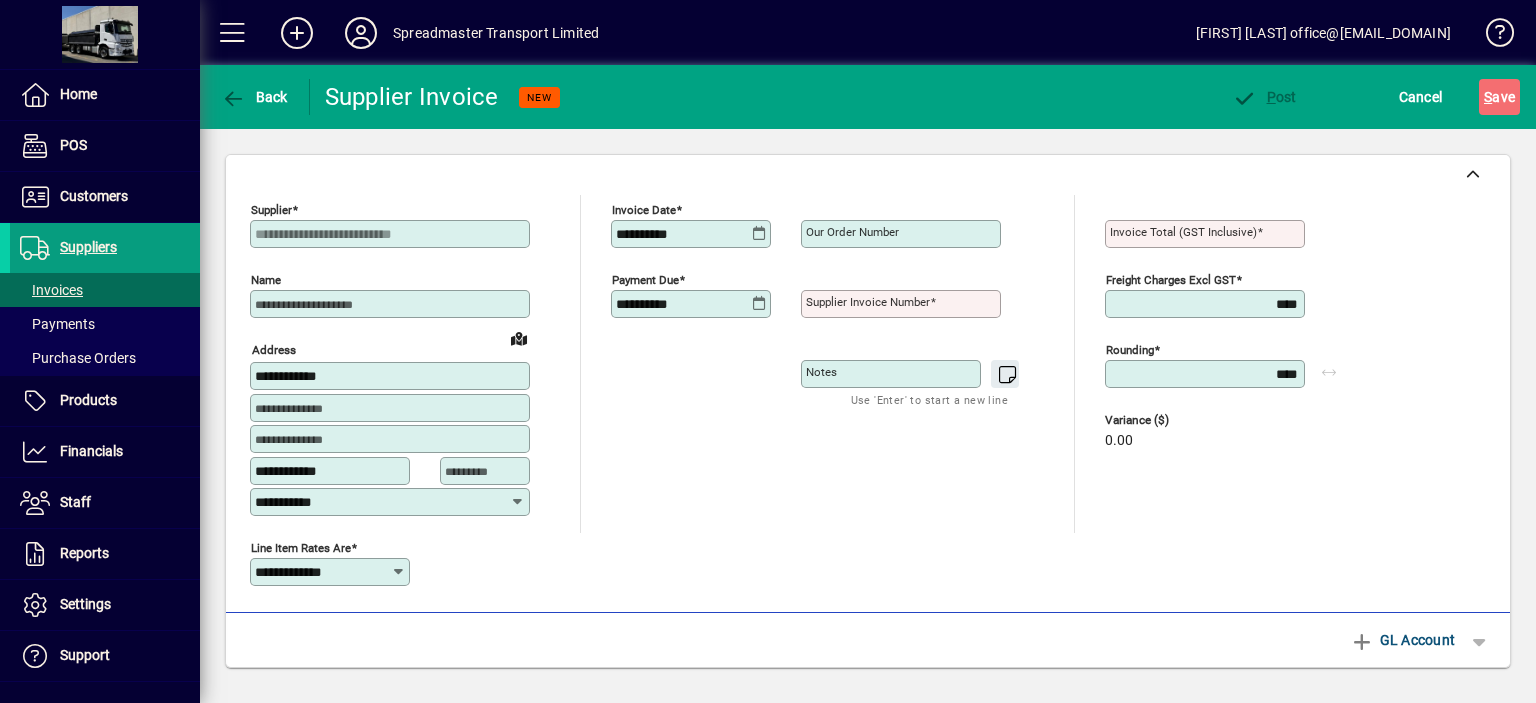 click on "Supplier invoice number" at bounding box center [868, 302] 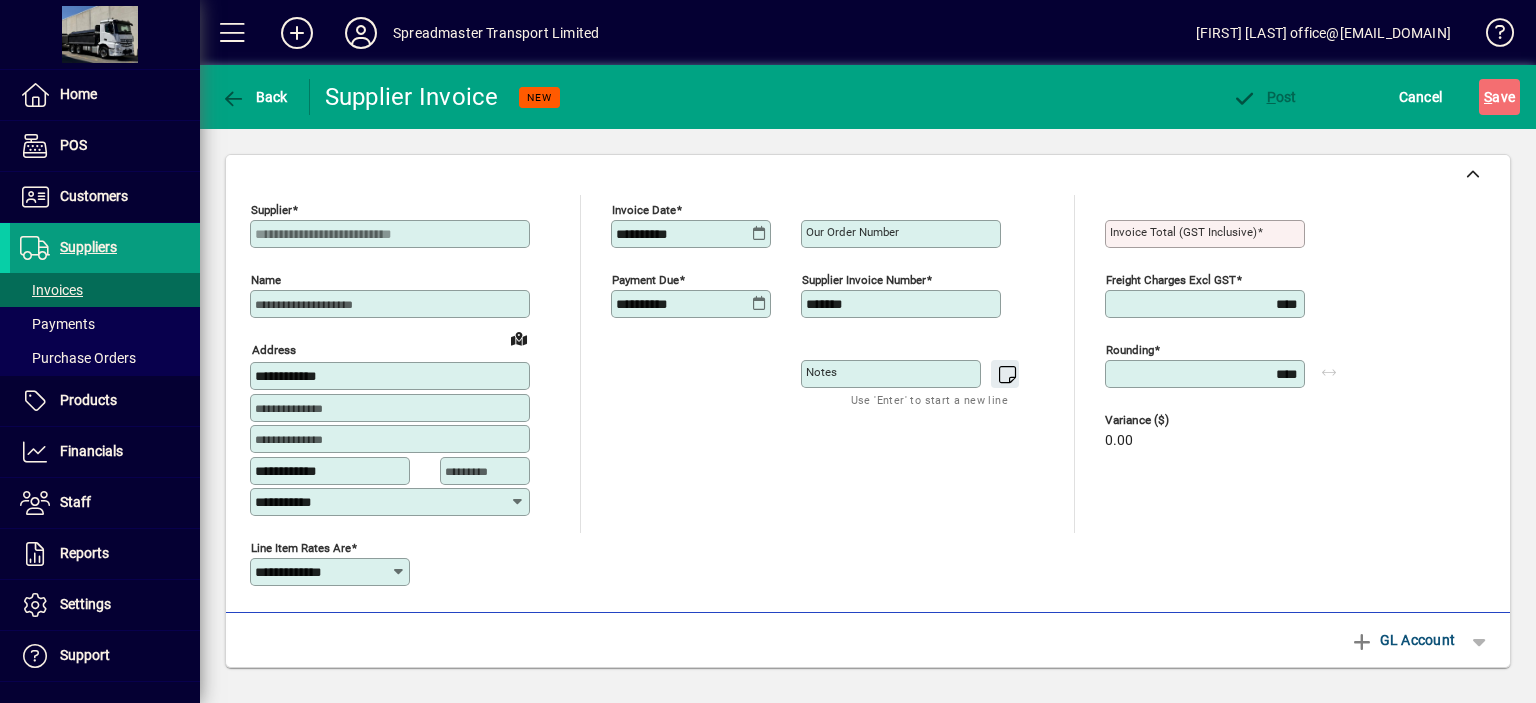 type on "*******" 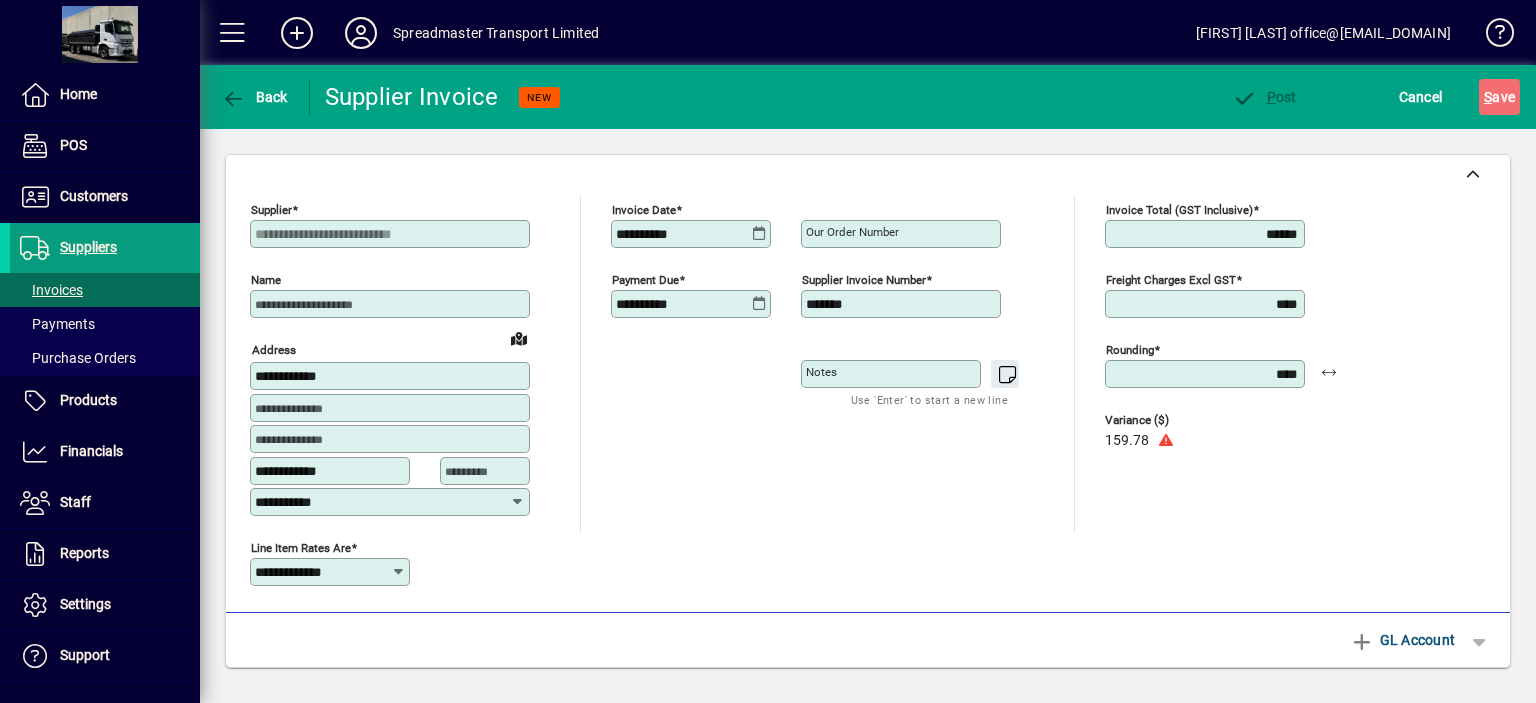 type on "******" 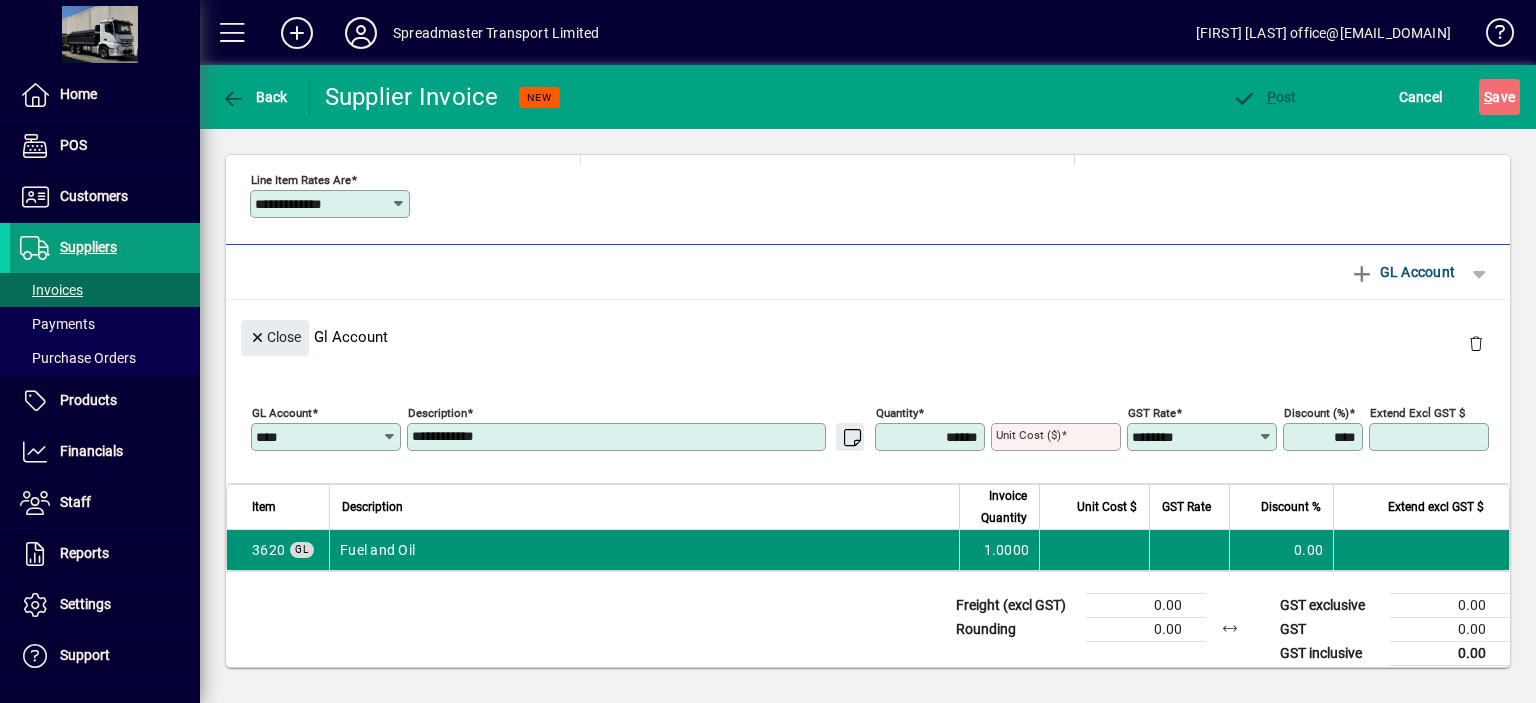 scroll, scrollTop: 380, scrollLeft: 0, axis: vertical 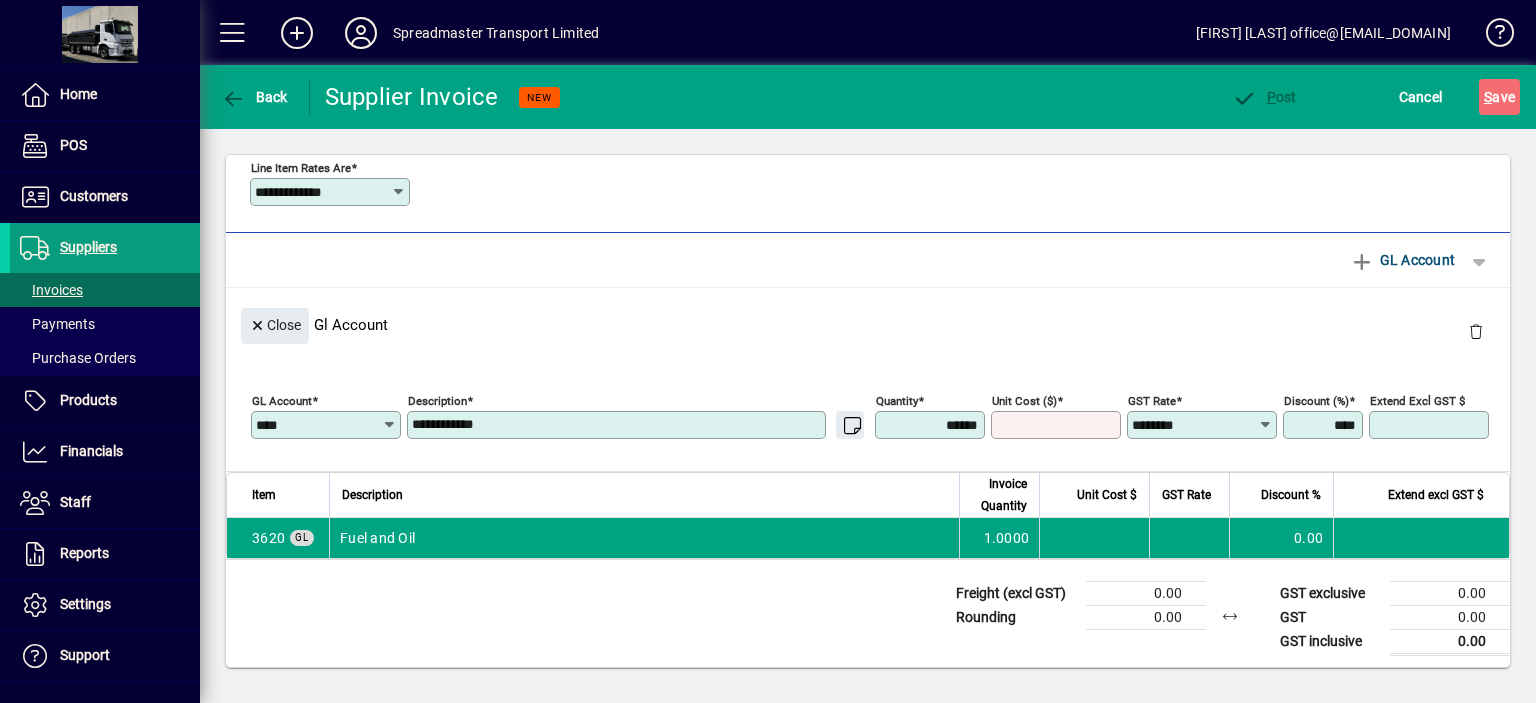 click on "Unit Cost ($)" at bounding box center [1058, 425] 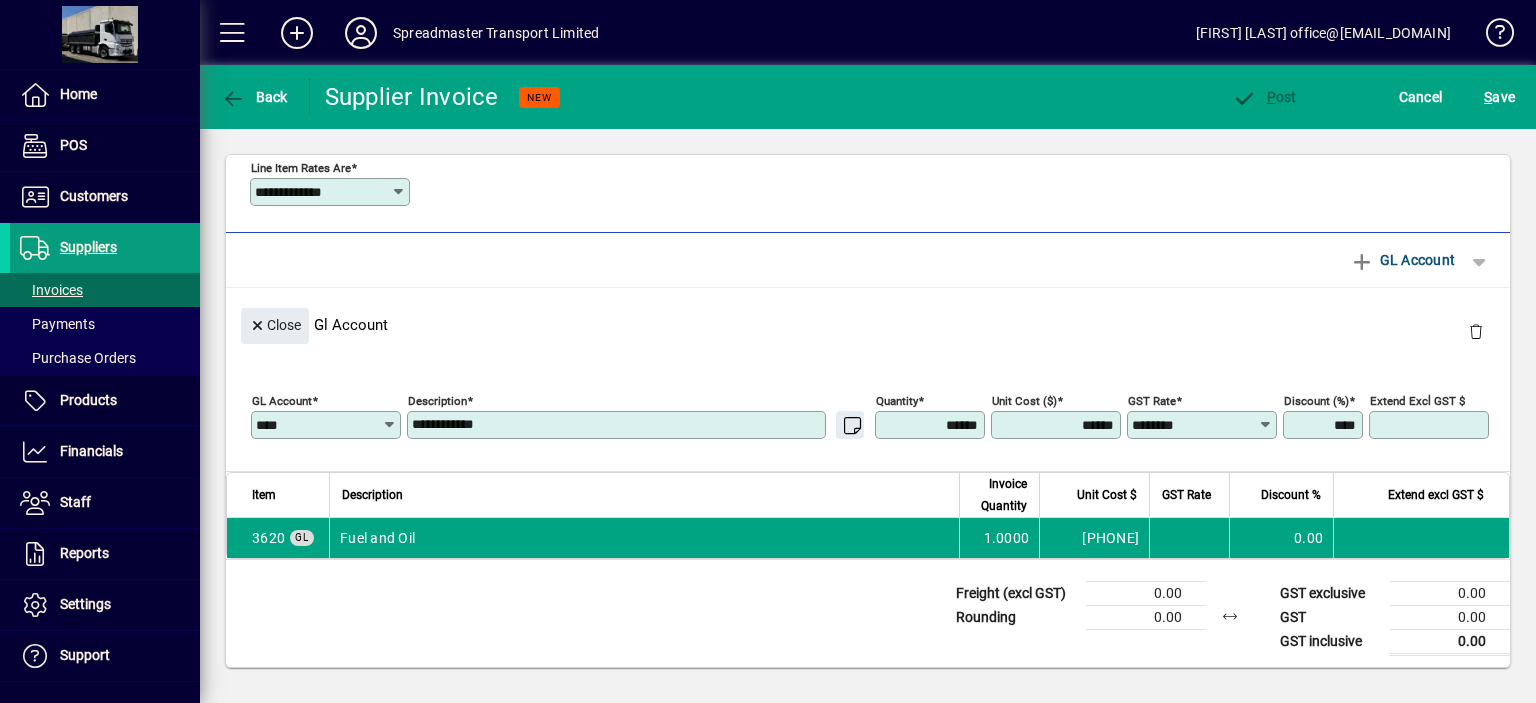 type on "********" 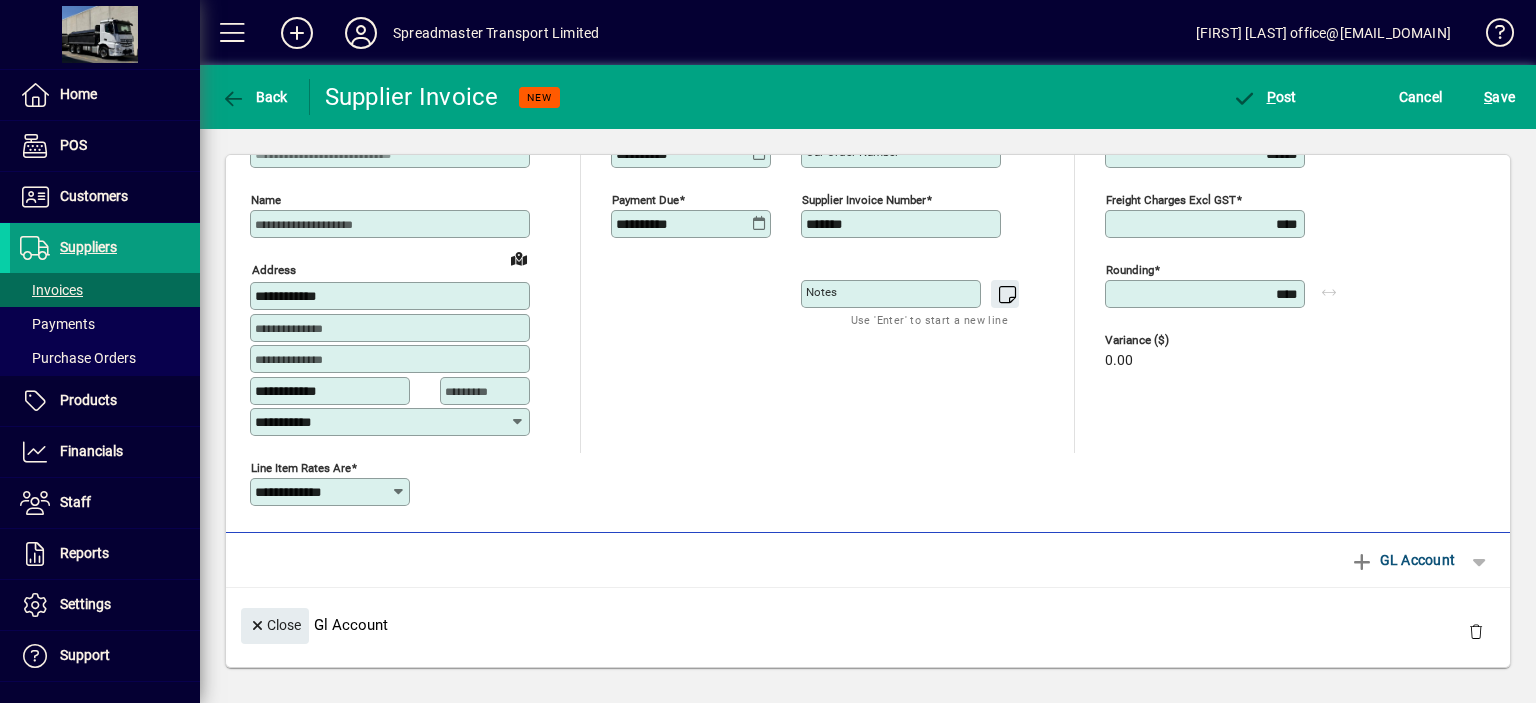scroll, scrollTop: 0, scrollLeft: 0, axis: both 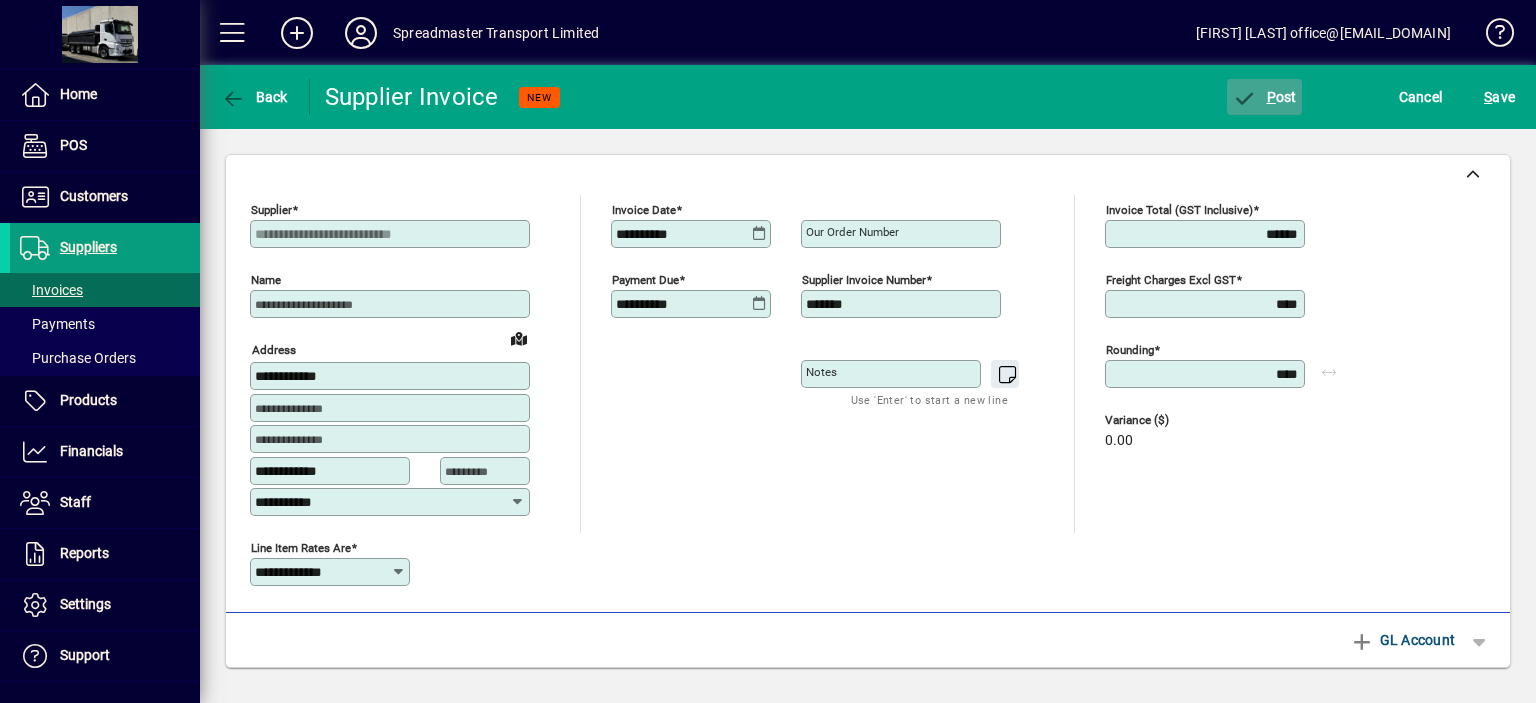 click on "P ost" 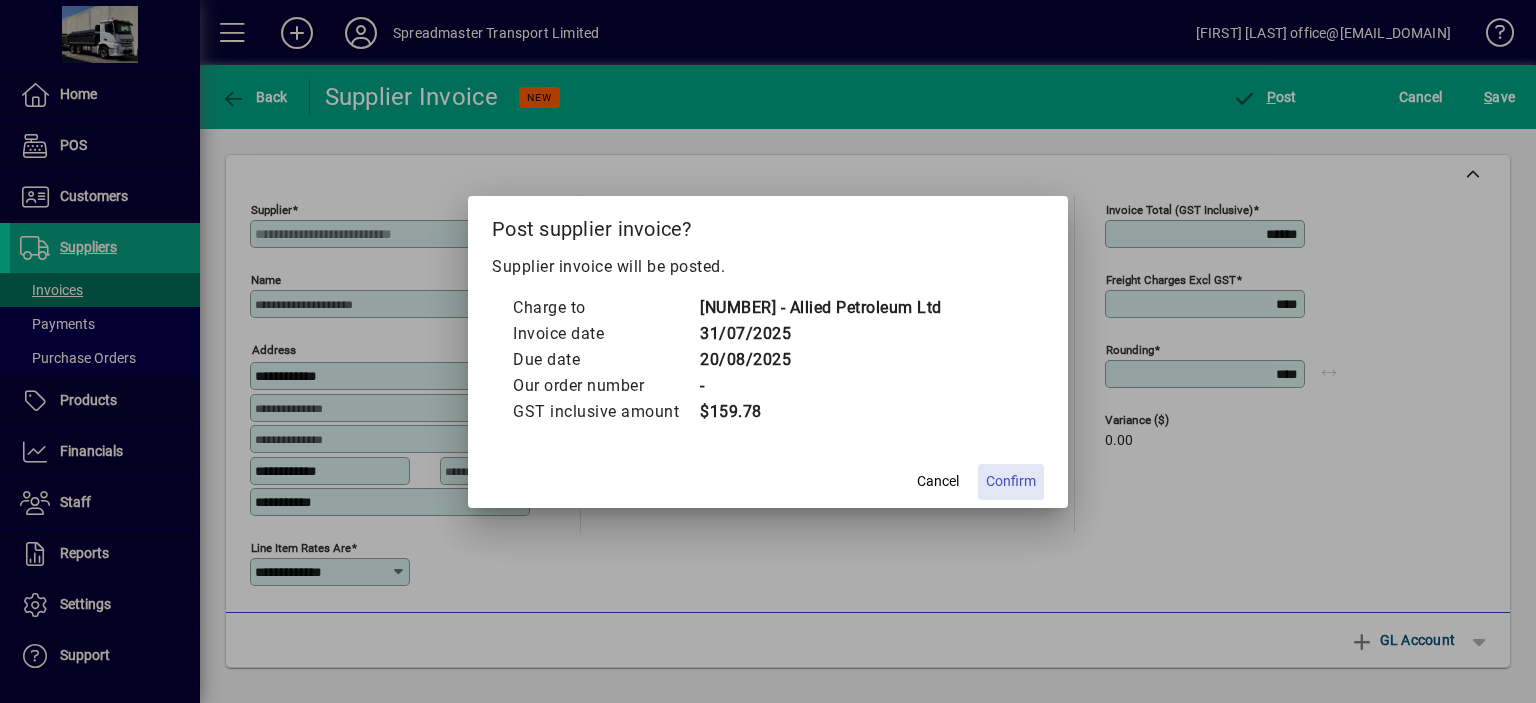 click on "Confirm" 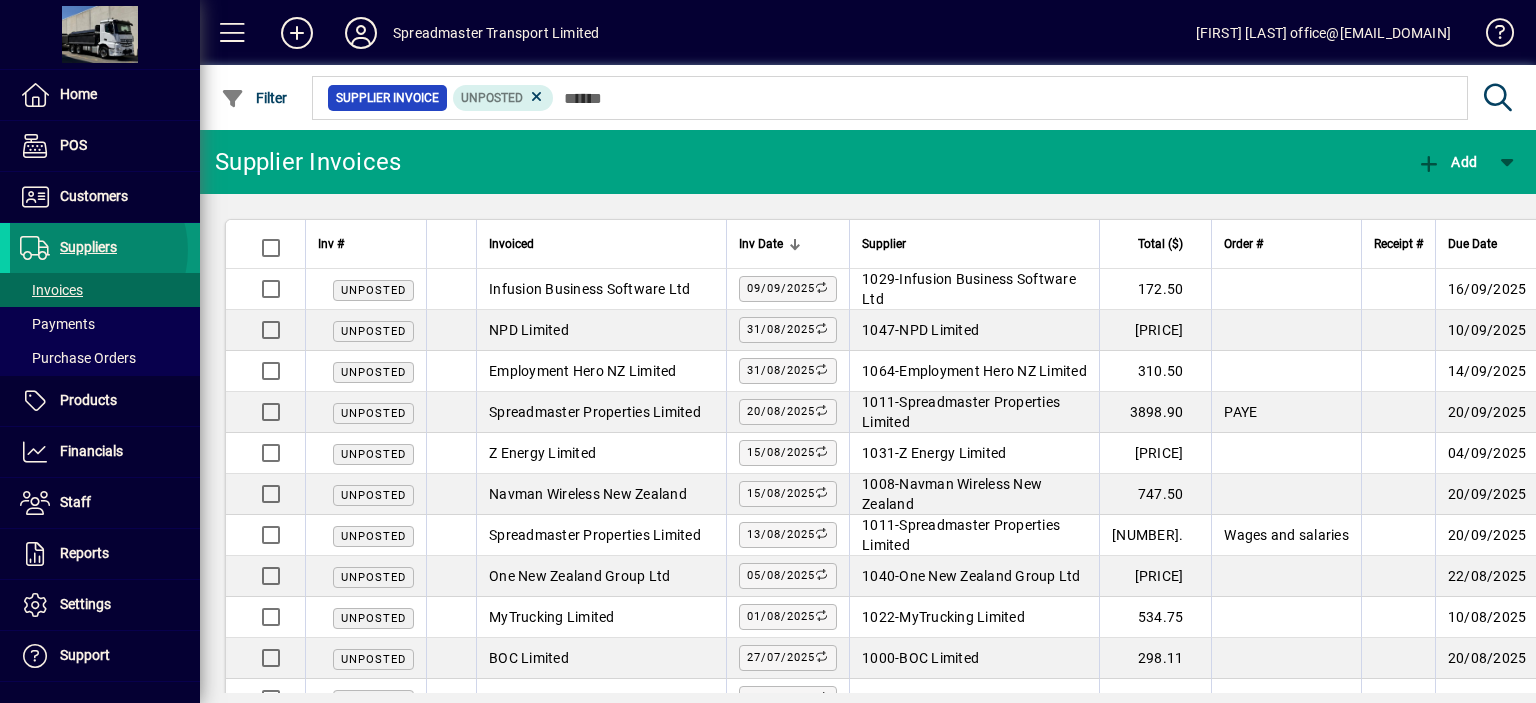click on "Suppliers" at bounding box center [88, 247] 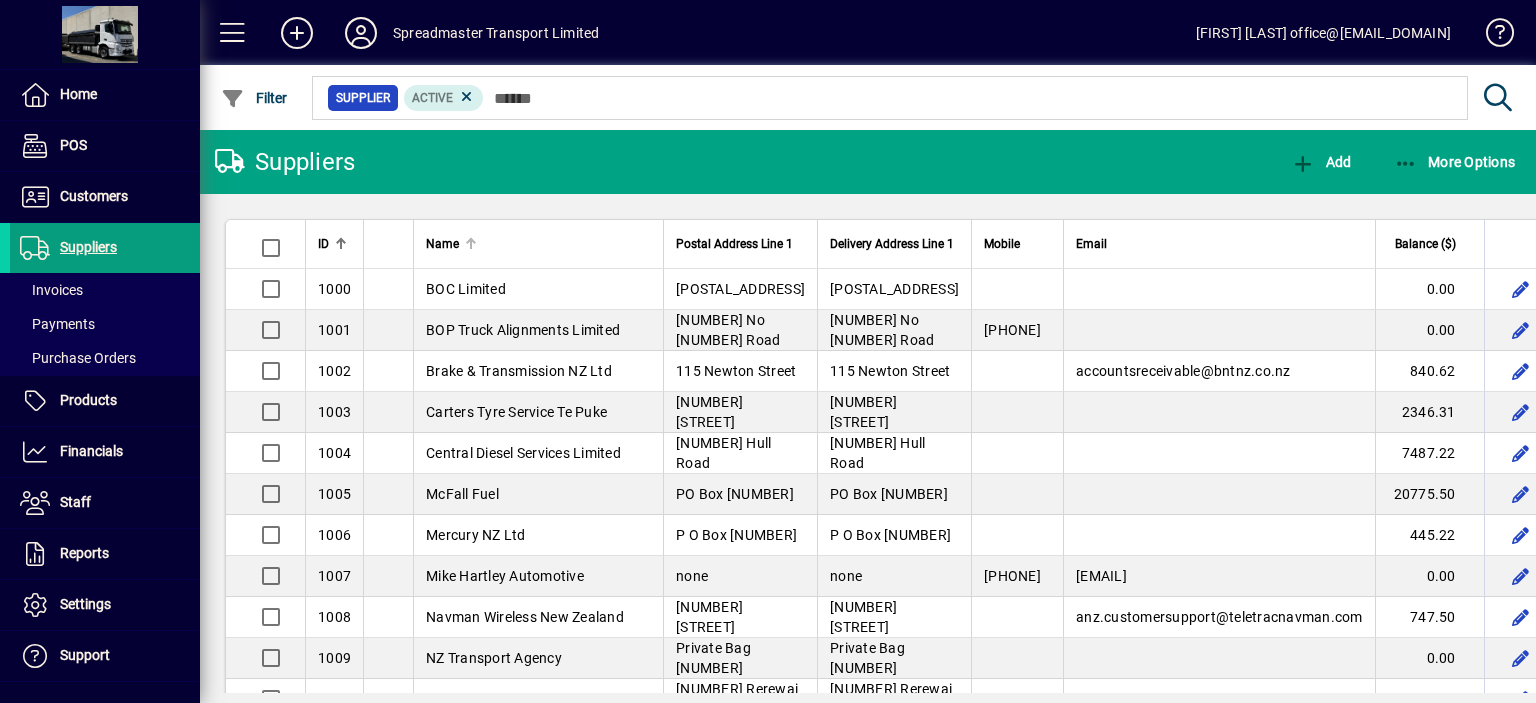 click at bounding box center [469, 241] 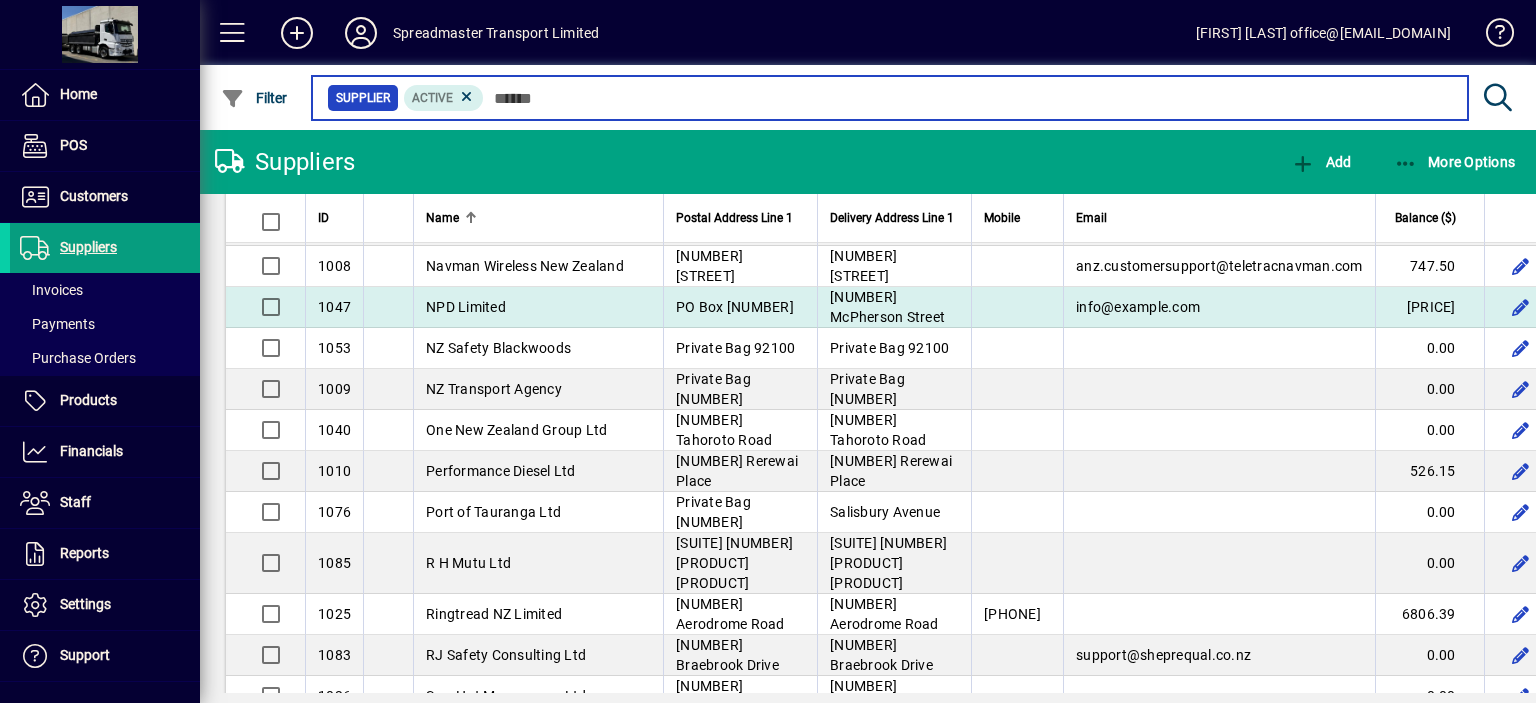 scroll, scrollTop: 2300, scrollLeft: 0, axis: vertical 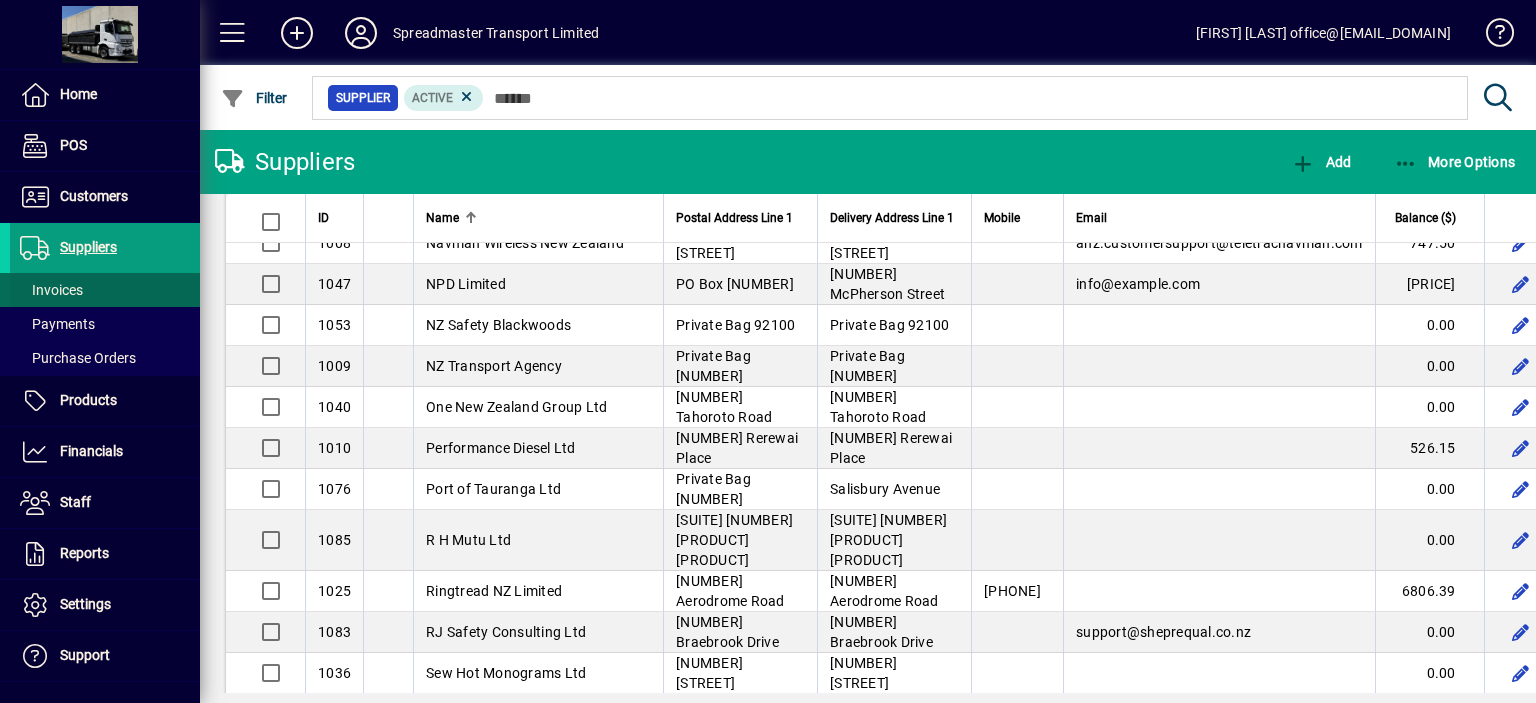click on "Invoices" at bounding box center (51, 290) 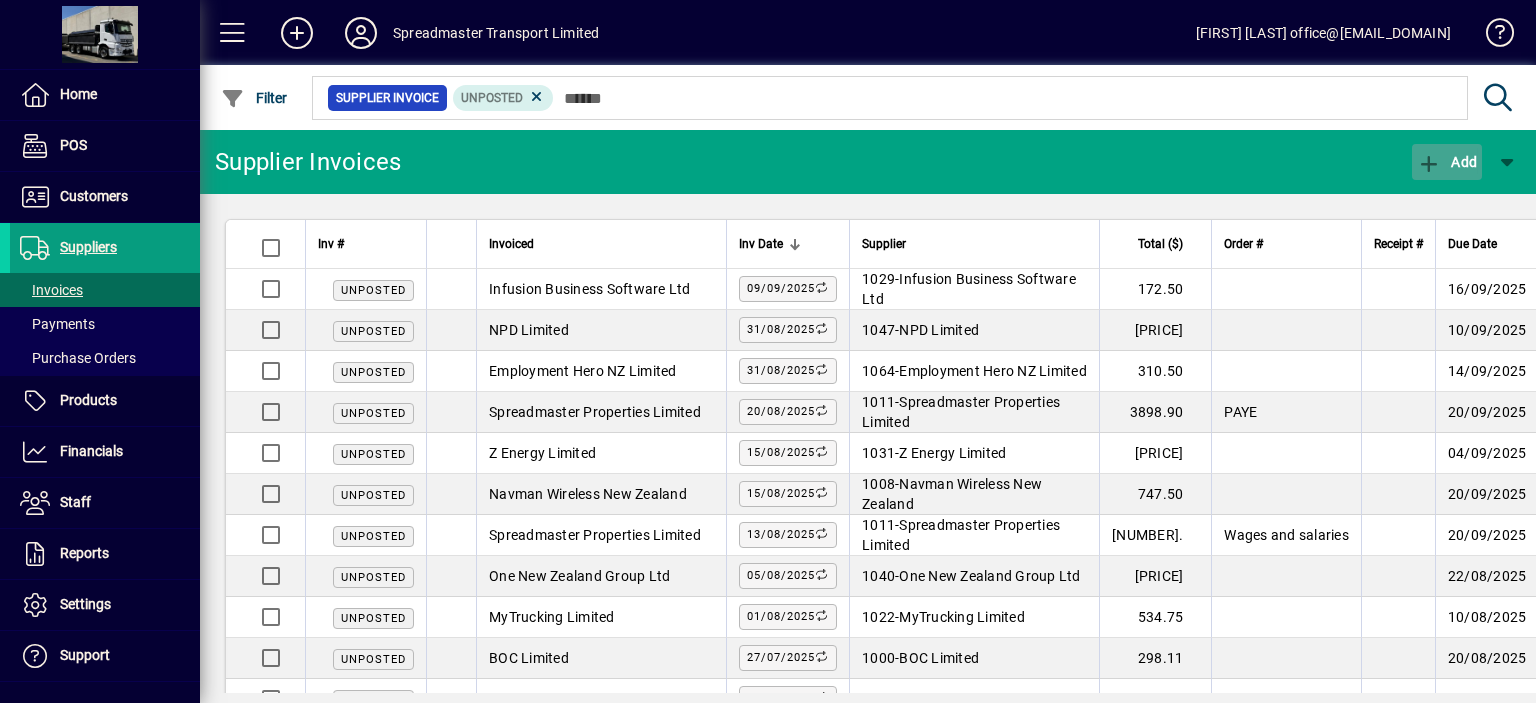 click on "Add" 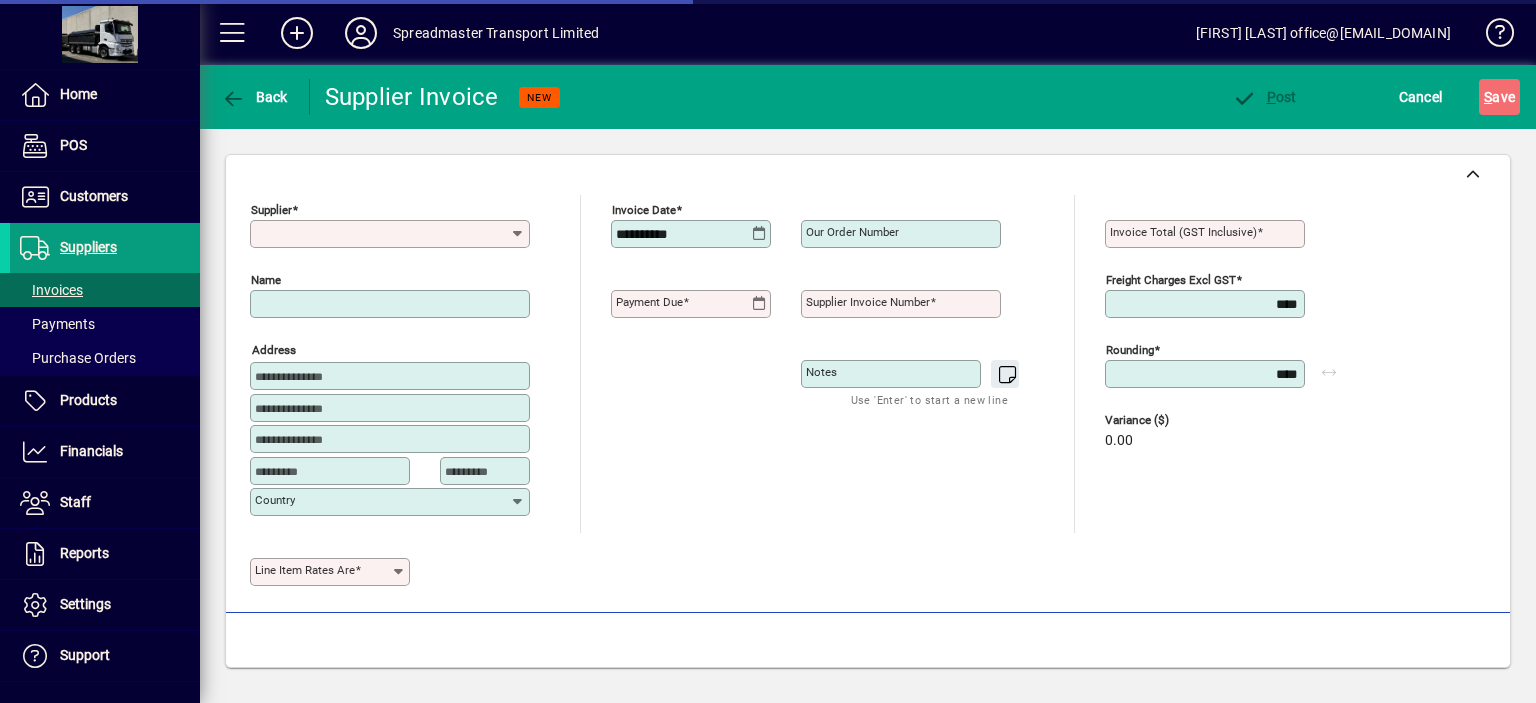 type on "**********" 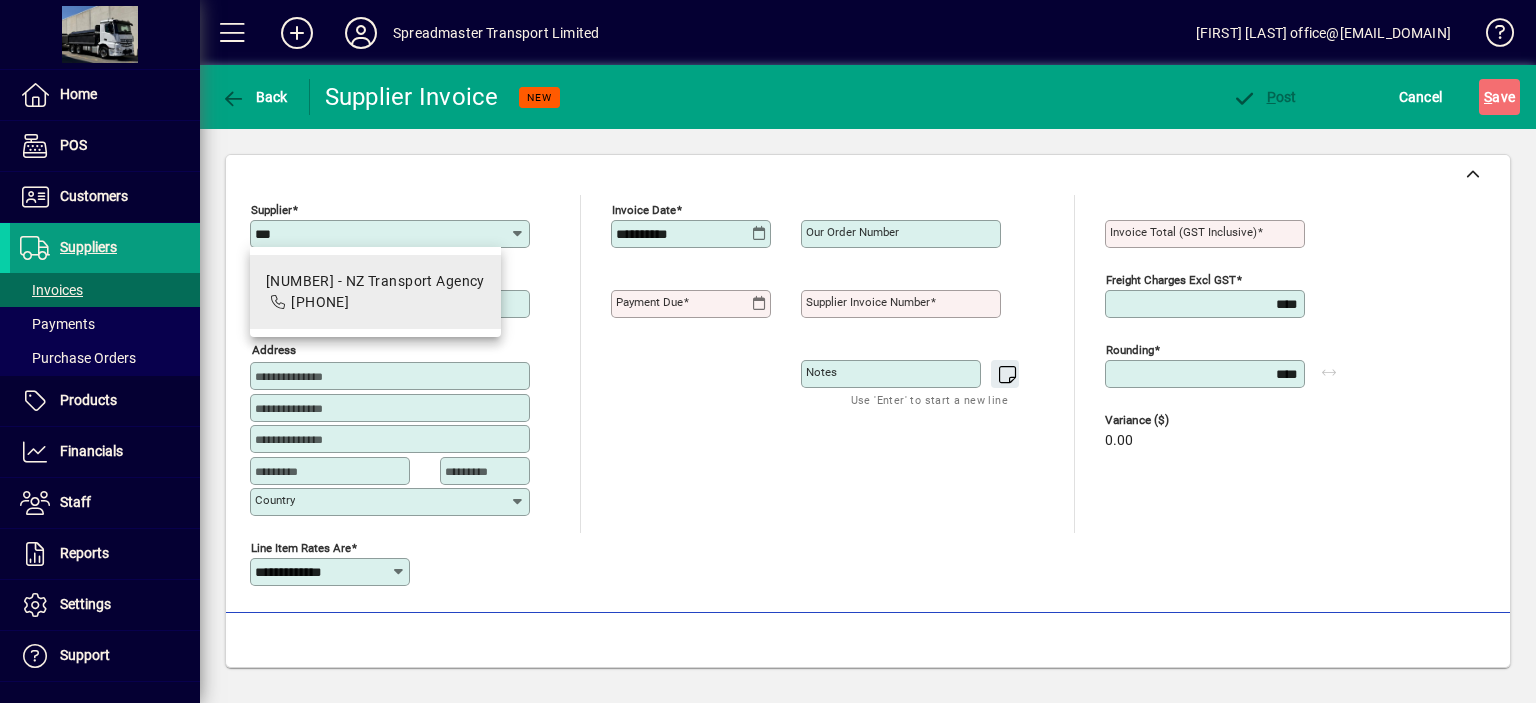 click on "[NUMBER] - NZ Transport Agency" at bounding box center [375, 281] 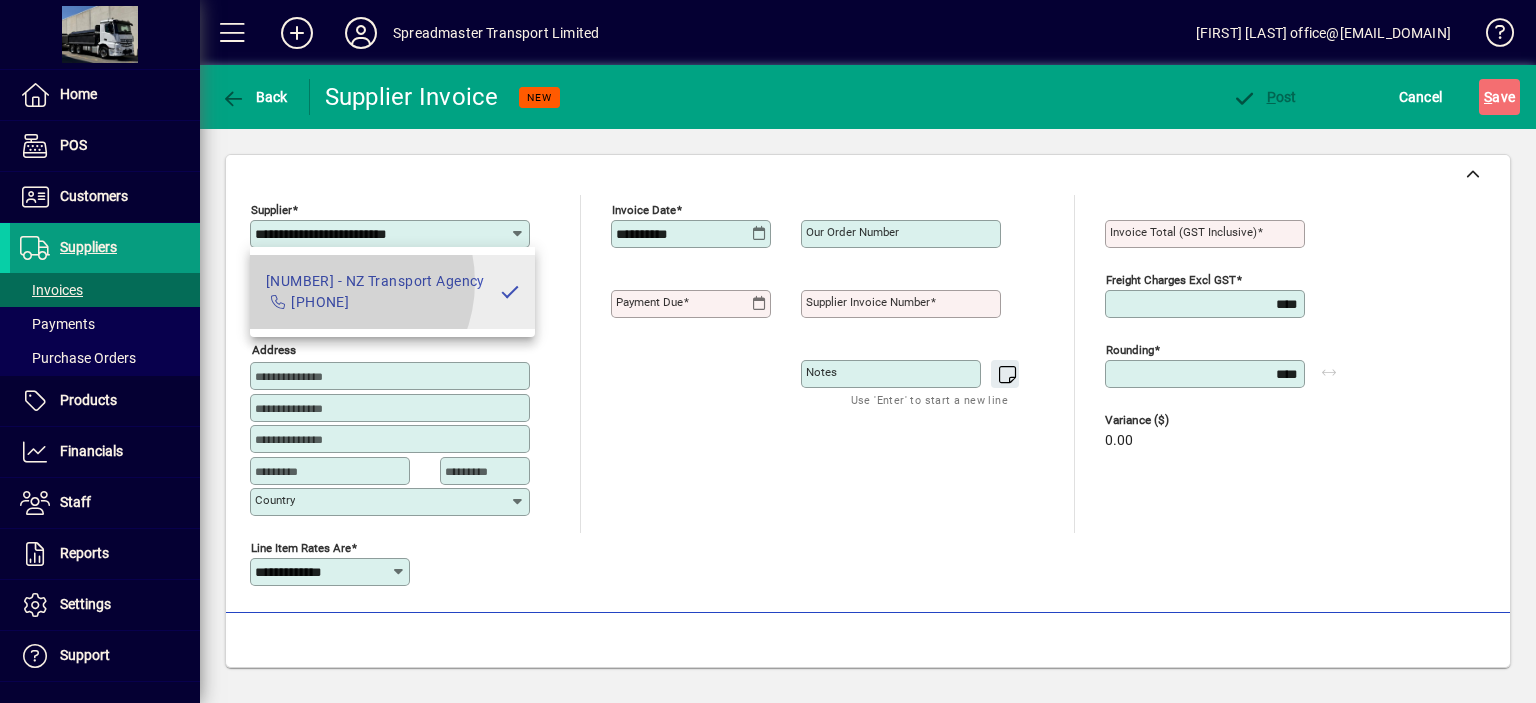 type on "**********" 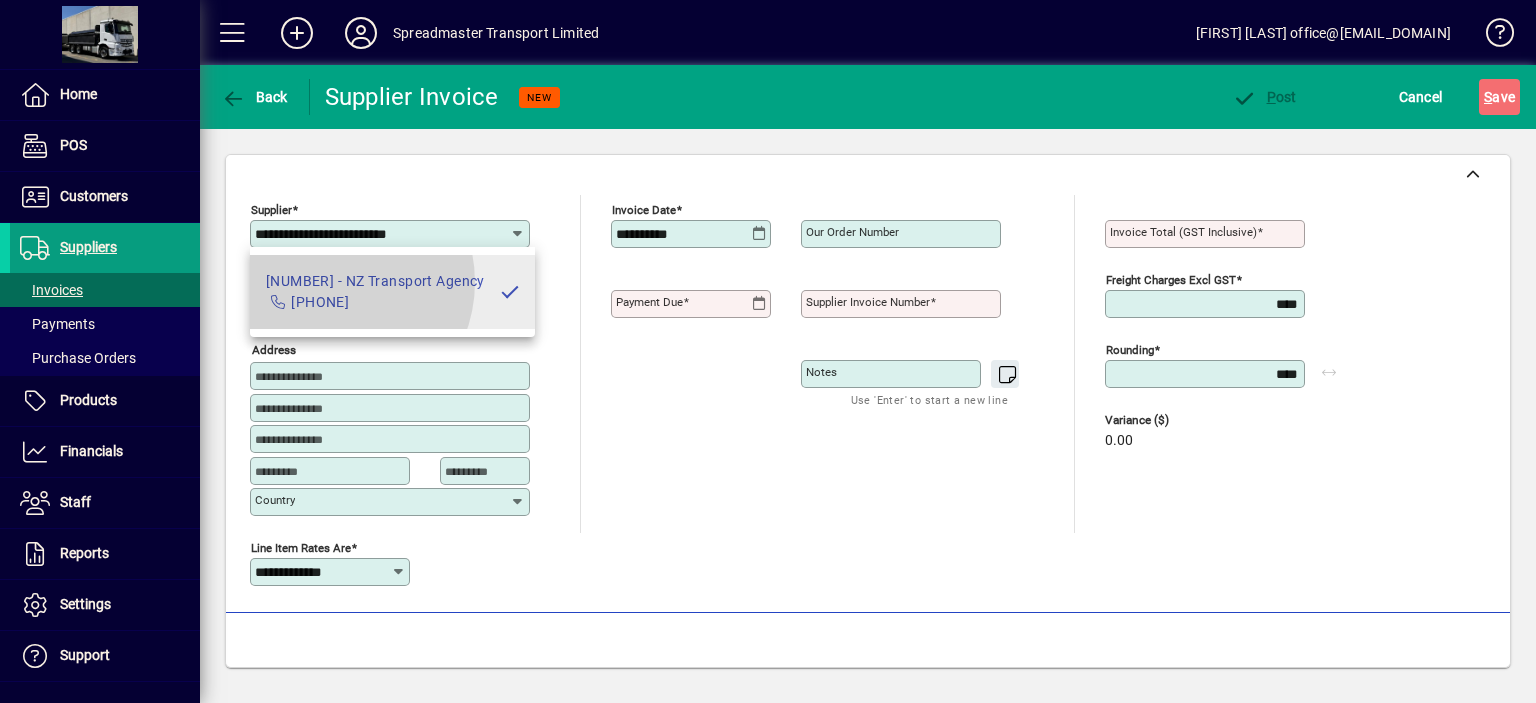 type on "**********" 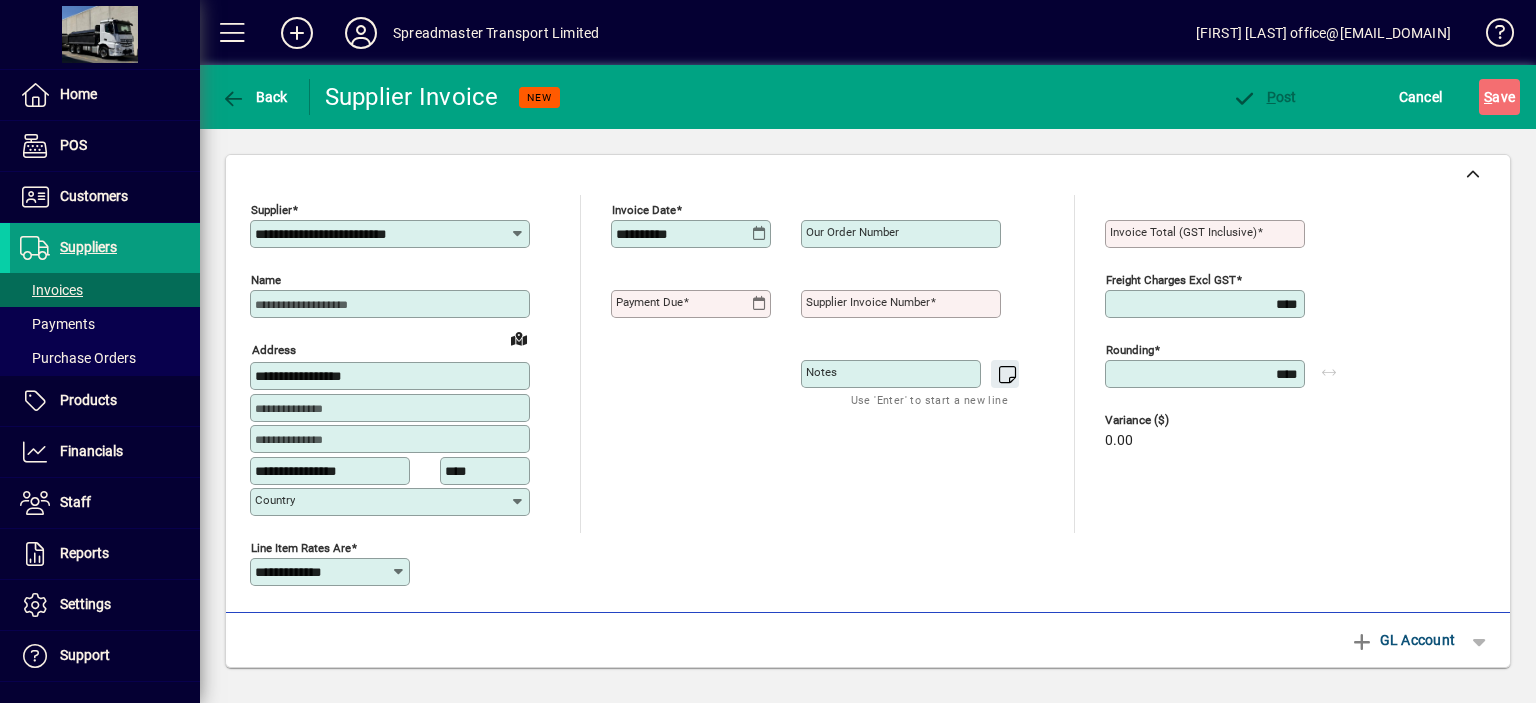 type on "**********" 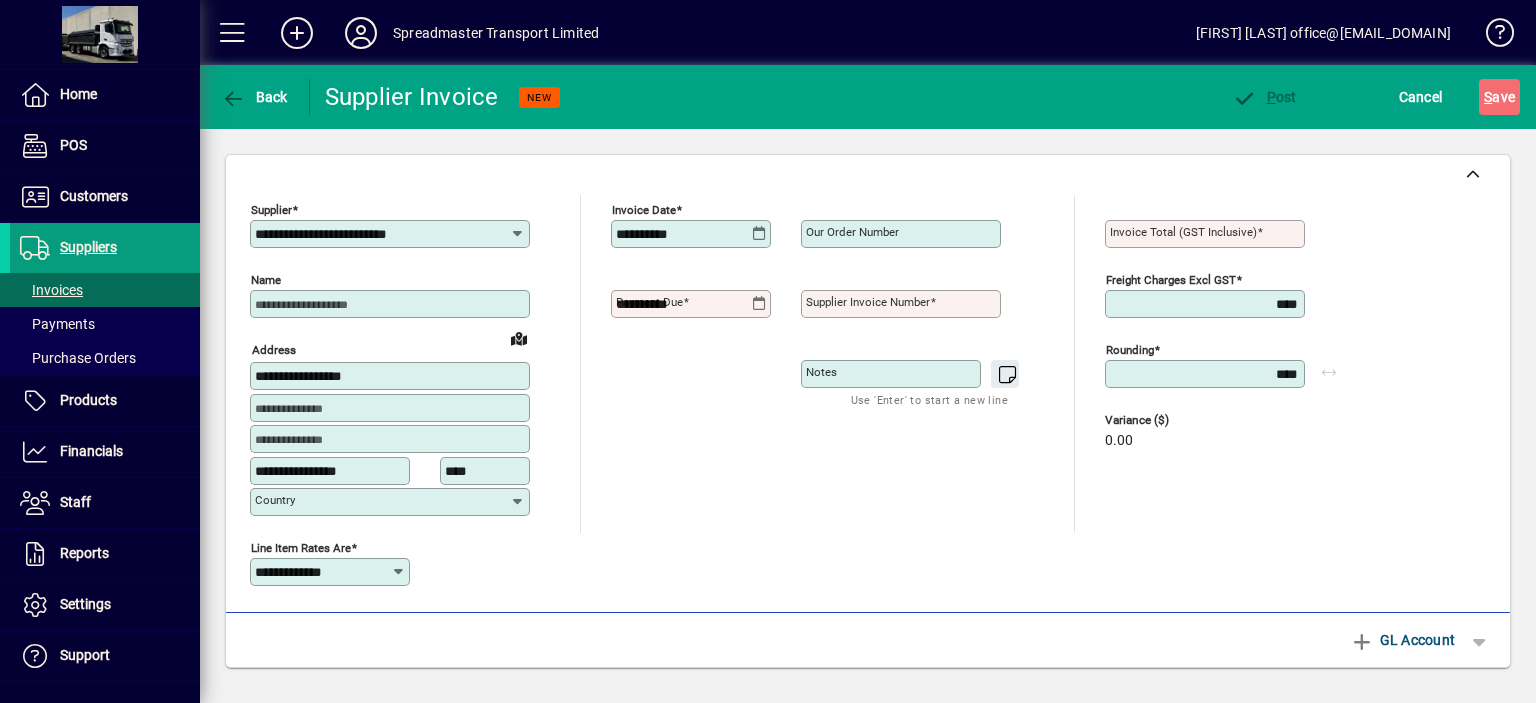 type on "**********" 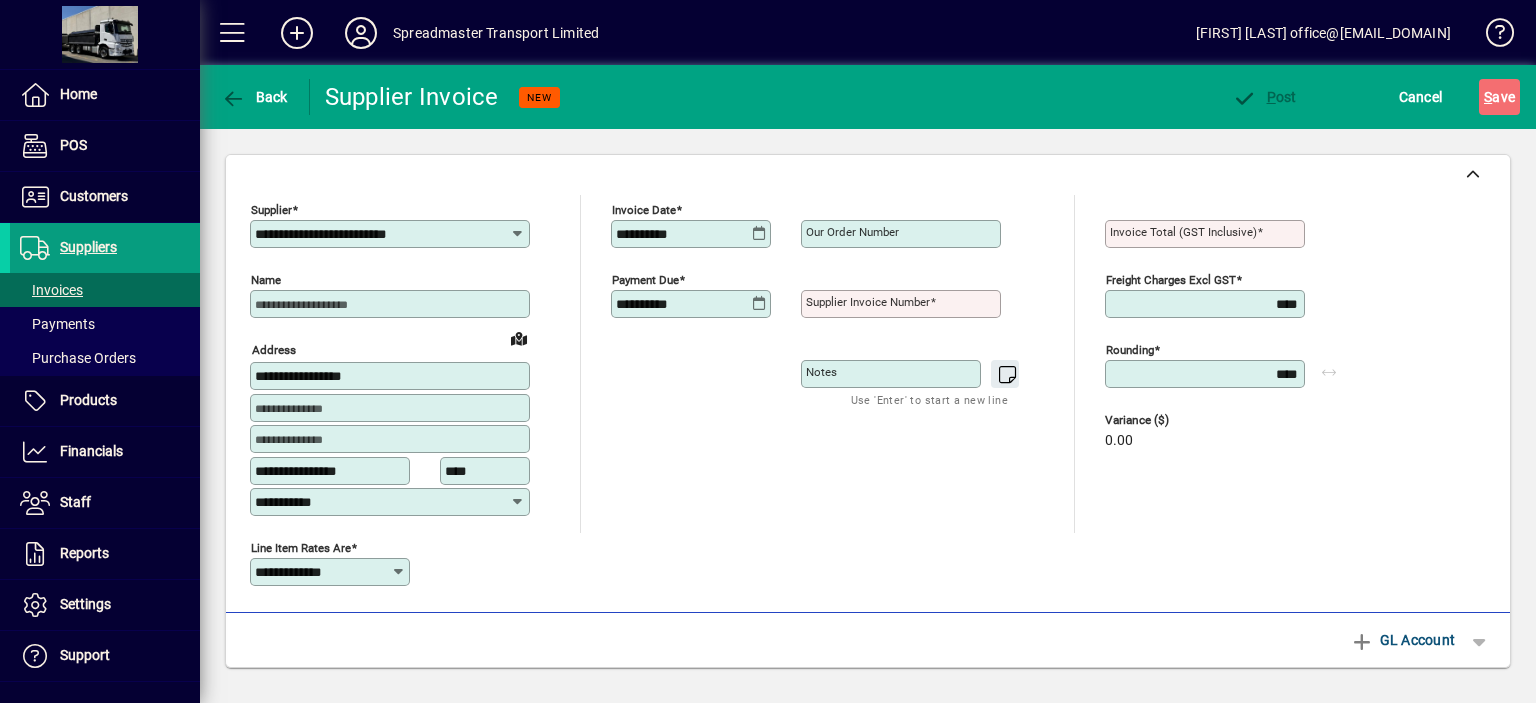 click 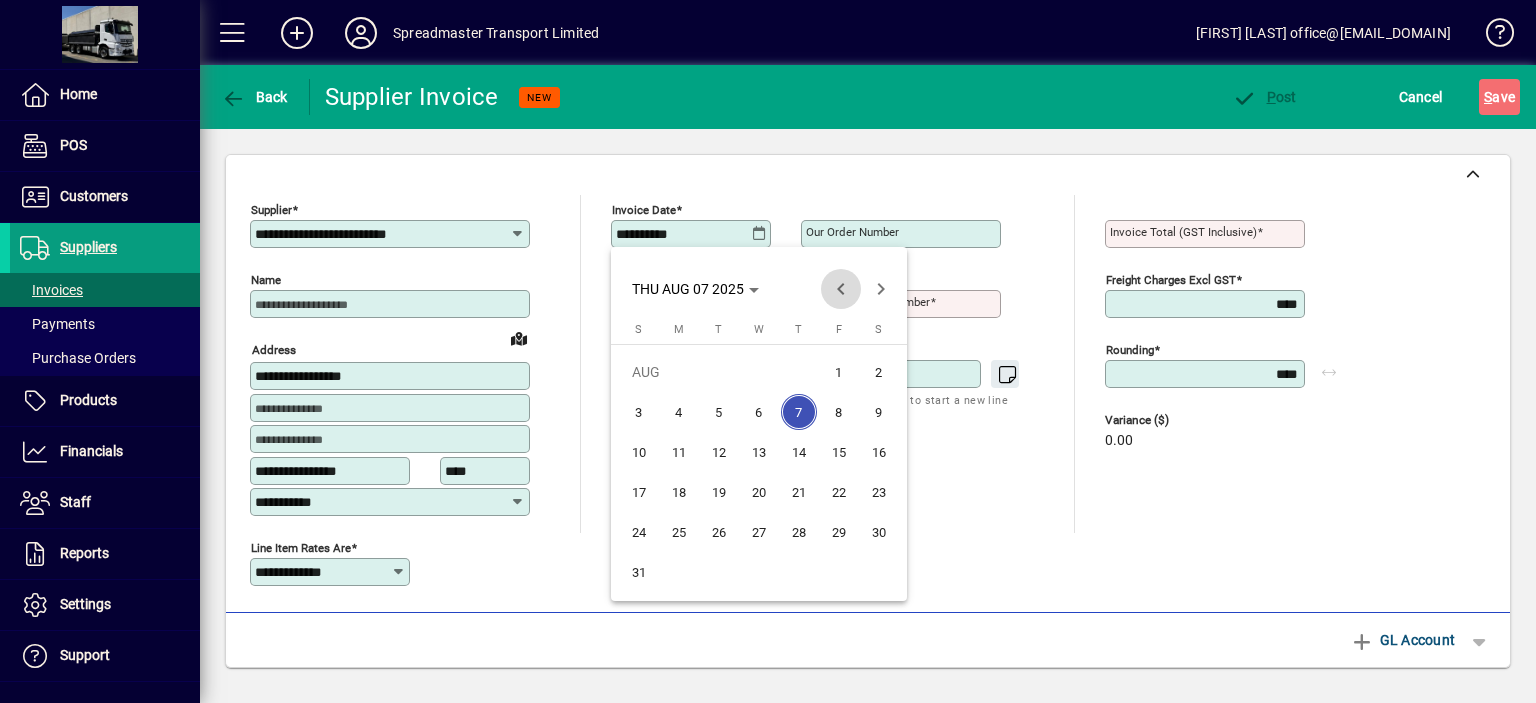 click at bounding box center (841, 289) 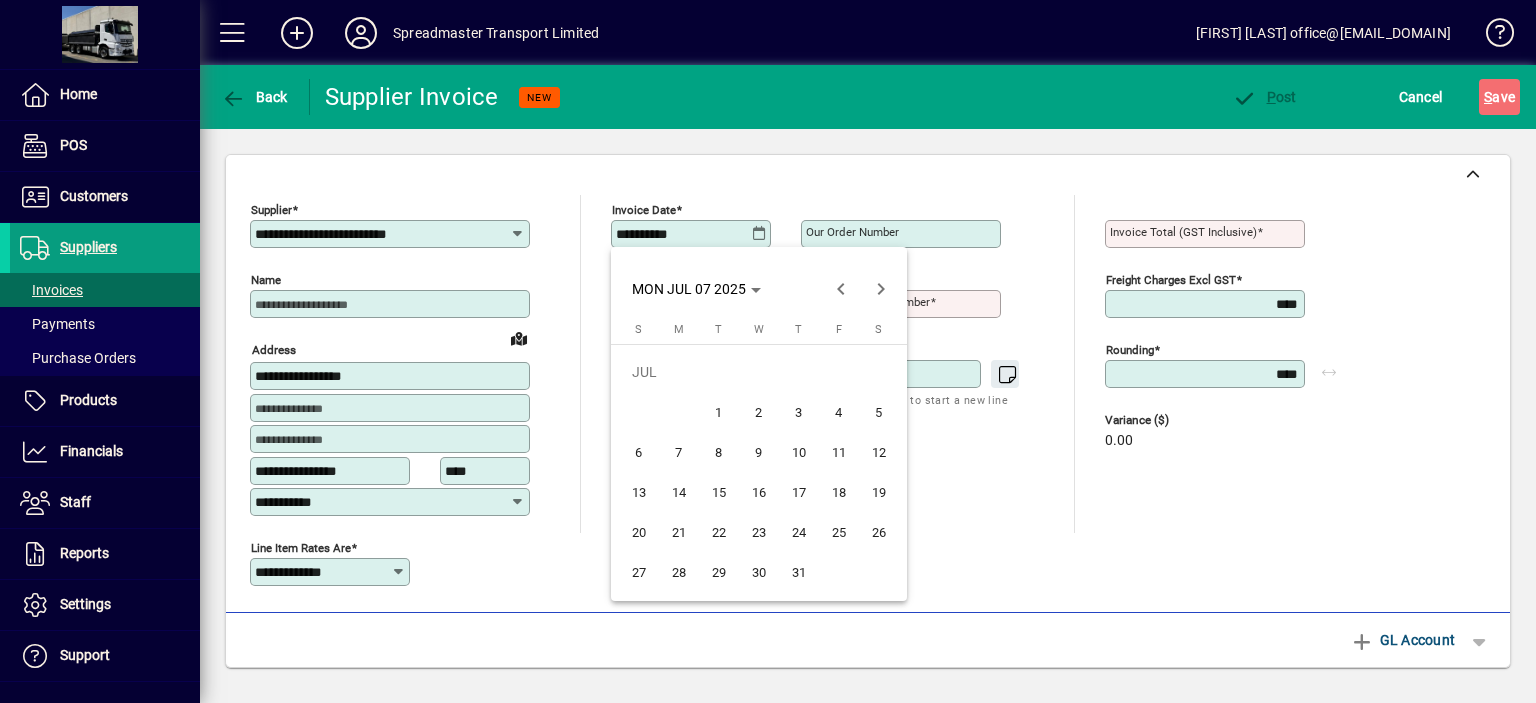 click on "24" at bounding box center (799, 532) 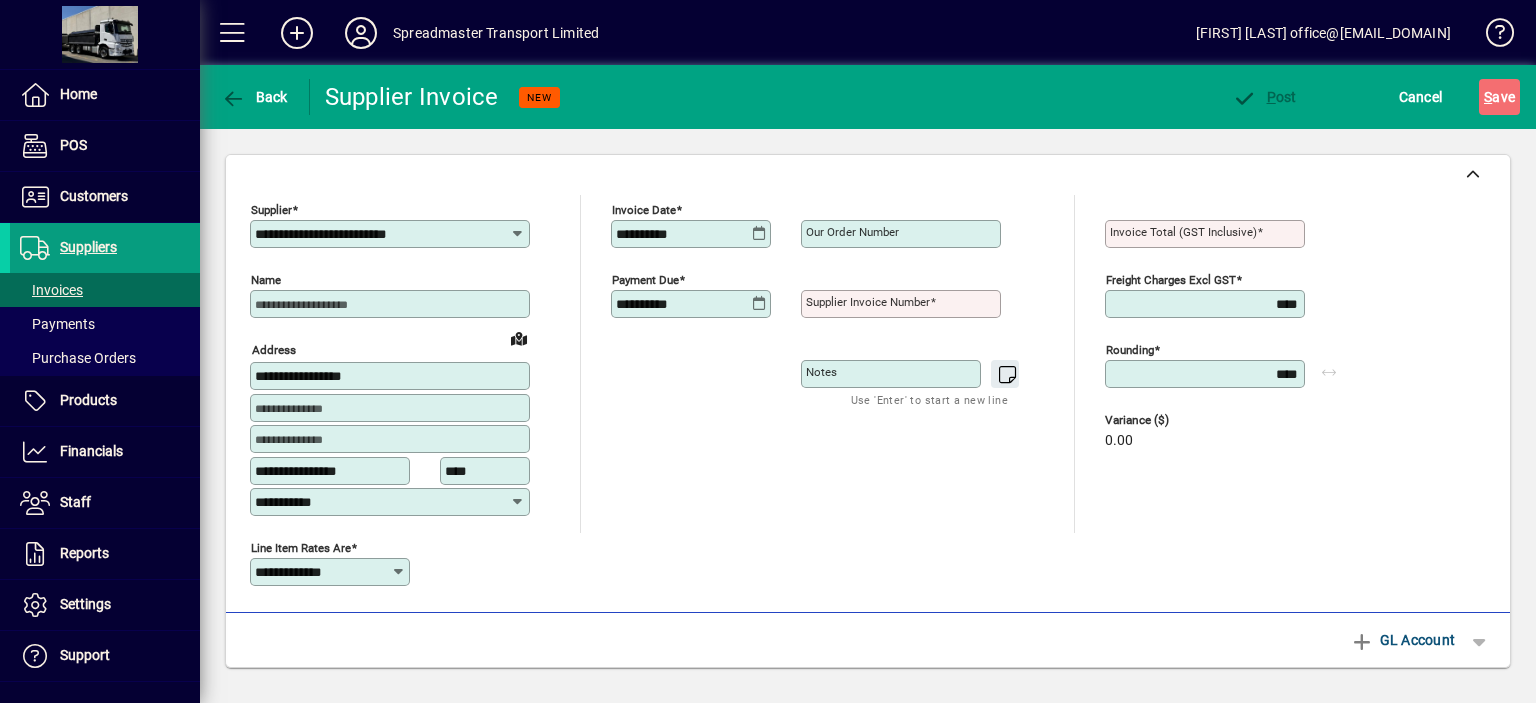 click on "Supplier invoice number" at bounding box center [868, 302] 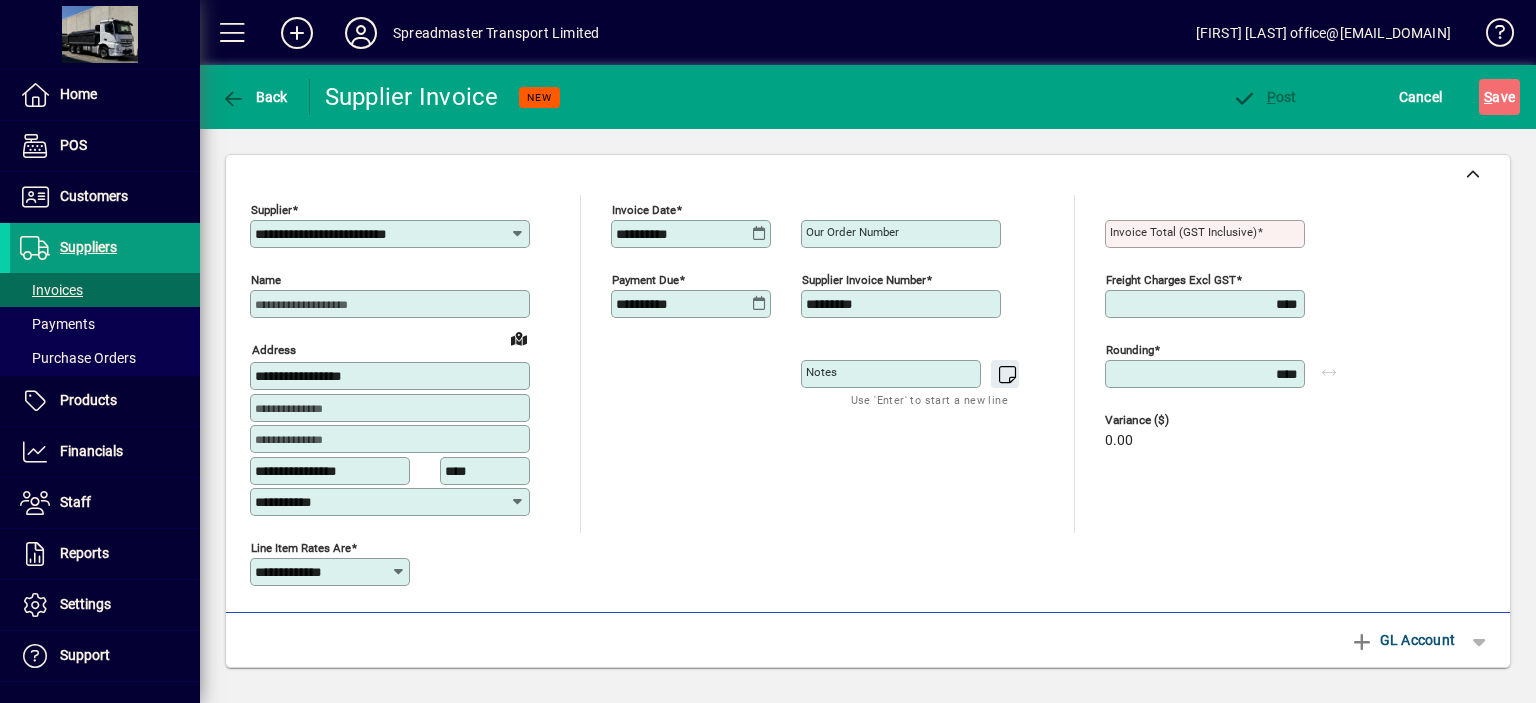 type on "*********" 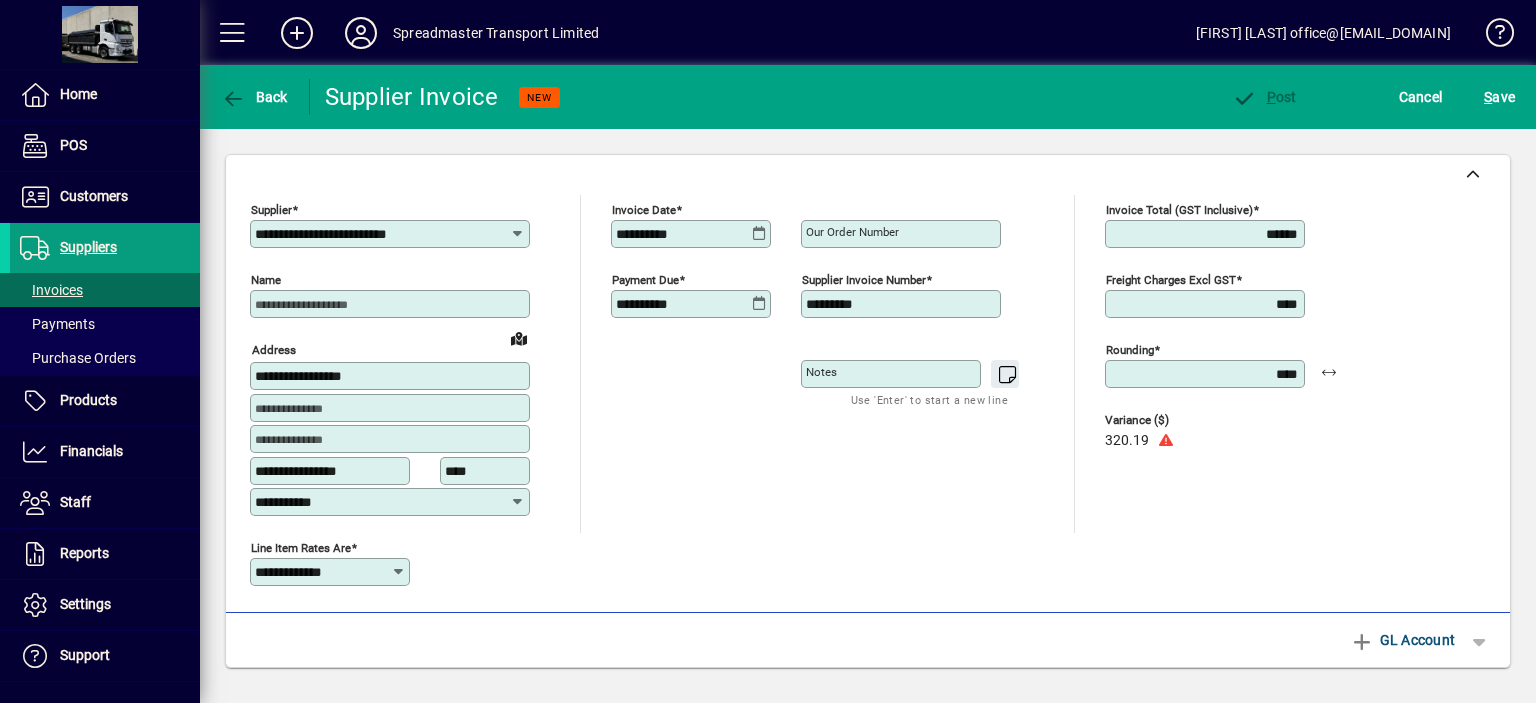 type on "******" 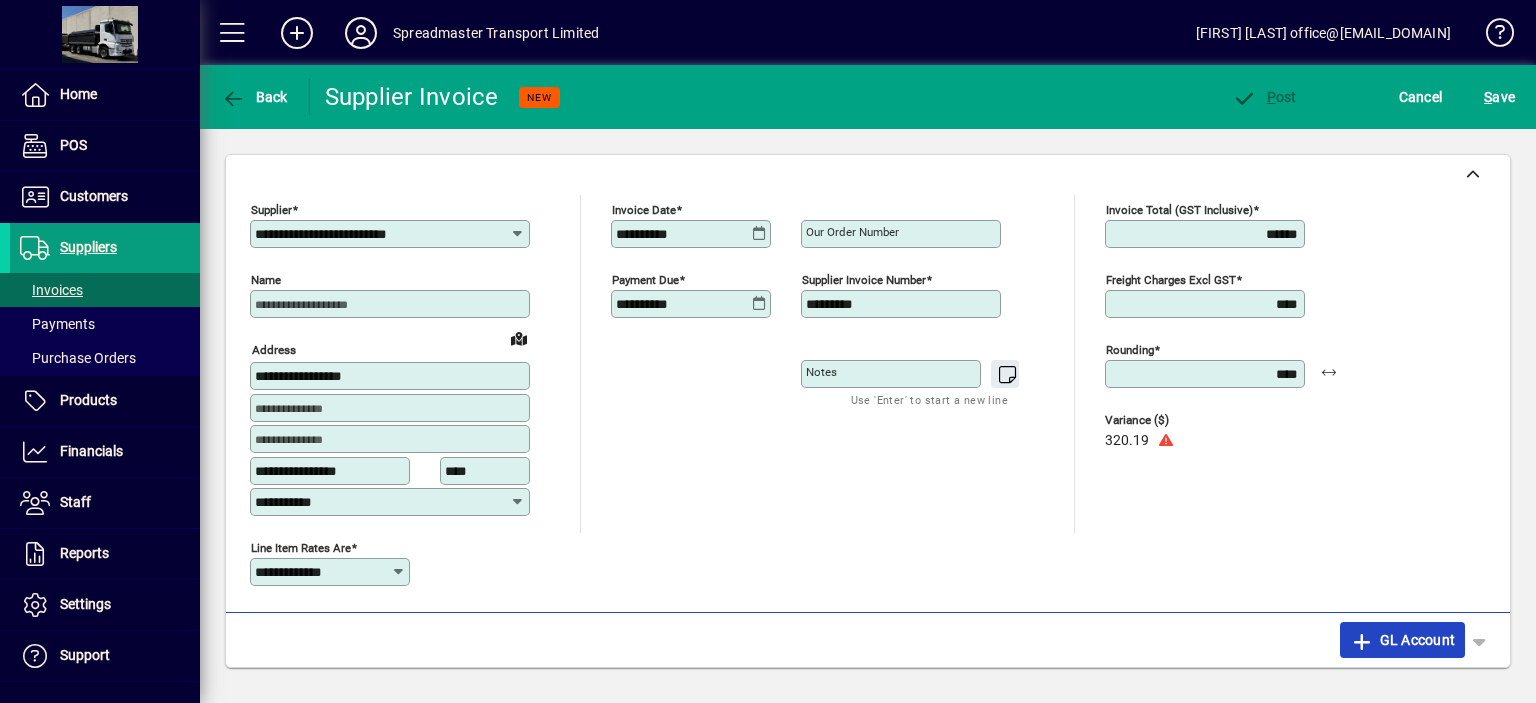 click on "GL Account" 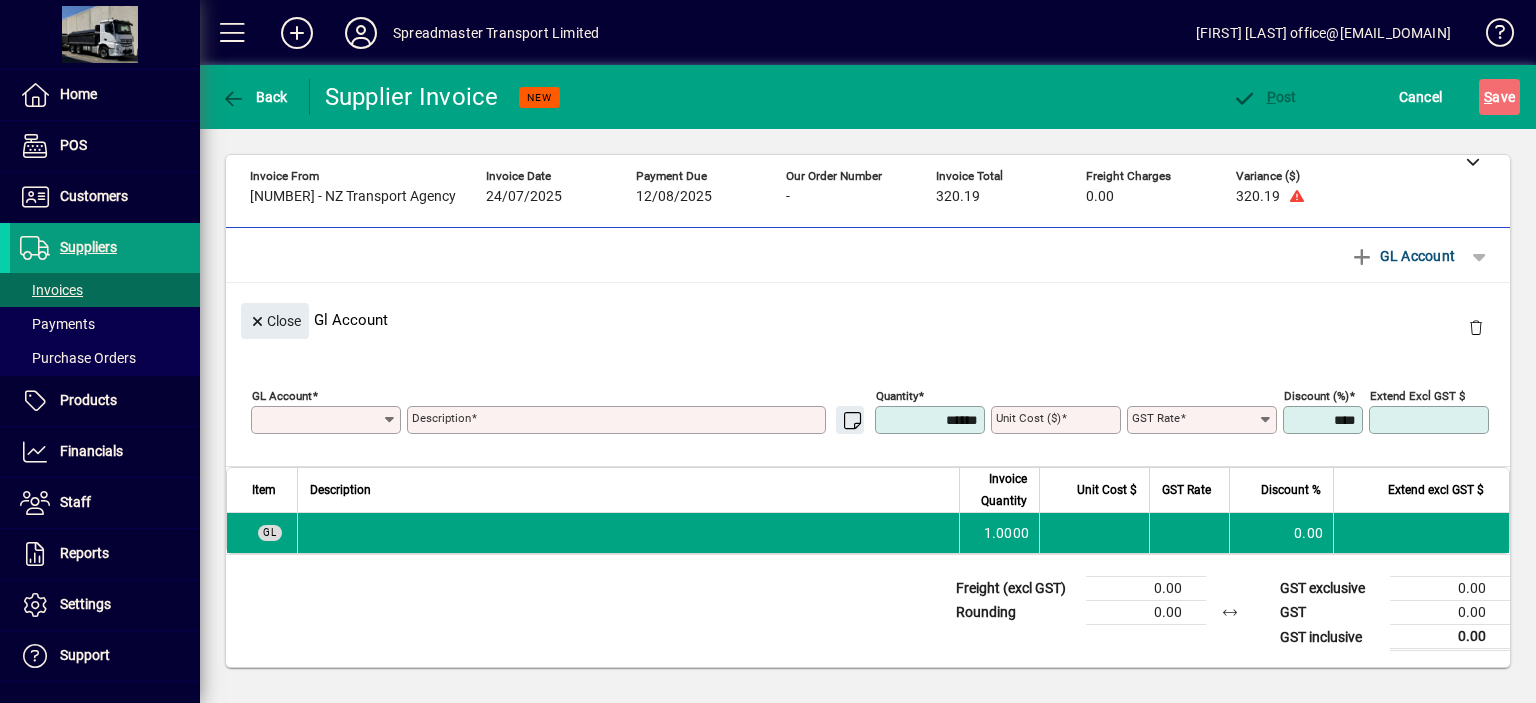 scroll, scrollTop: 11, scrollLeft: 0, axis: vertical 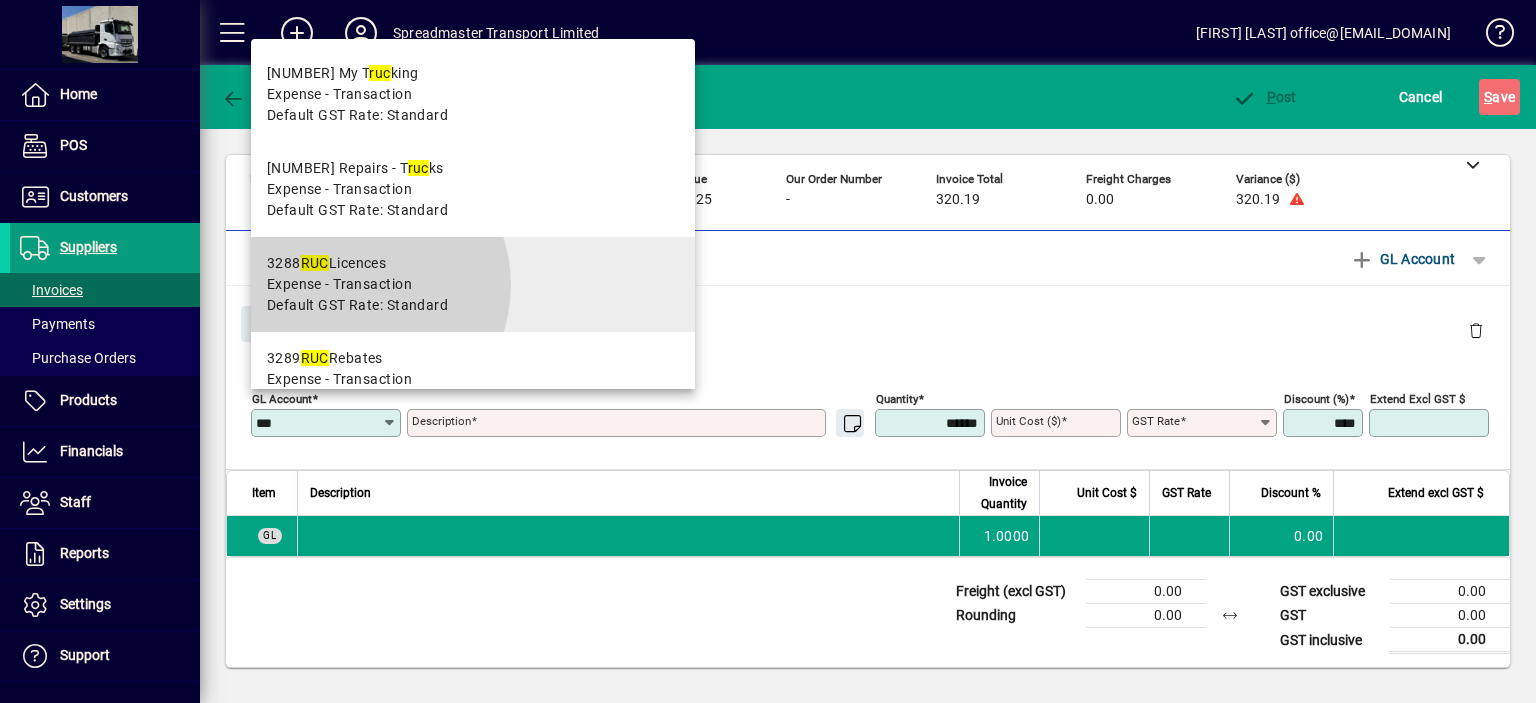 click on "Expense - Transaction" at bounding box center [339, 284] 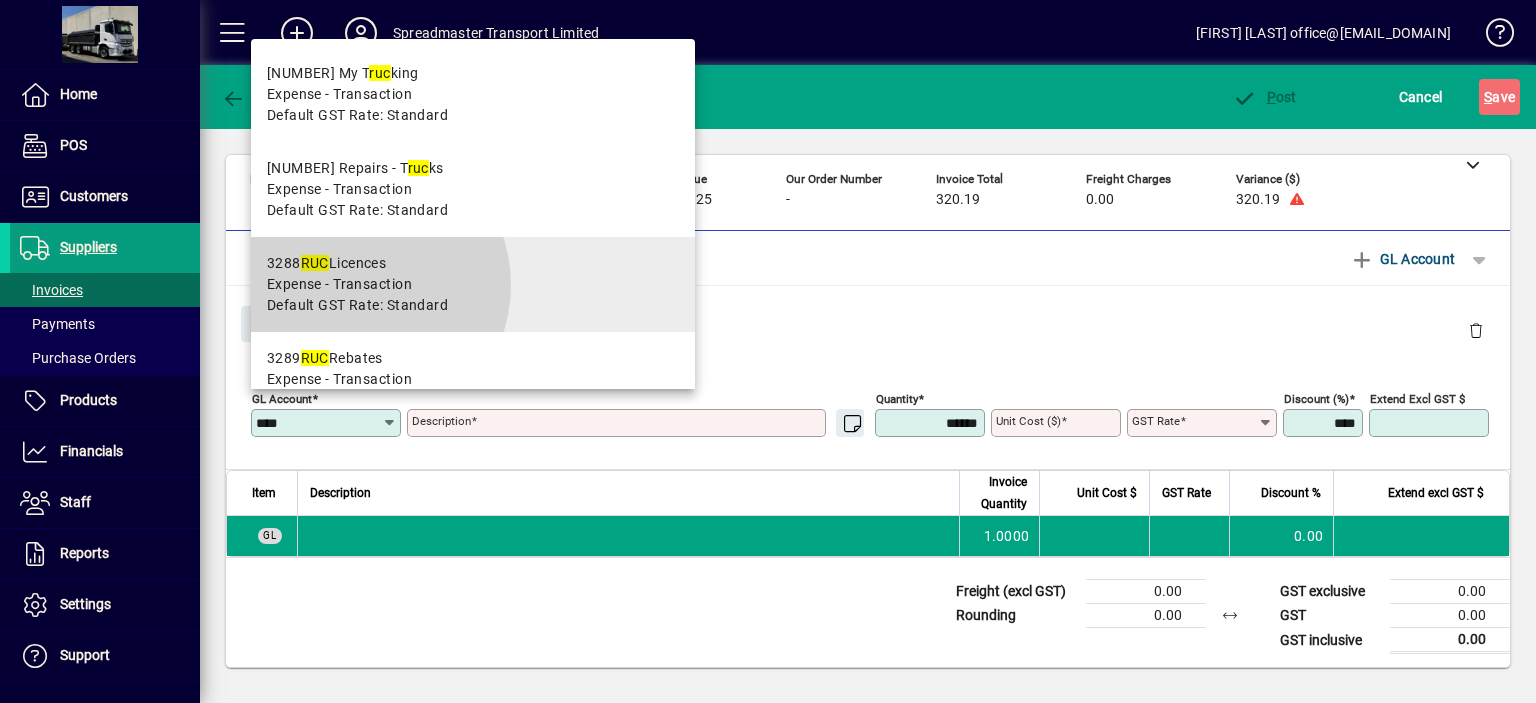 type on "**********" 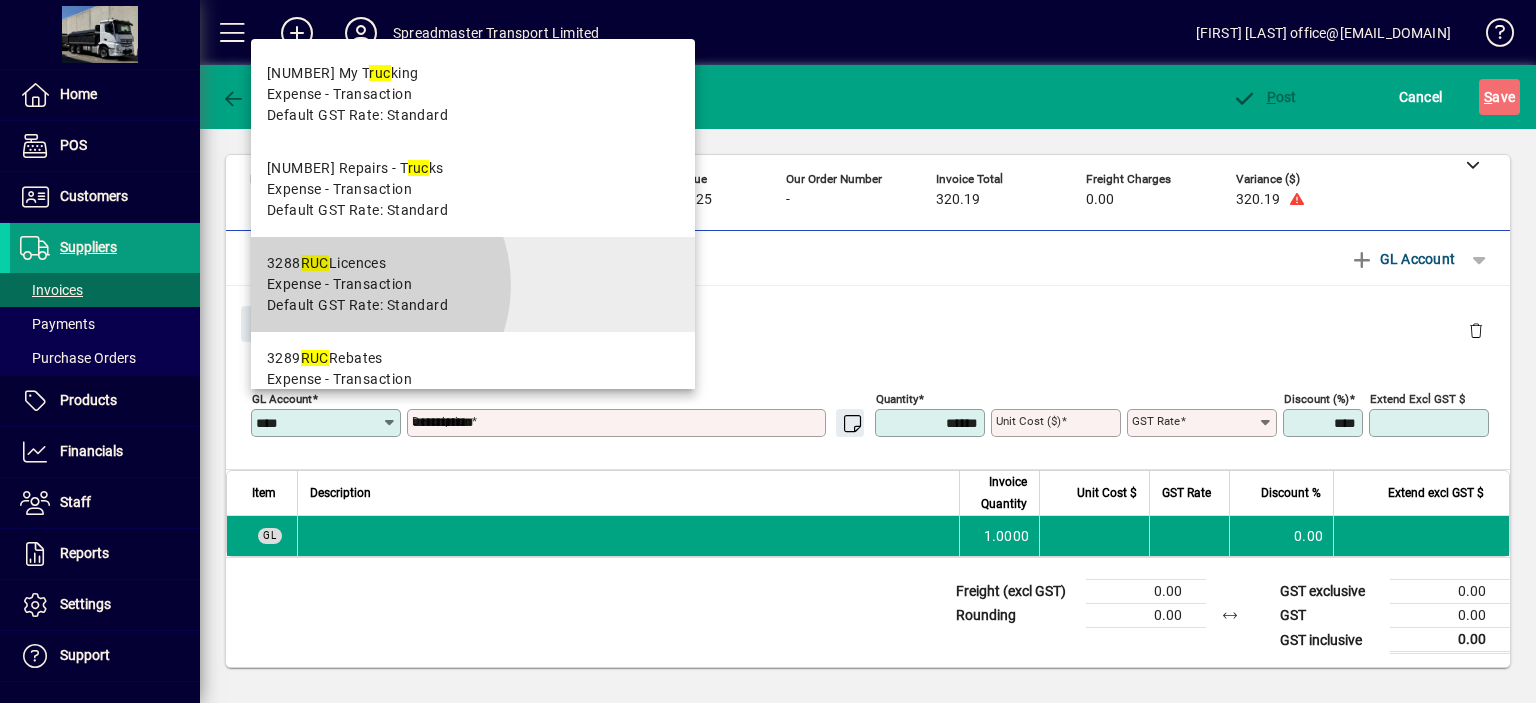 type on "****" 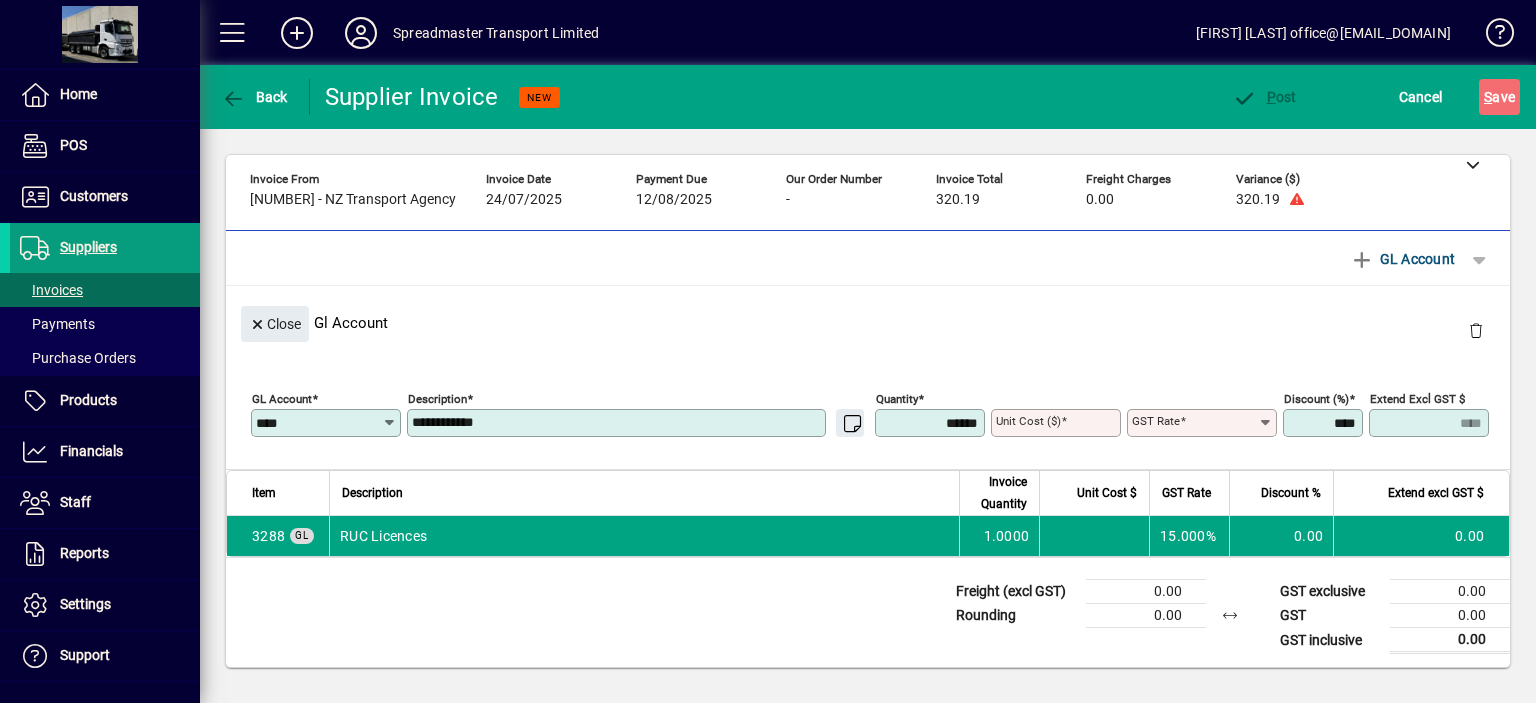 type on "********" 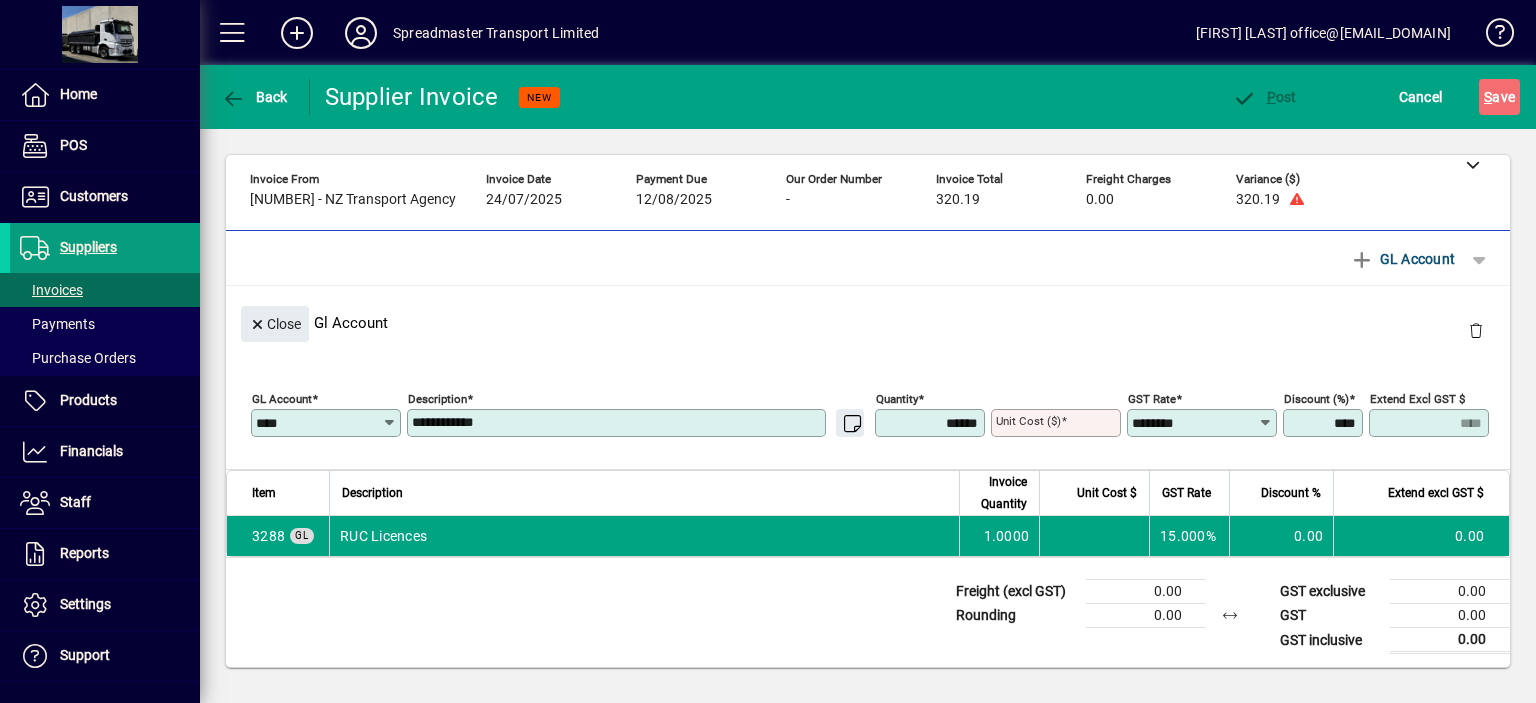 click on "**********" at bounding box center [618, 423] 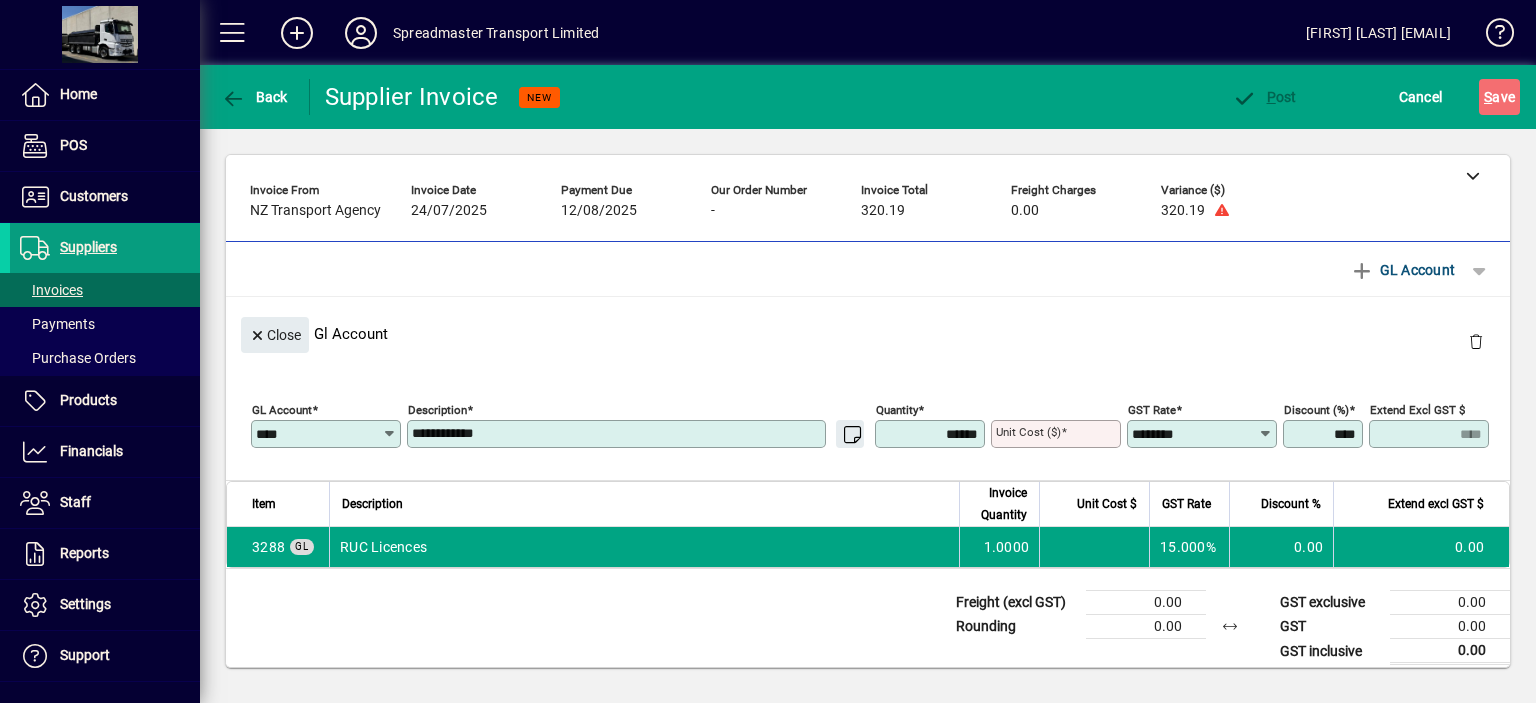 scroll, scrollTop: 0, scrollLeft: 0, axis: both 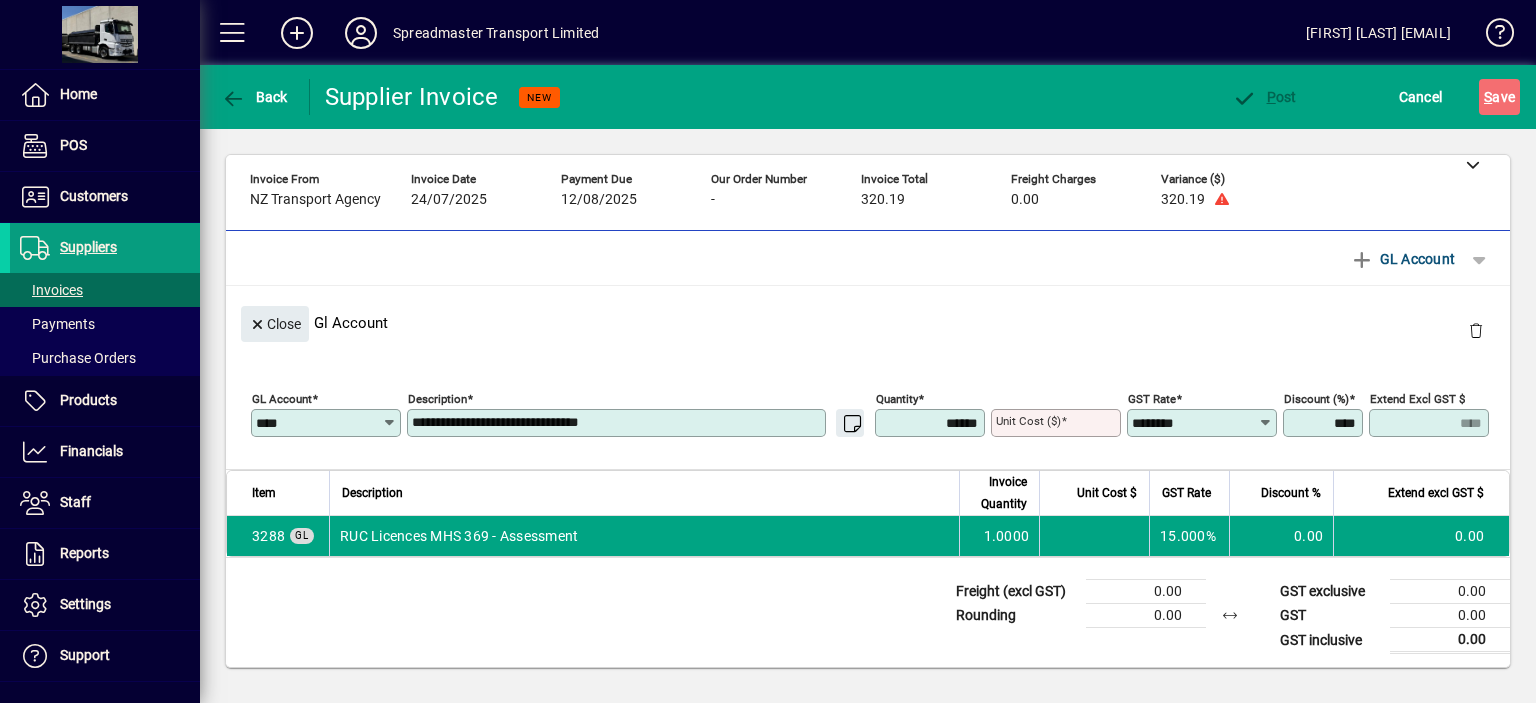 type on "**********" 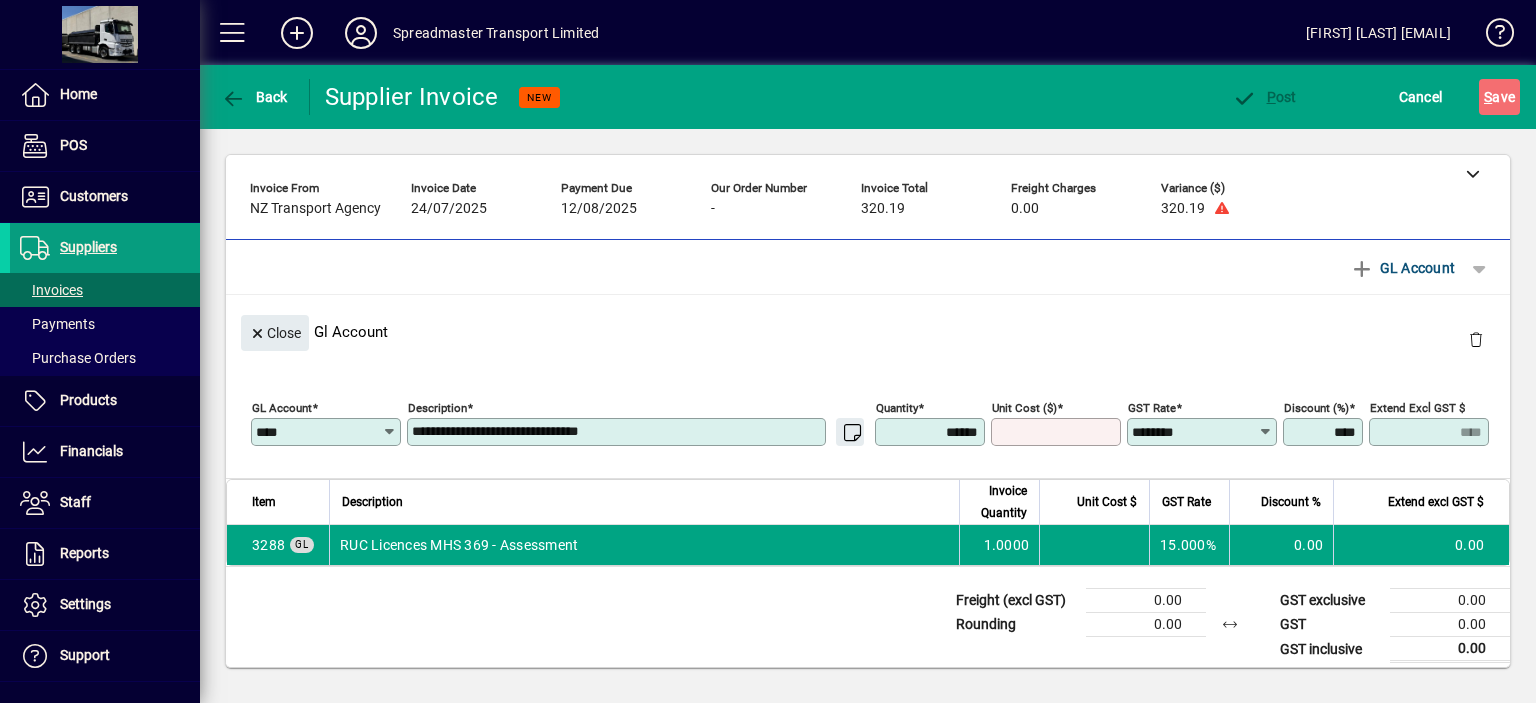 scroll, scrollTop: 0, scrollLeft: 0, axis: both 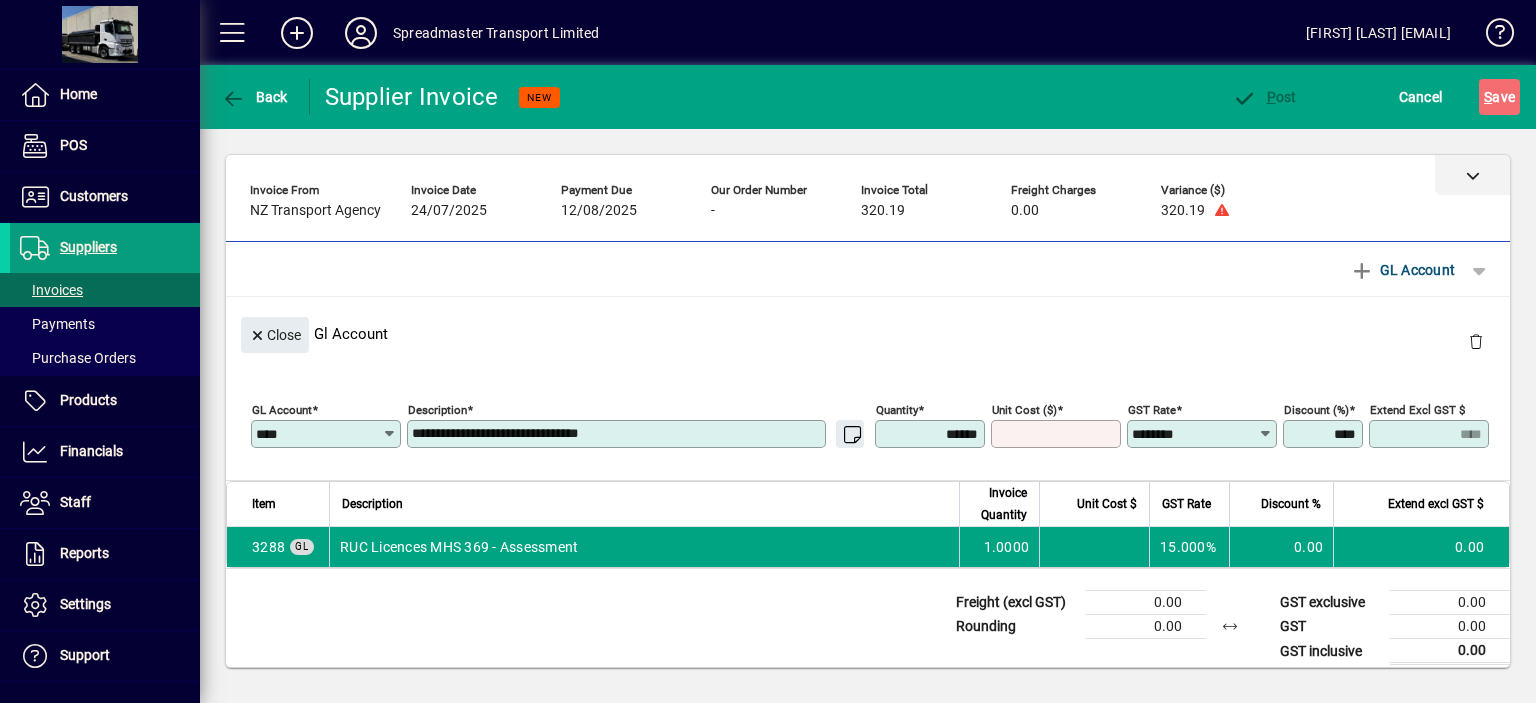click 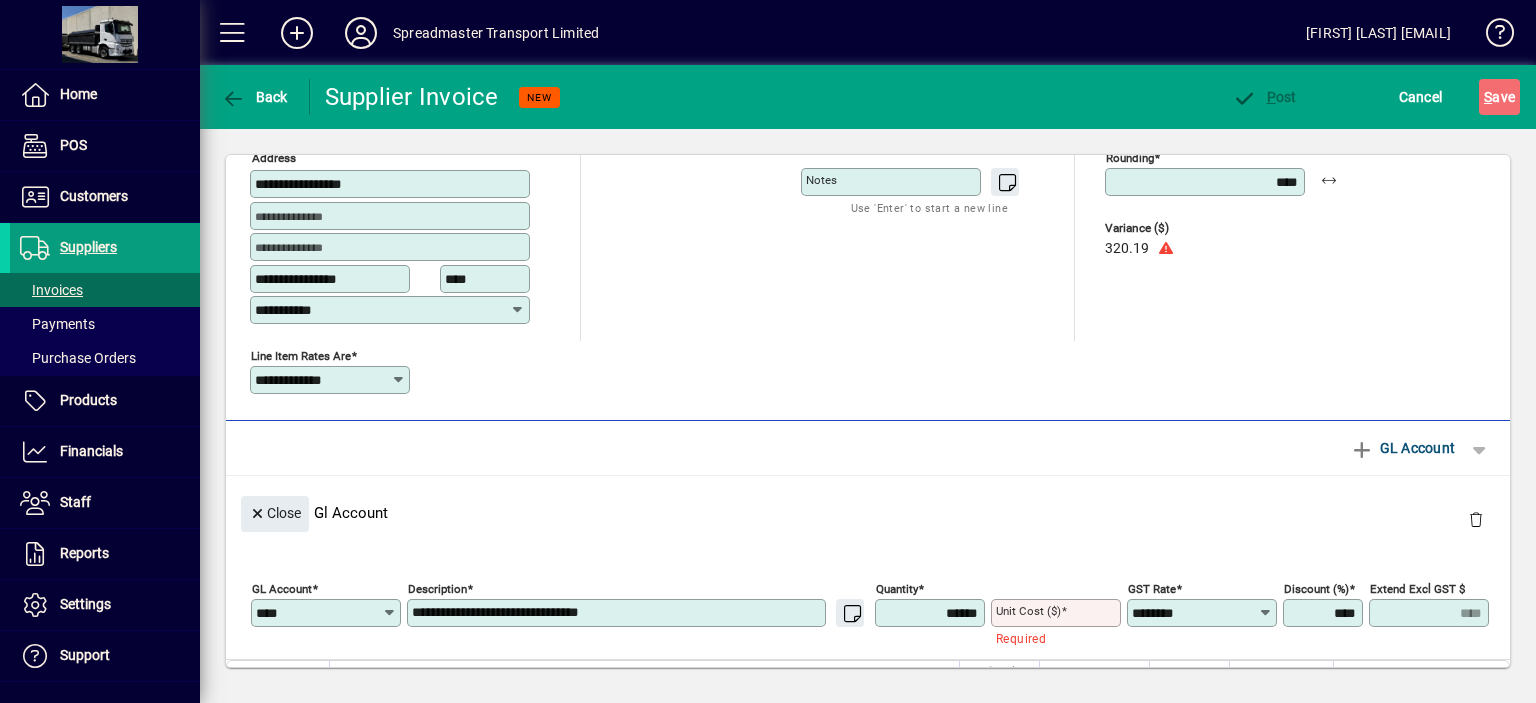 scroll, scrollTop: 200, scrollLeft: 0, axis: vertical 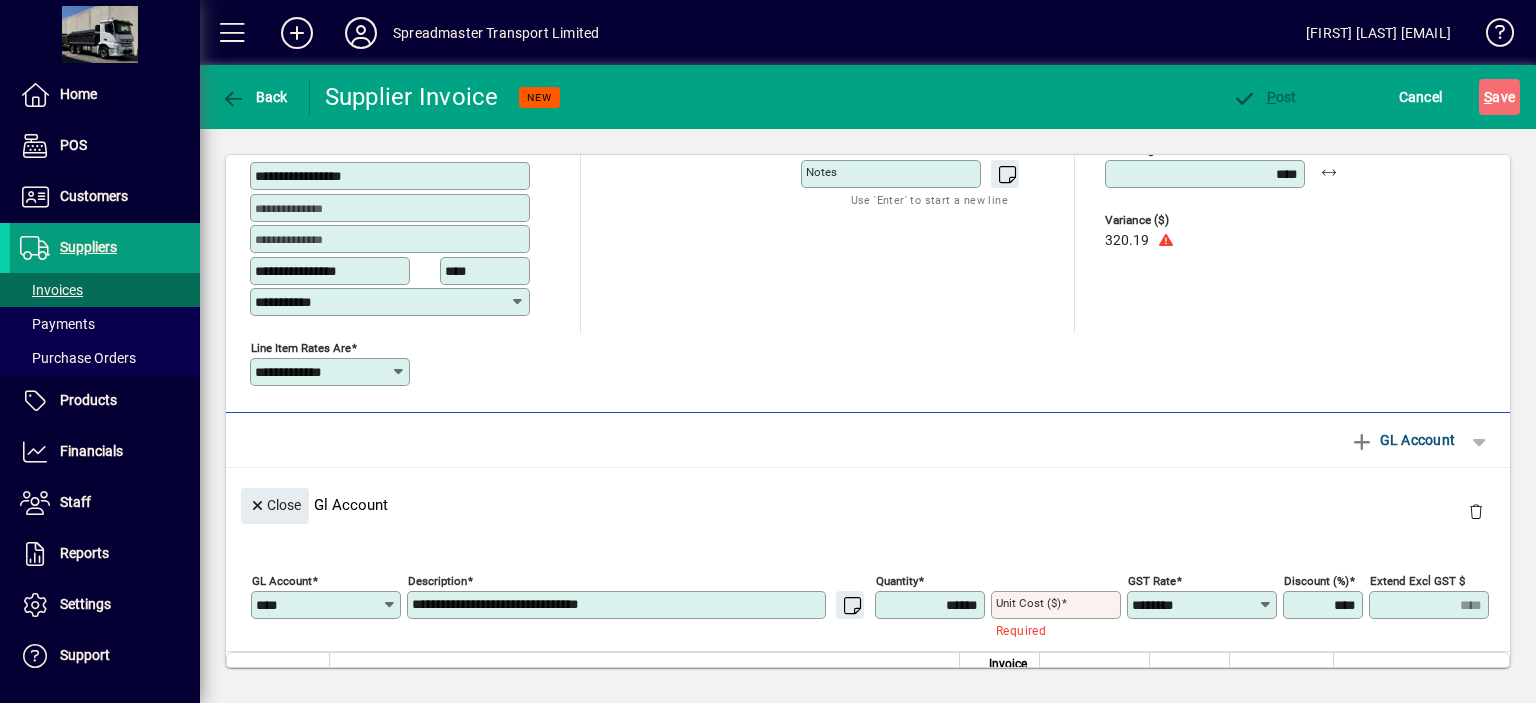 click 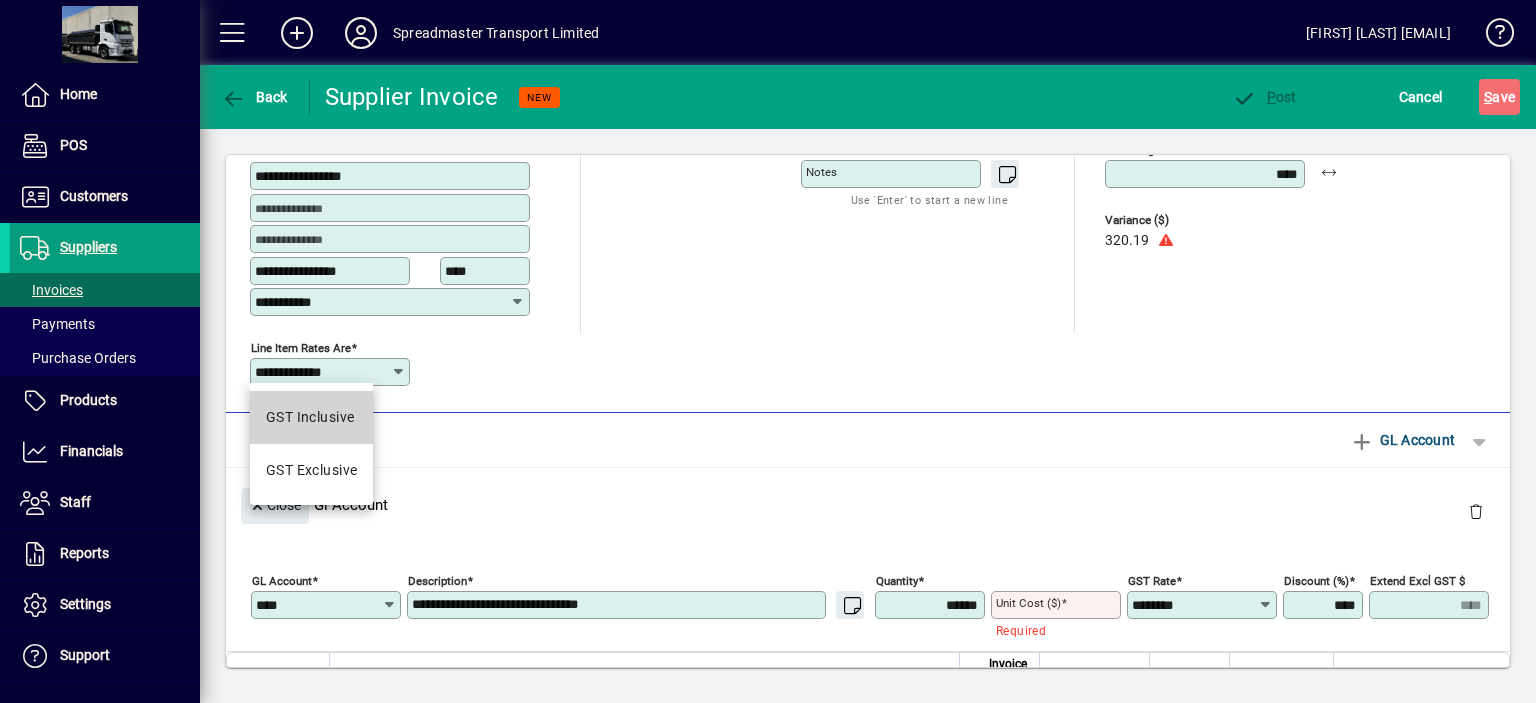click on "GST Inclusive" at bounding box center [310, 417] 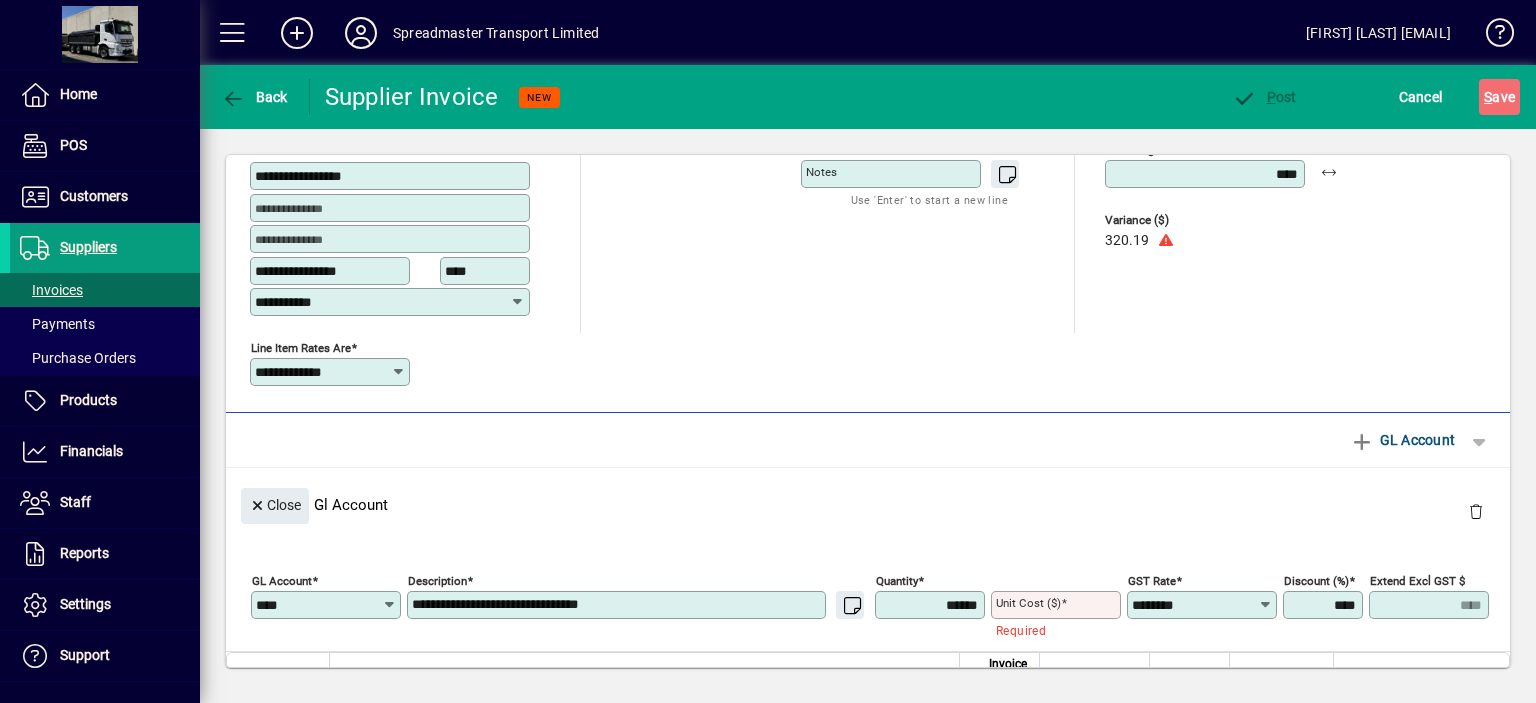 type on "**********" 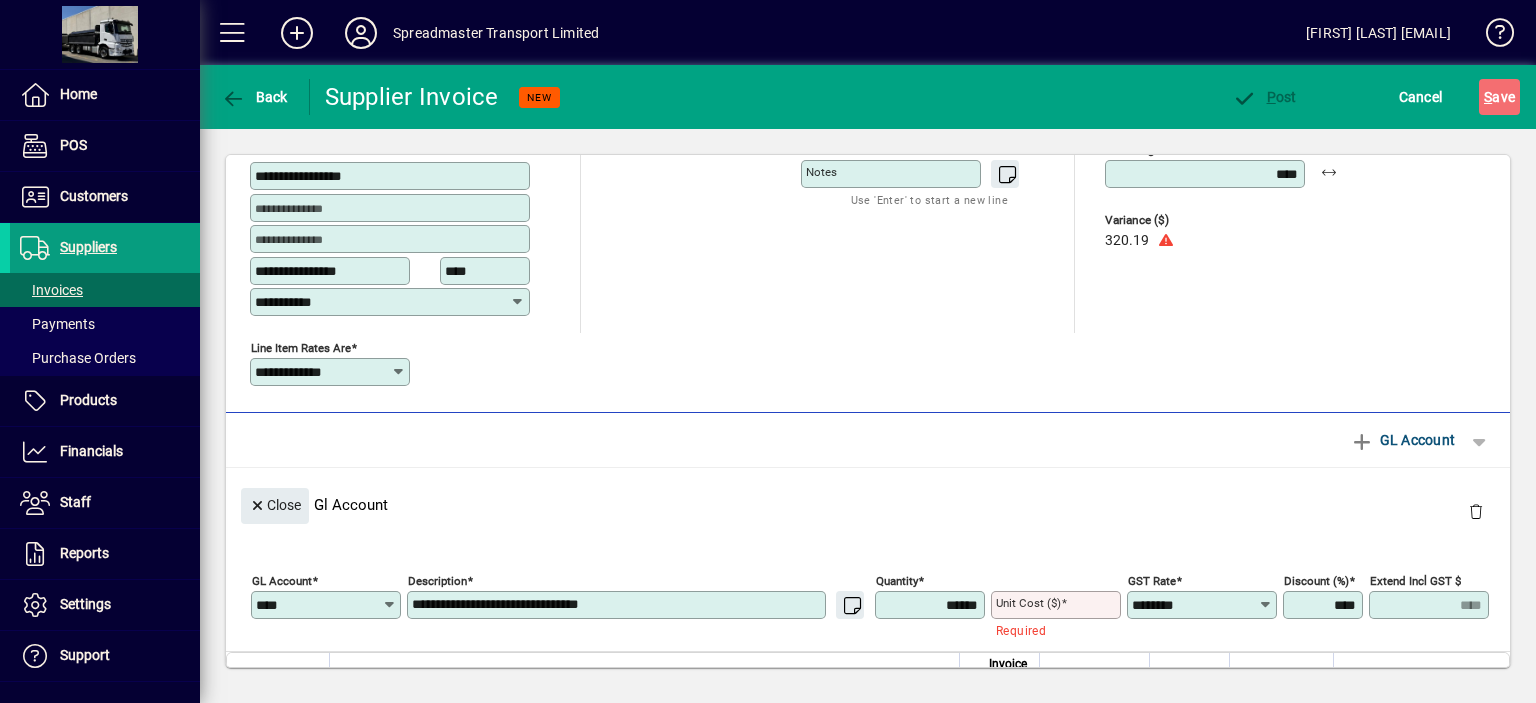 click on "Unit Cost ($)" at bounding box center [1058, 605] 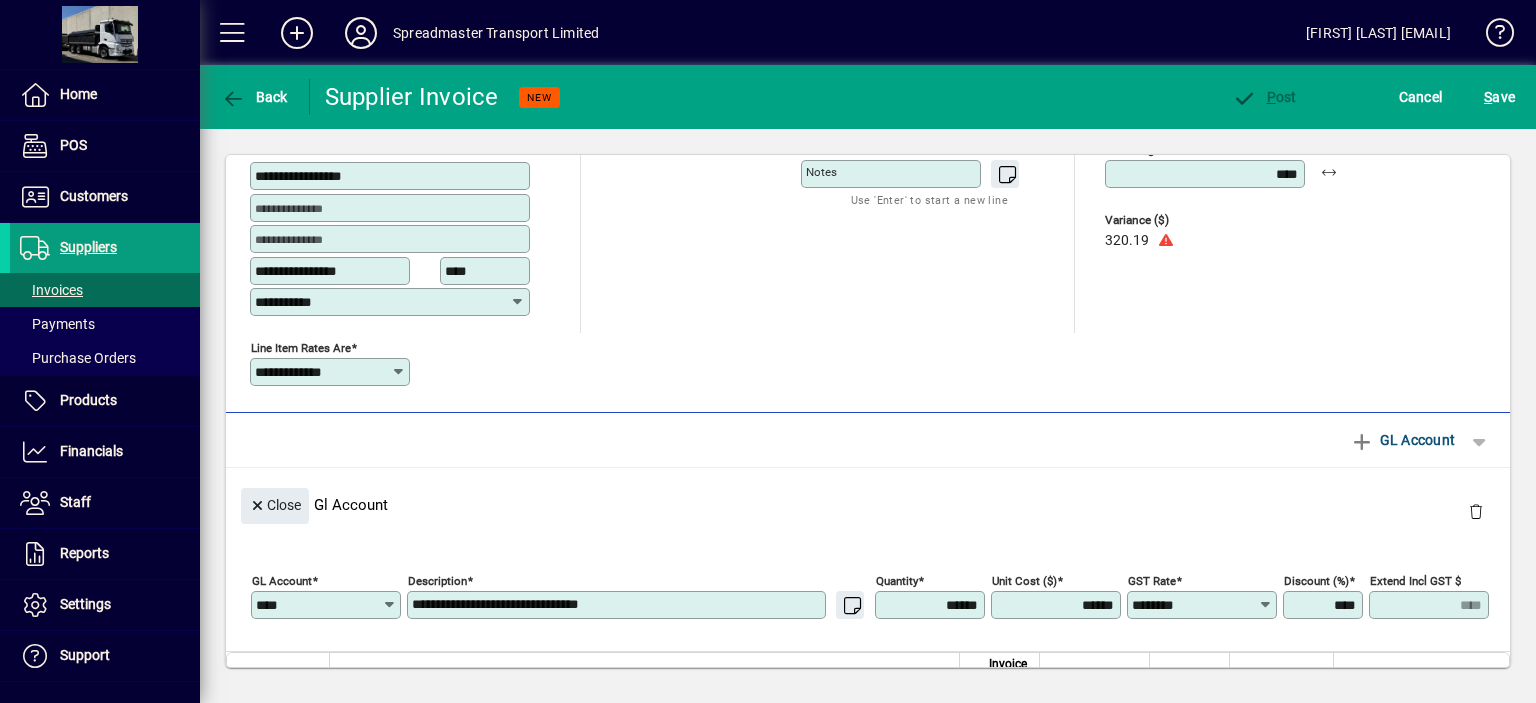 type on "********" 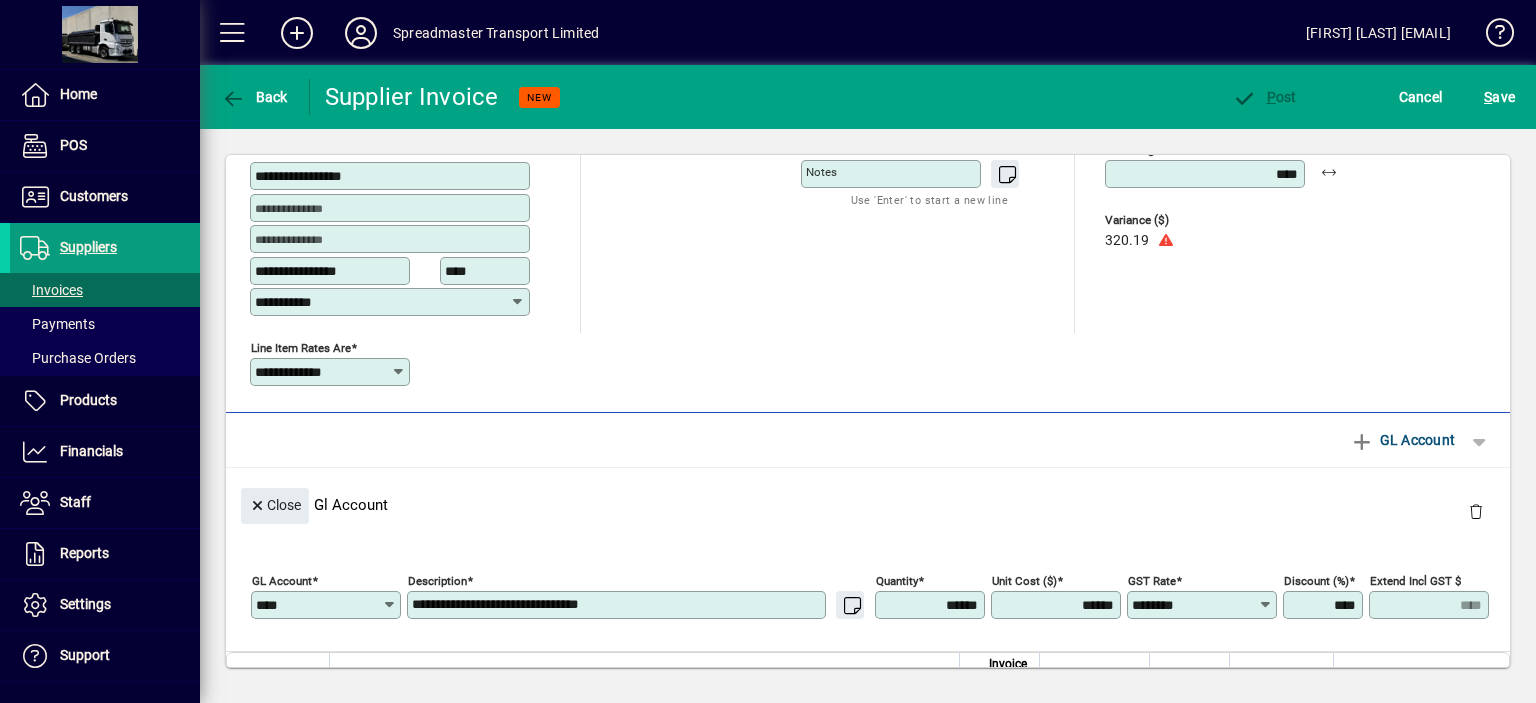 type on "******" 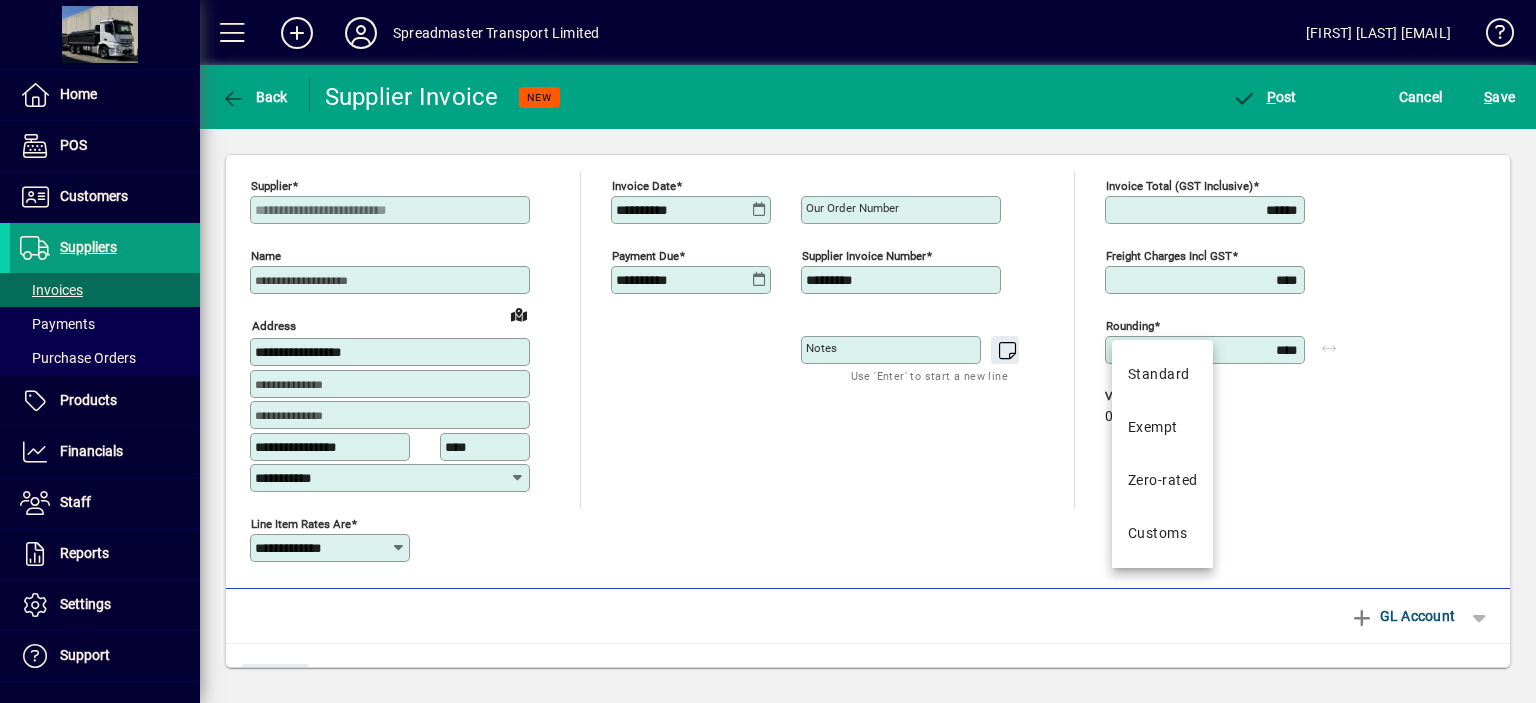 scroll, scrollTop: 0, scrollLeft: 0, axis: both 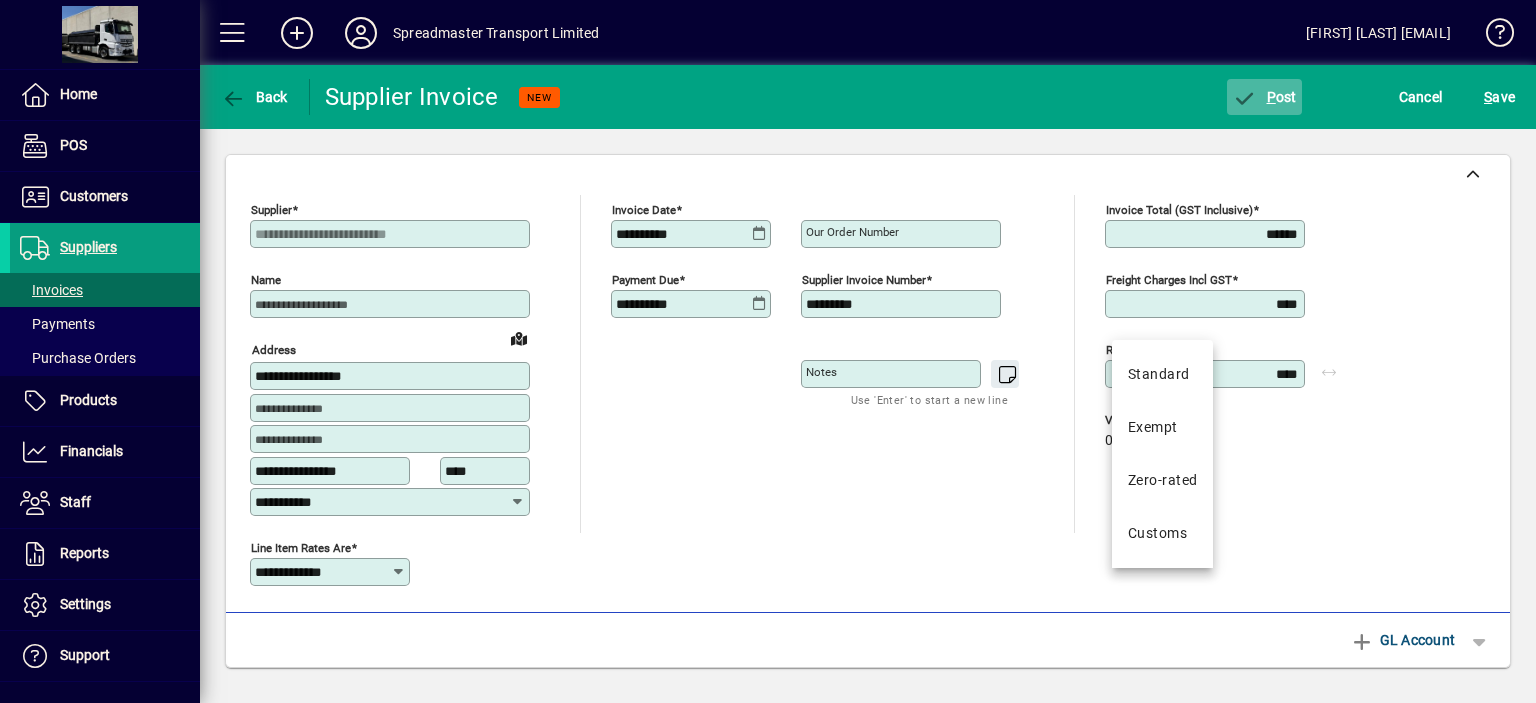 click on "P ost" 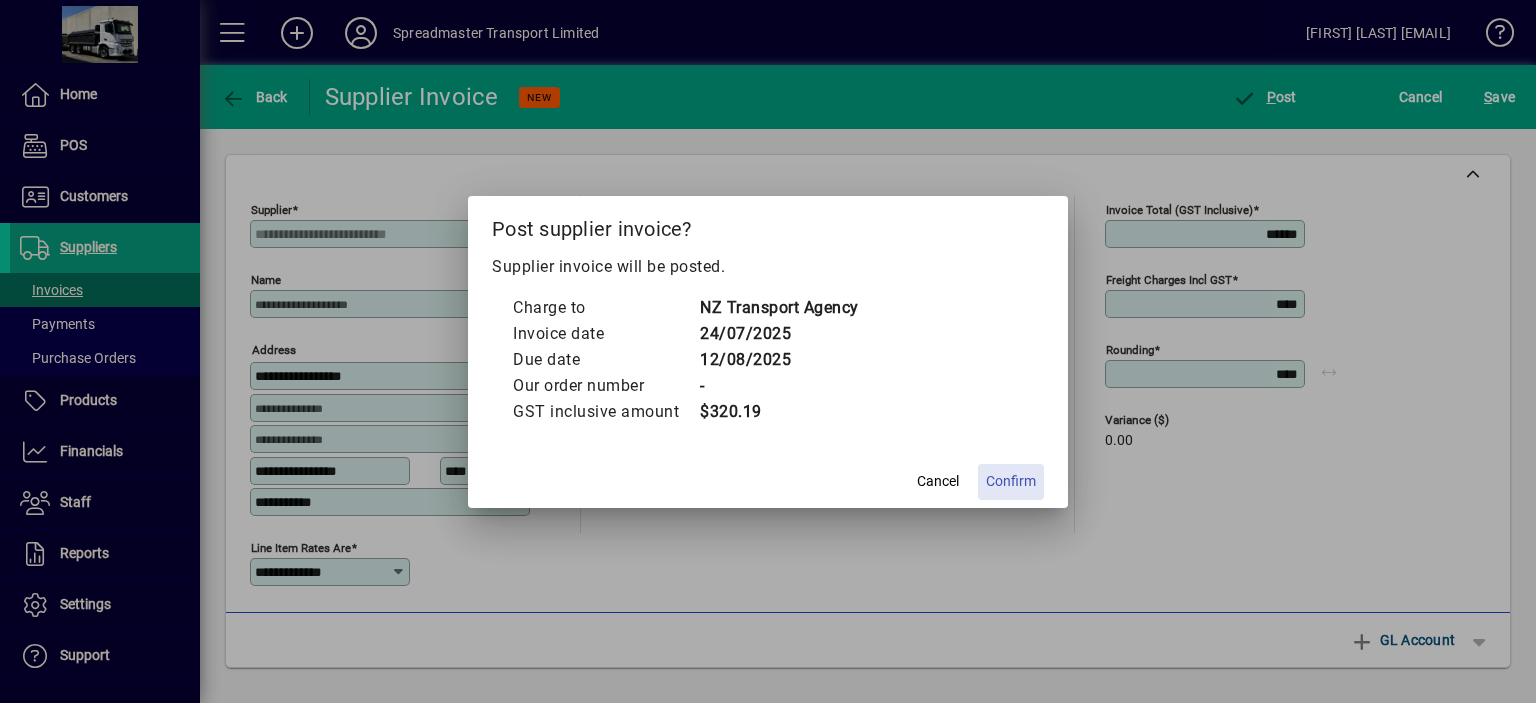 click on "Confirm" 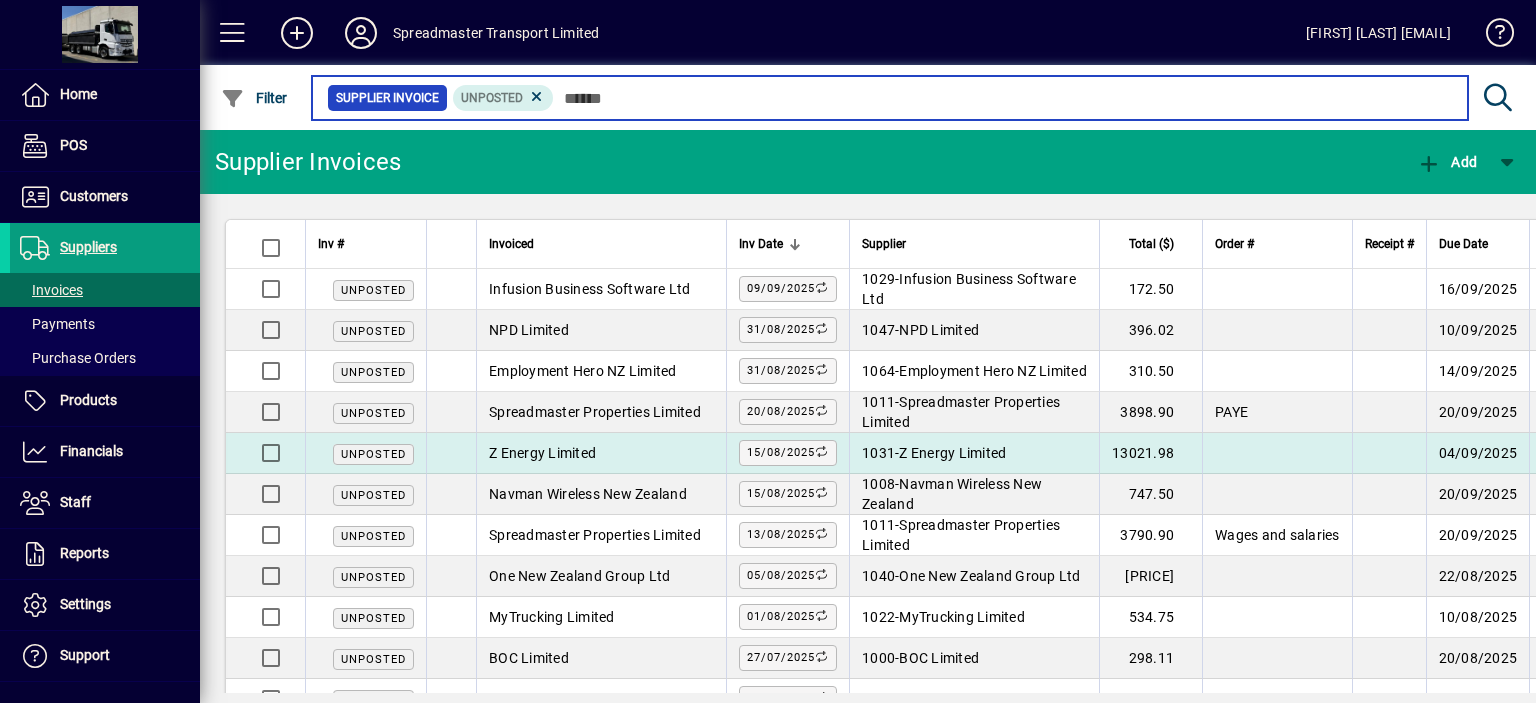 scroll, scrollTop: 48, scrollLeft: 0, axis: vertical 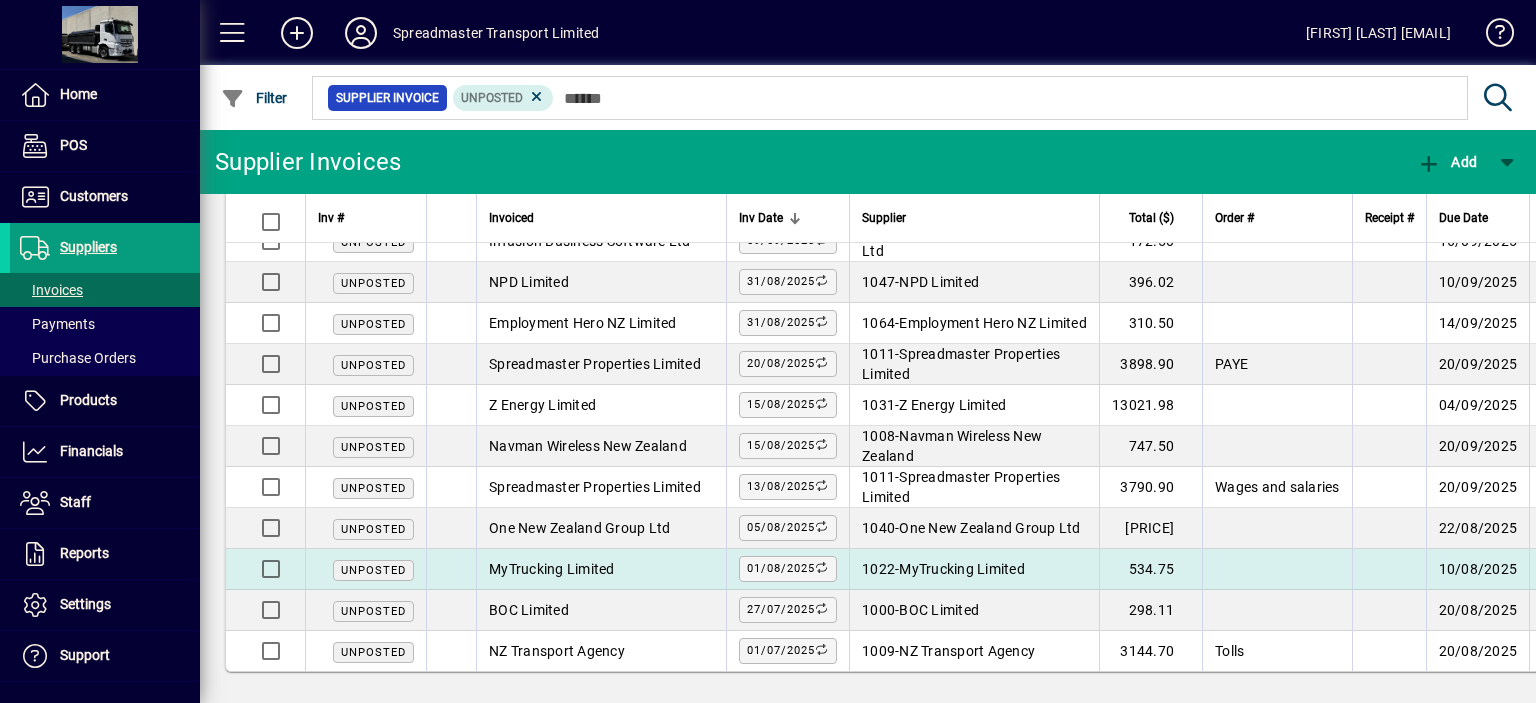 click on "MyTrucking Limited" at bounding box center (962, 569) 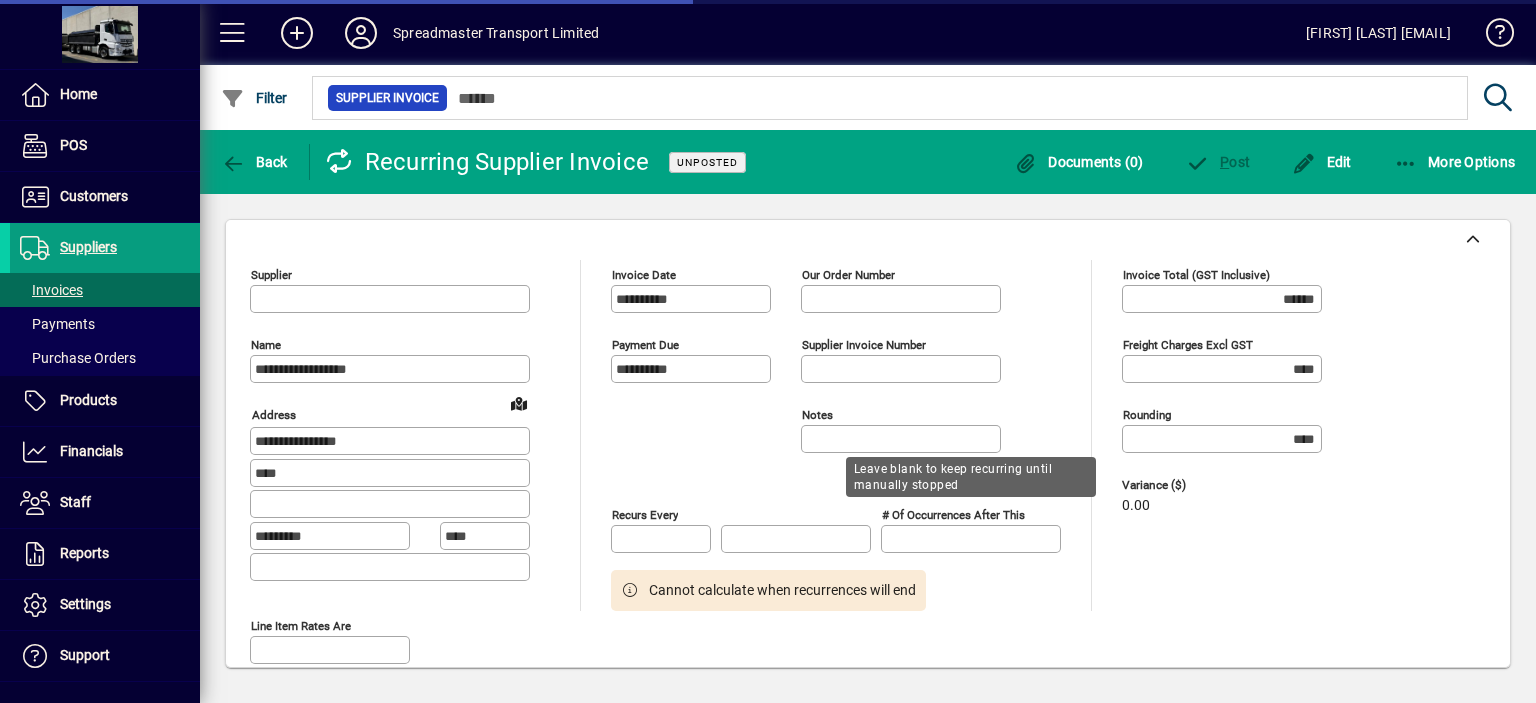 type on "**********" 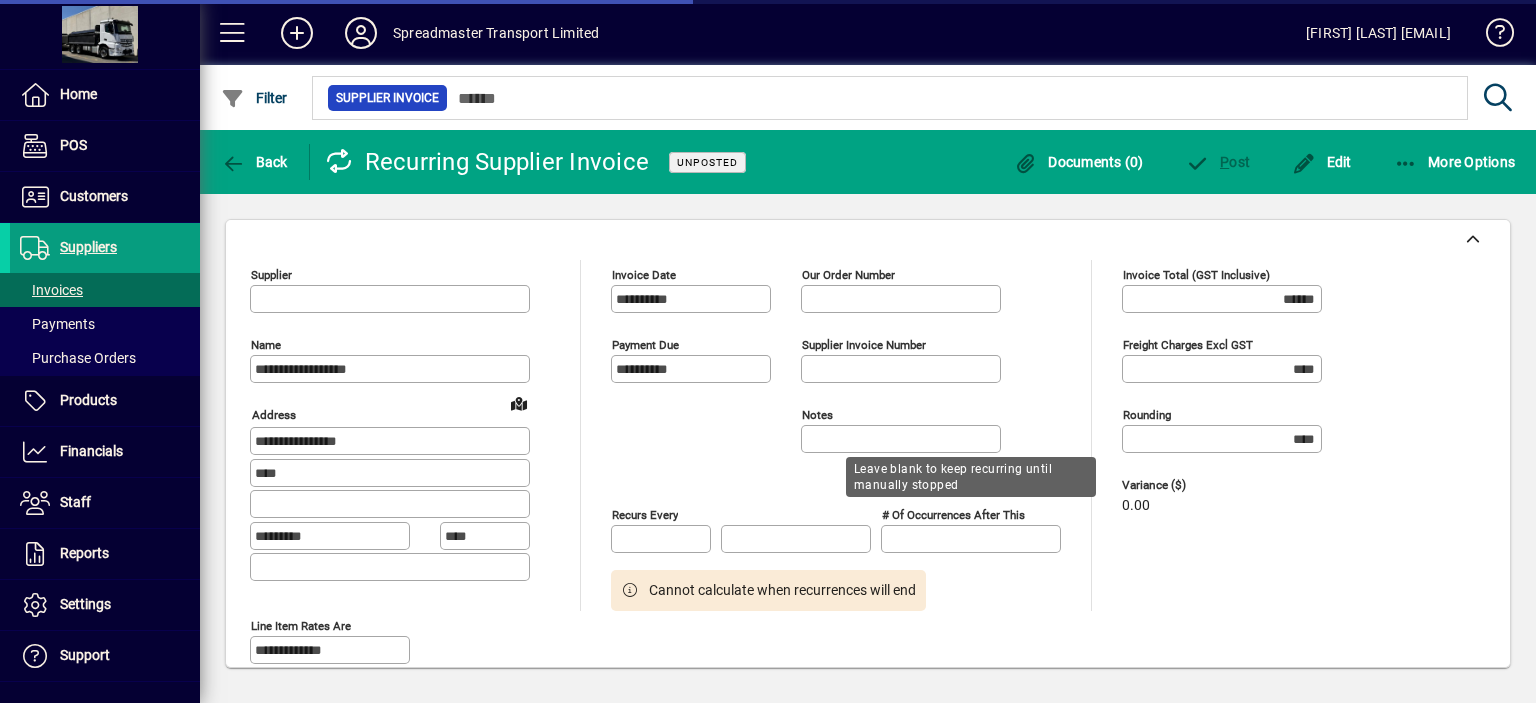 type on "**********" 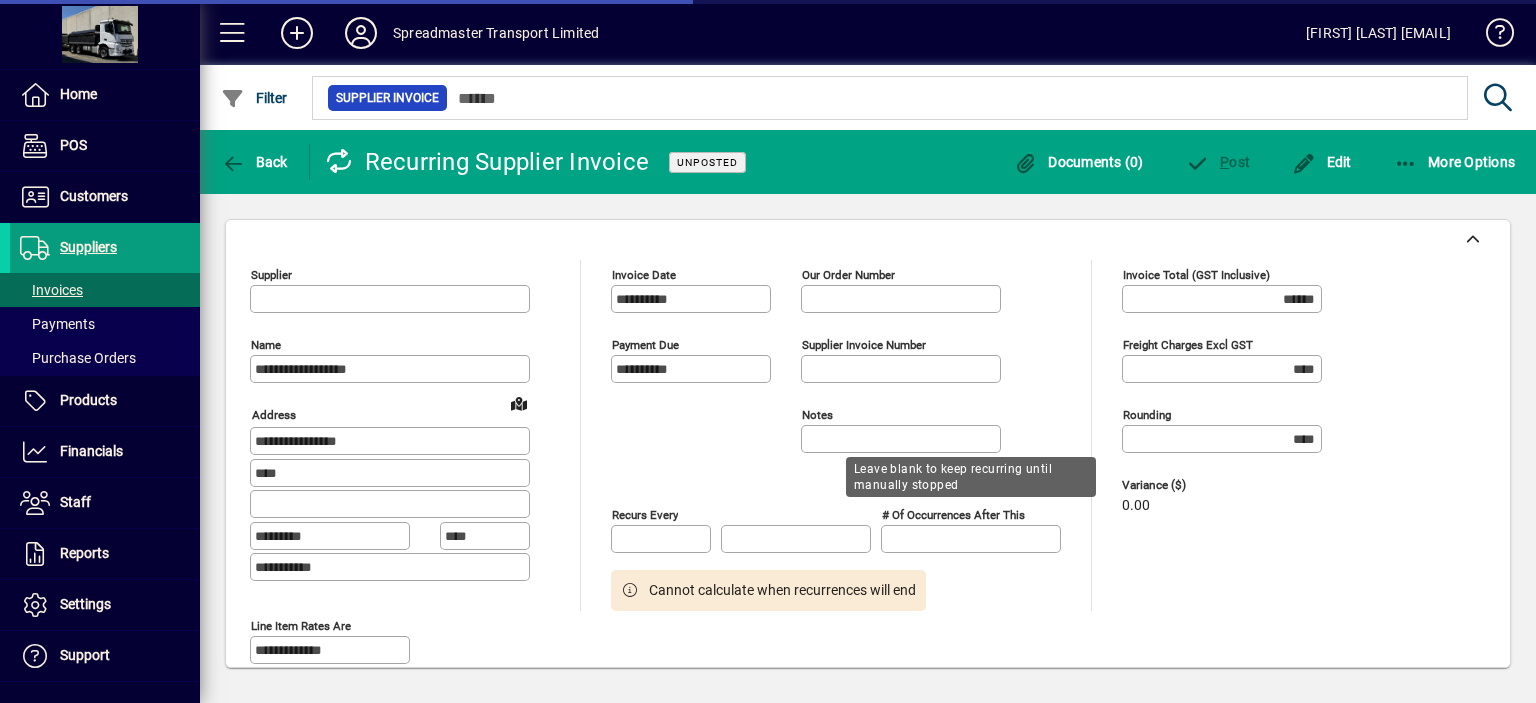 type on "**********" 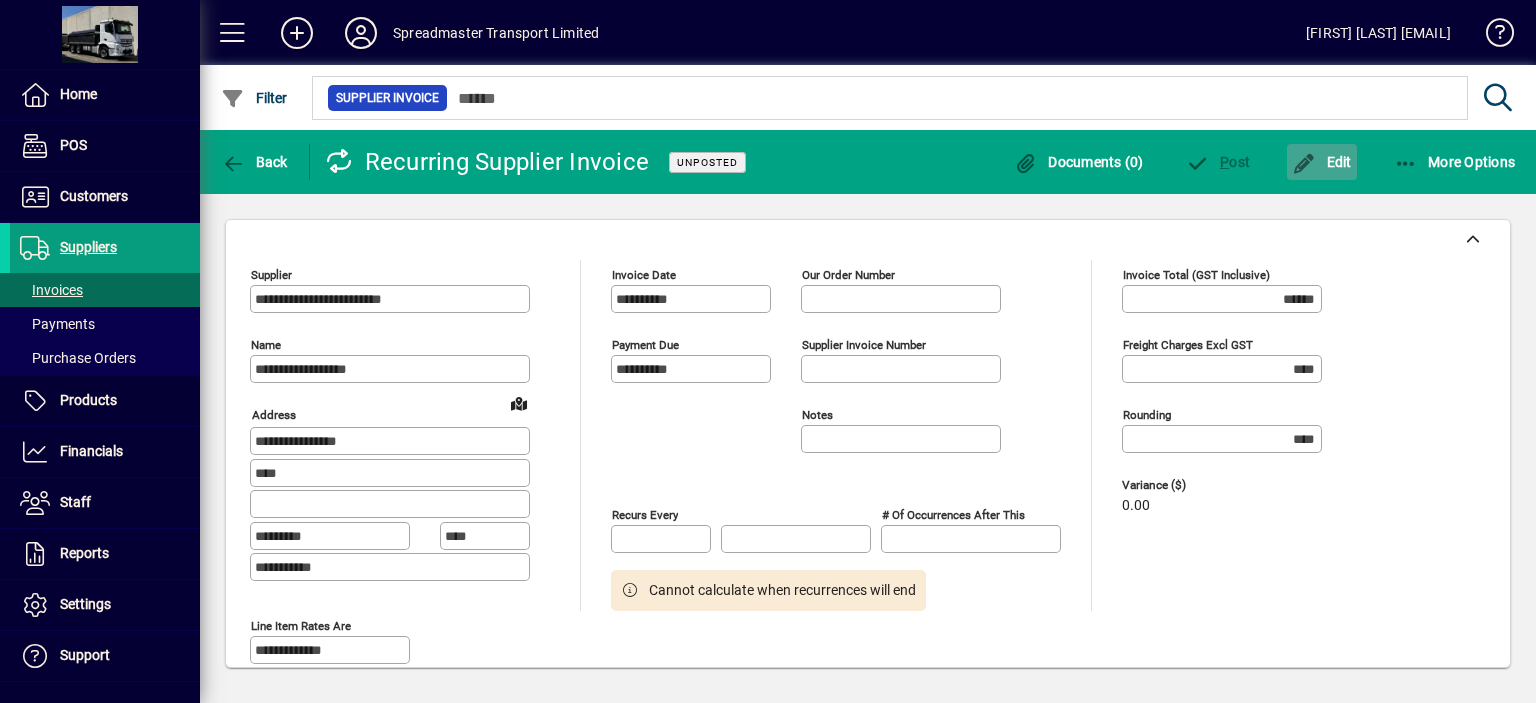 click on "Edit" 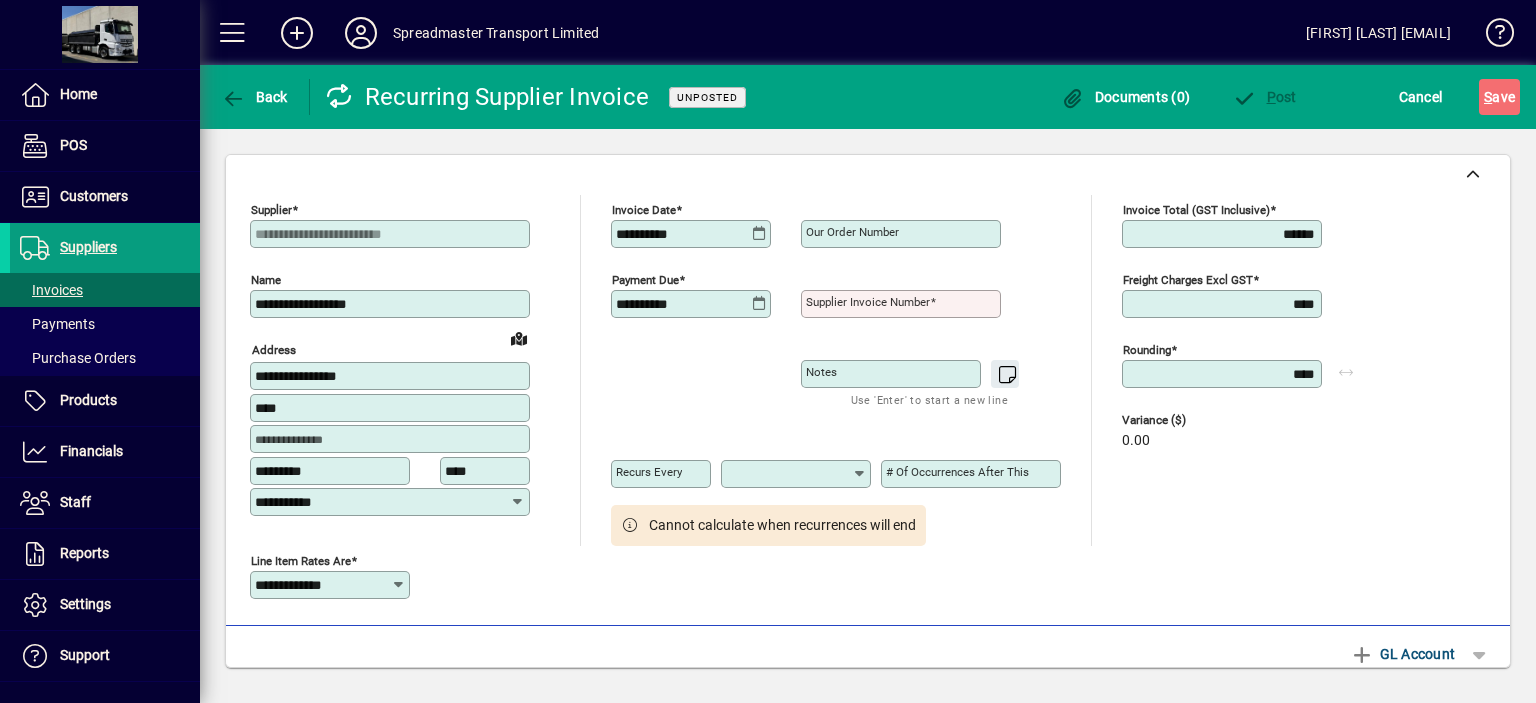 click on "Supplier invoice number" at bounding box center [868, 302] 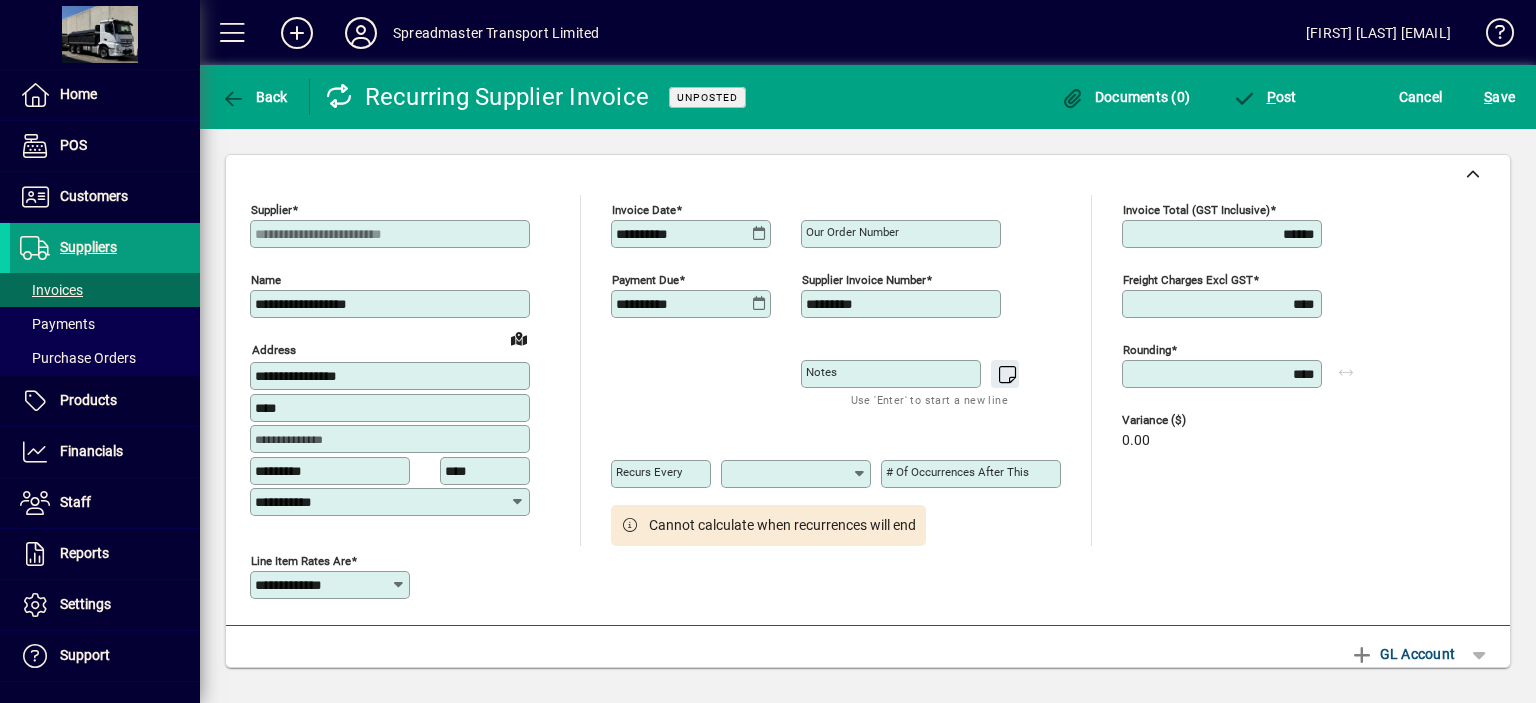 type on "*********" 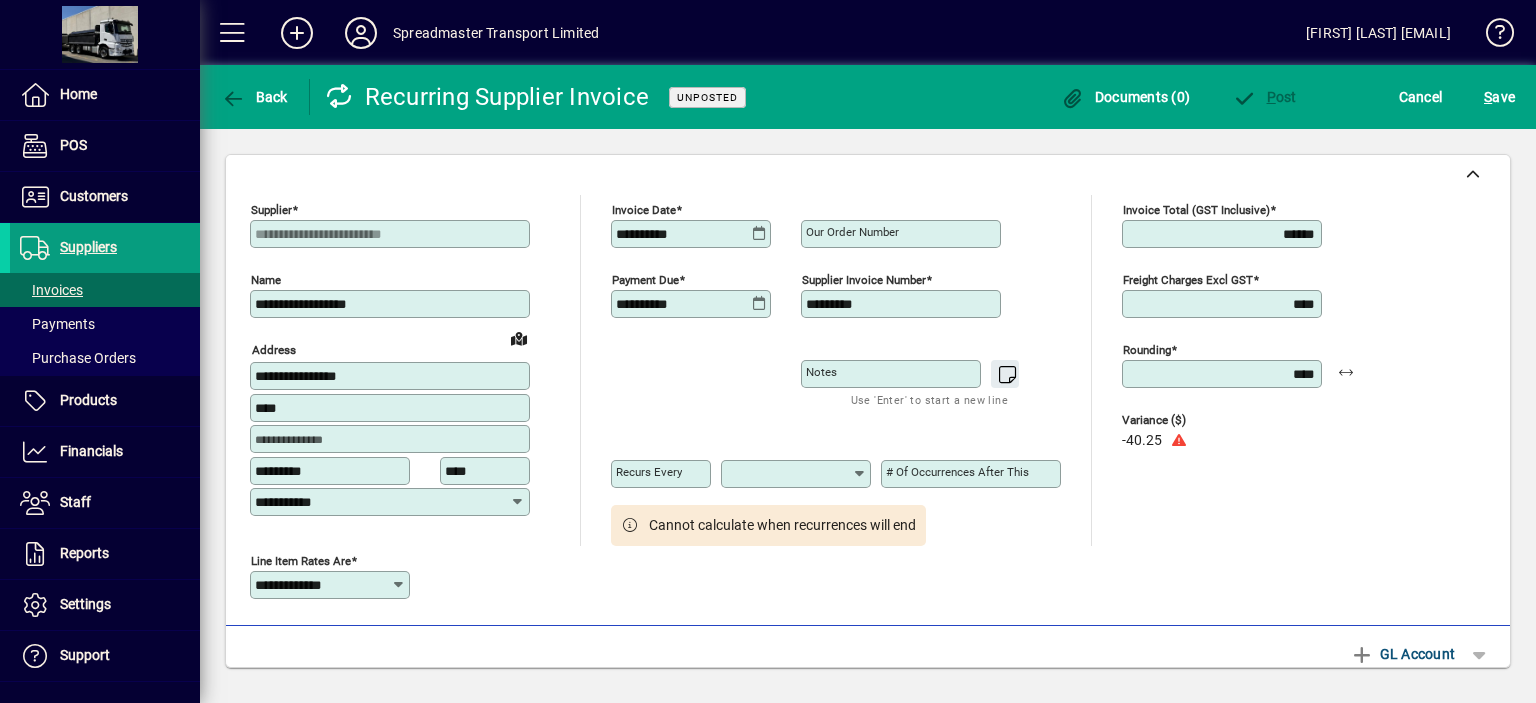 type on "******" 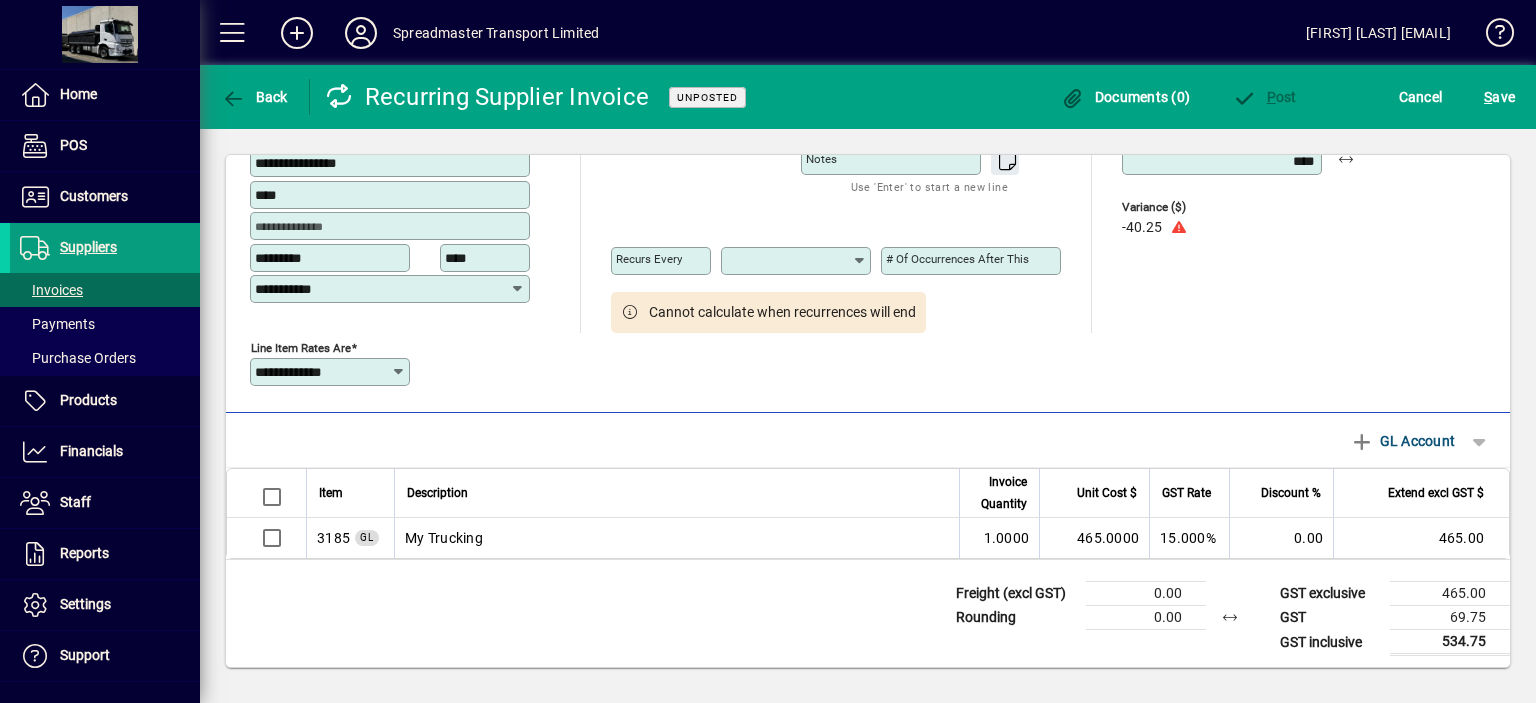 scroll, scrollTop: 215, scrollLeft: 0, axis: vertical 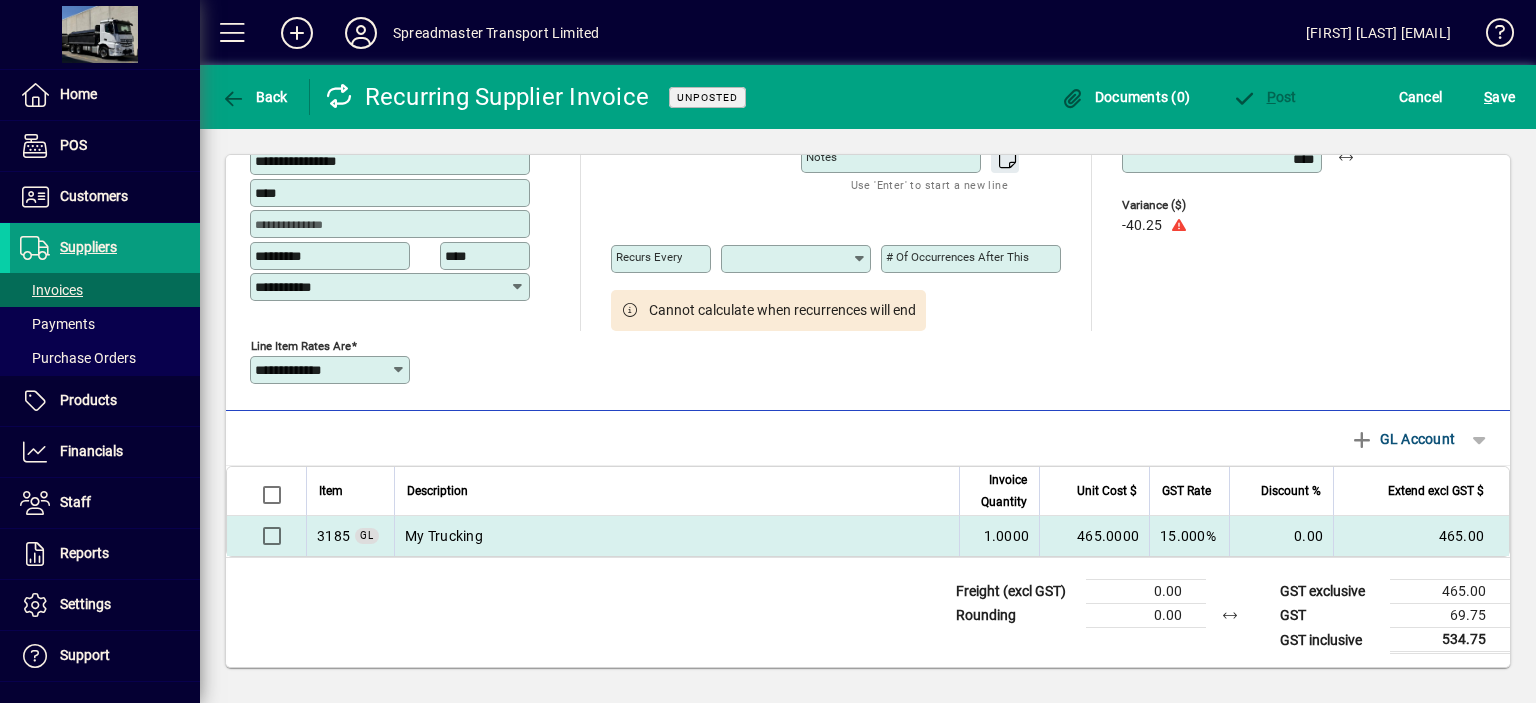 click on "My Trucking" at bounding box center [676, 536] 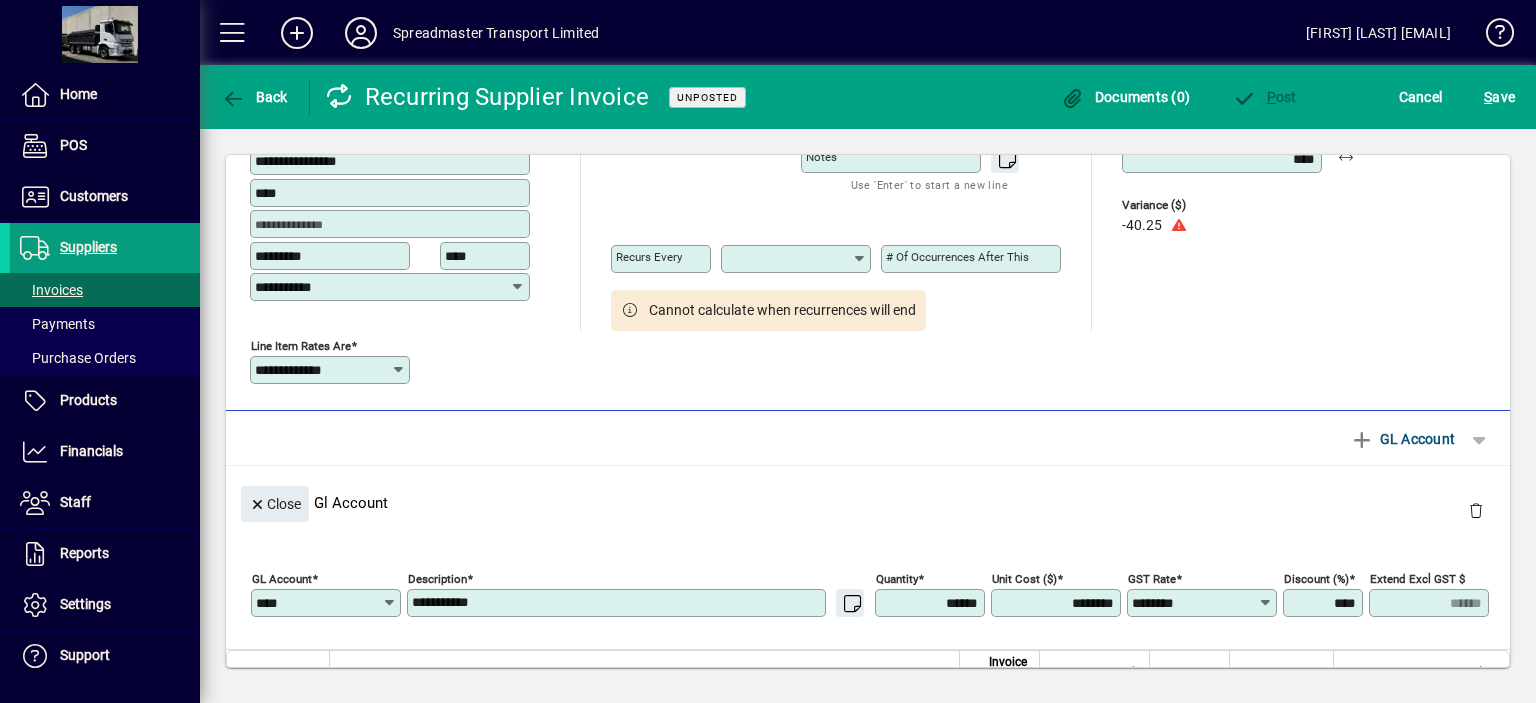 click on "********" at bounding box center [1058, 603] 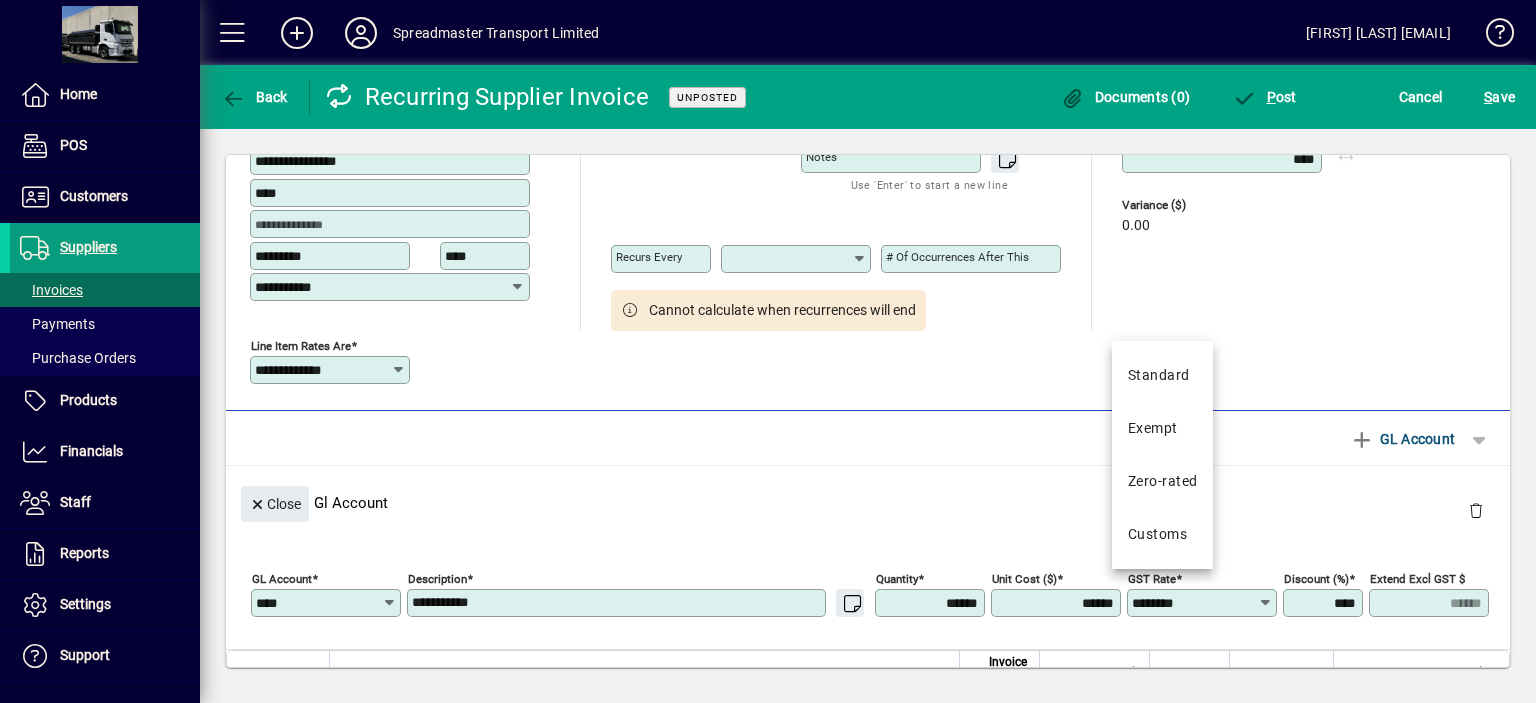 type on "********" 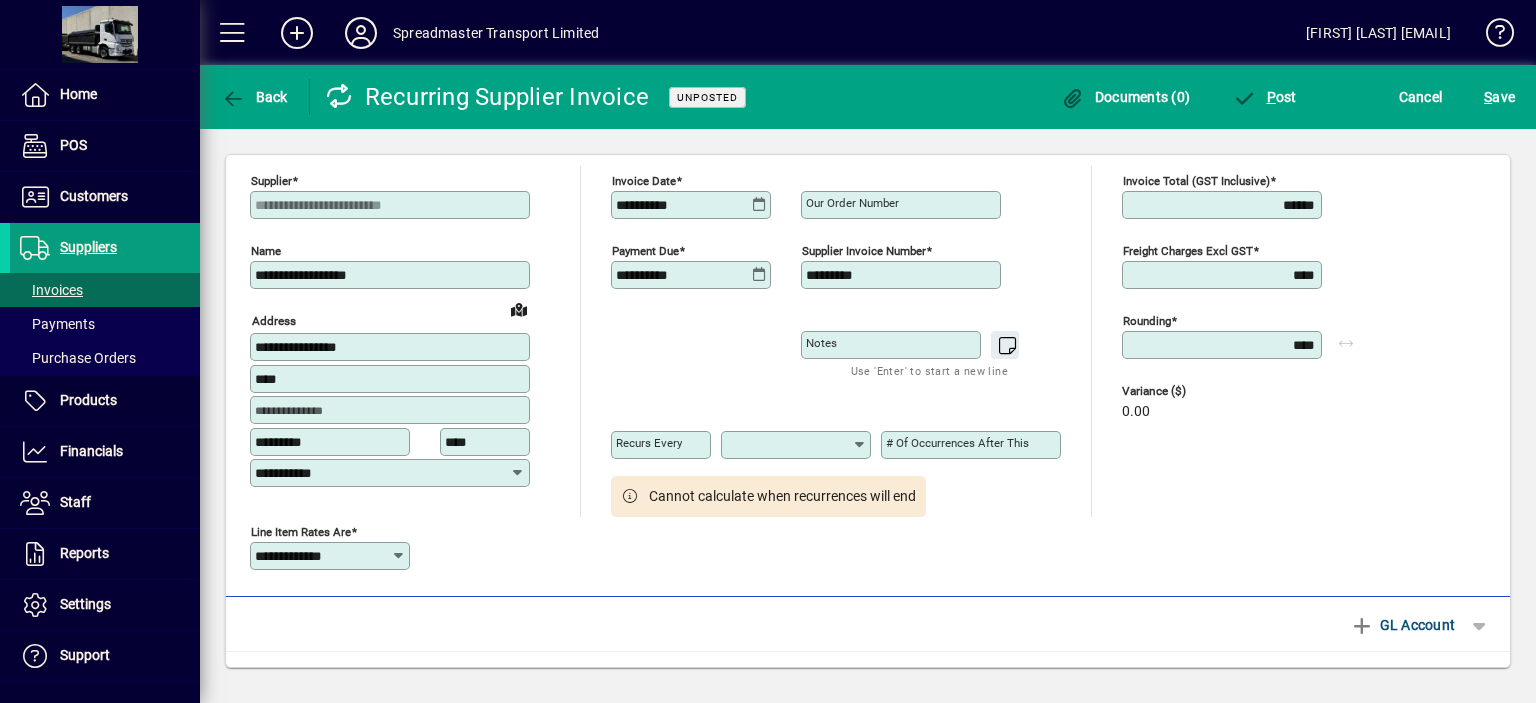 scroll, scrollTop: 0, scrollLeft: 0, axis: both 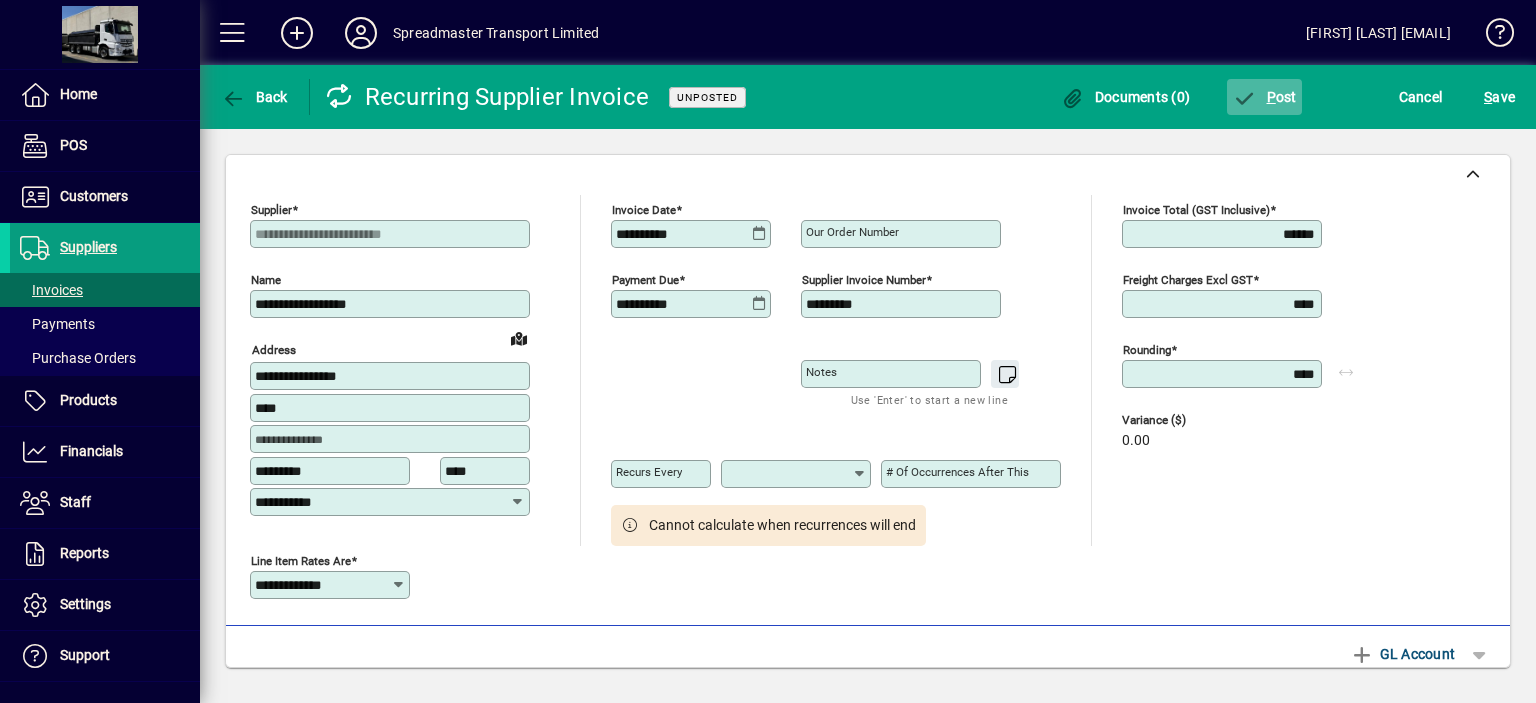 click on "P ost" 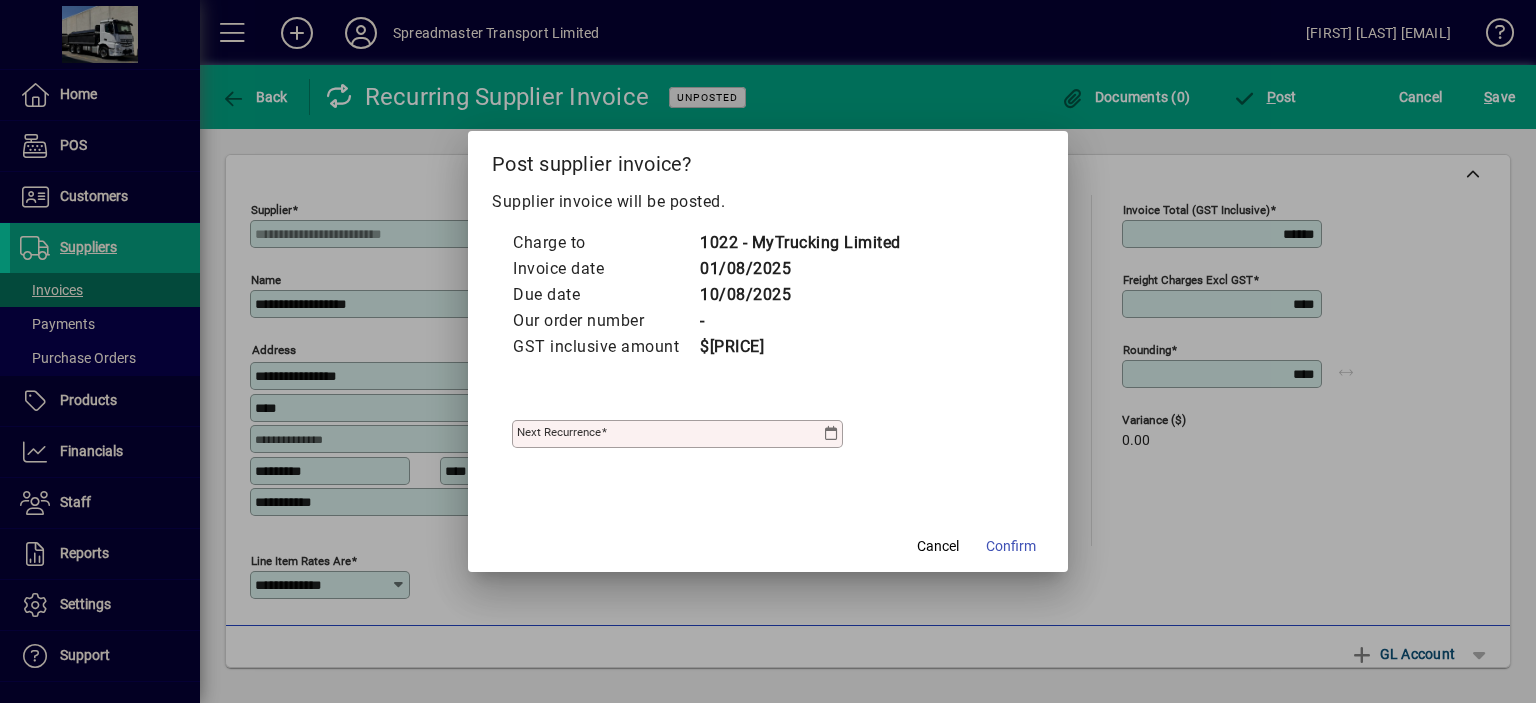 click at bounding box center (831, 434) 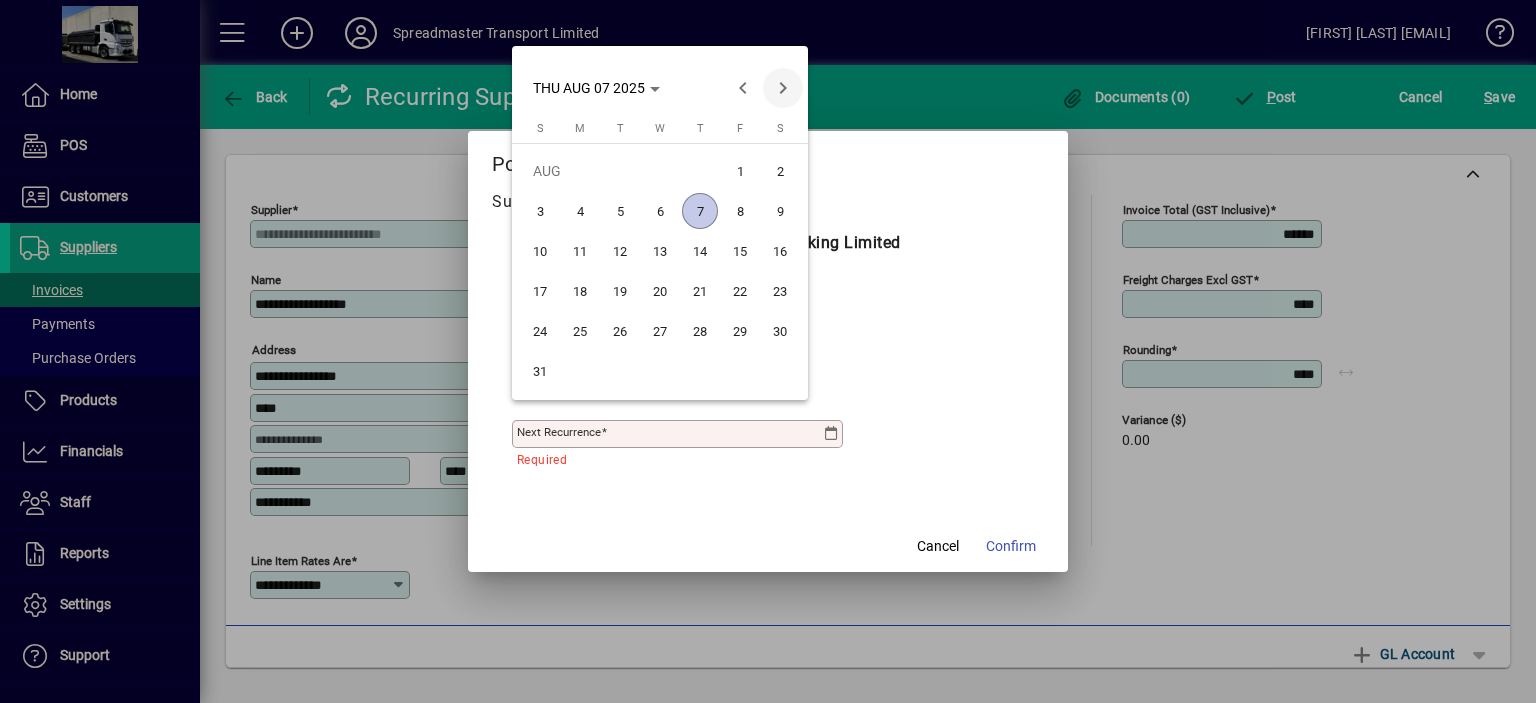 click at bounding box center (783, 88) 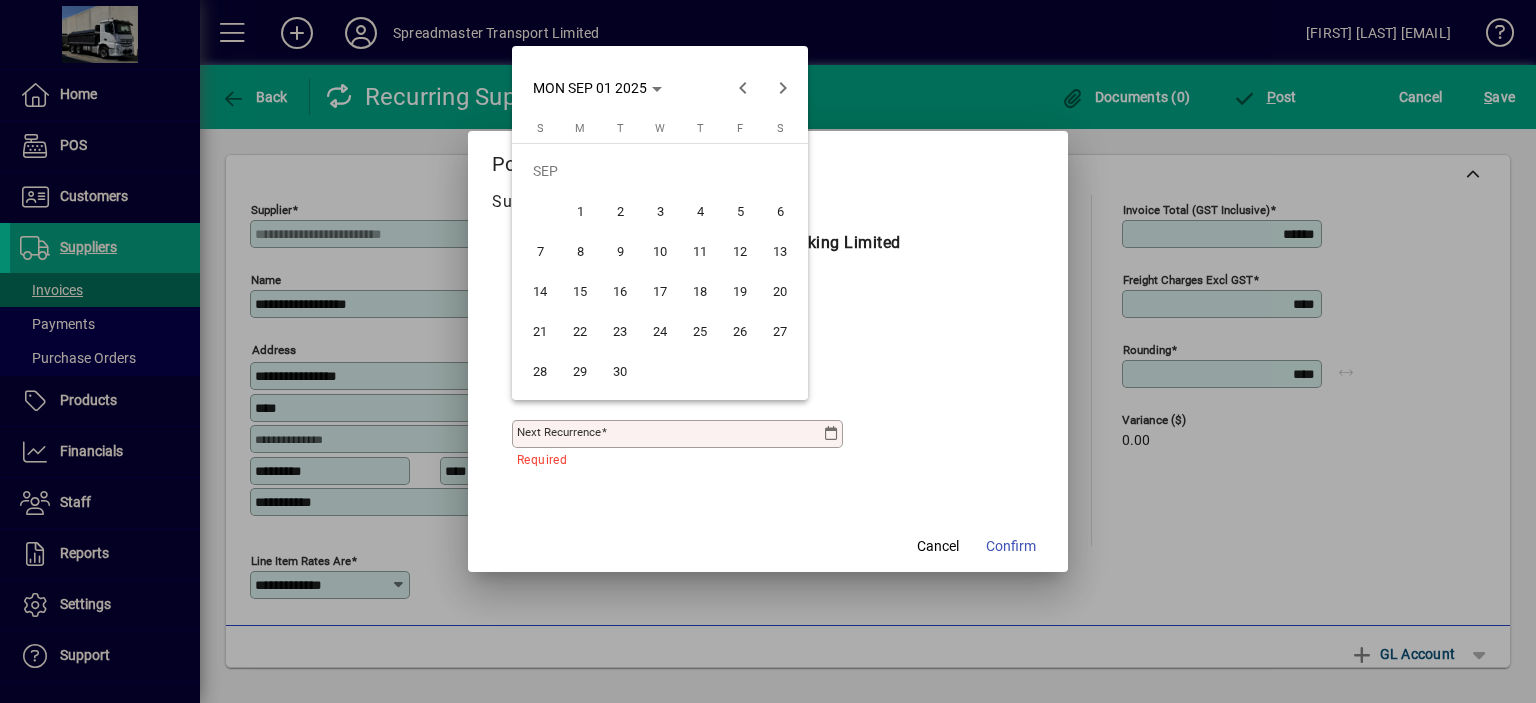 click on "1" at bounding box center (580, 211) 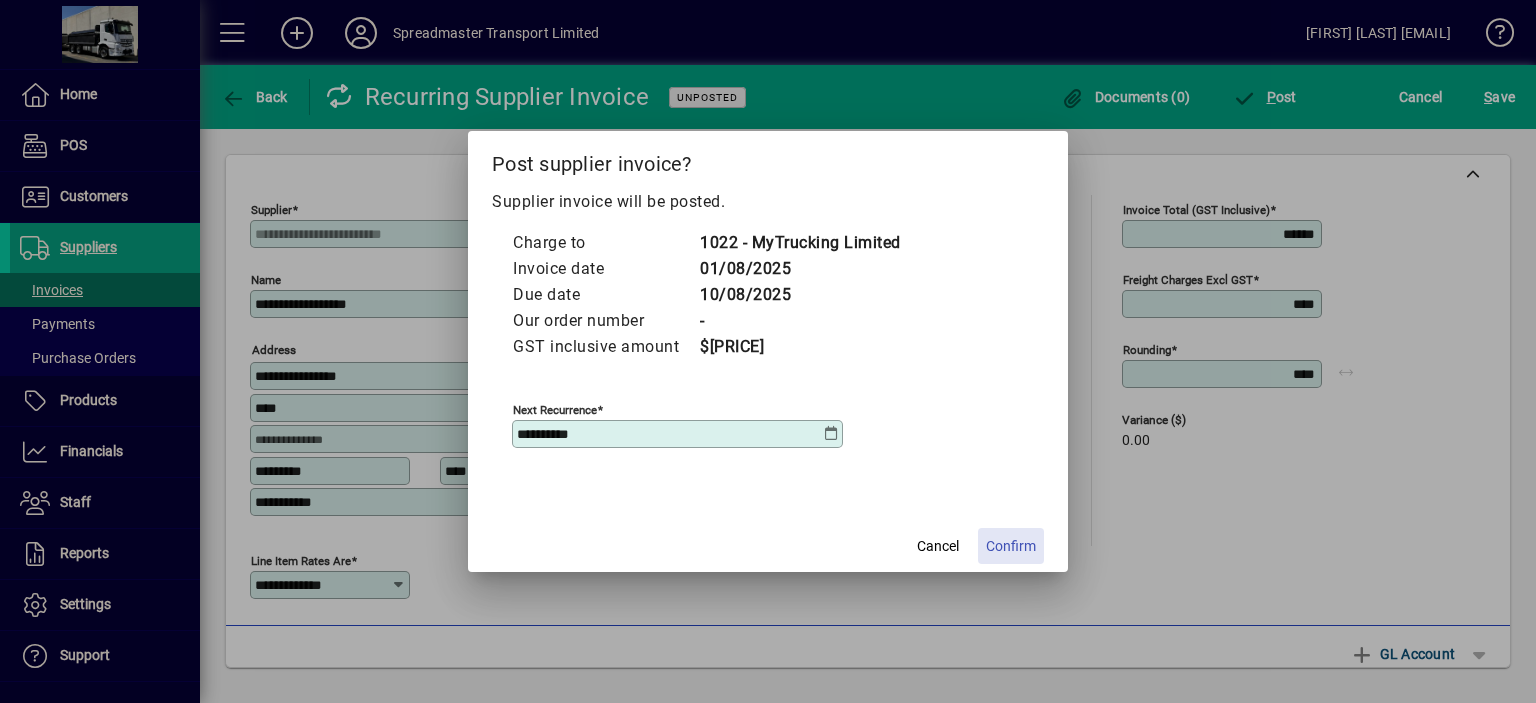 click on "Confirm" 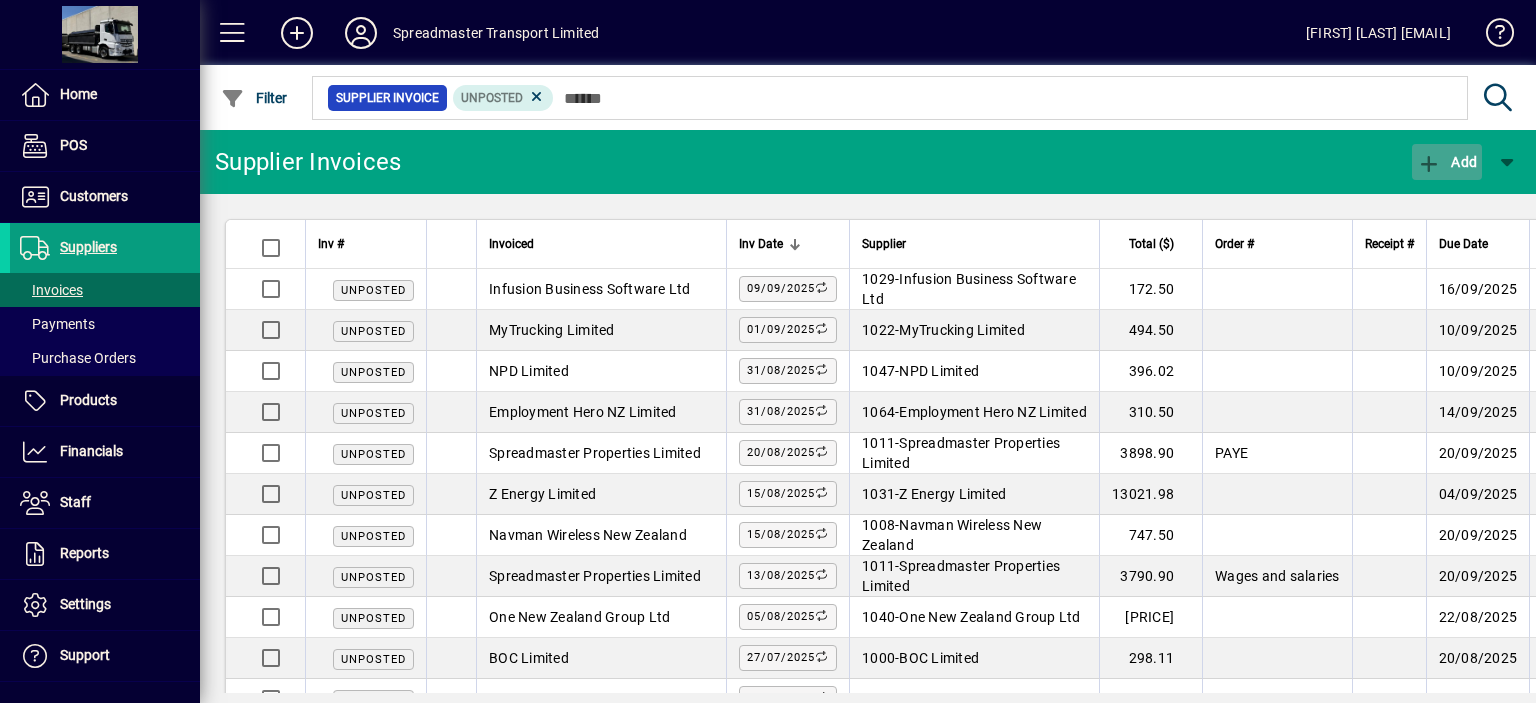 click on "Add" 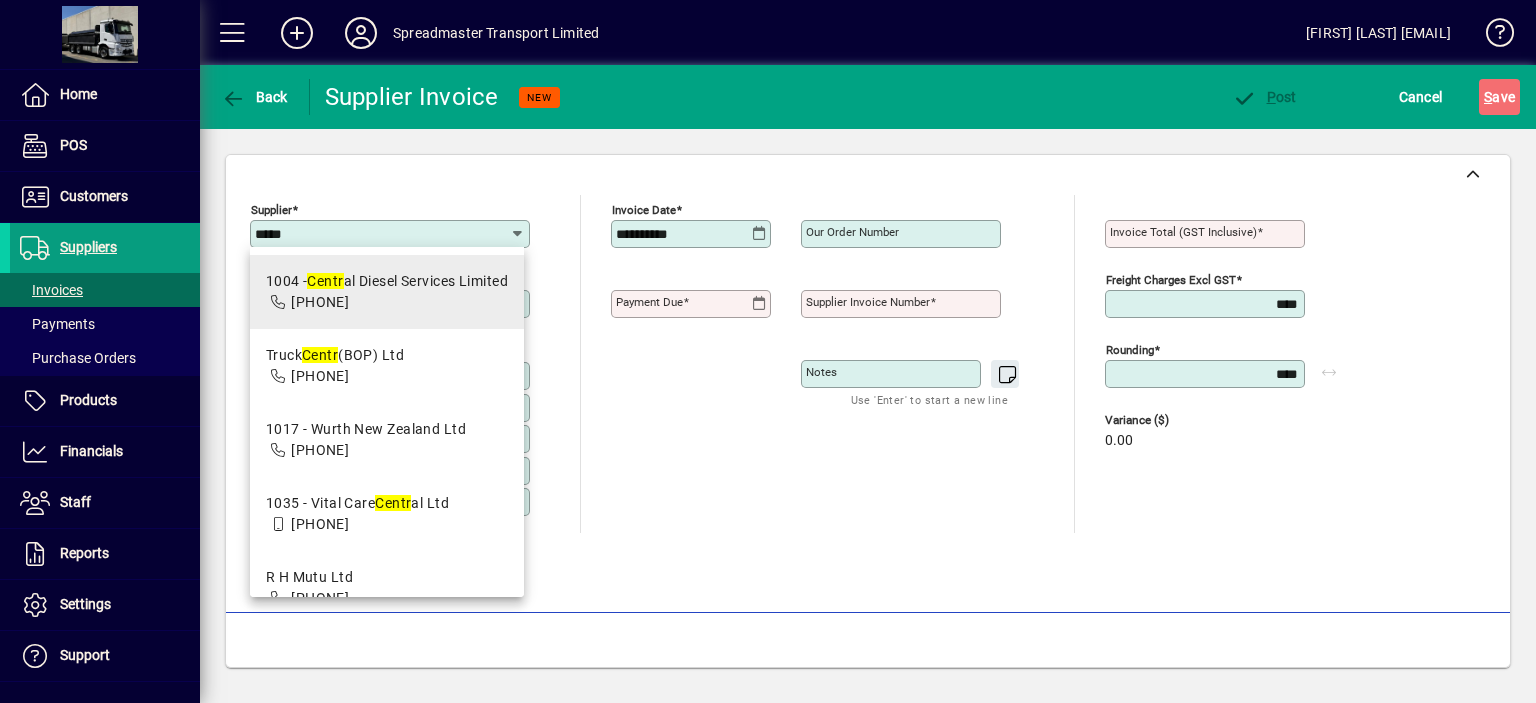 click on "1004 -  Centr al Diesel Services Limited" at bounding box center [387, 281] 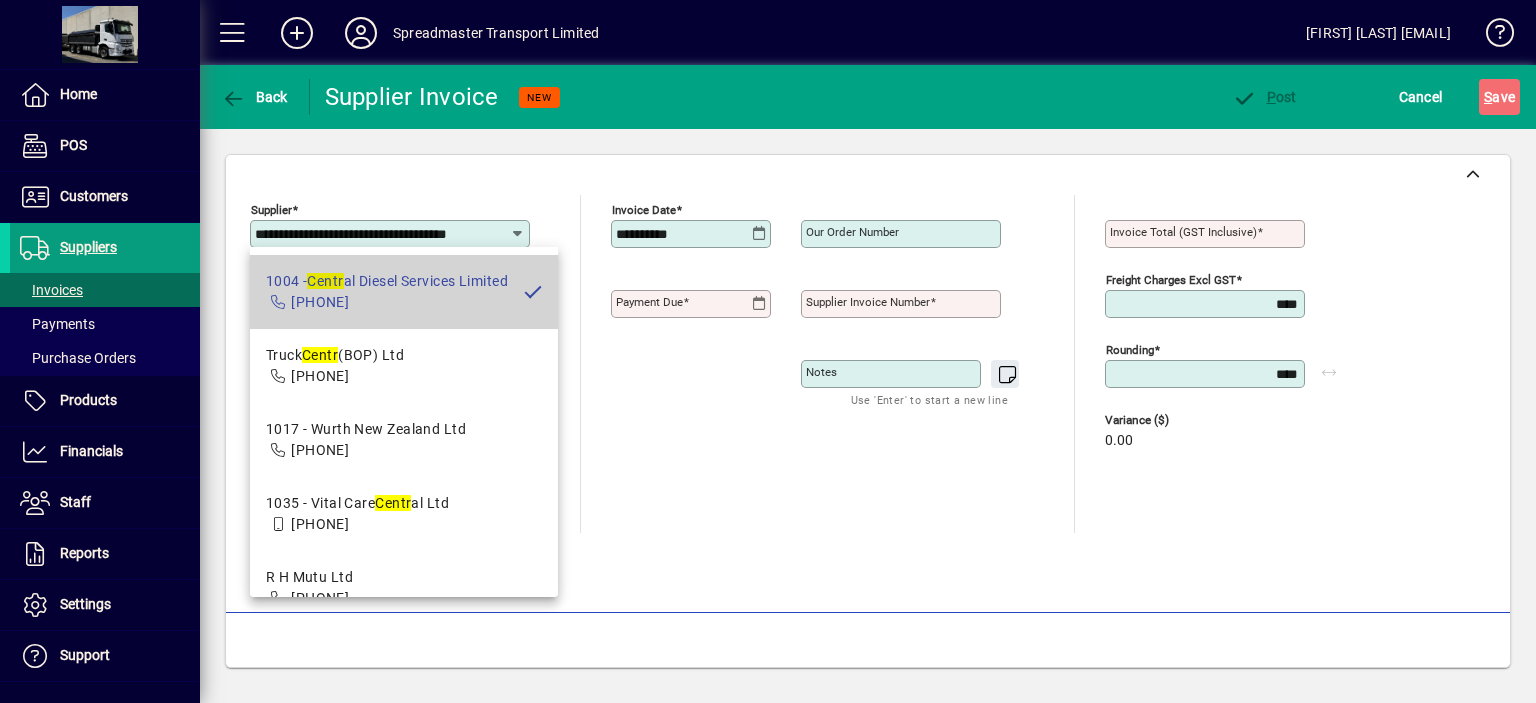 type on "**********" 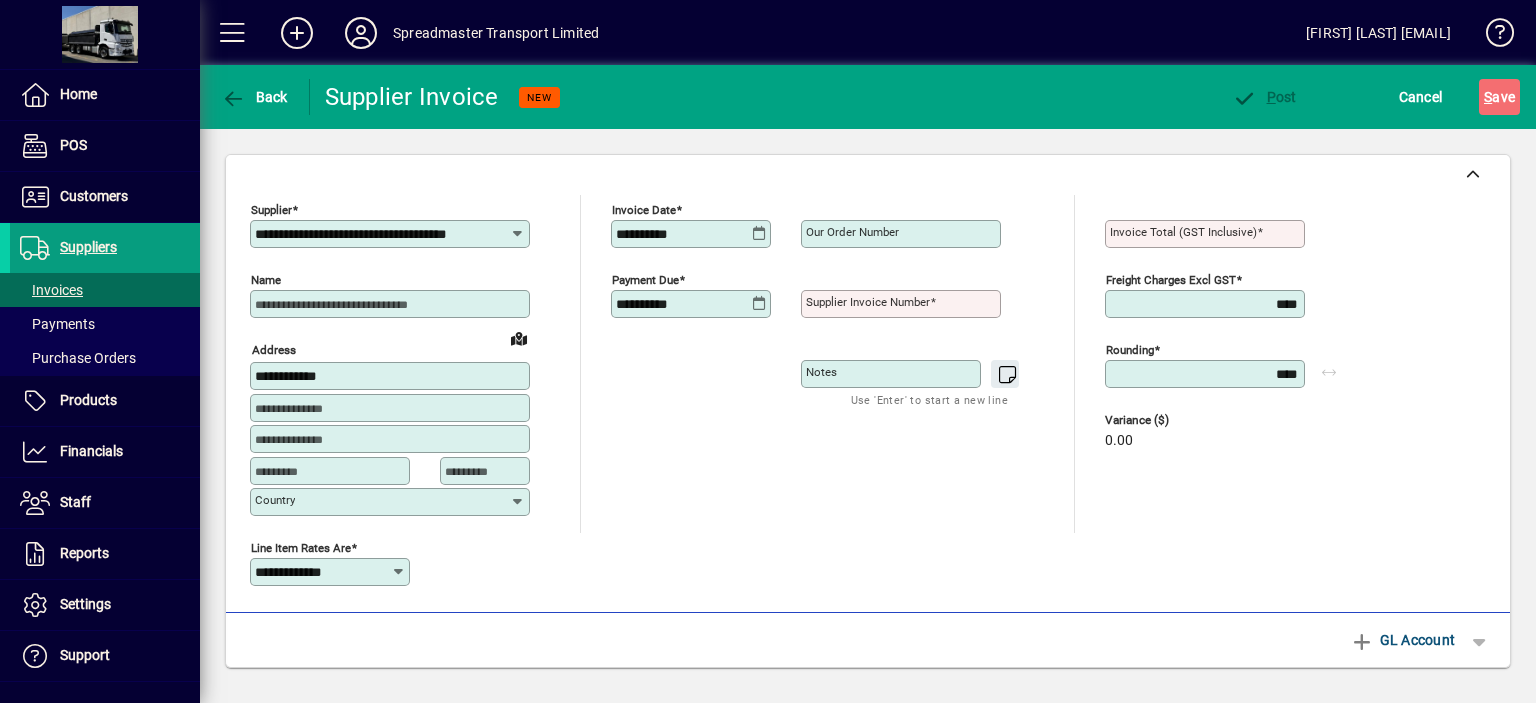 type on "**********" 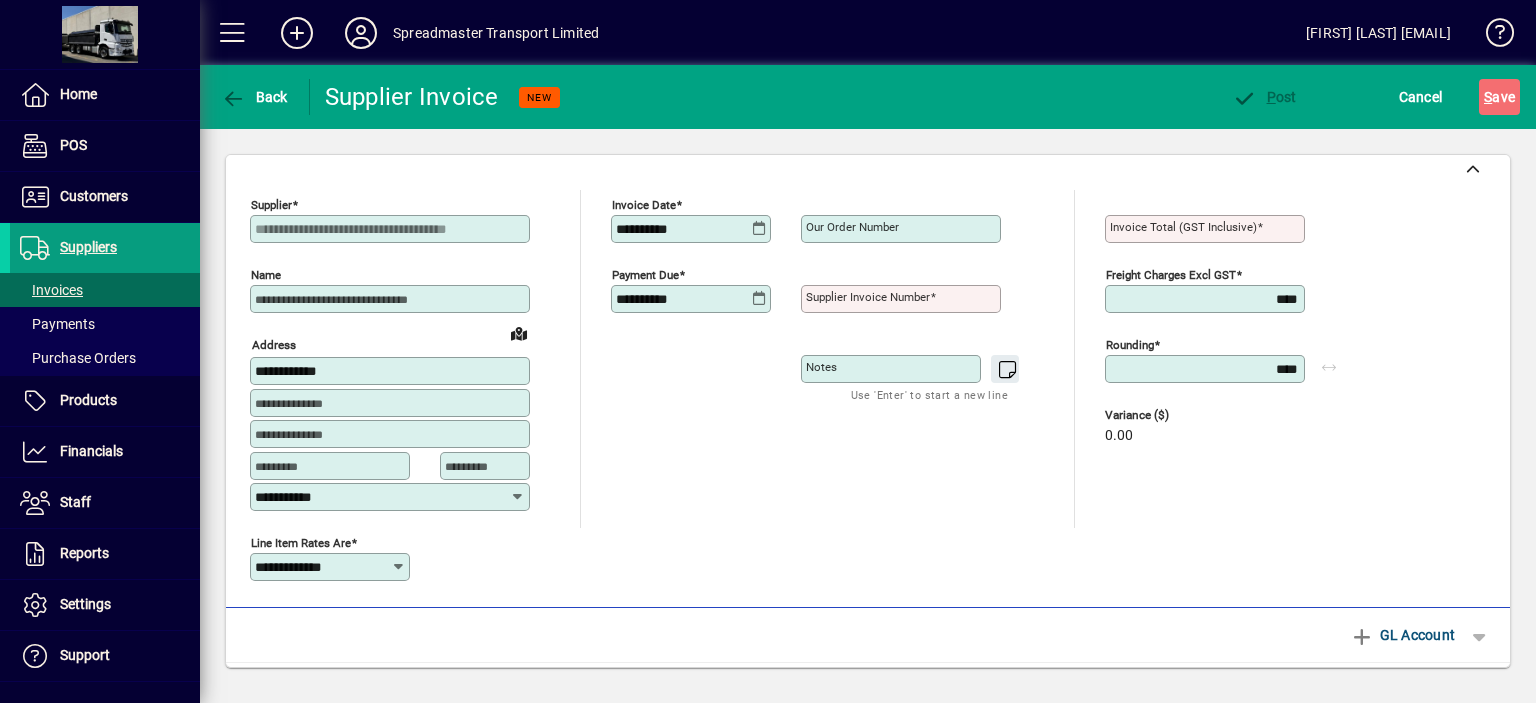 scroll, scrollTop: 0, scrollLeft: 0, axis: both 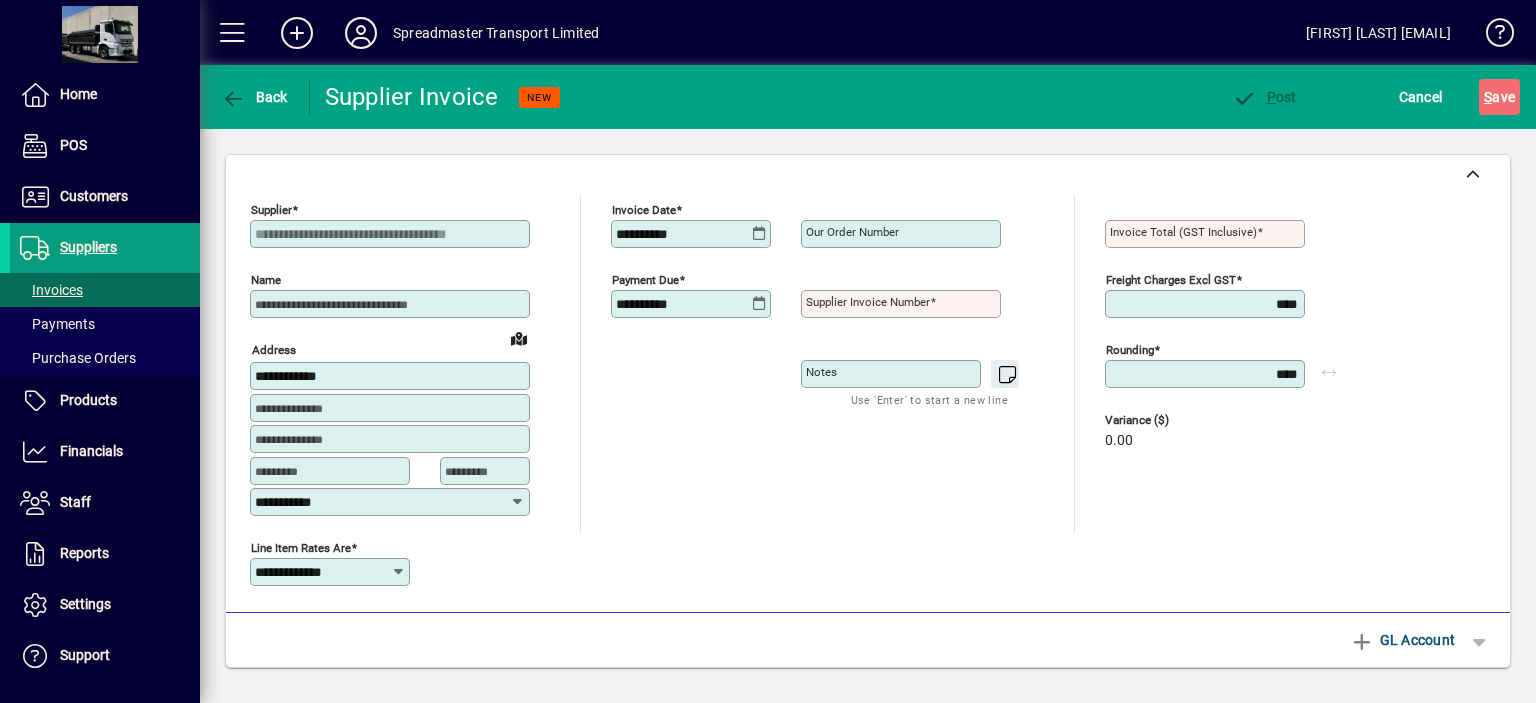 click 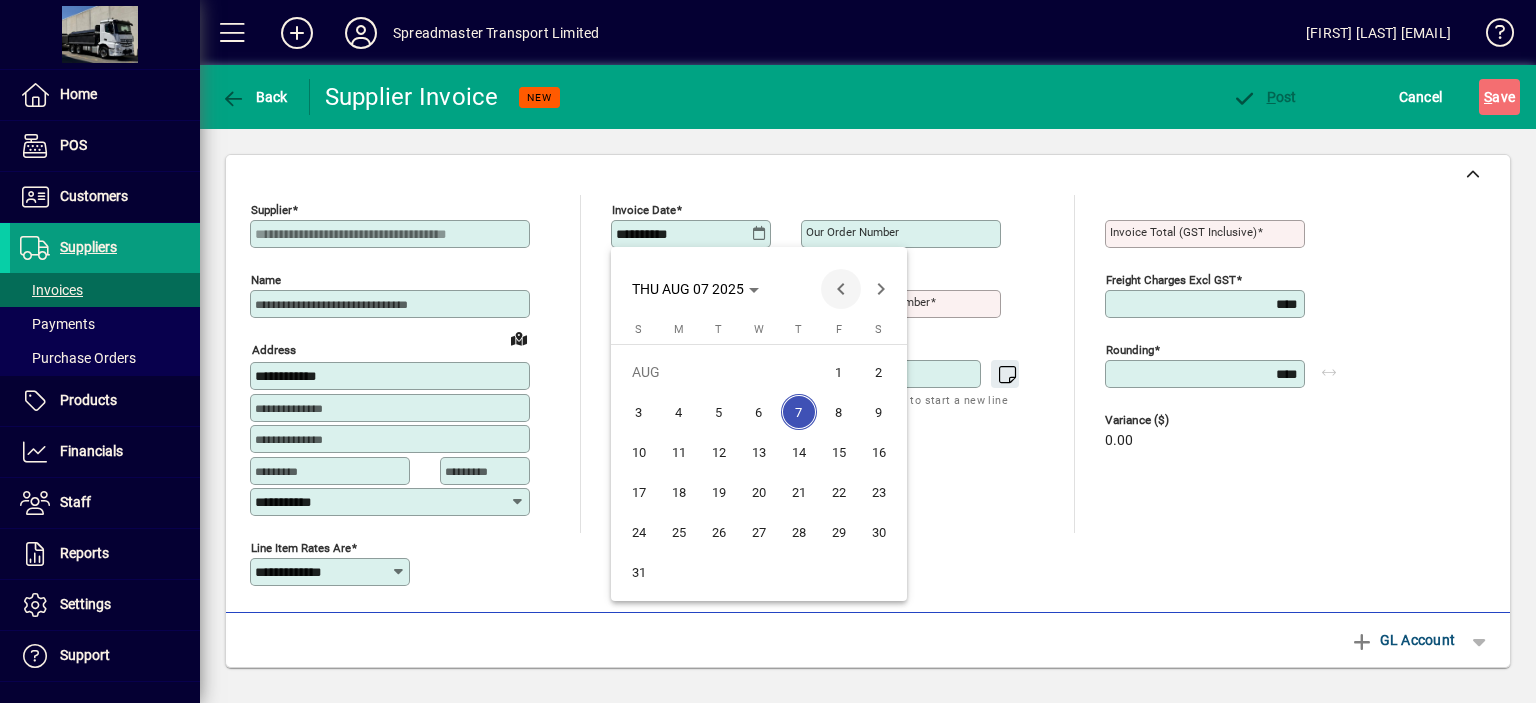 click at bounding box center (841, 289) 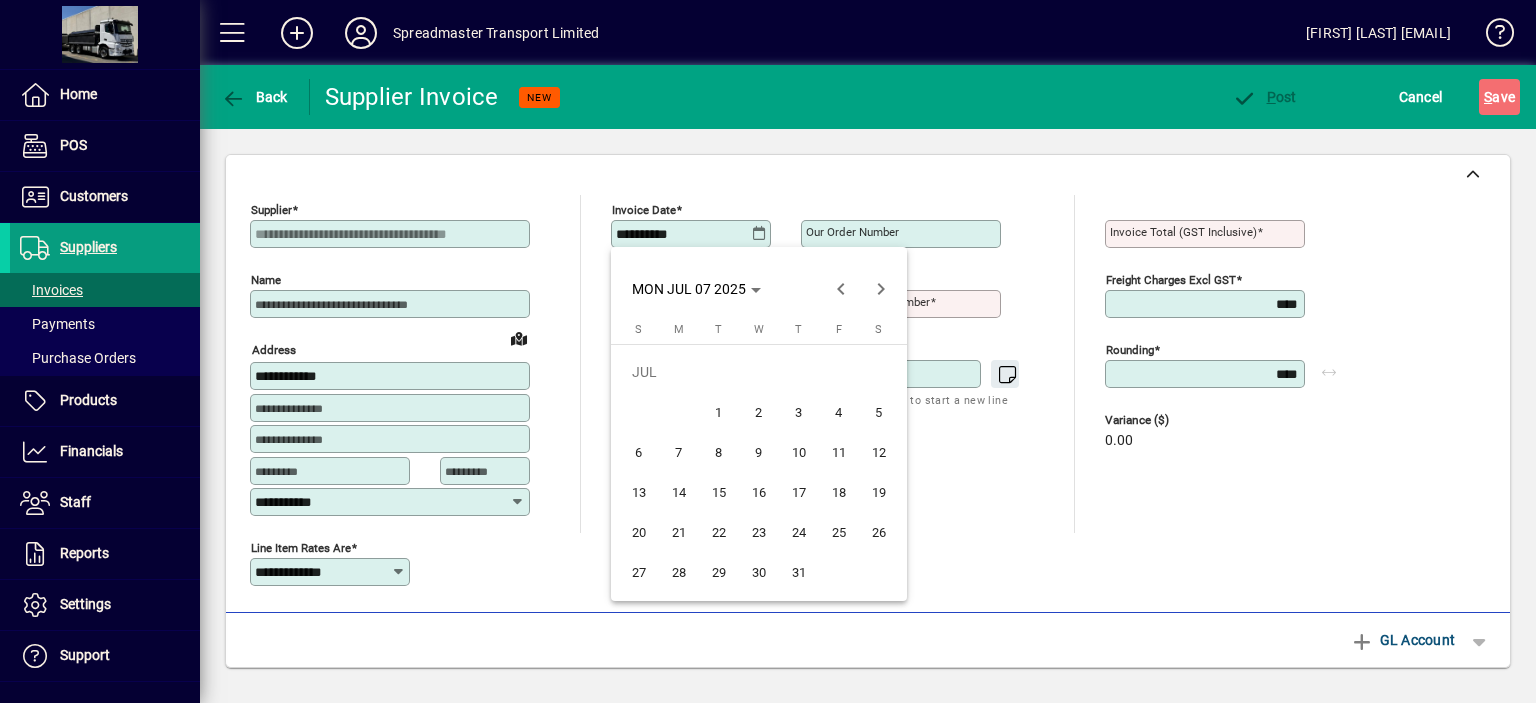 click on "31" at bounding box center (799, 572) 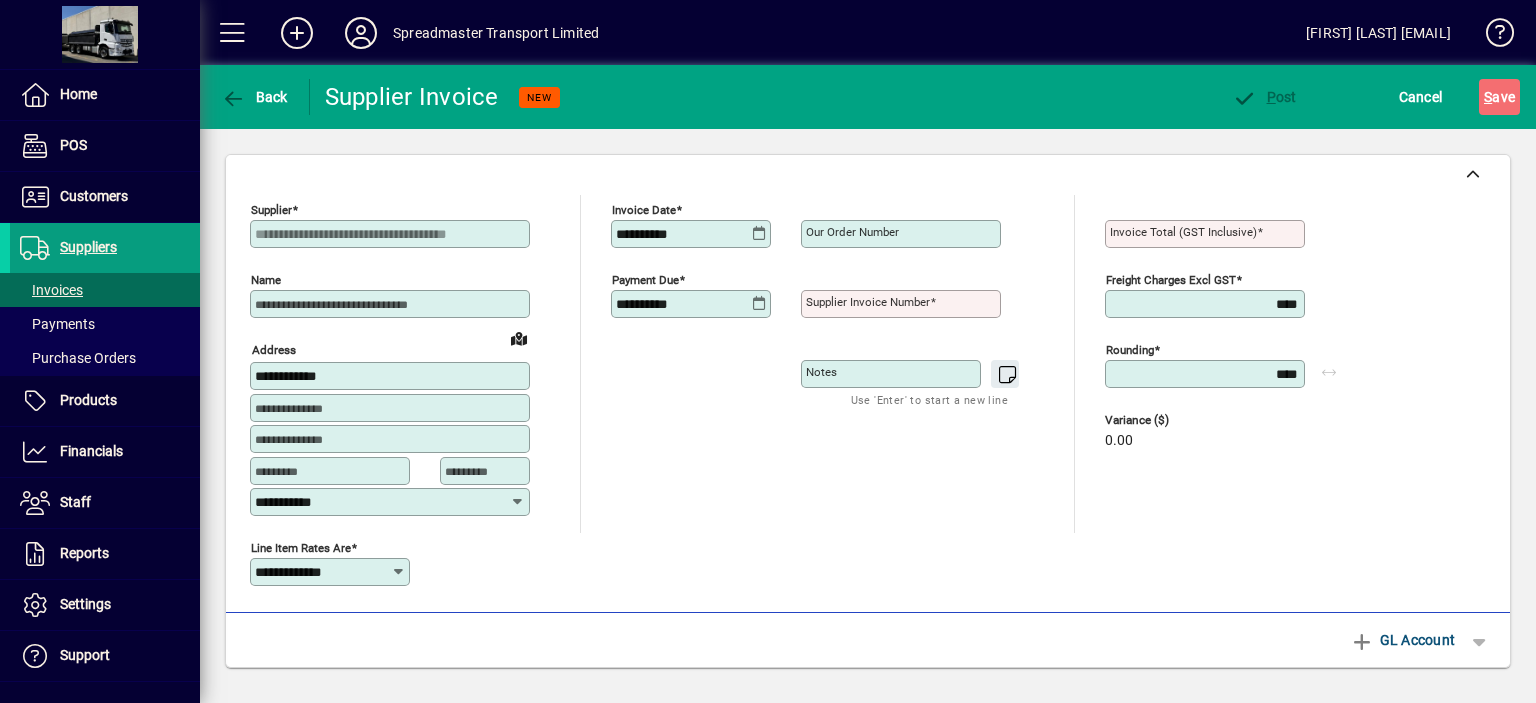 click on "Supplier invoice number" at bounding box center [868, 302] 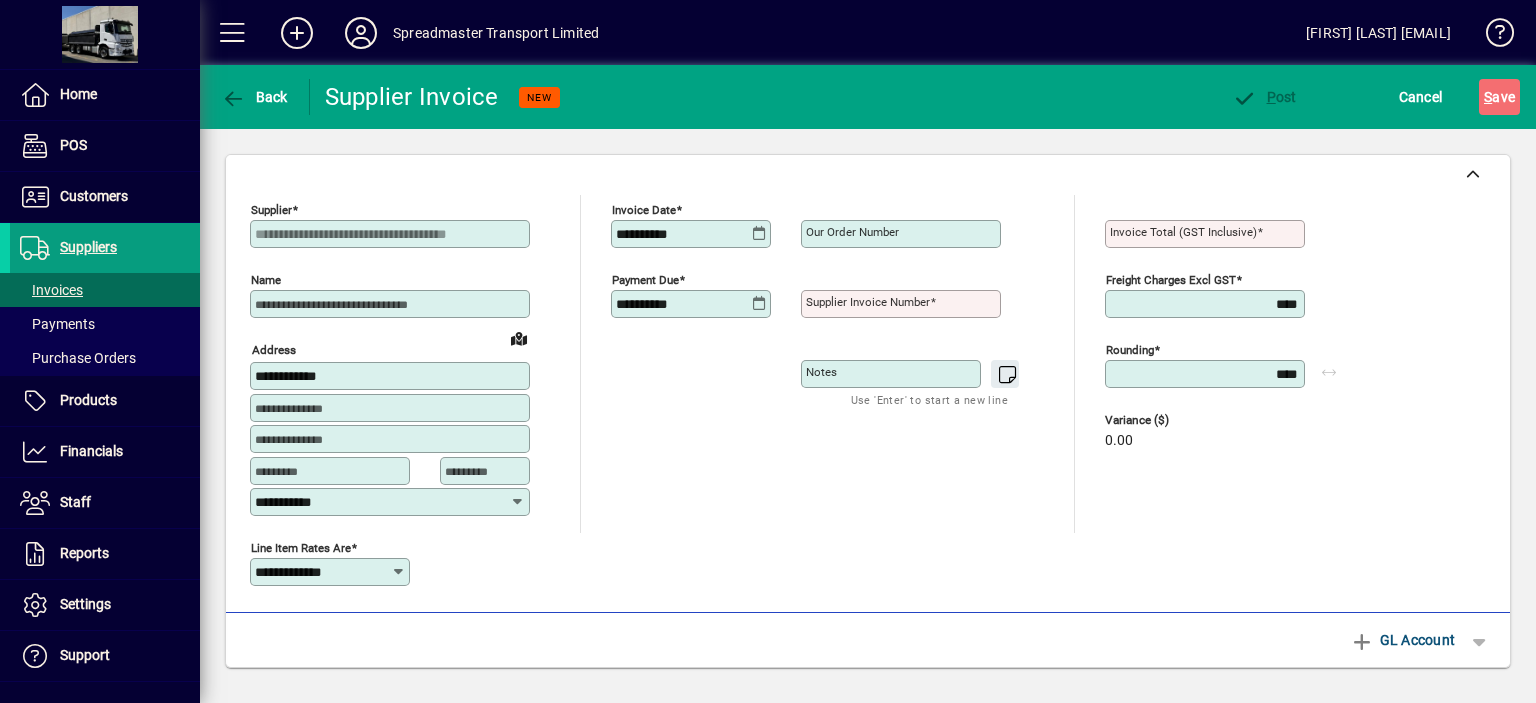 click on "Supplier invoice number" at bounding box center [903, 304] 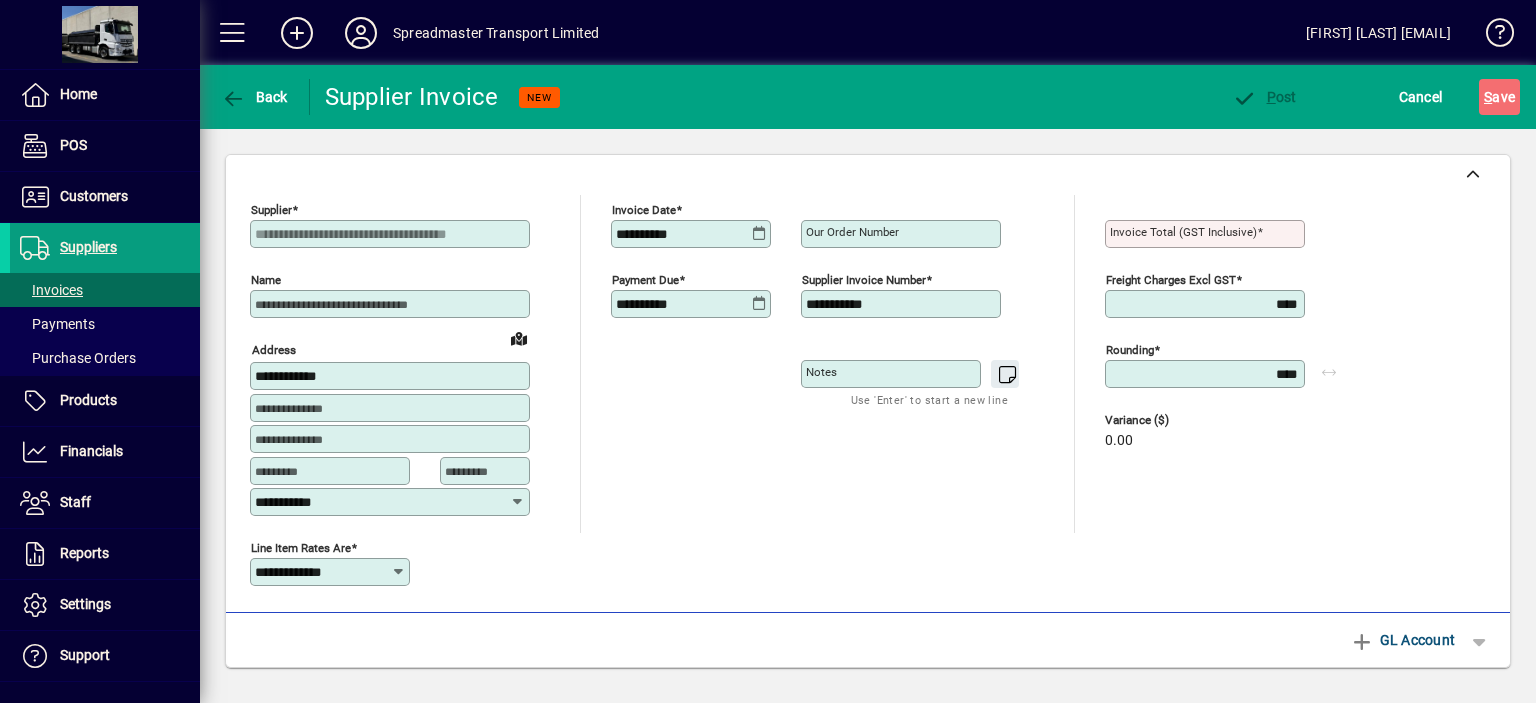 type on "**********" 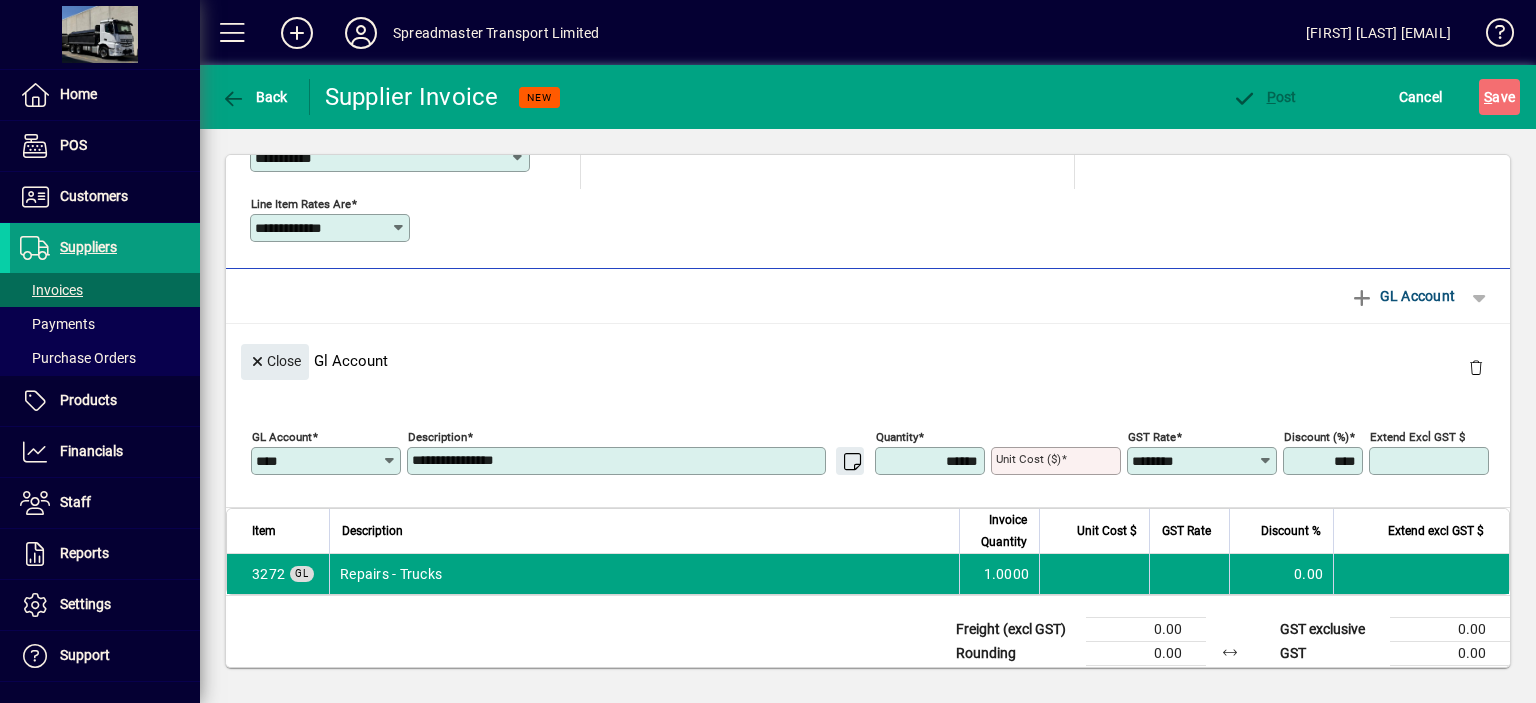 scroll, scrollTop: 380, scrollLeft: 0, axis: vertical 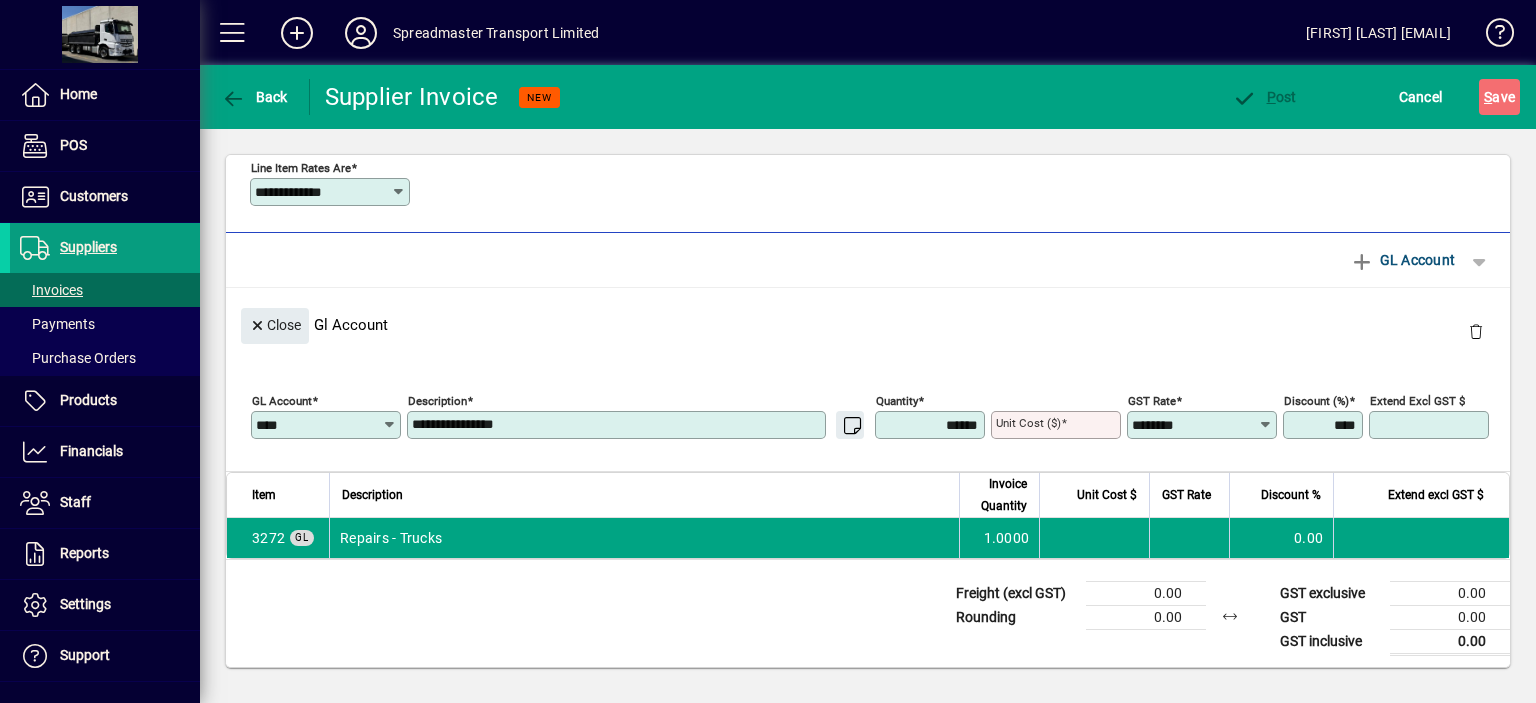 type on "******" 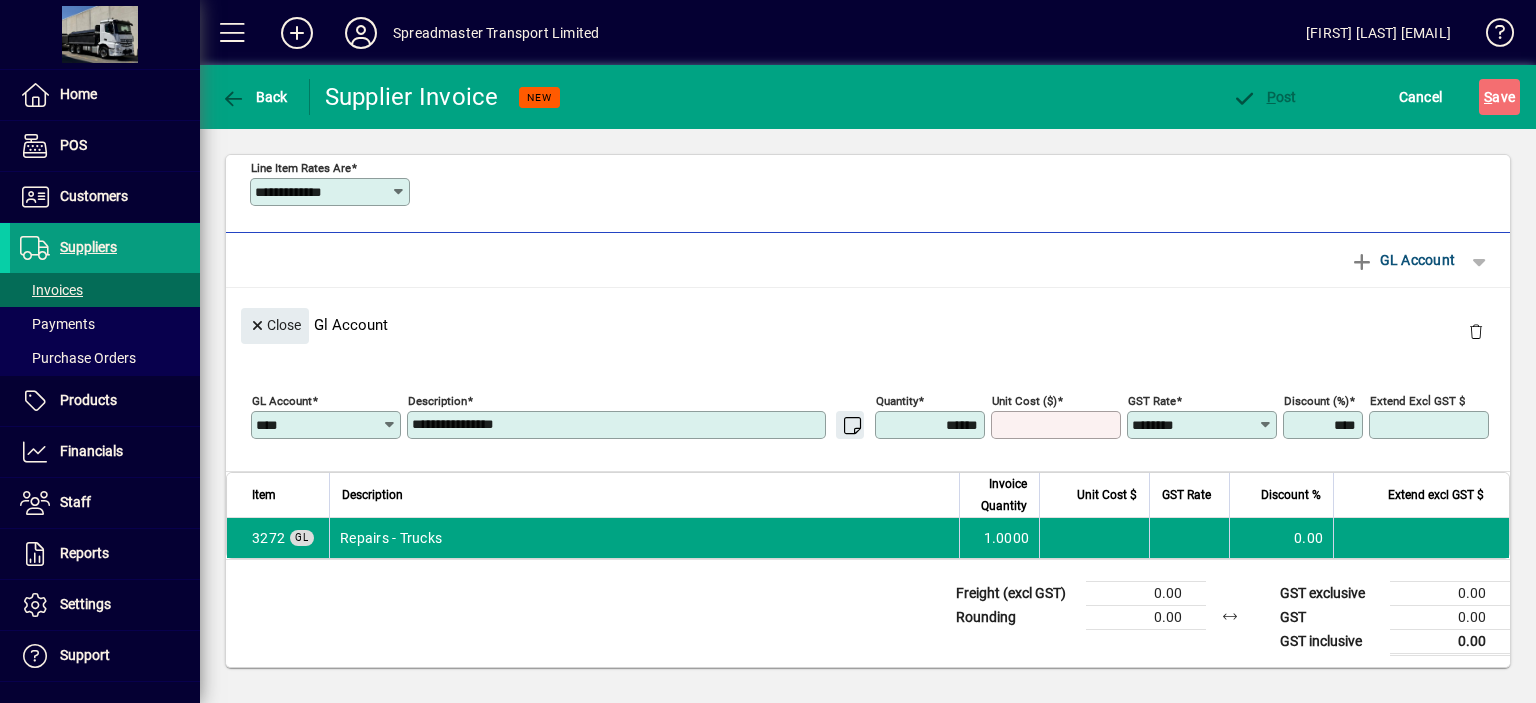click on "Unit Cost ($)" at bounding box center (1058, 425) 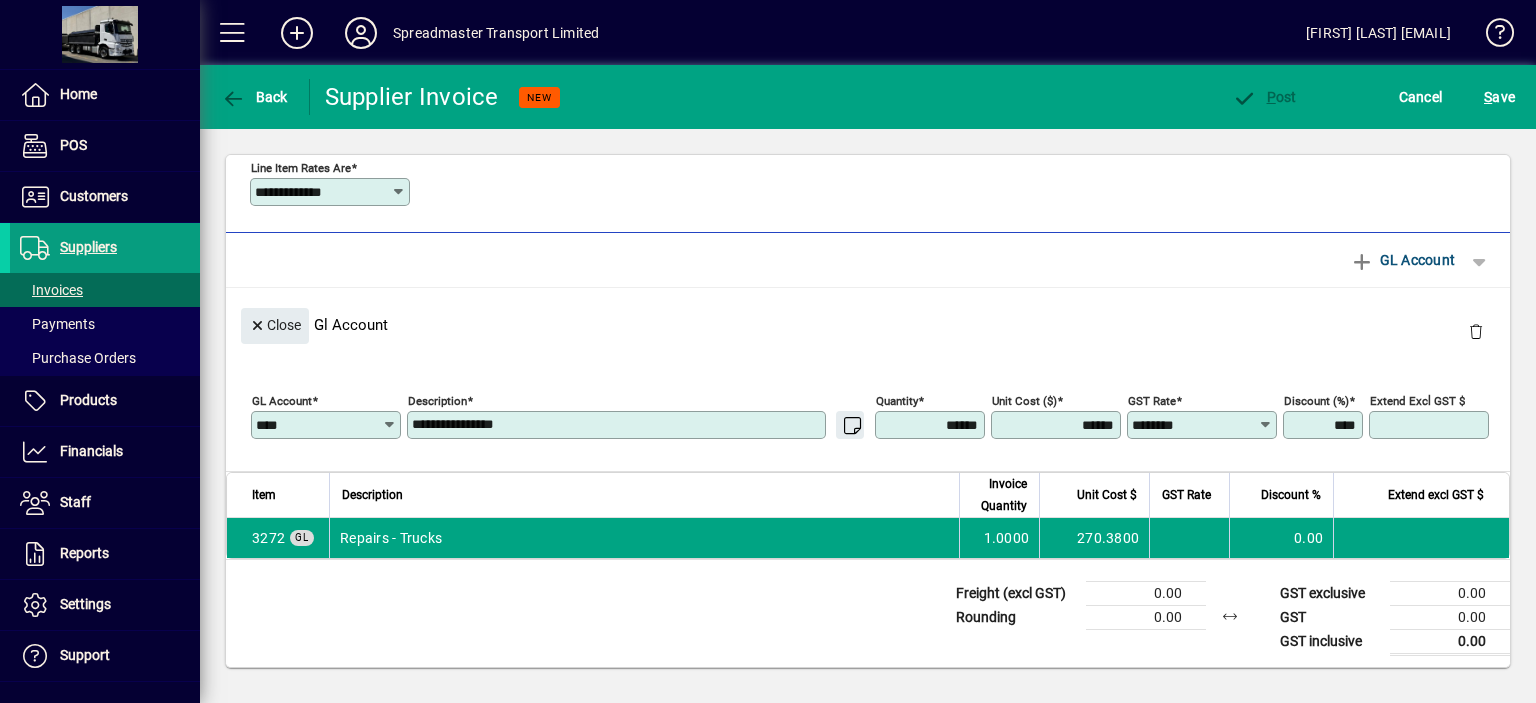 type on "********" 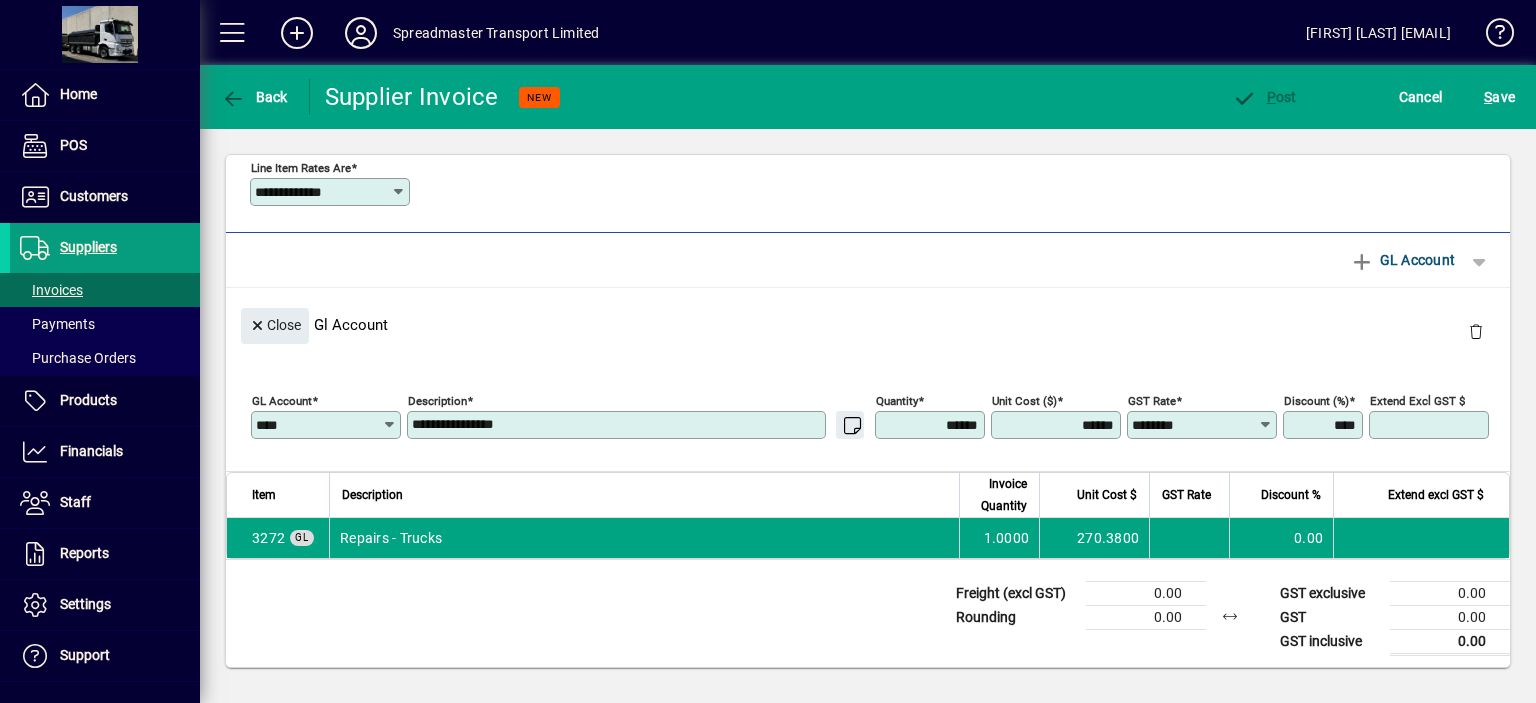 type on "******" 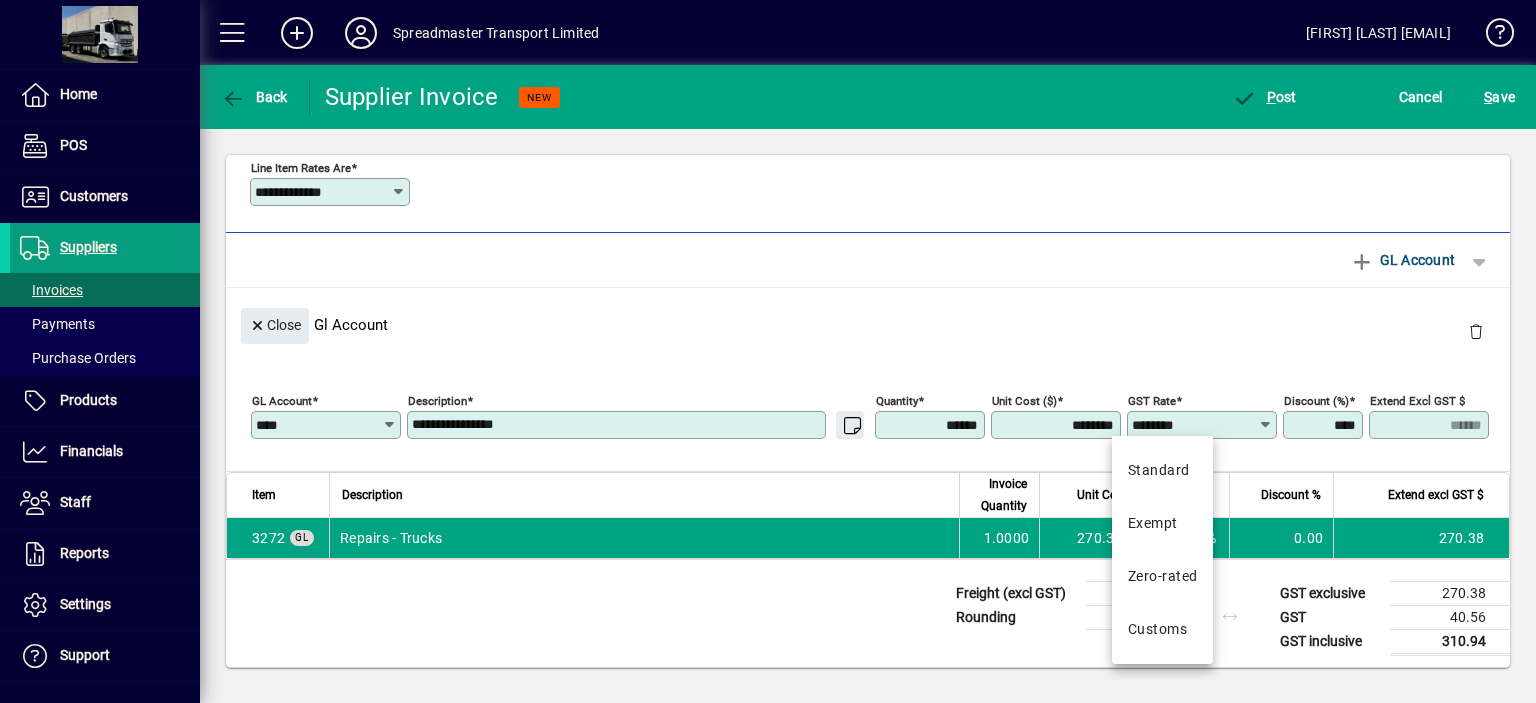 click on "**********" at bounding box center [618, 425] 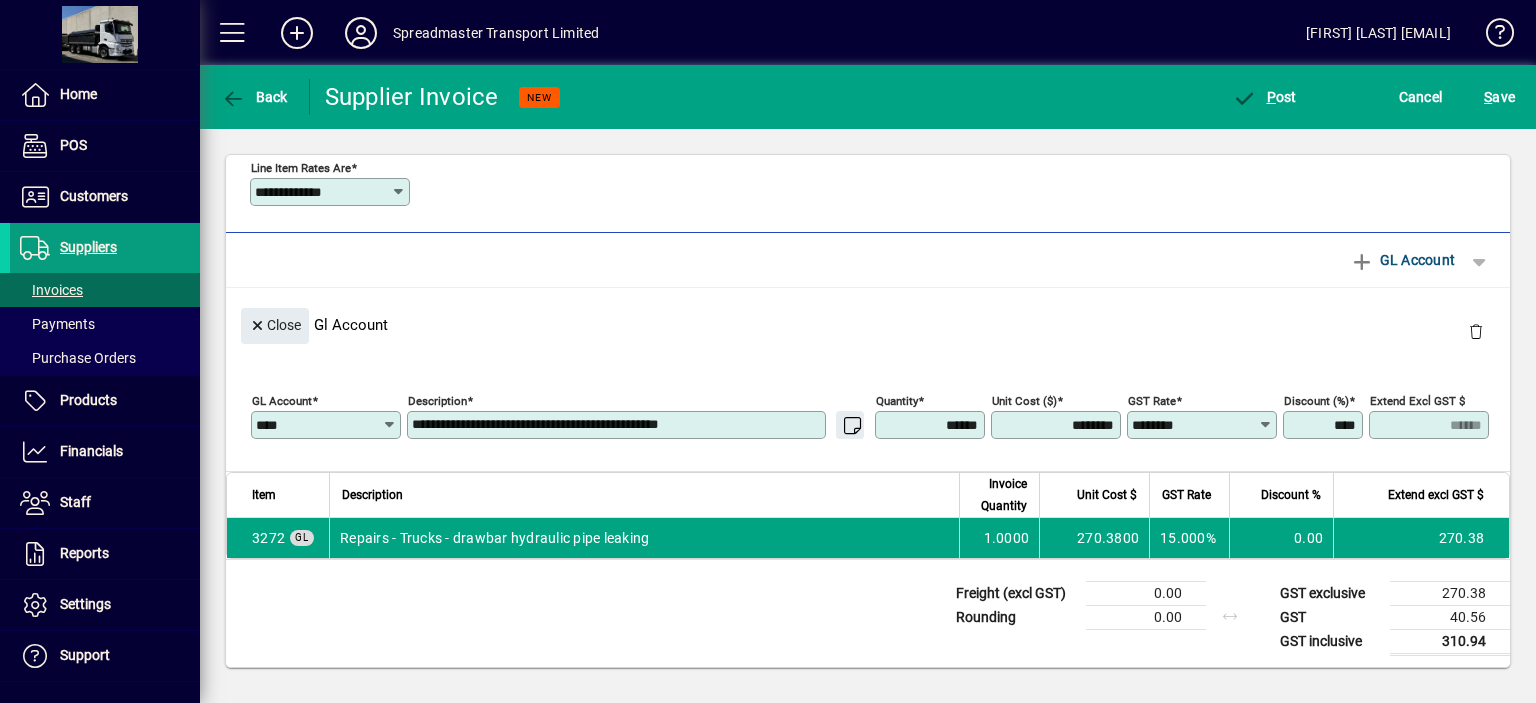 click on "**********" at bounding box center [618, 425] 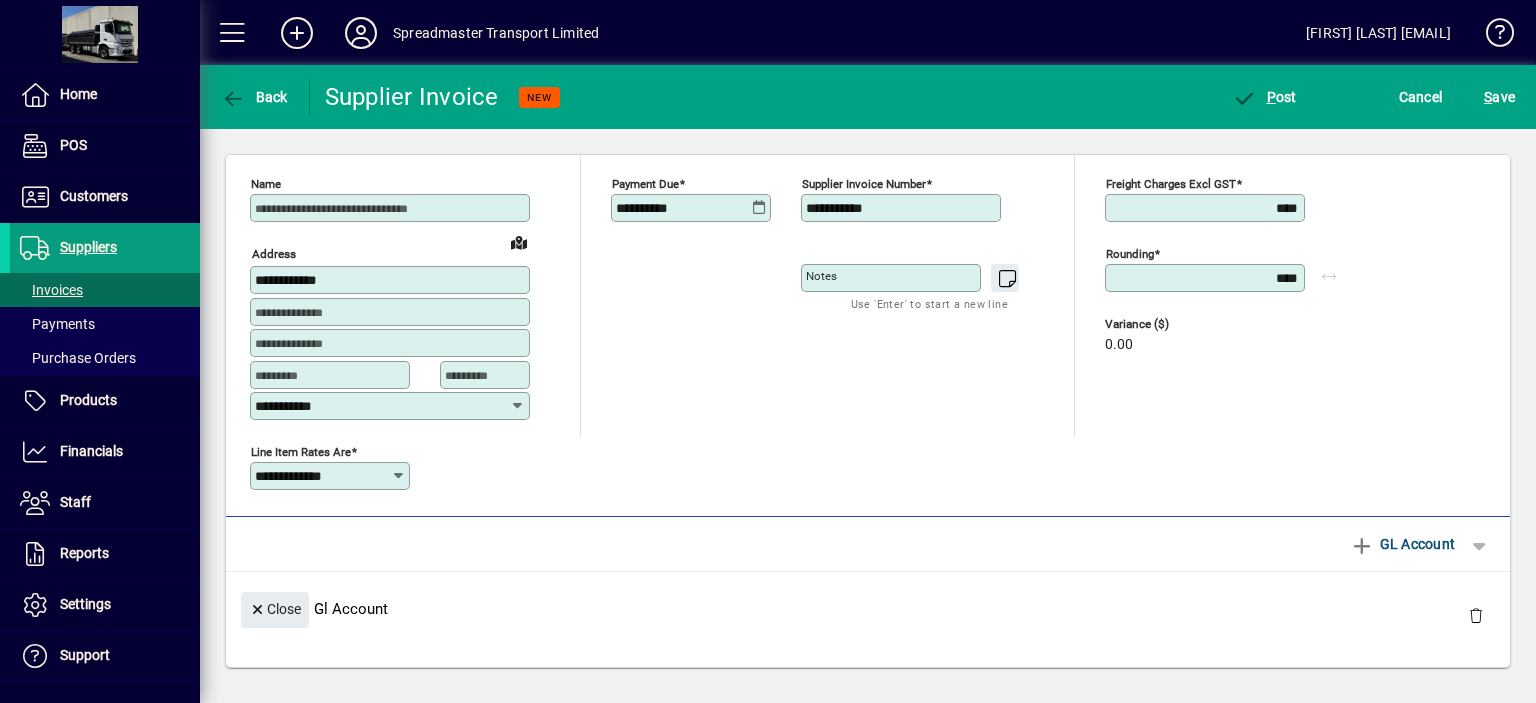 scroll, scrollTop: 0, scrollLeft: 0, axis: both 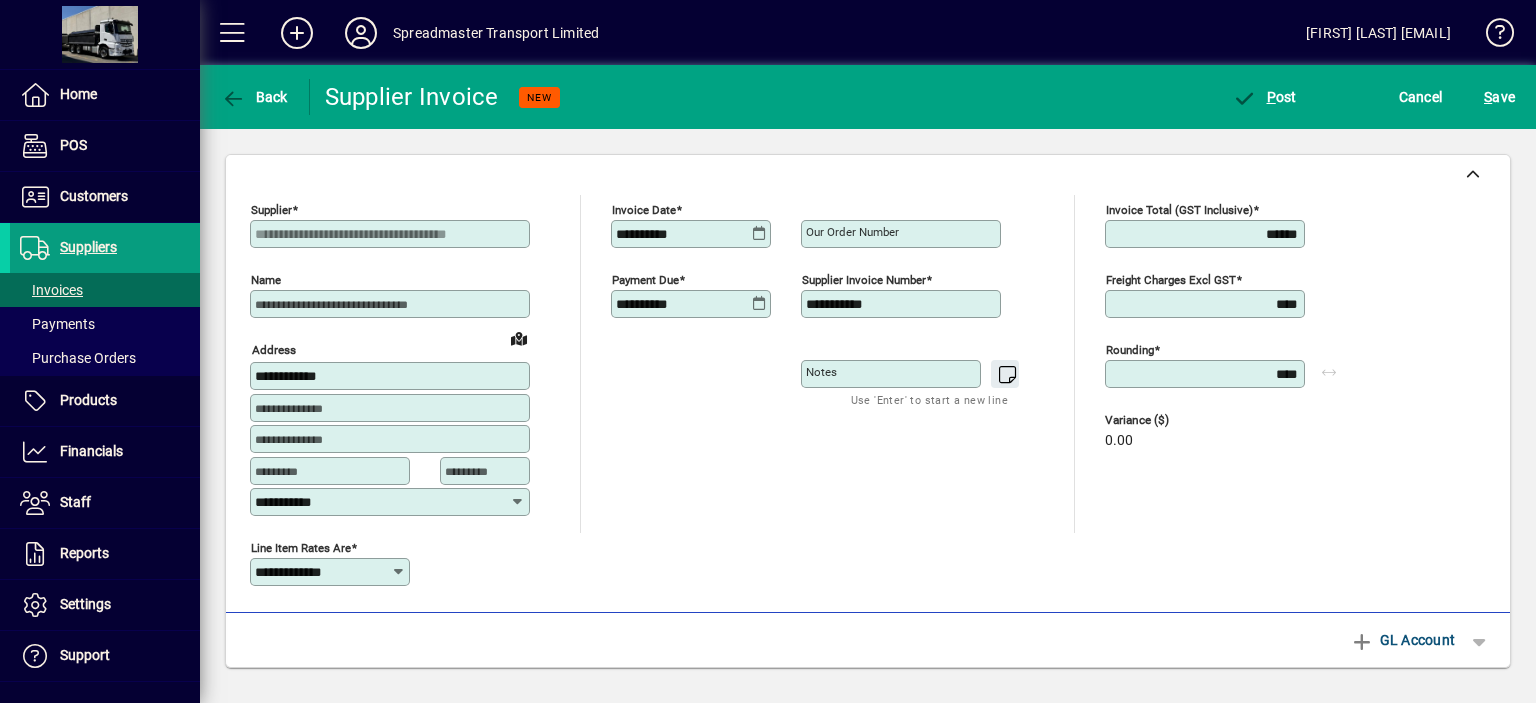 type on "**********" 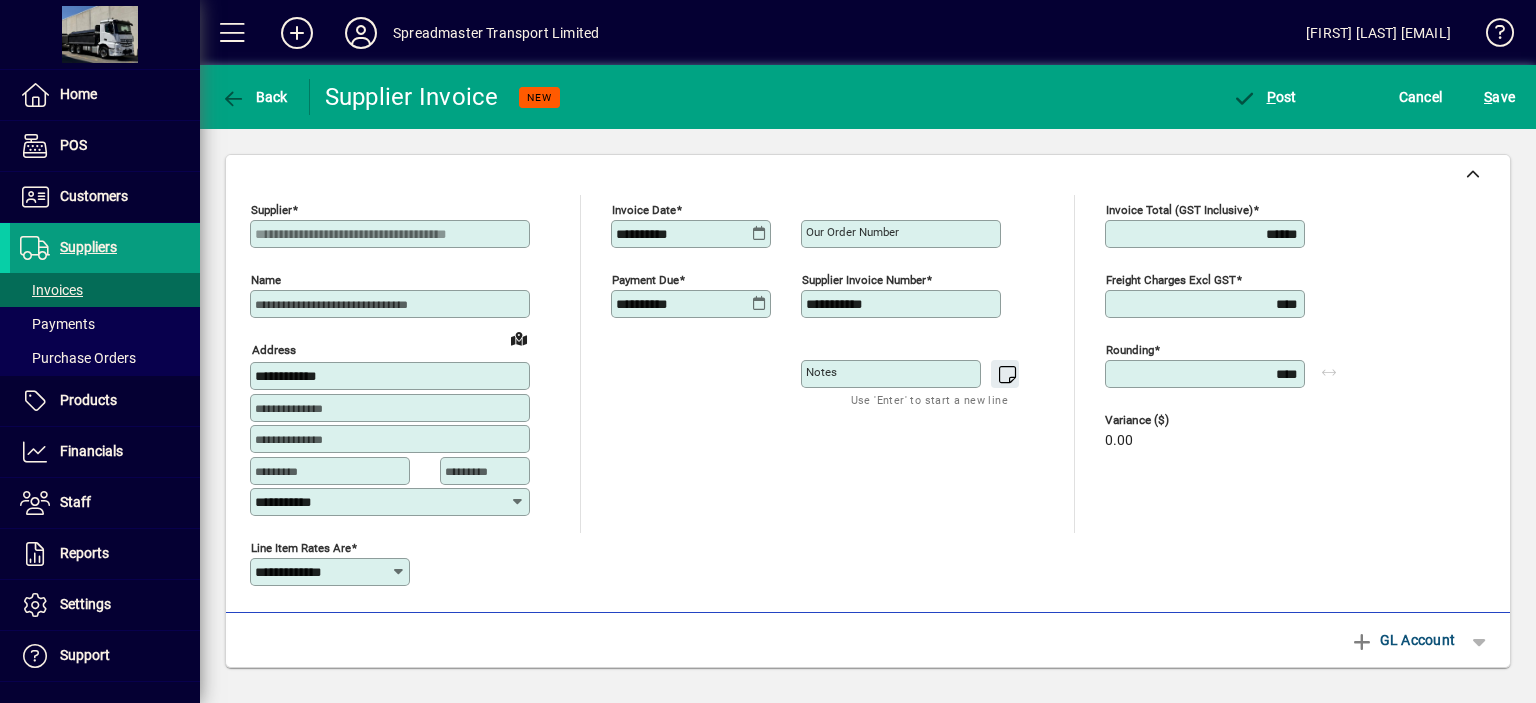 click on "Our order number" at bounding box center (852, 232) 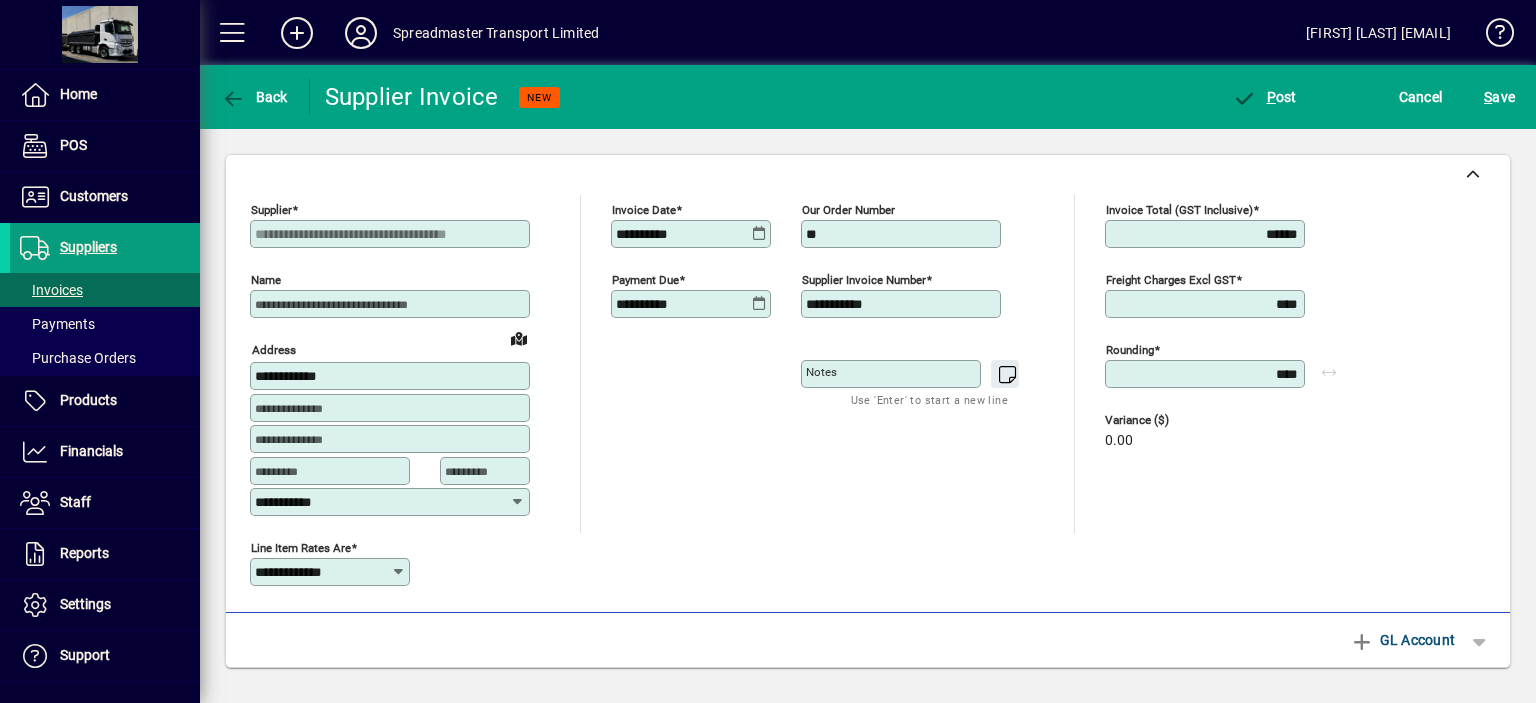 type on "*****" 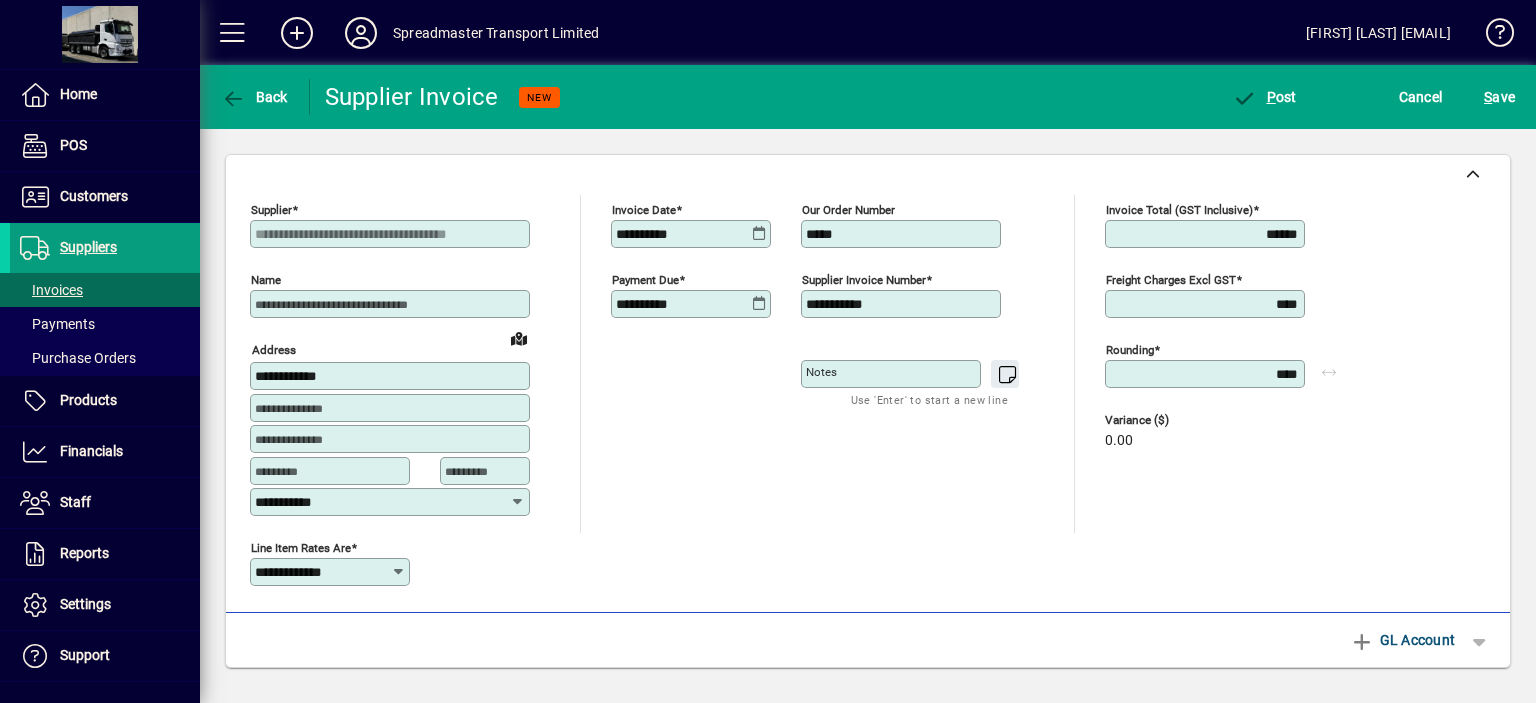click on "Notes" at bounding box center (893, 374) 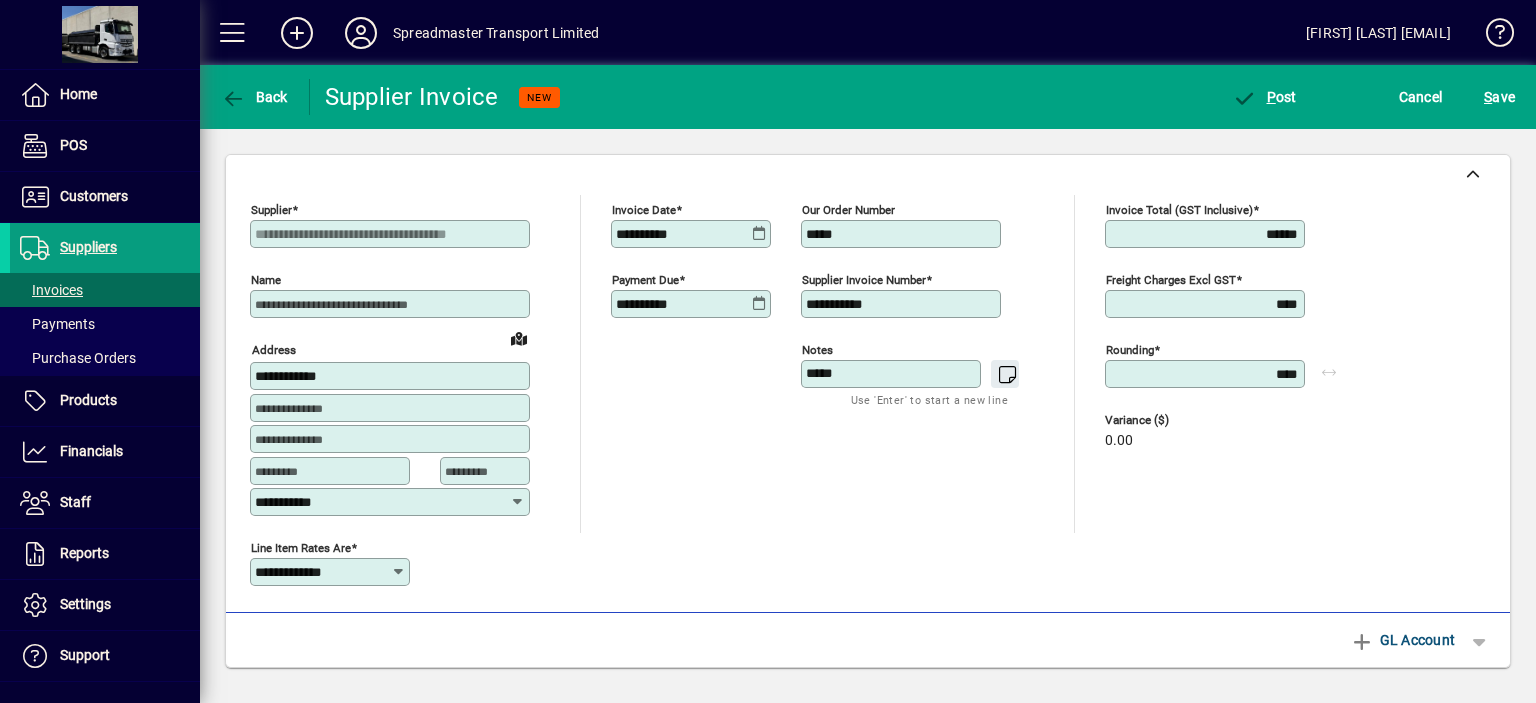 type on "*****" 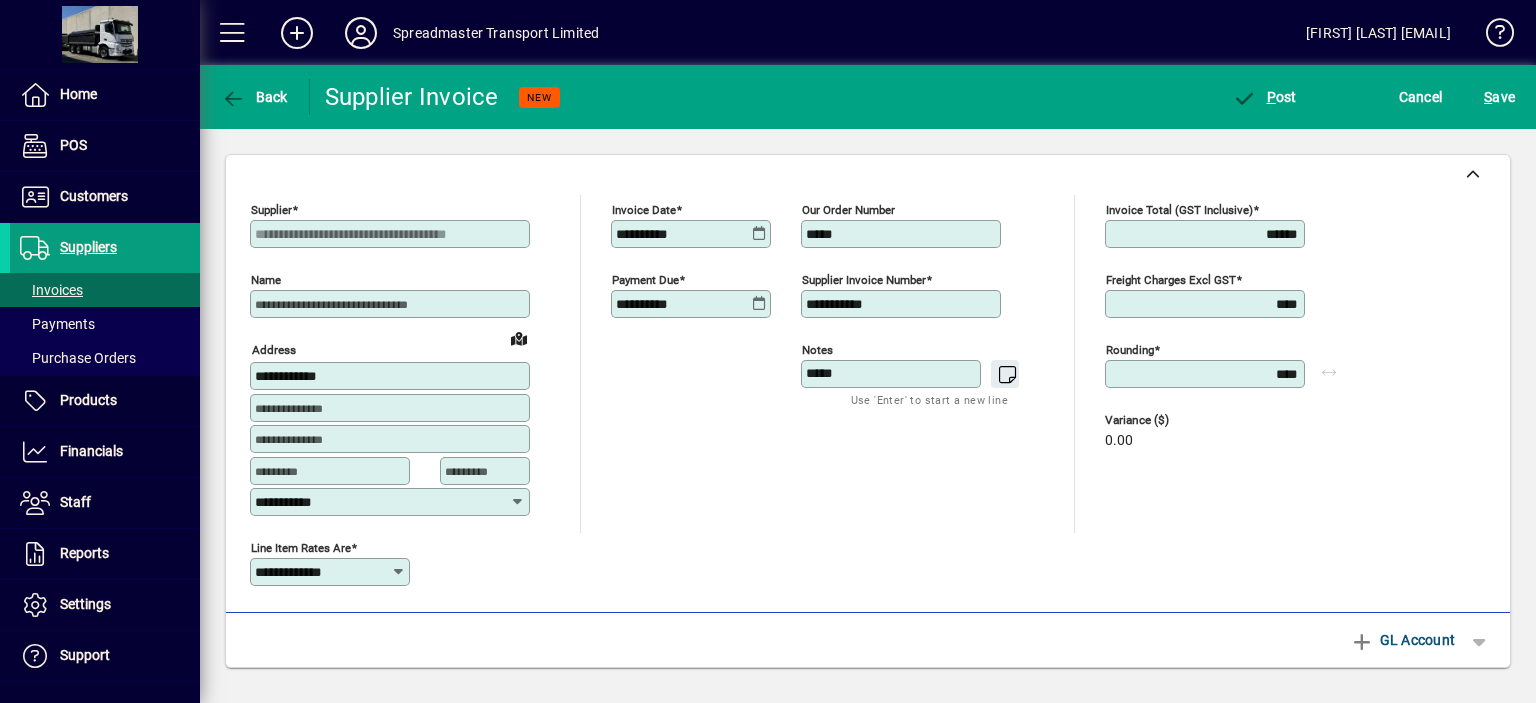 type 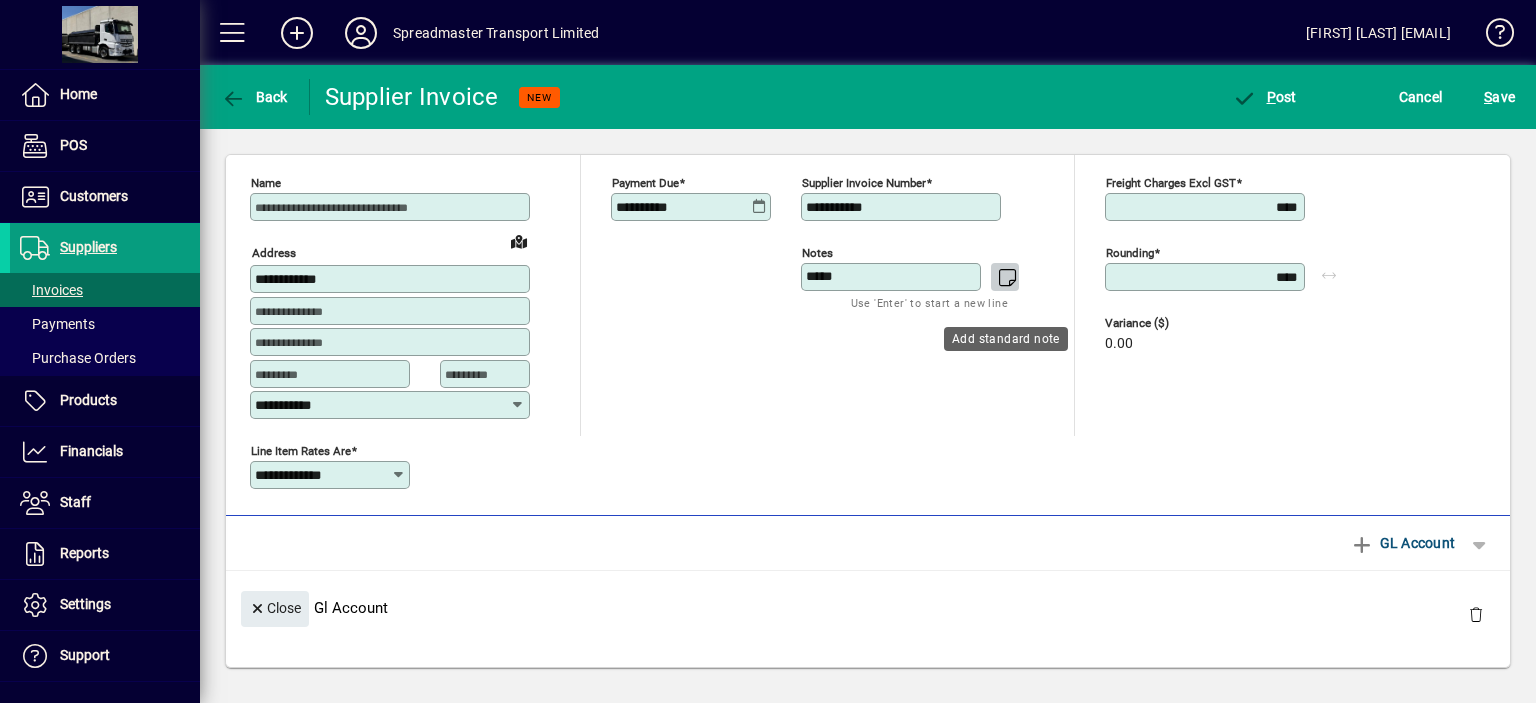 scroll, scrollTop: 0, scrollLeft: 0, axis: both 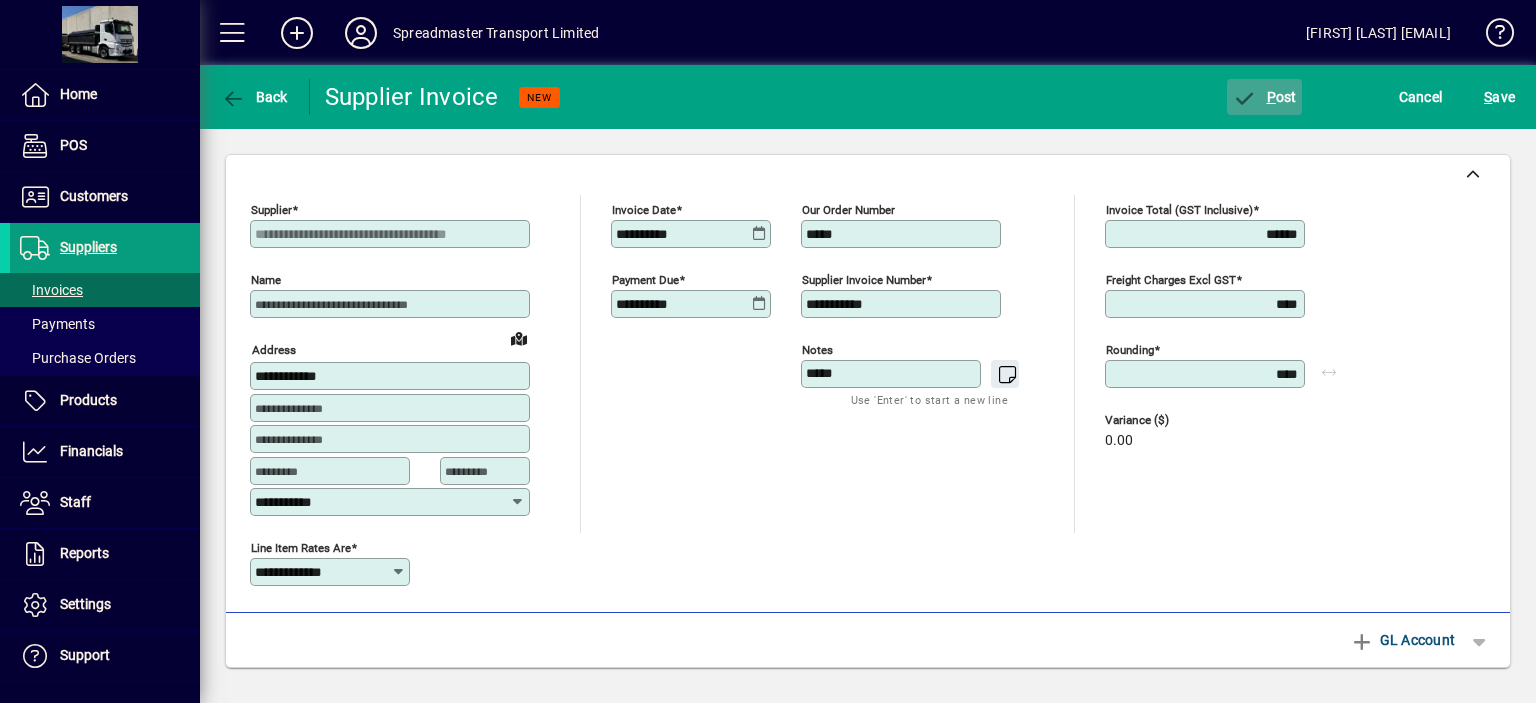 click on "P ost" 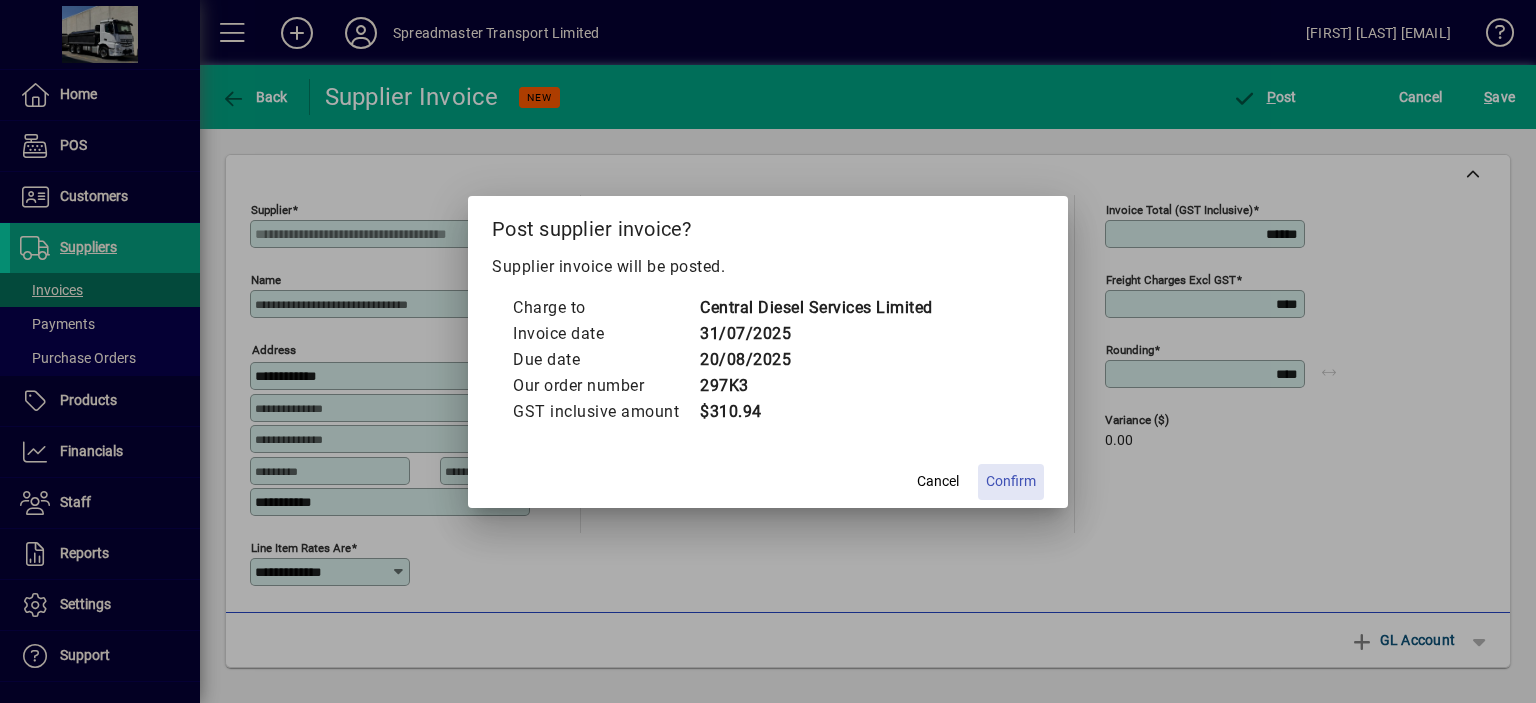 click on "Confirm" 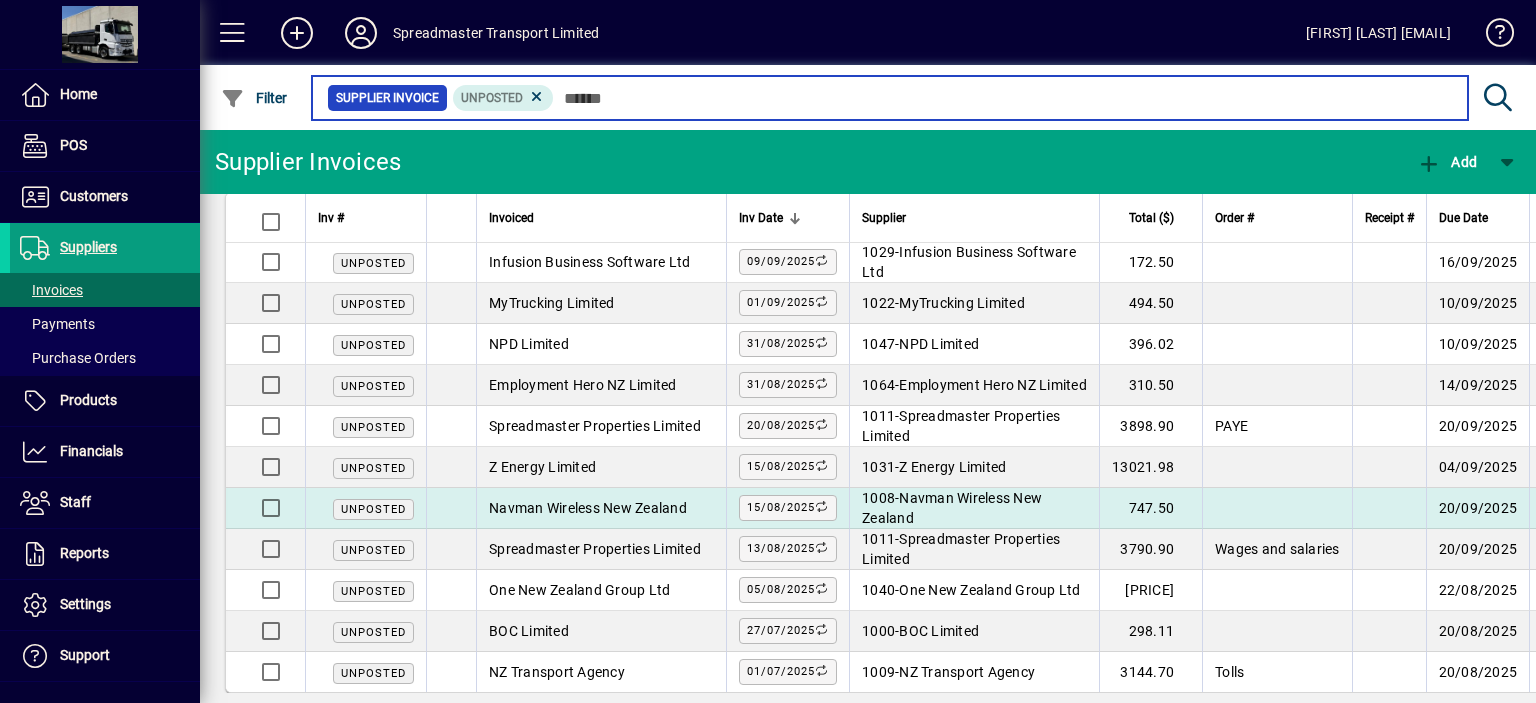 scroll, scrollTop: 48, scrollLeft: 0, axis: vertical 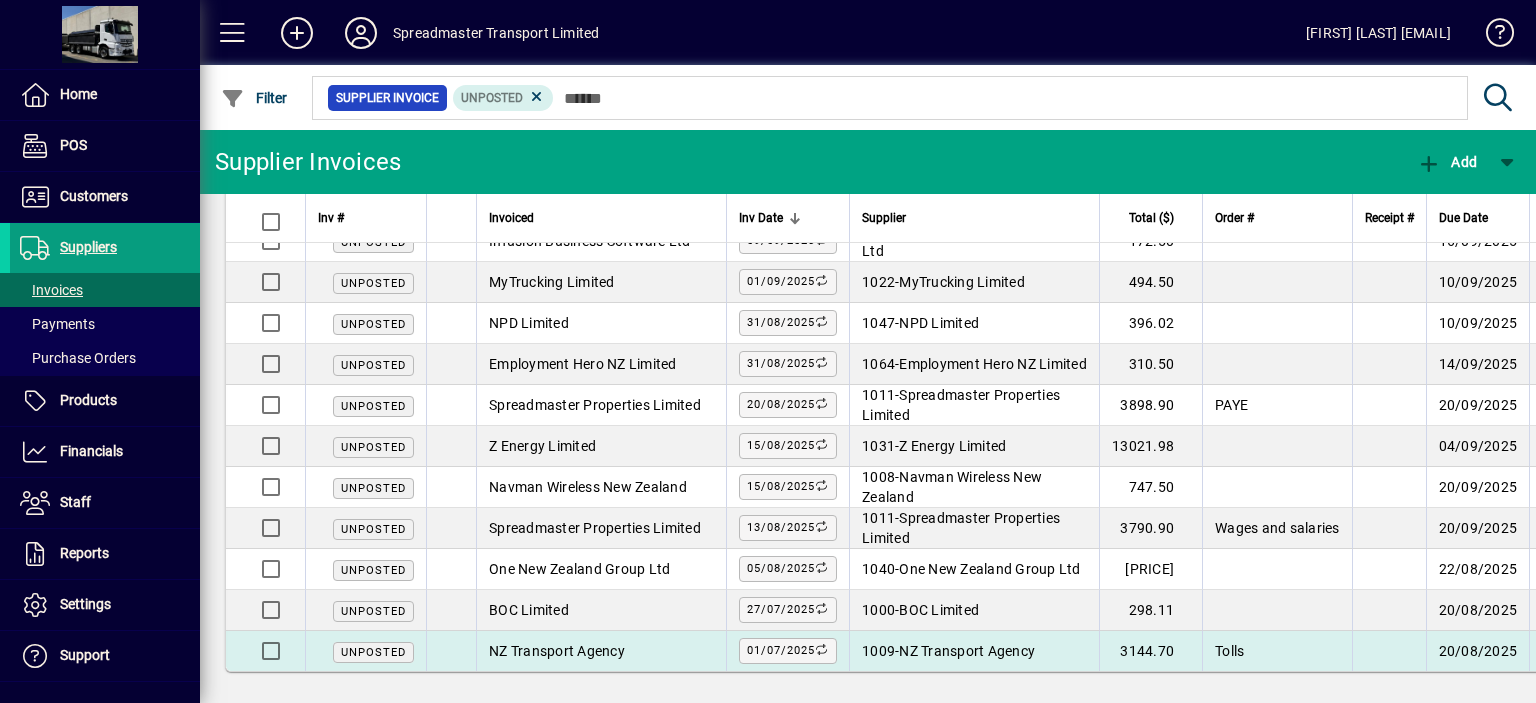 click on "NZ Transport Agency" at bounding box center (967, 651) 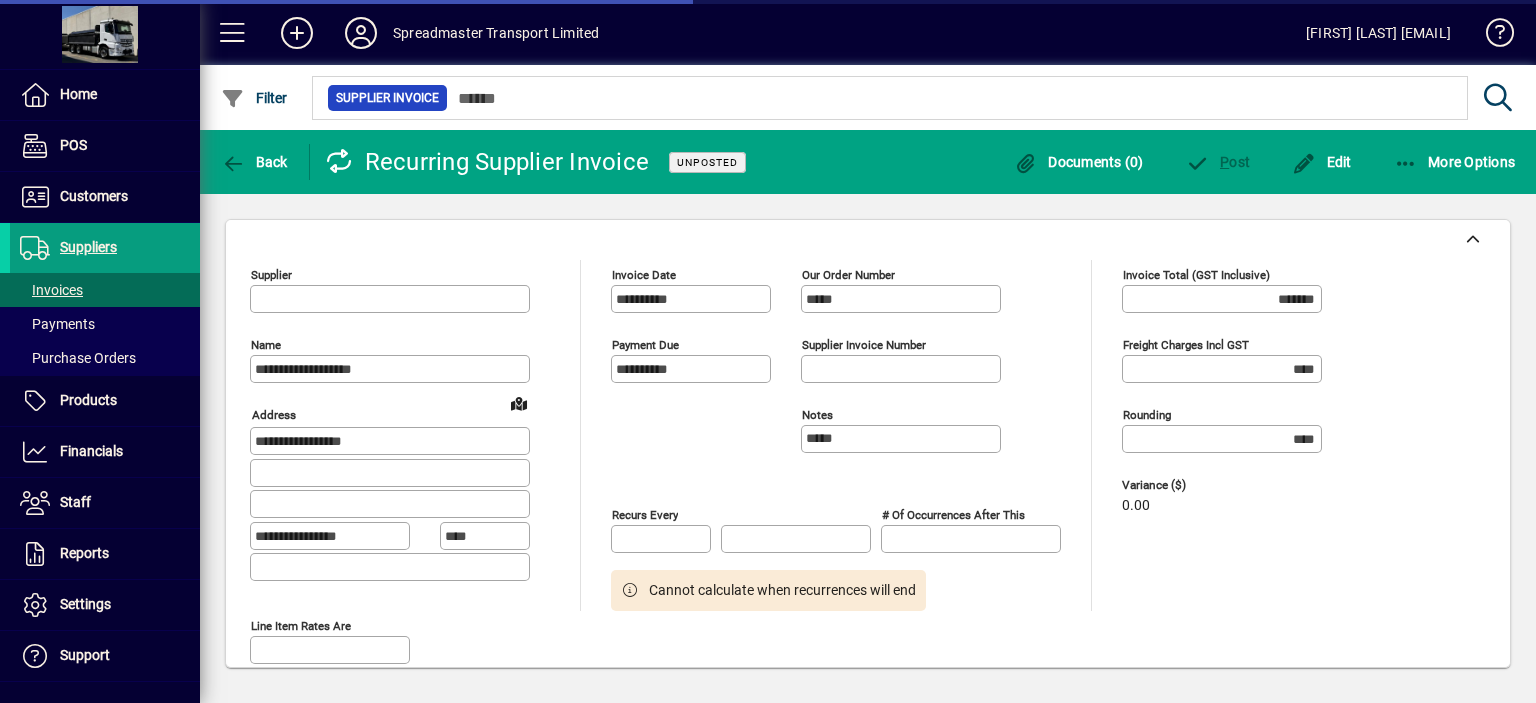 type on "**********" 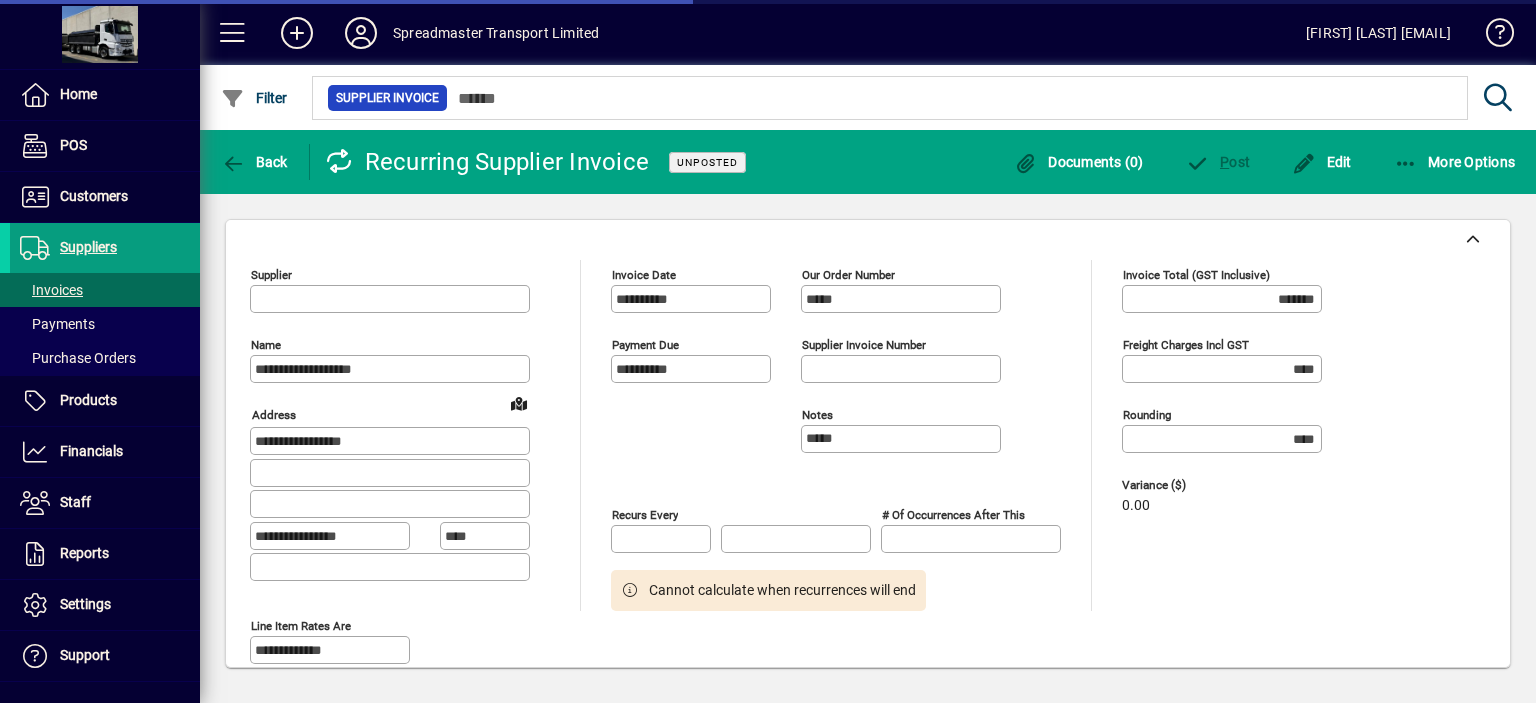 type on "**********" 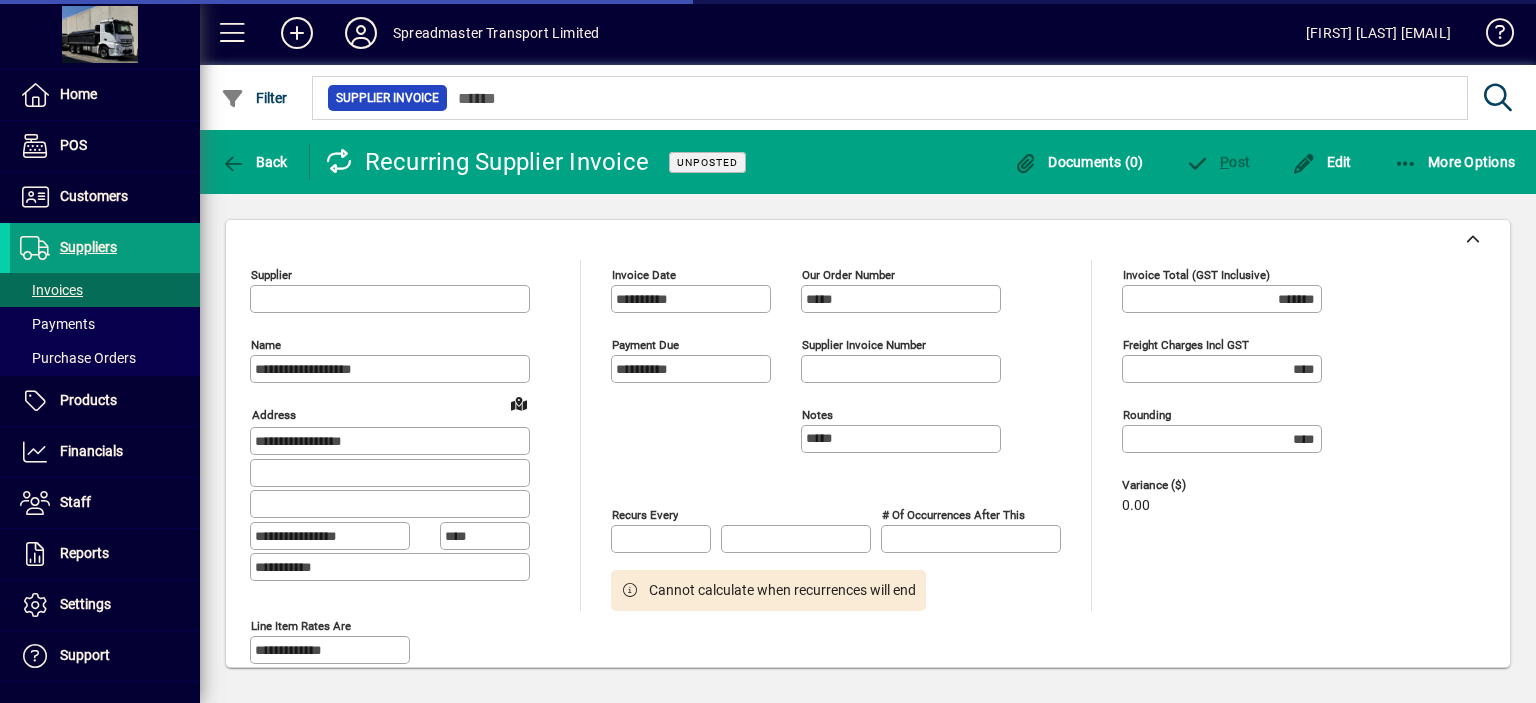 type on "**********" 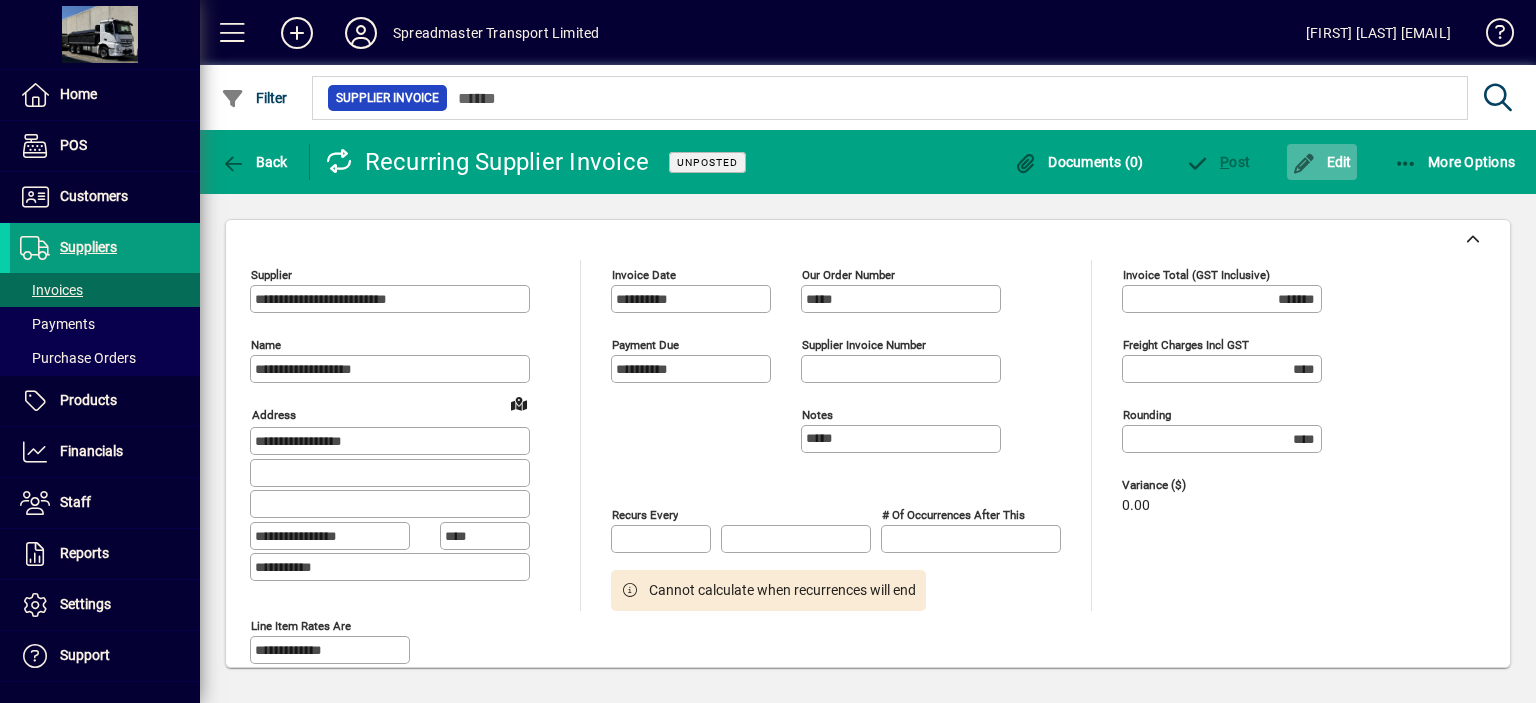 click on "Edit" 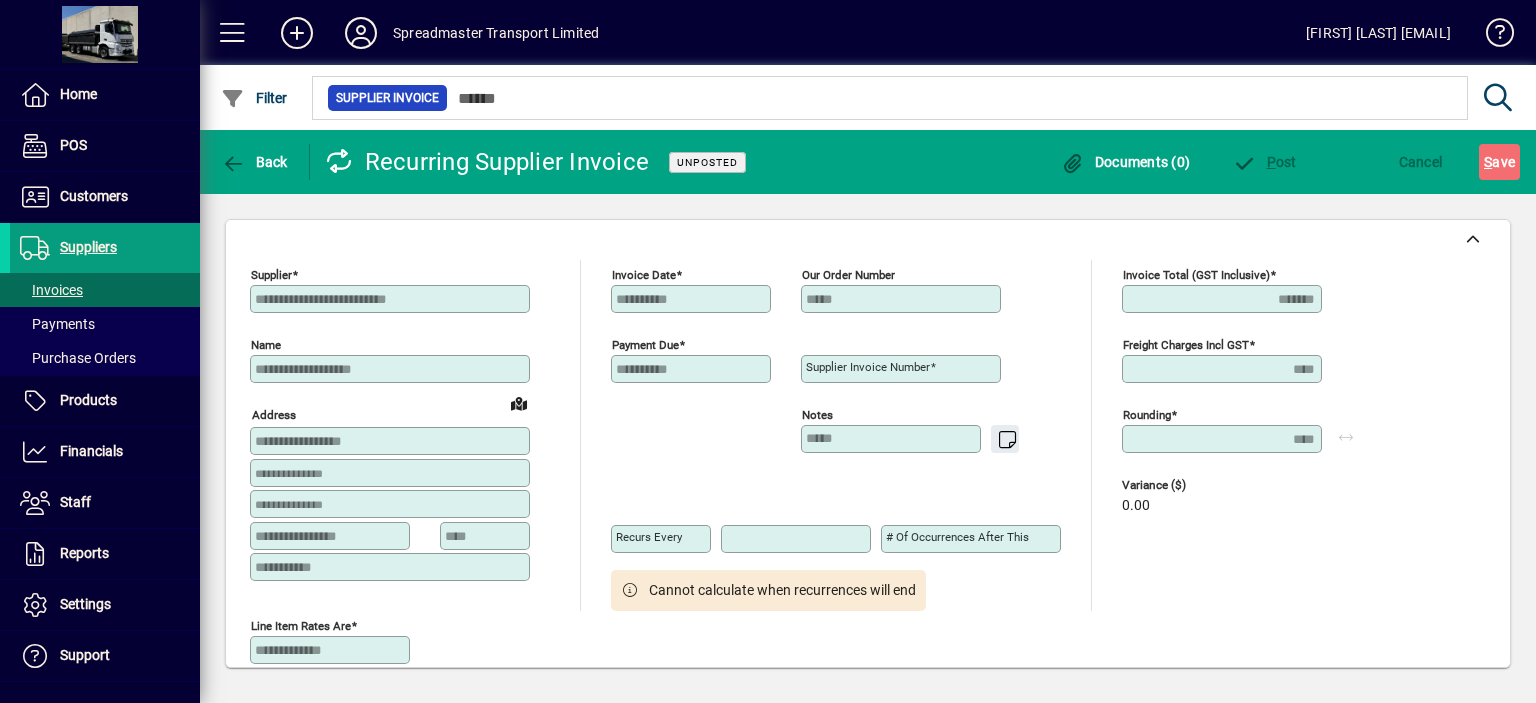 type on "**********" 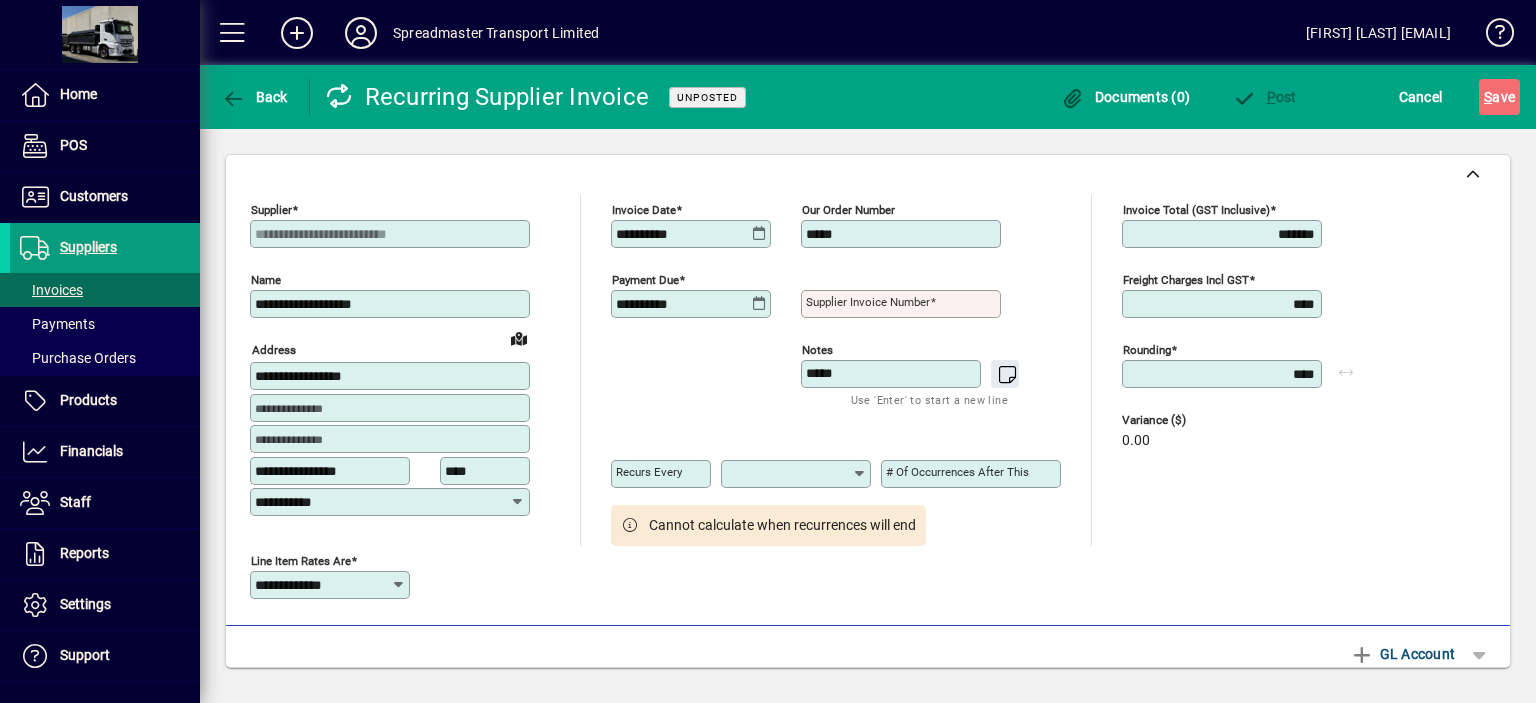 click 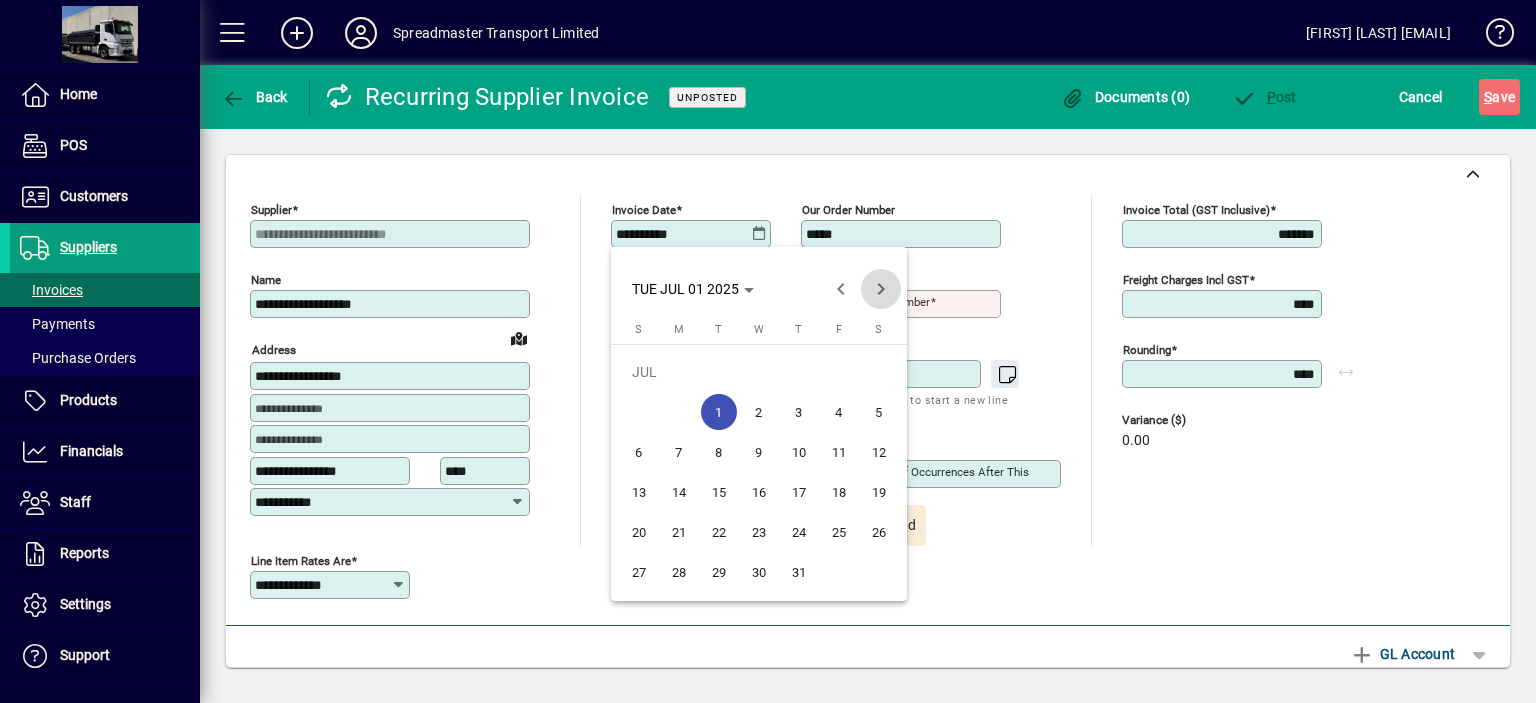 click at bounding box center (881, 289) 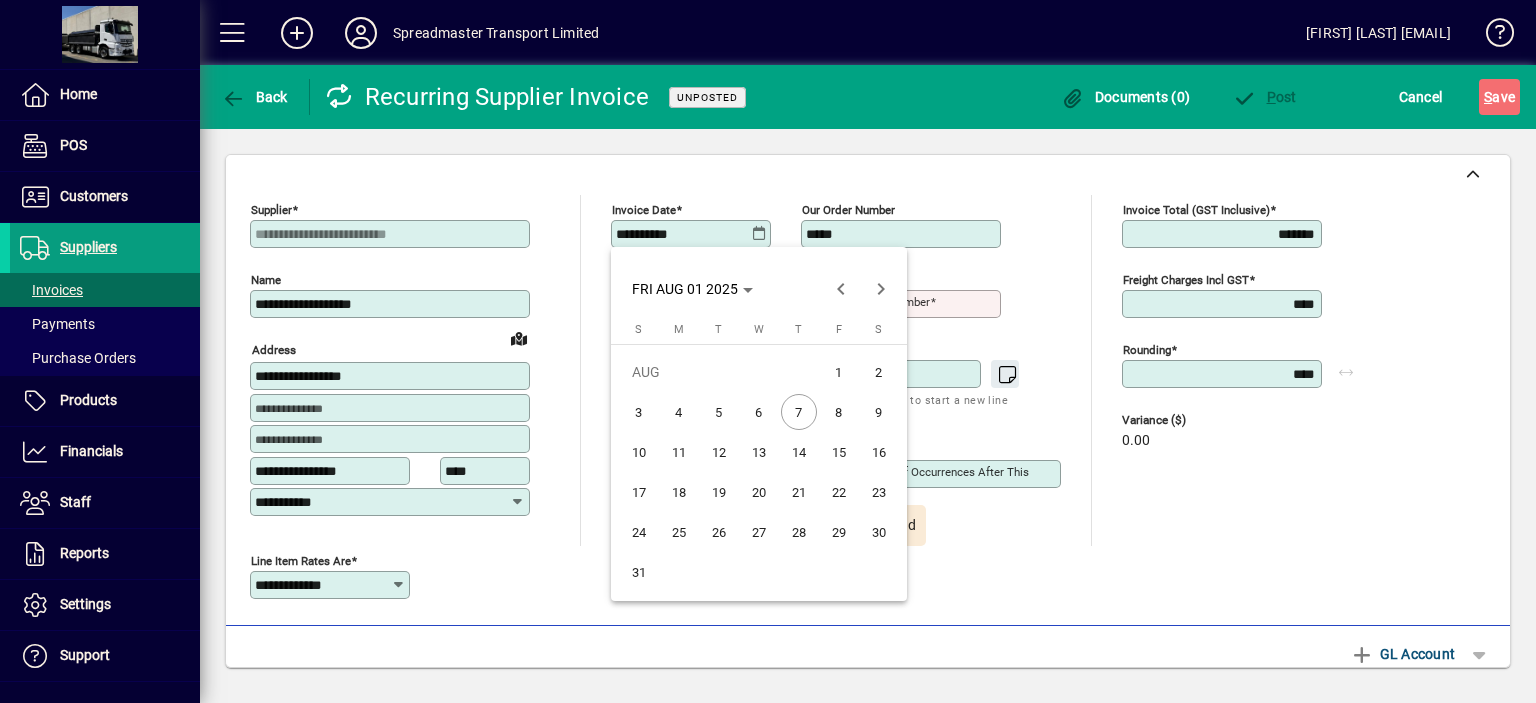 click on "1" at bounding box center [839, 372] 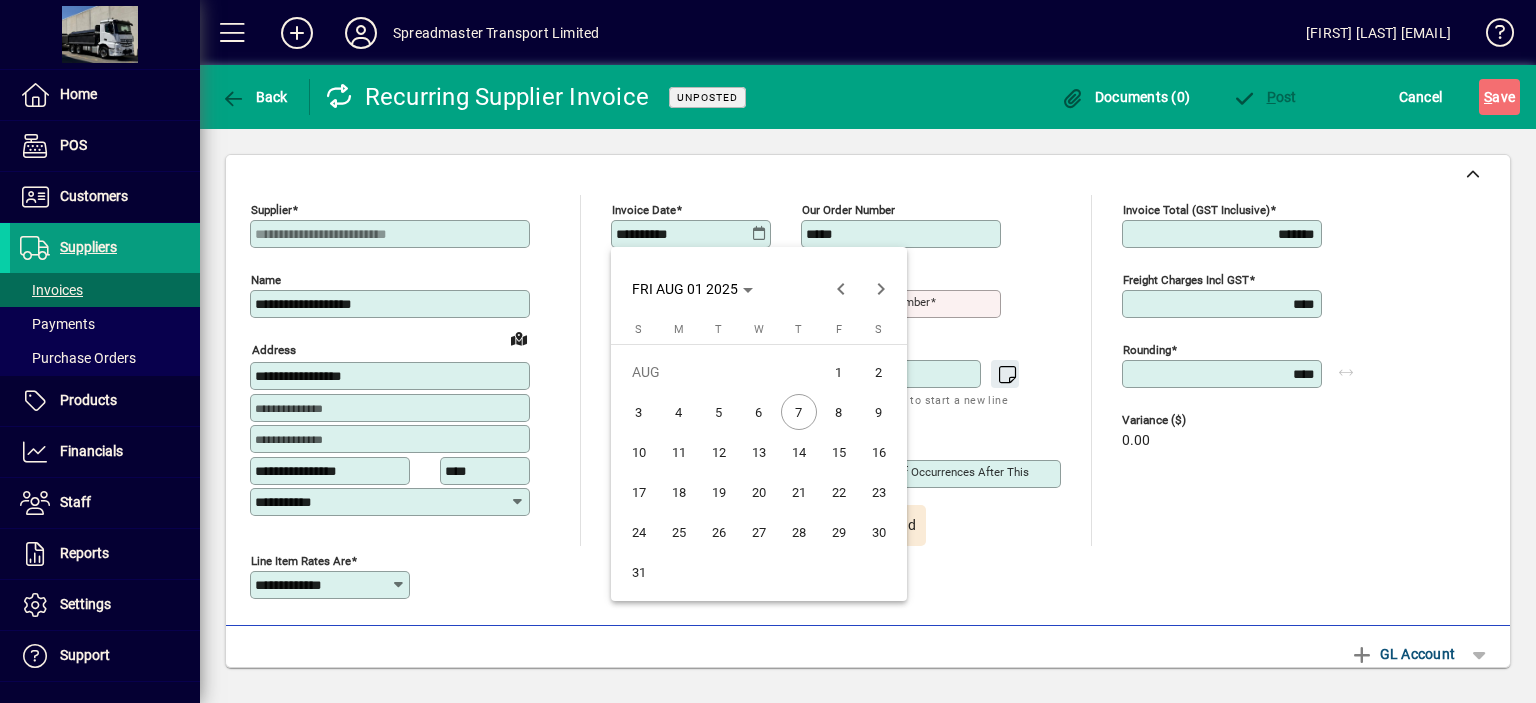 type on "**********" 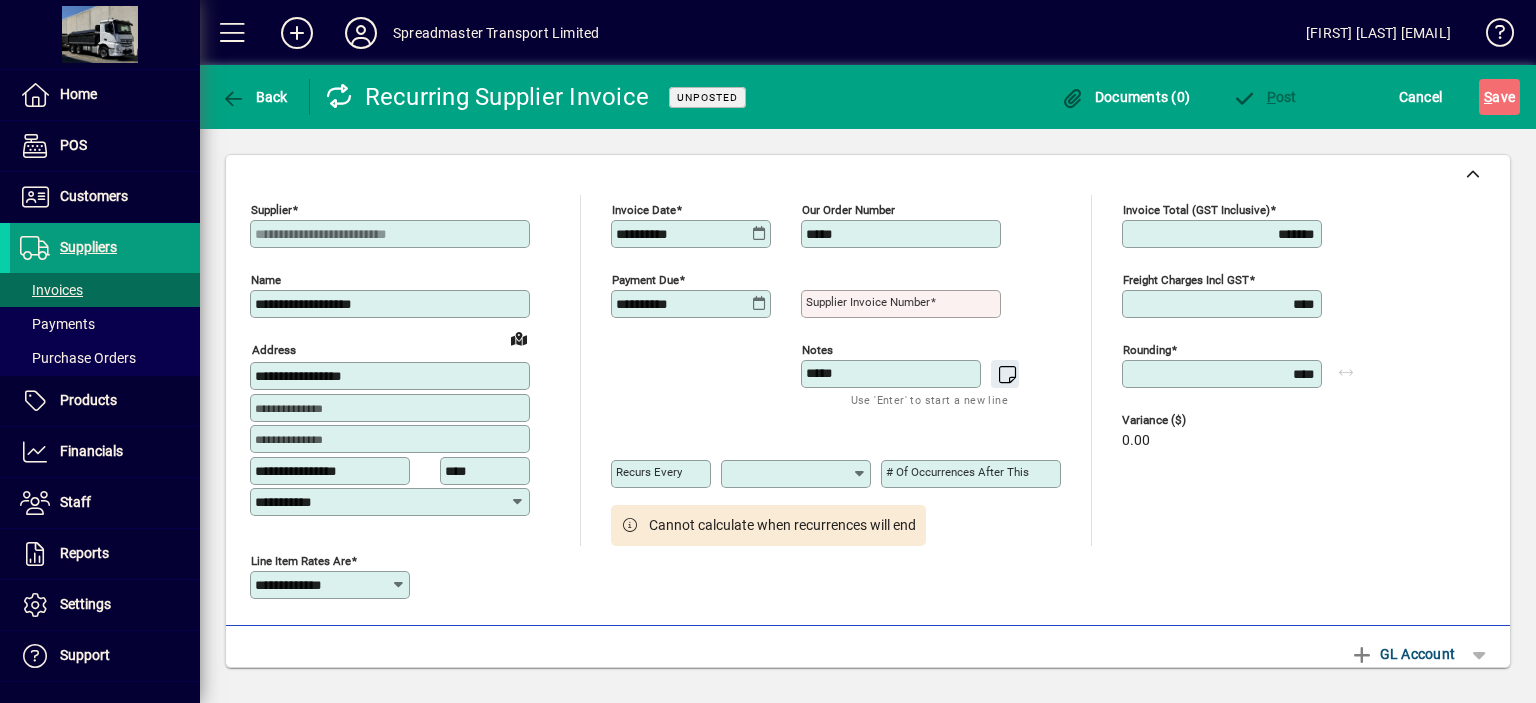 click on "Supplier invoice number" at bounding box center [868, 302] 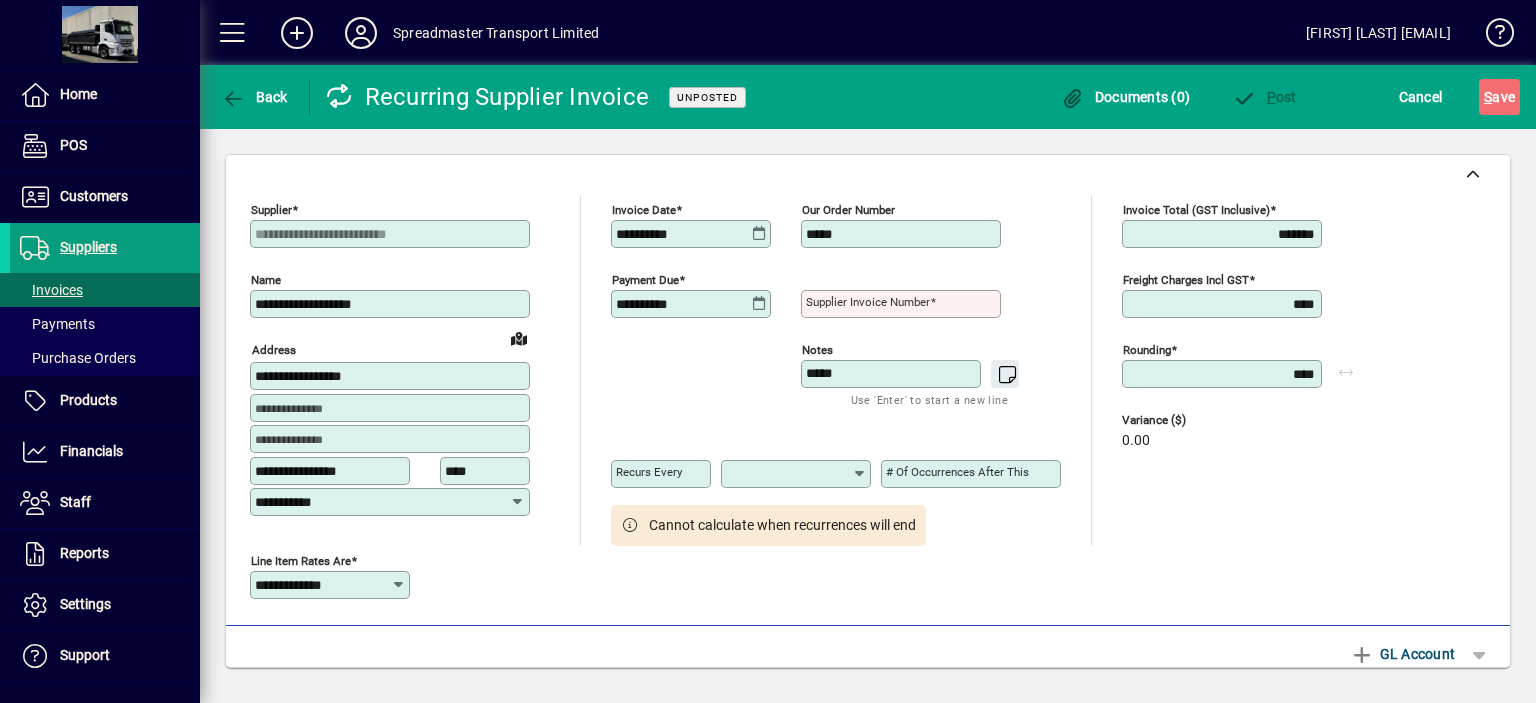 click on "Supplier invoice number" at bounding box center [903, 304] 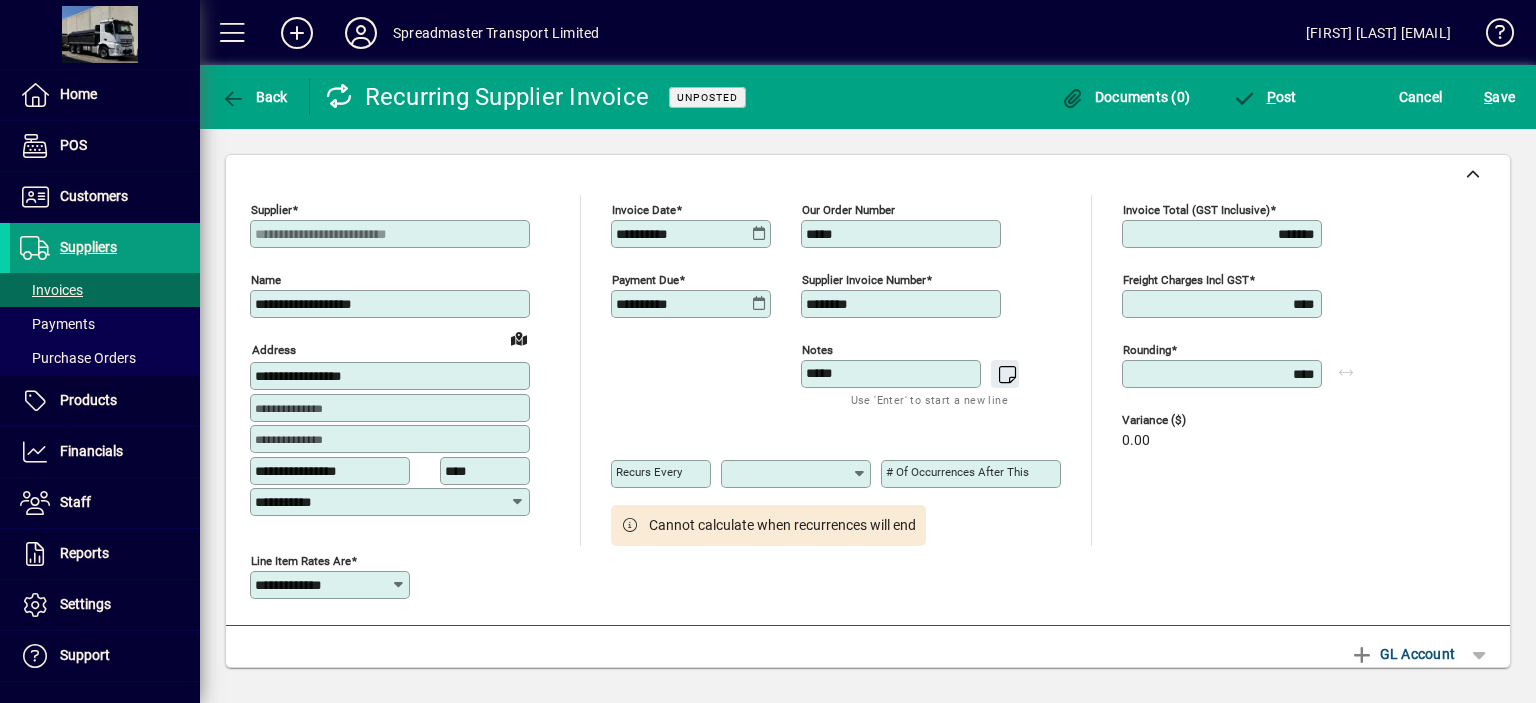 type on "********" 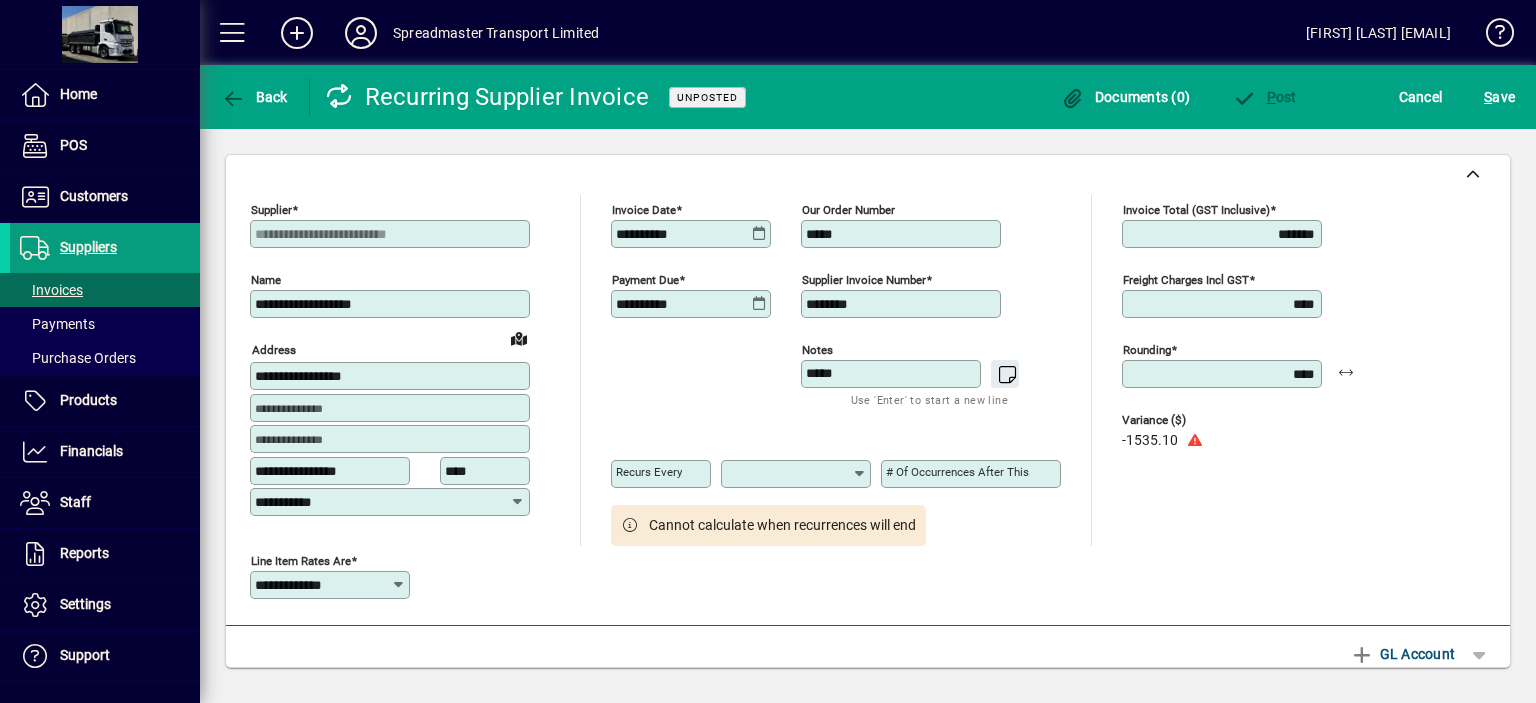 type on "*******" 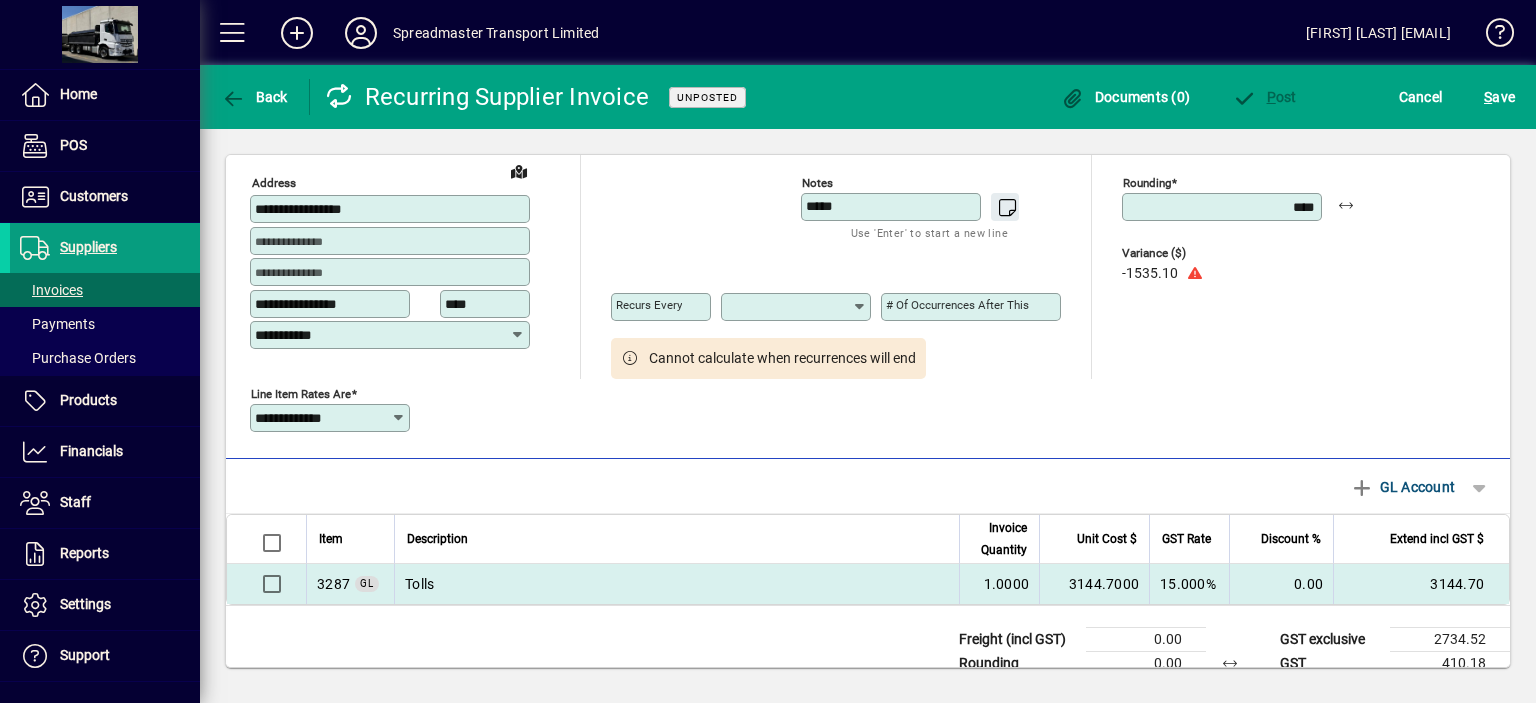 scroll, scrollTop: 215, scrollLeft: 0, axis: vertical 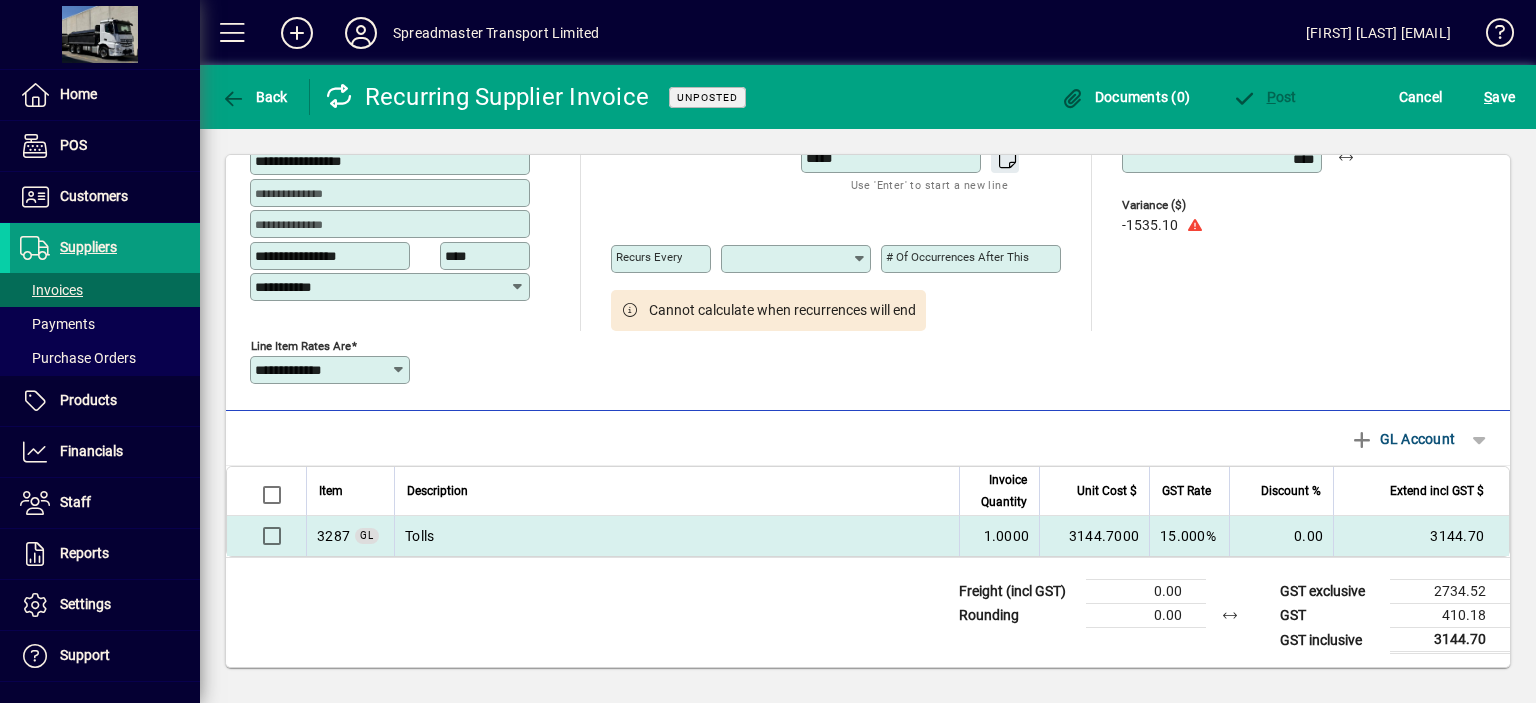 click on "Tolls" at bounding box center [676, 536] 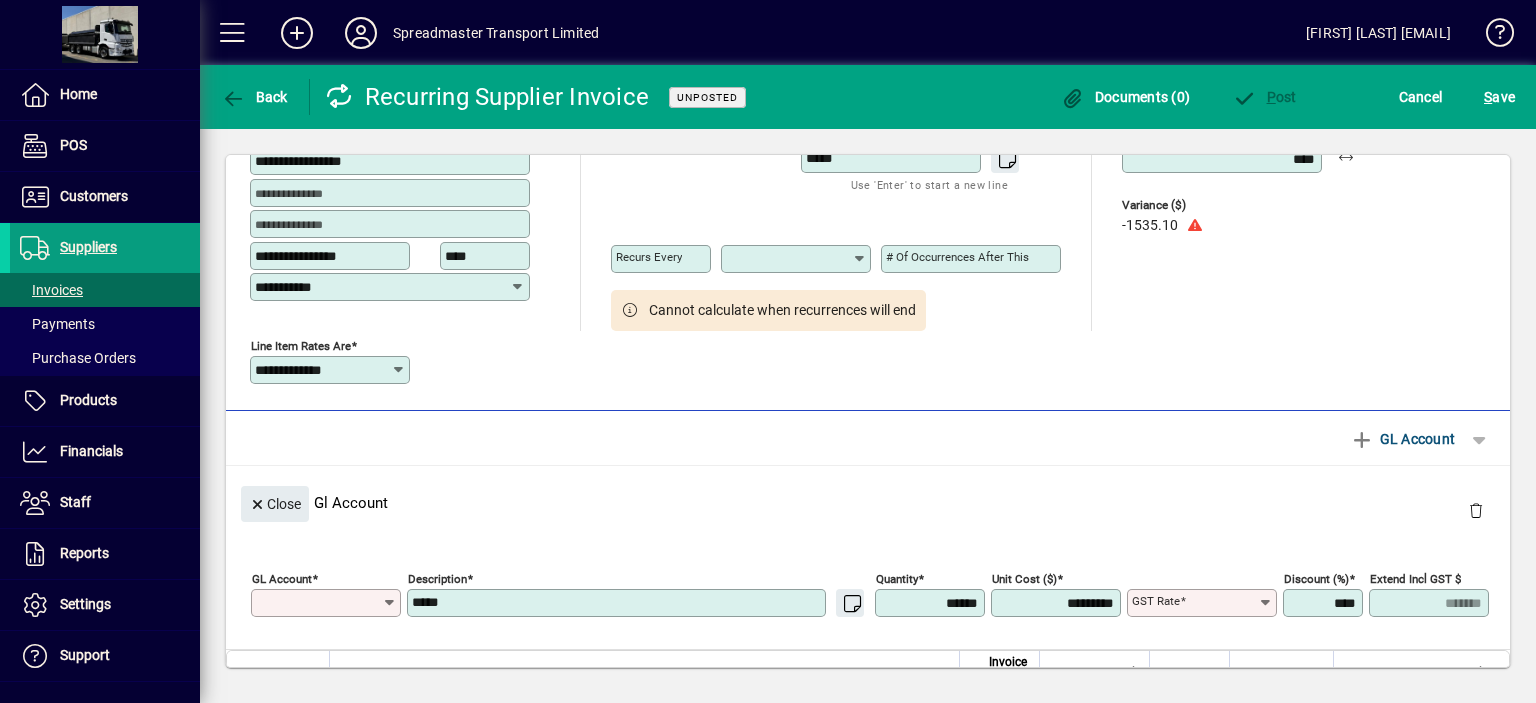 type on "****" 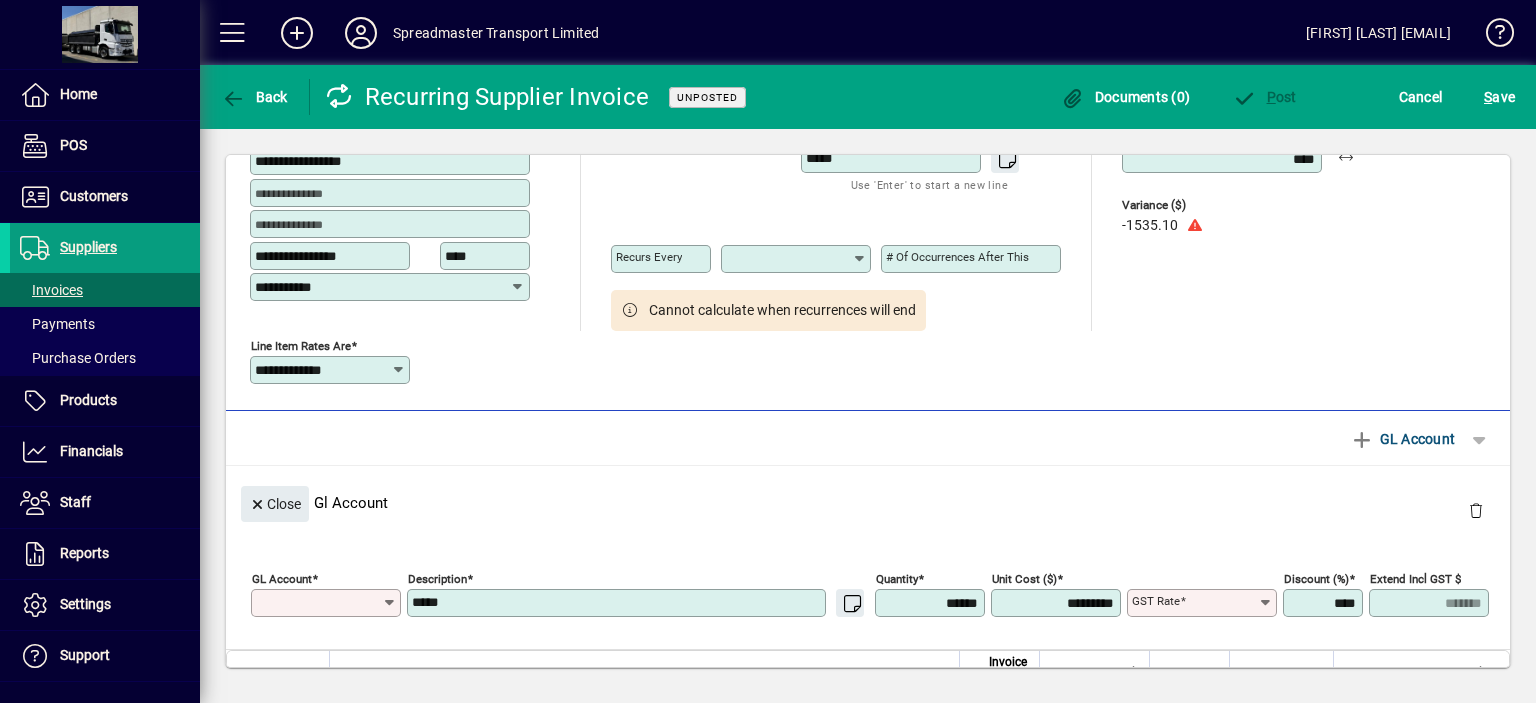 type on "********" 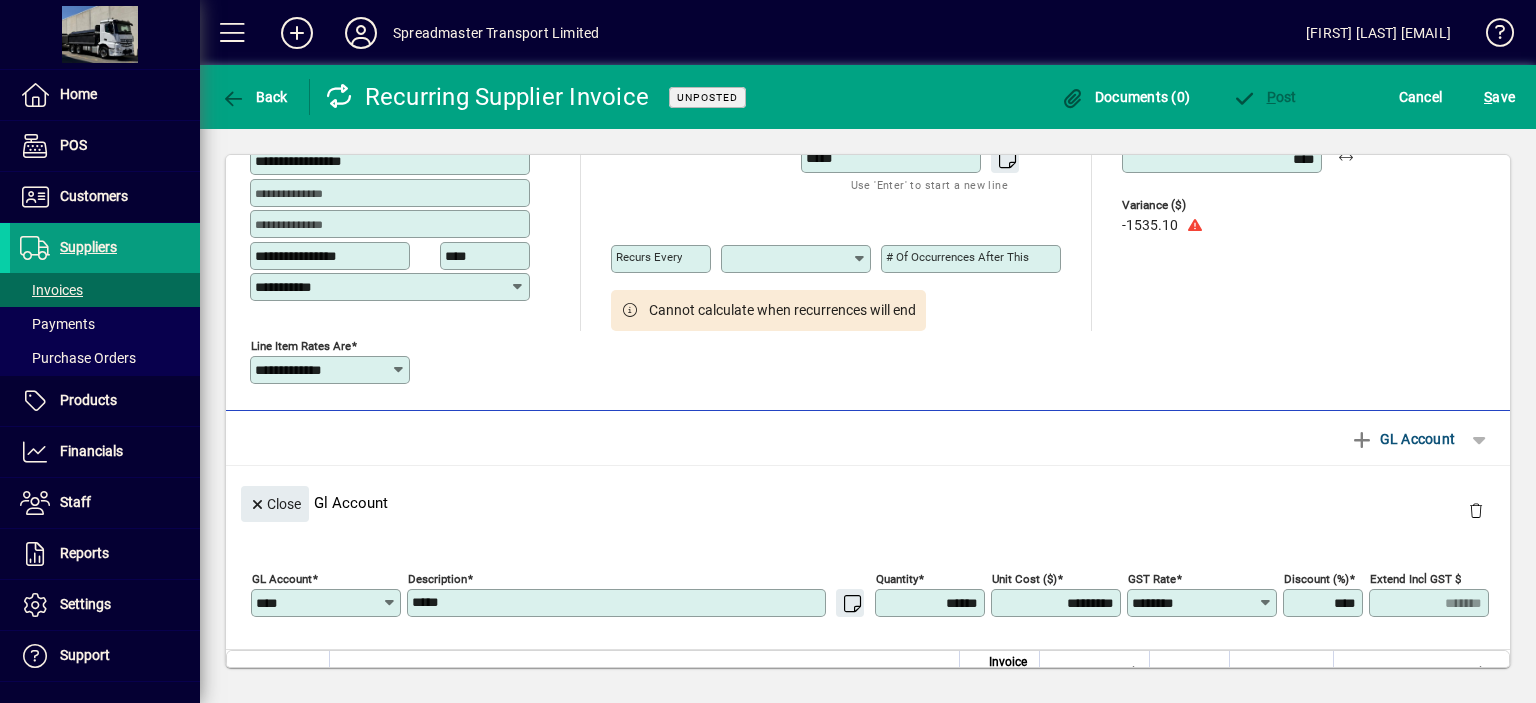 click on "*********" at bounding box center (1058, 603) 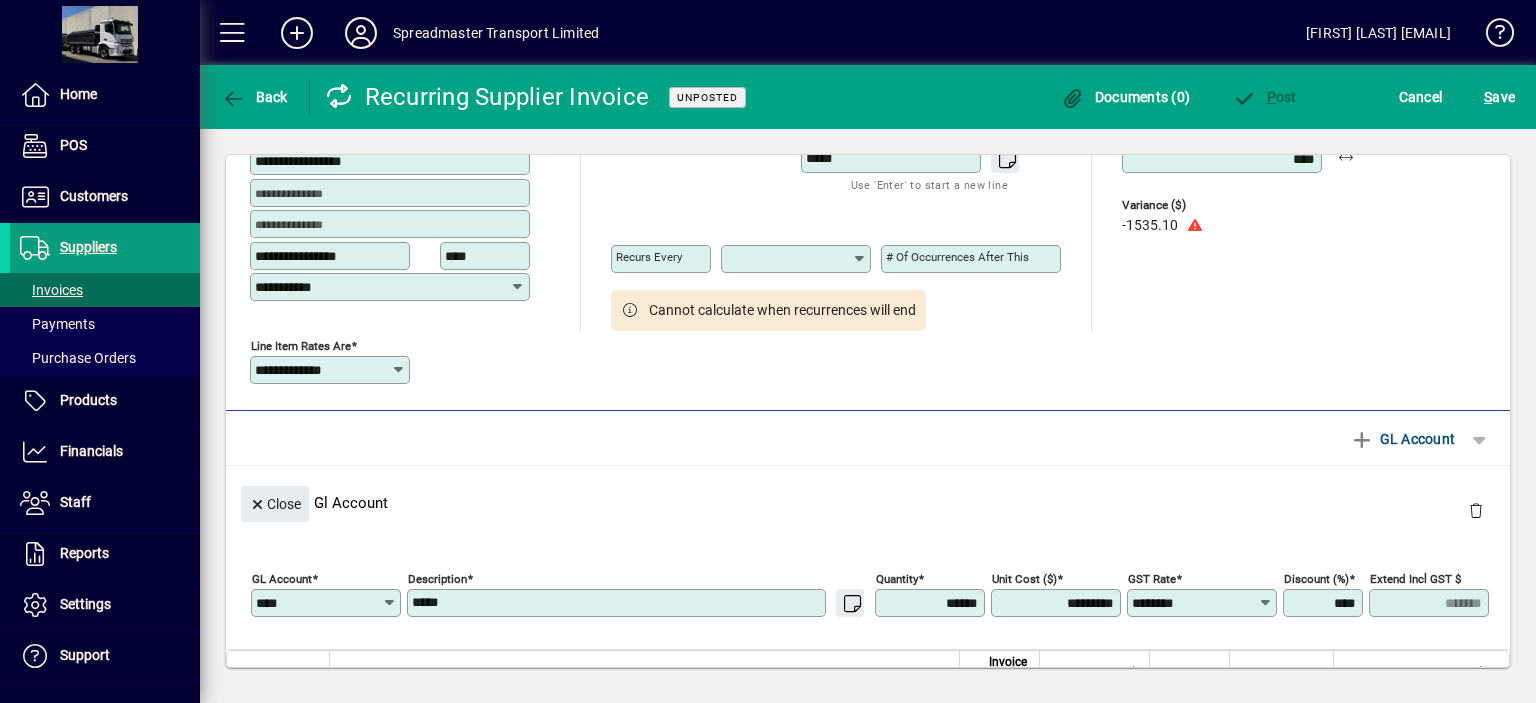 click on "*********" at bounding box center (1058, 603) 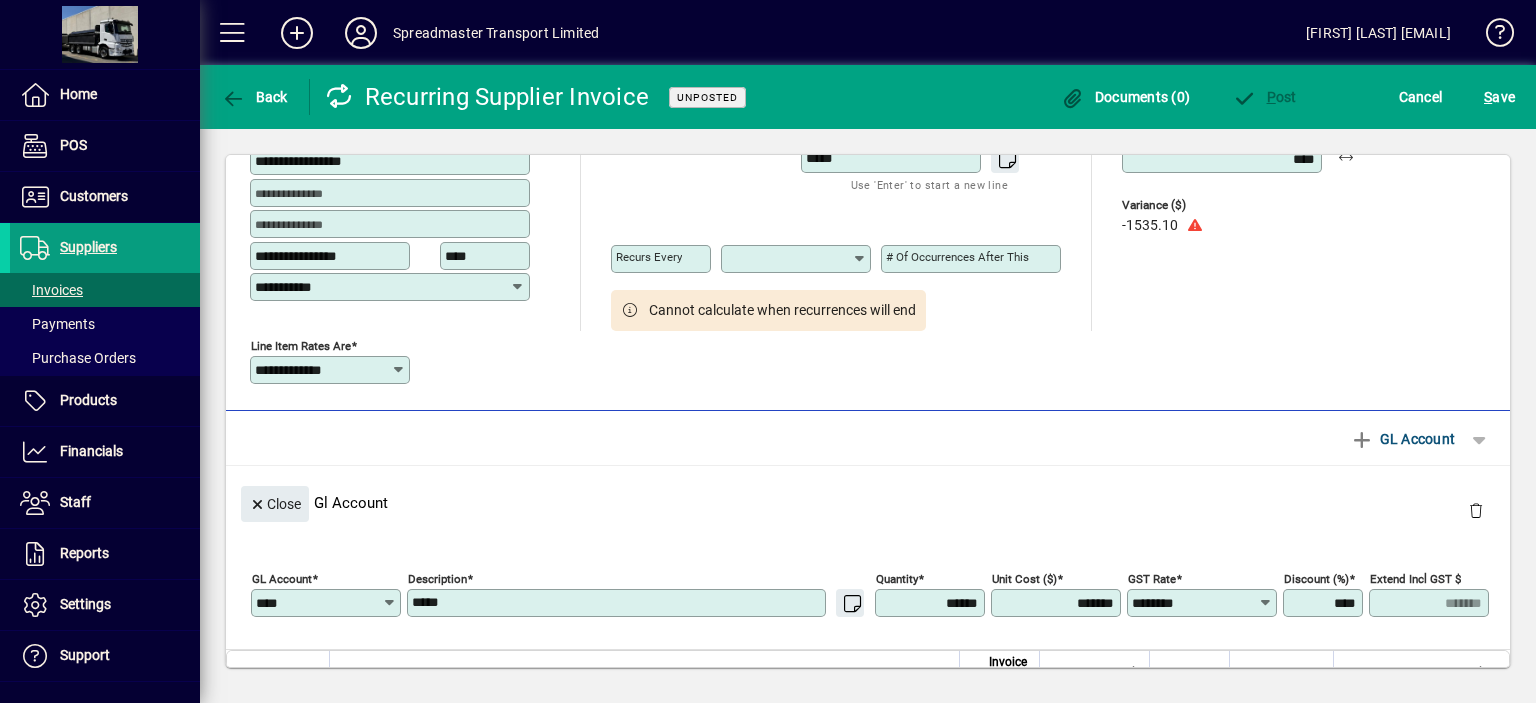 type on "*********" 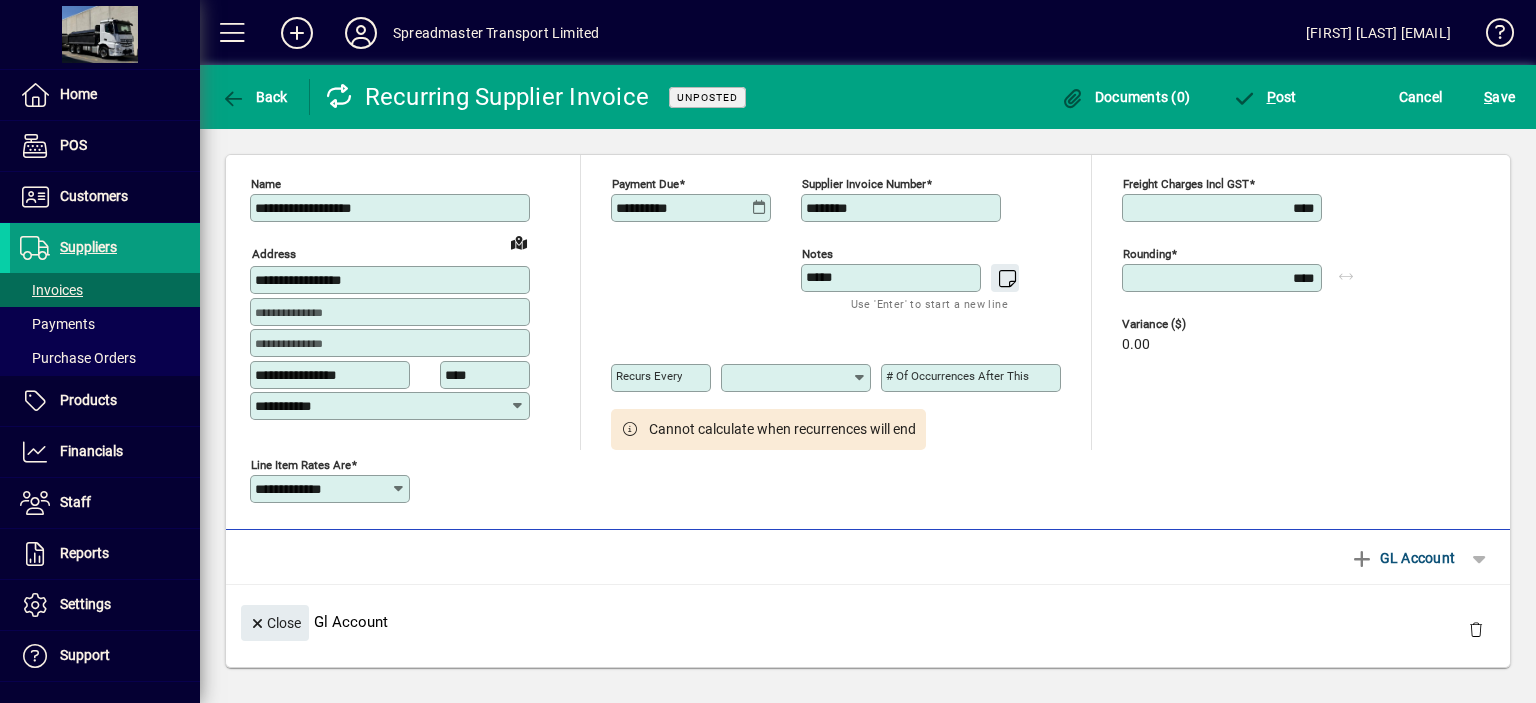 scroll, scrollTop: 0, scrollLeft: 0, axis: both 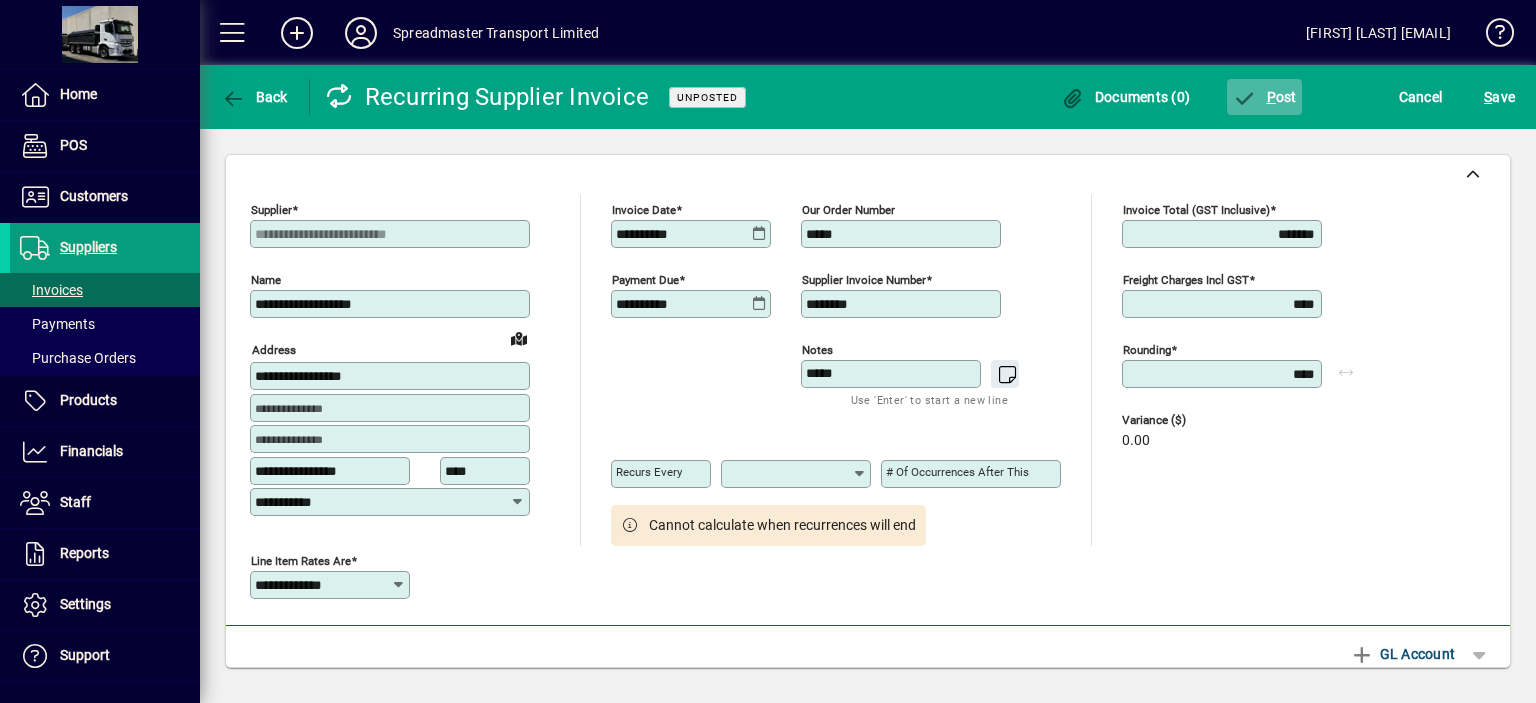 click on "P ost" 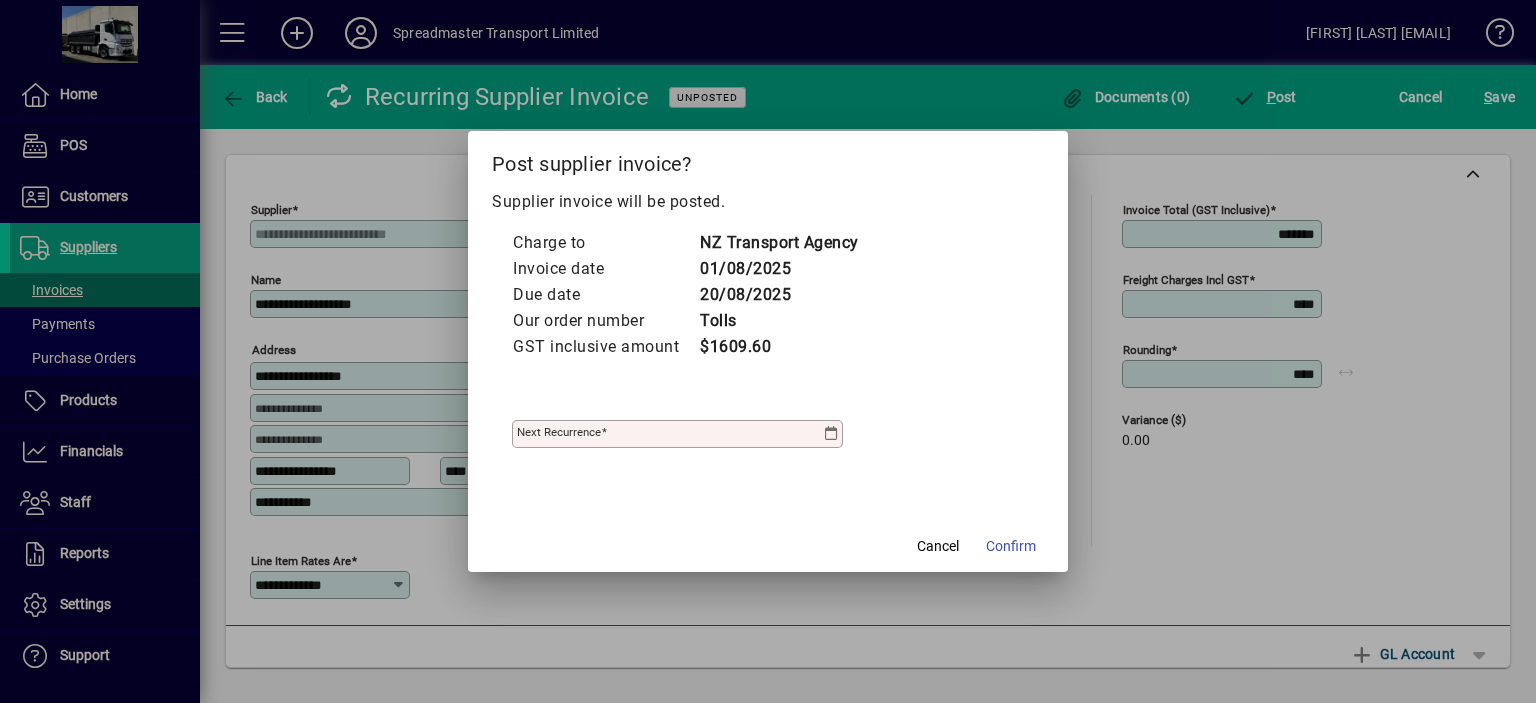 click at bounding box center [831, 434] 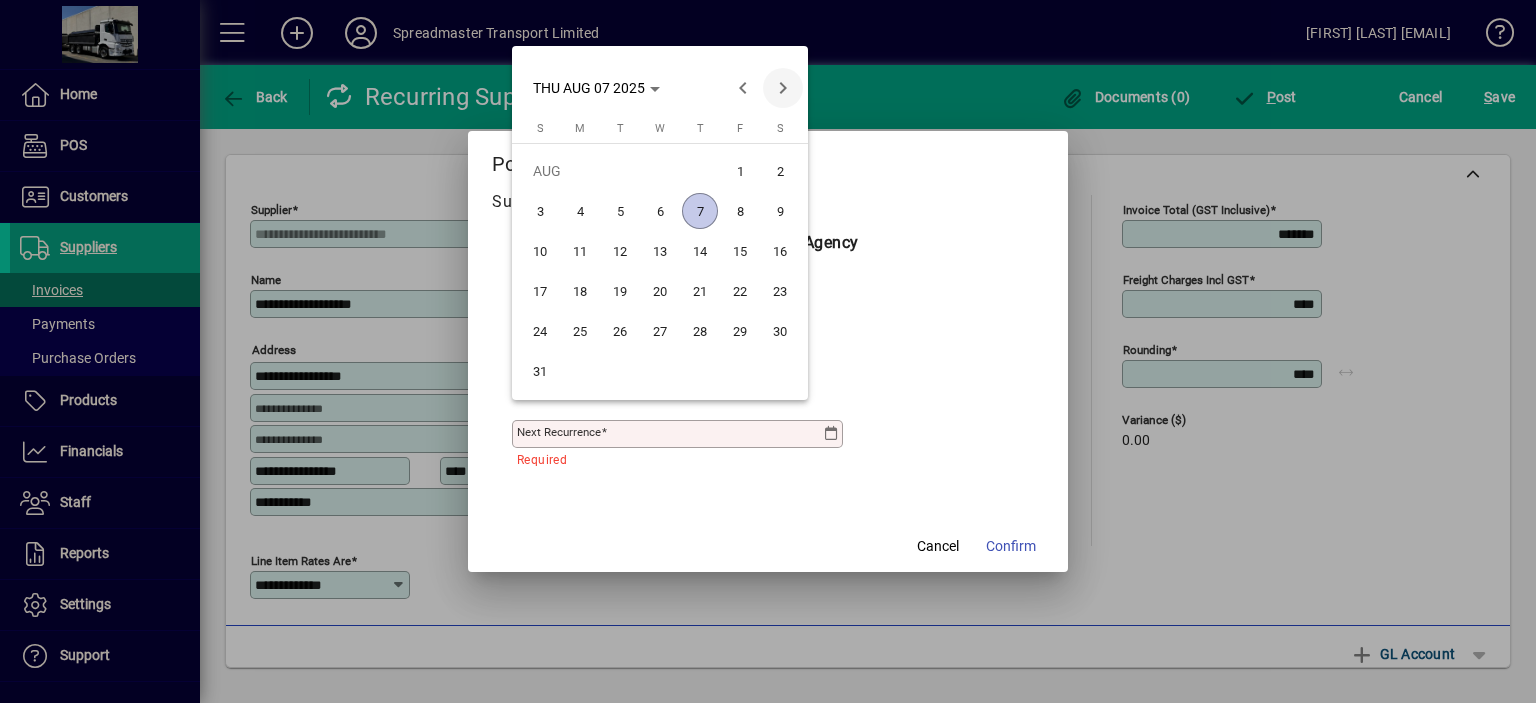 click at bounding box center [783, 88] 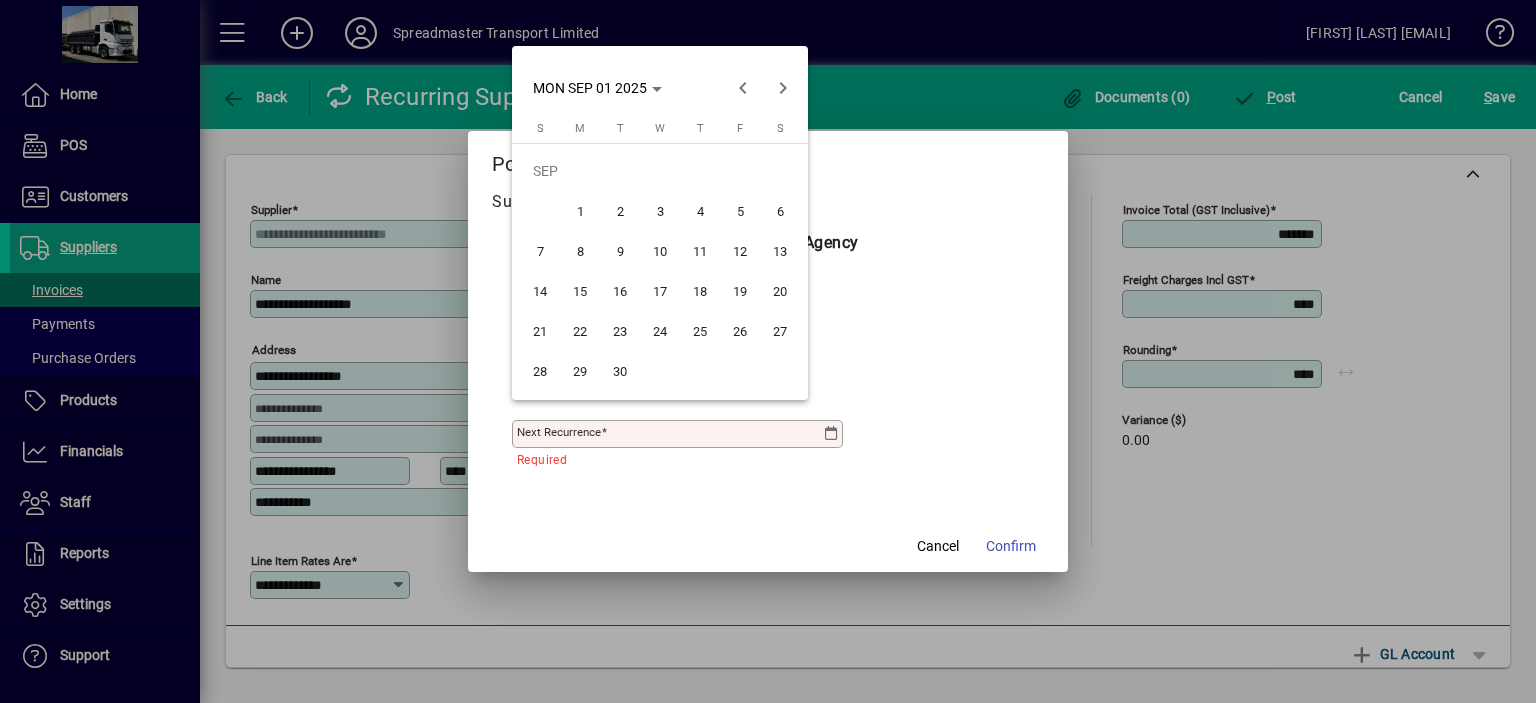 click on "1" at bounding box center (580, 211) 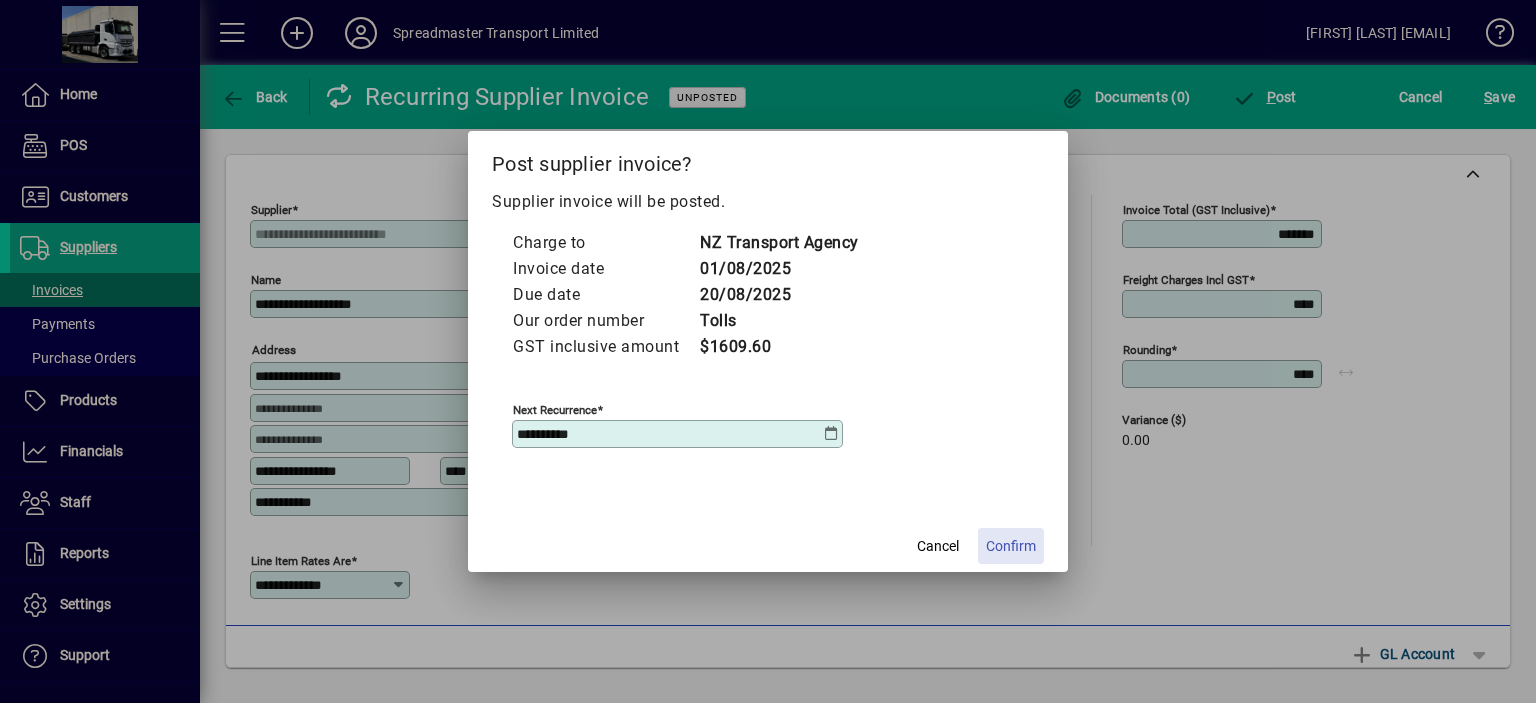 click on "Confirm" 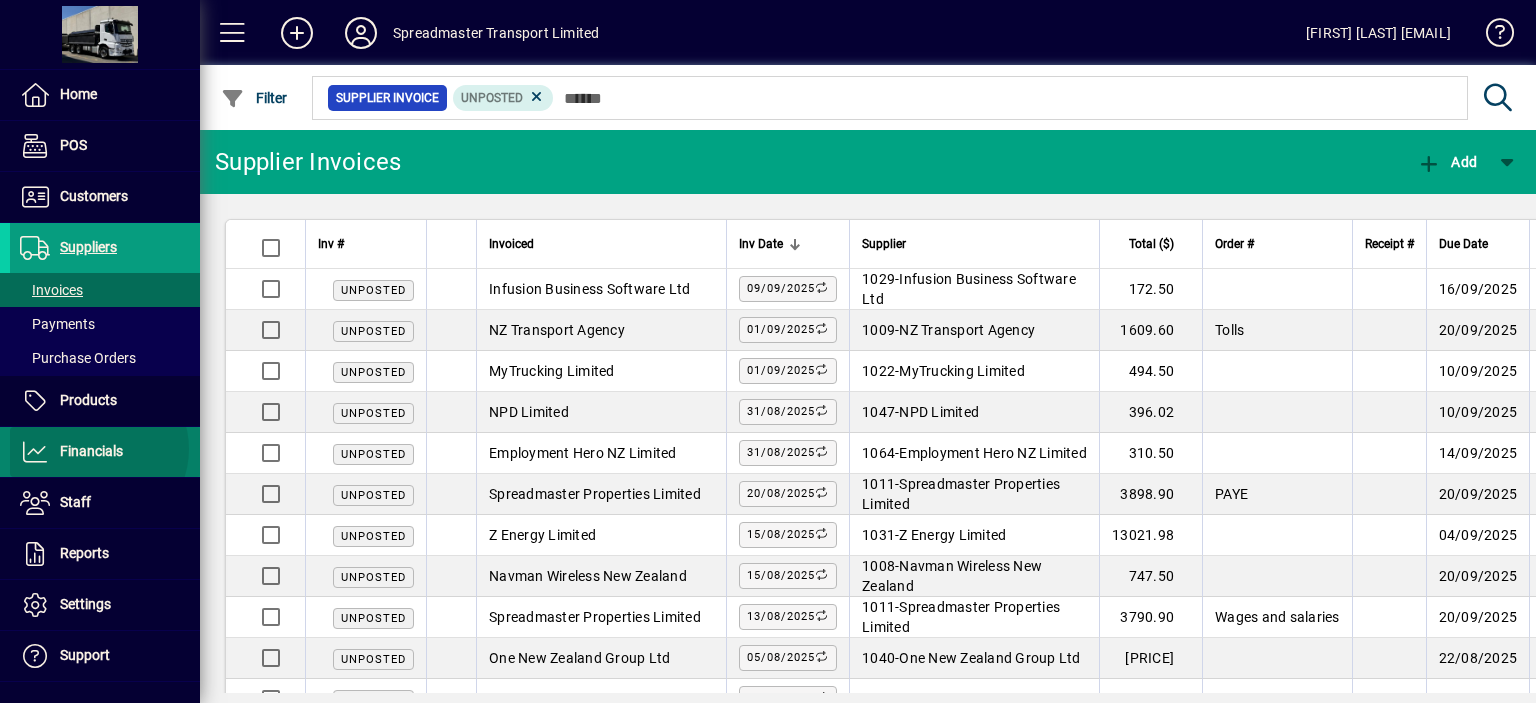 click on "Financials" at bounding box center (91, 451) 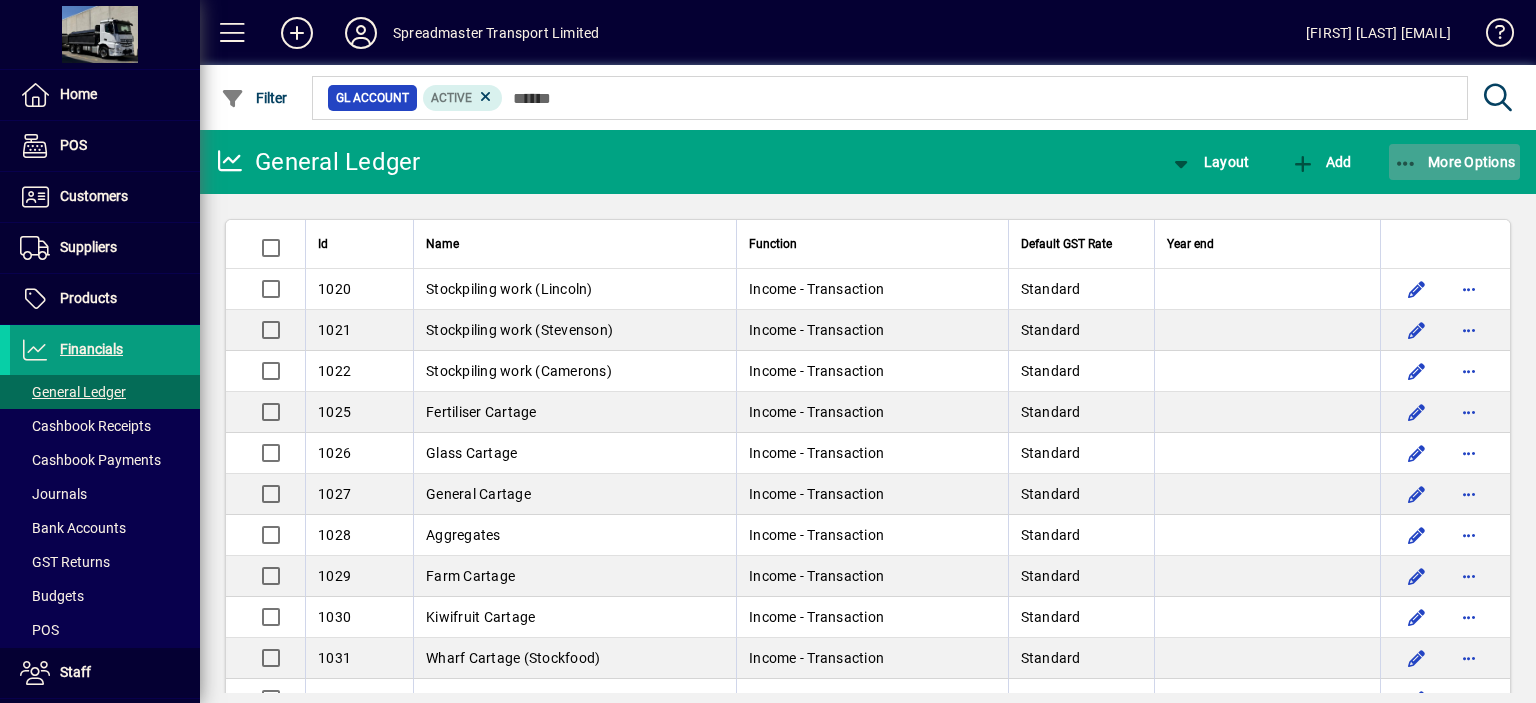 click on "More Options" 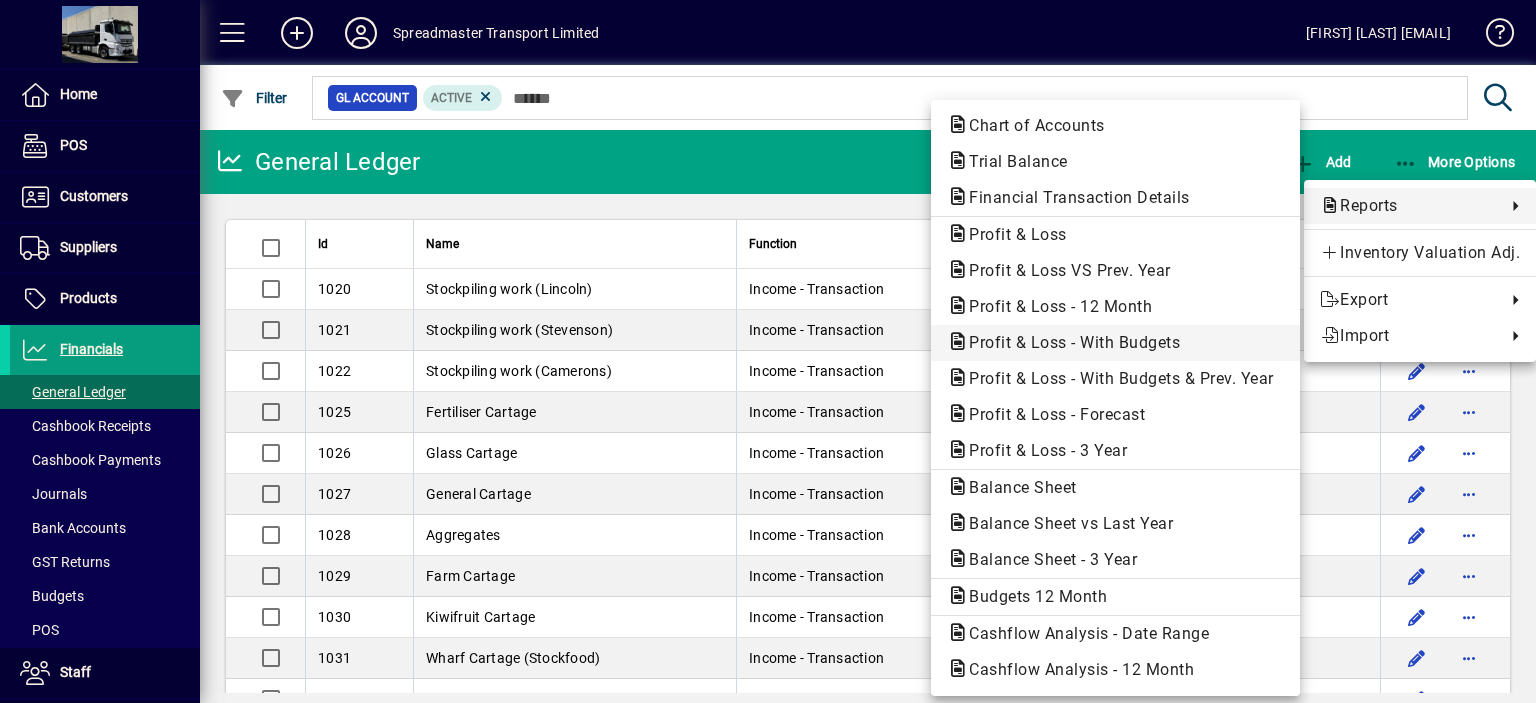 click on "Profit & Loss - With Budgets" 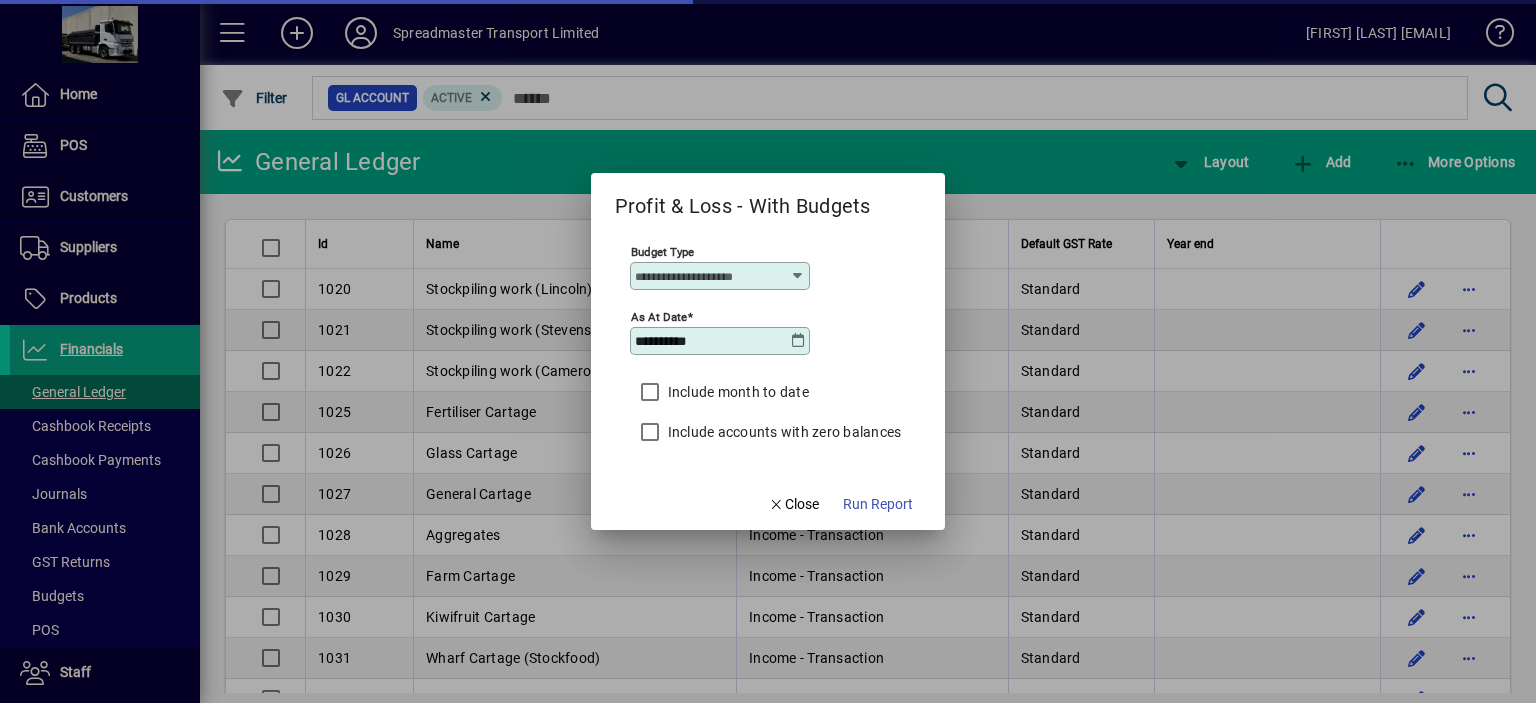 type on "****" 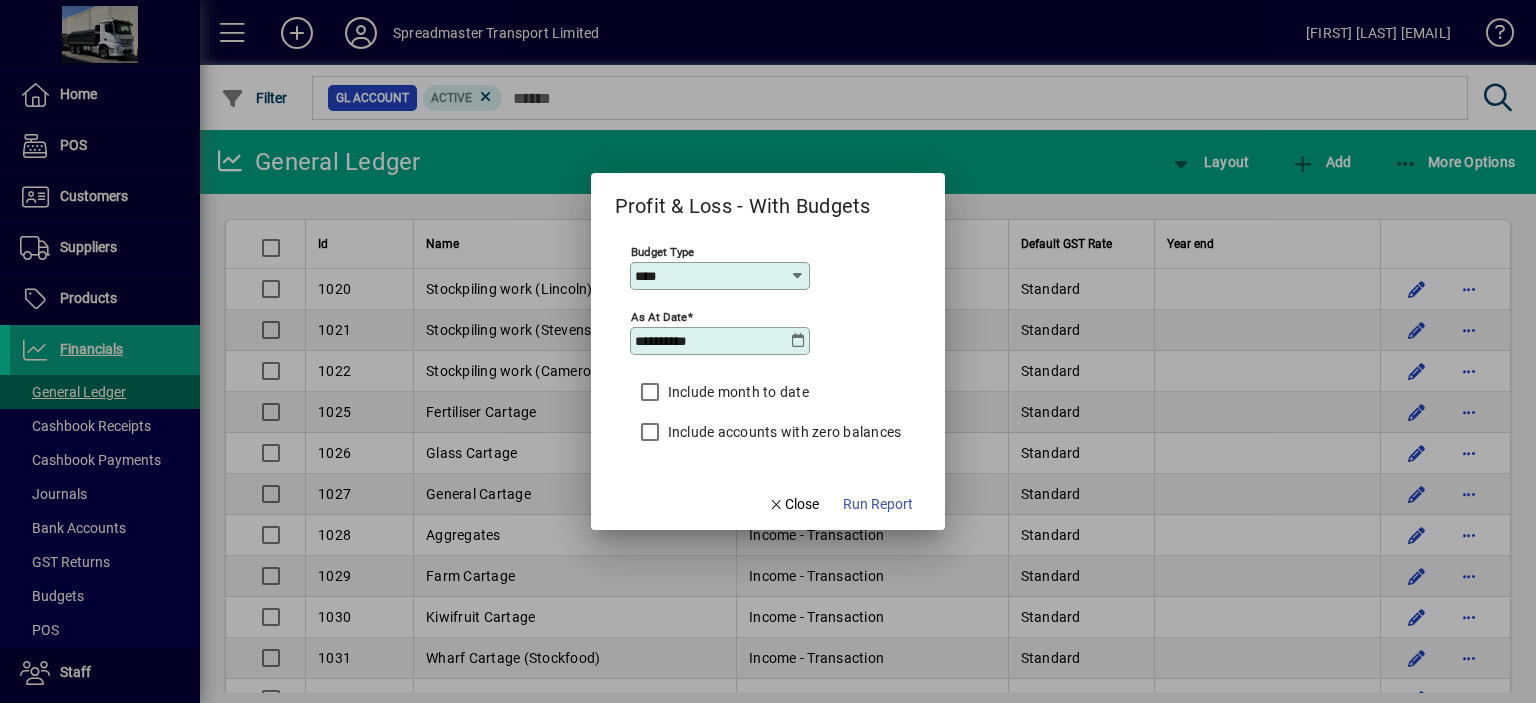 click at bounding box center [798, 341] 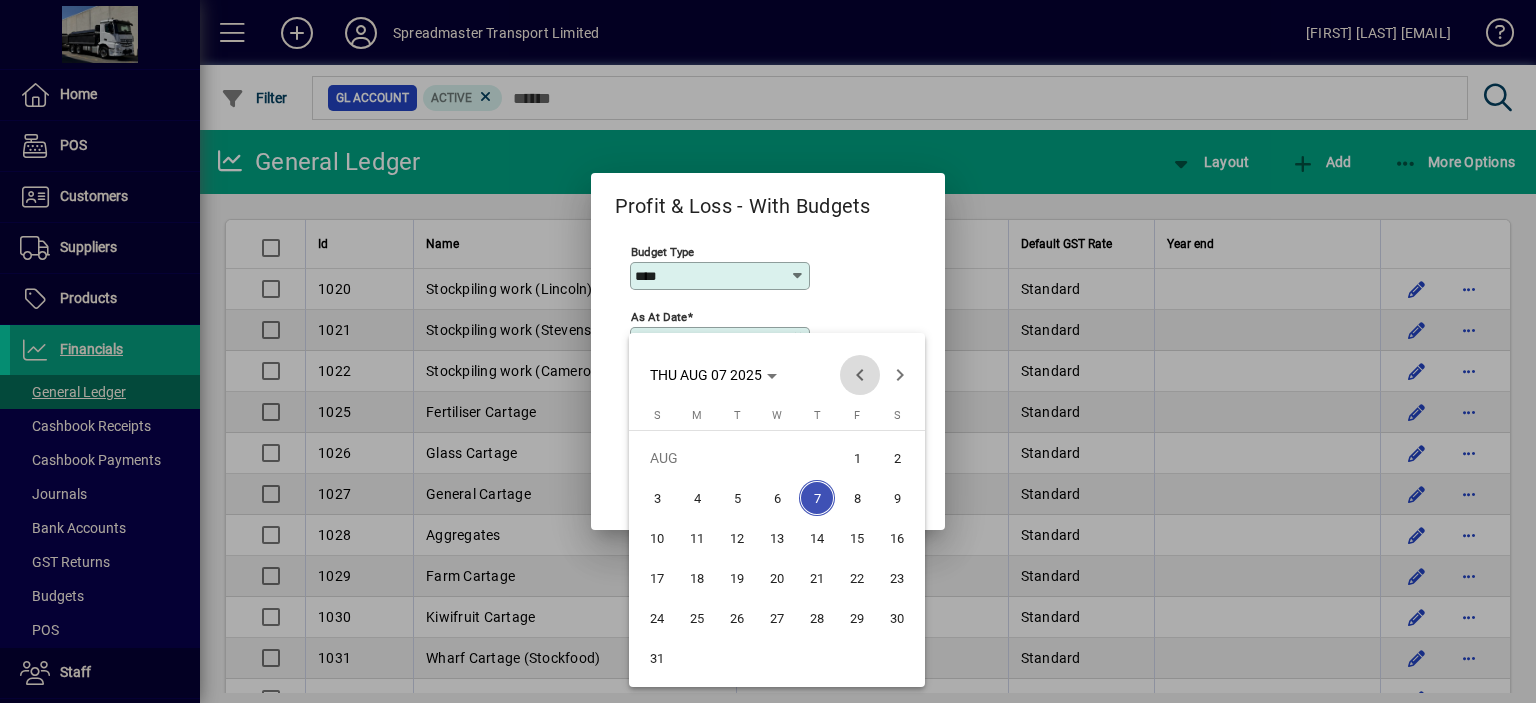 click at bounding box center (860, 375) 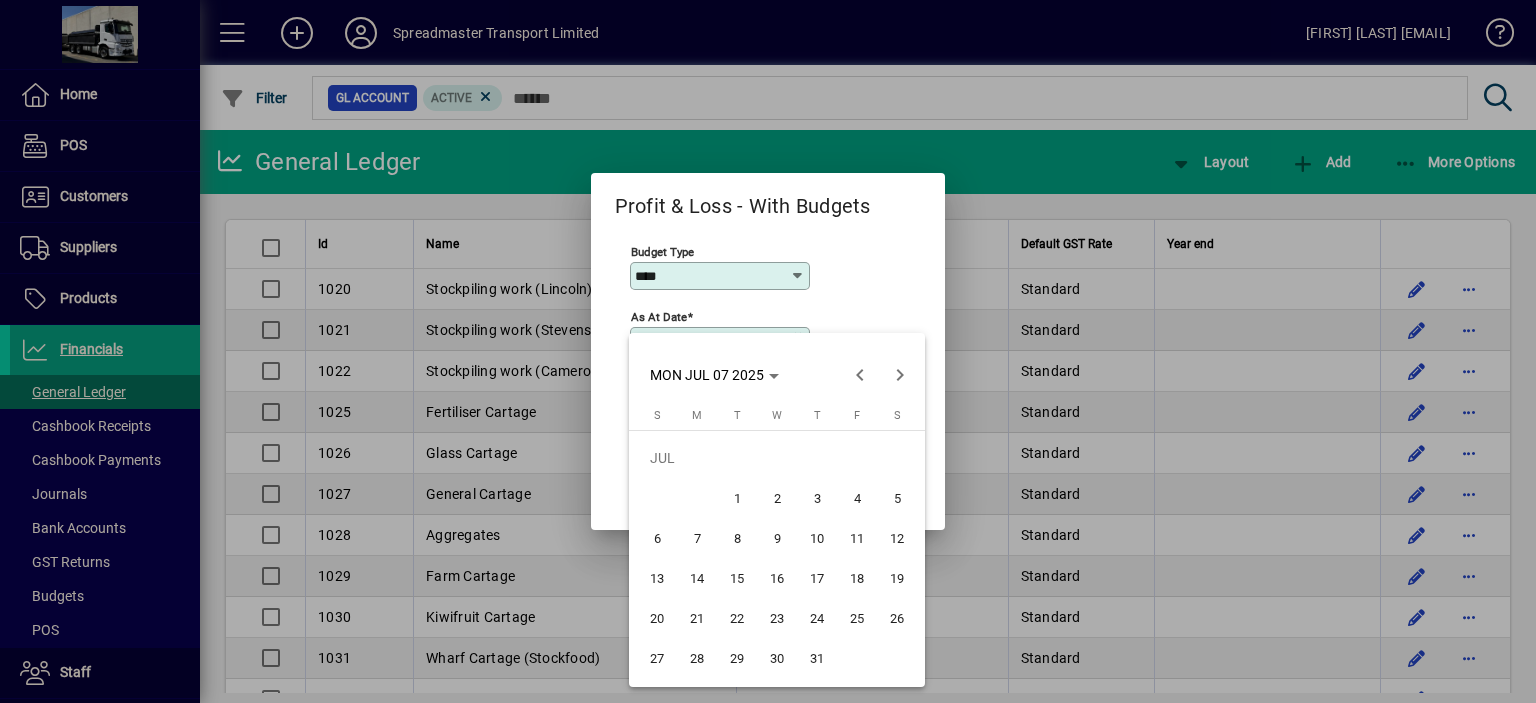 click on "31" at bounding box center (817, 658) 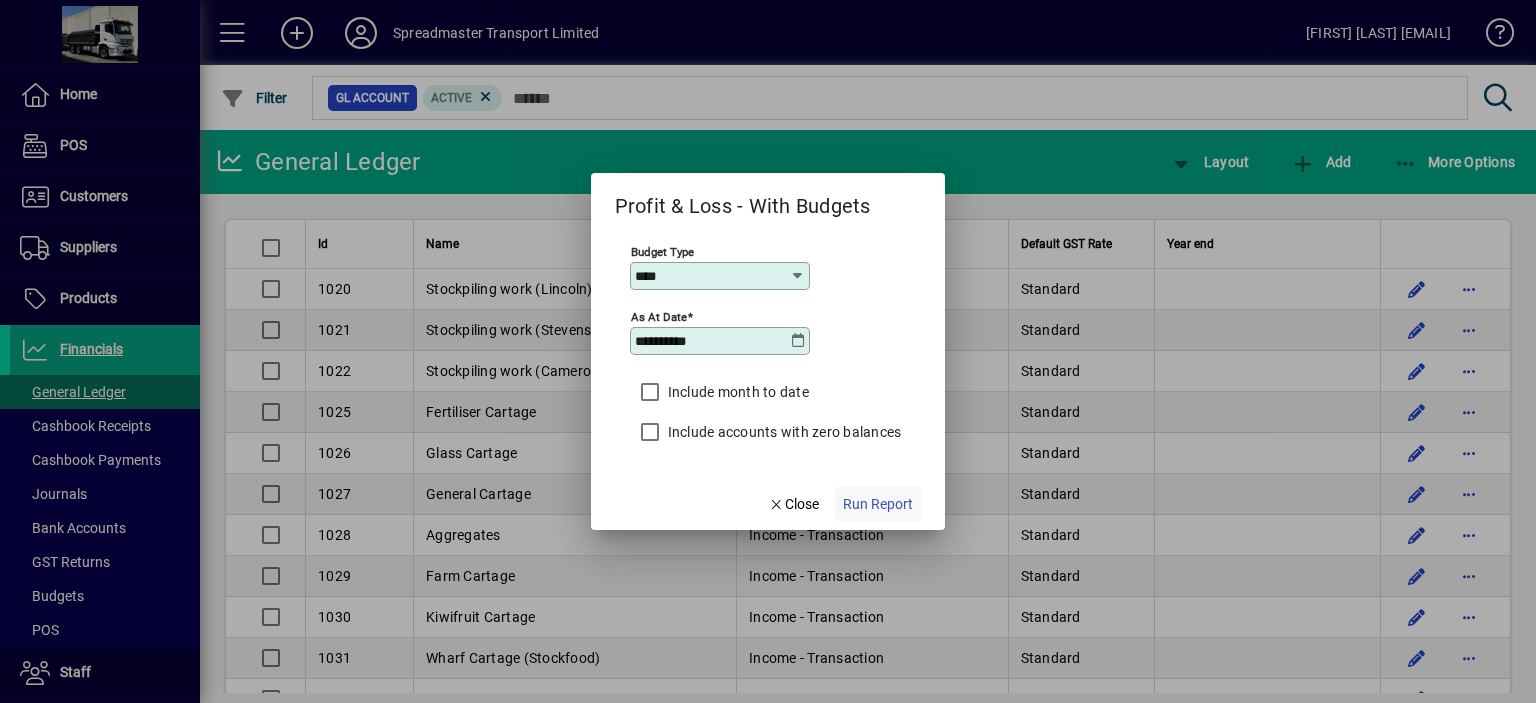 click on "Run Report" 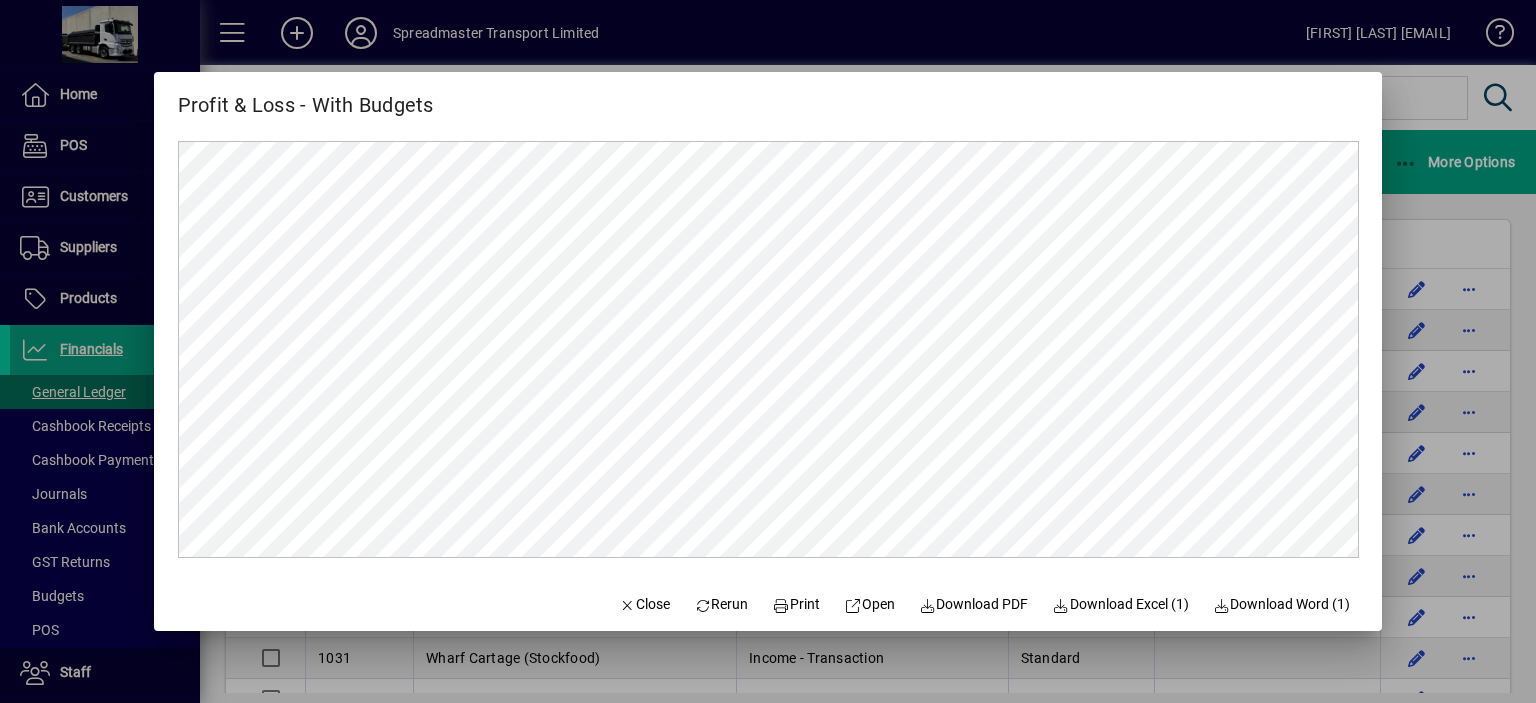 scroll, scrollTop: 0, scrollLeft: 0, axis: both 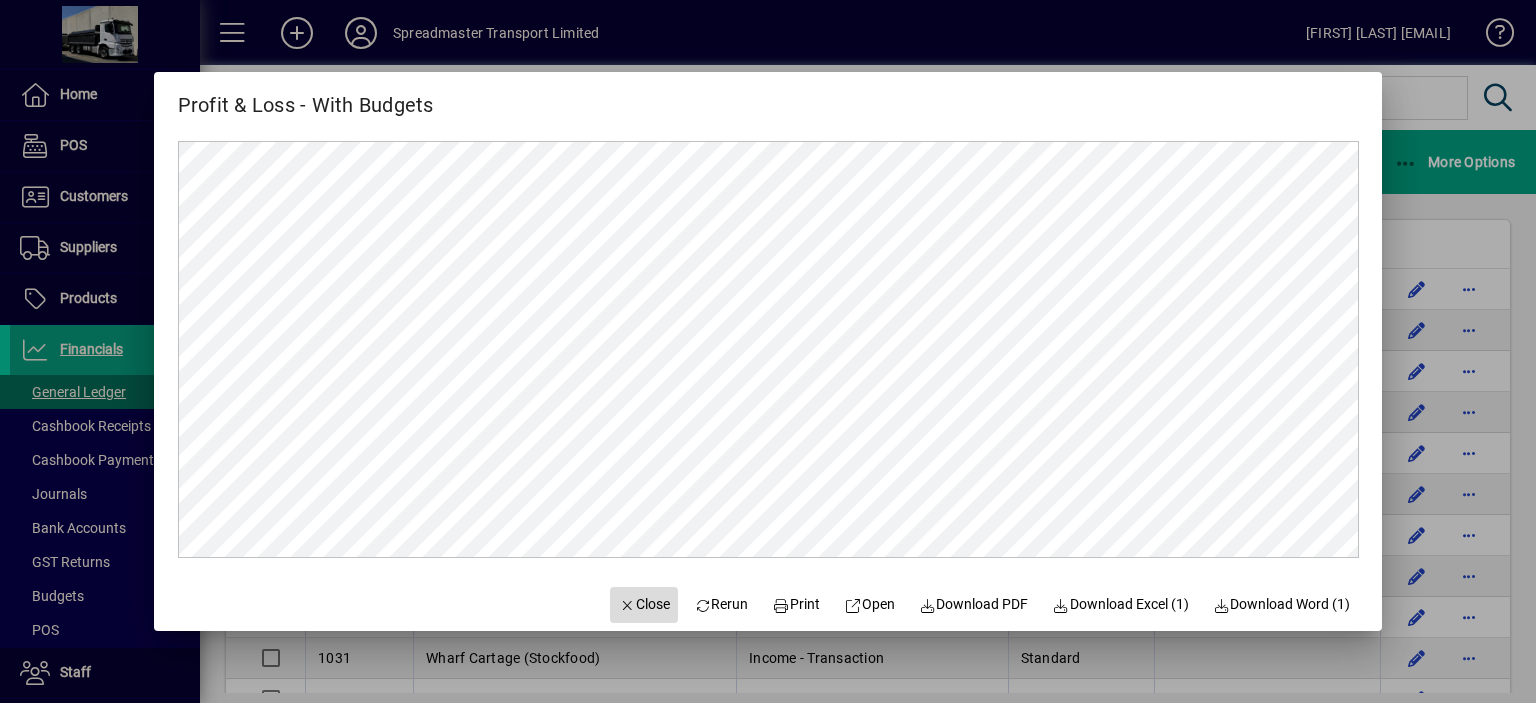 click on "Close" 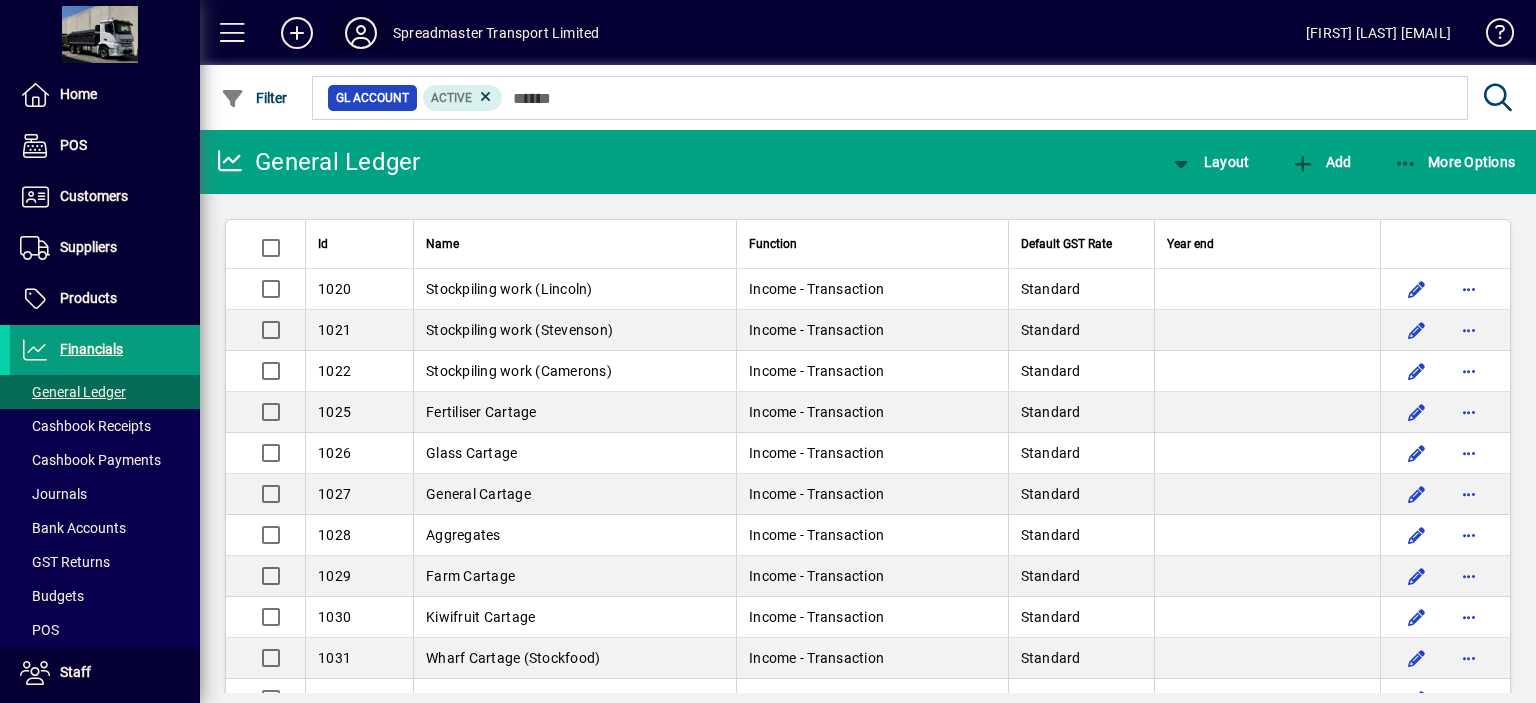 click 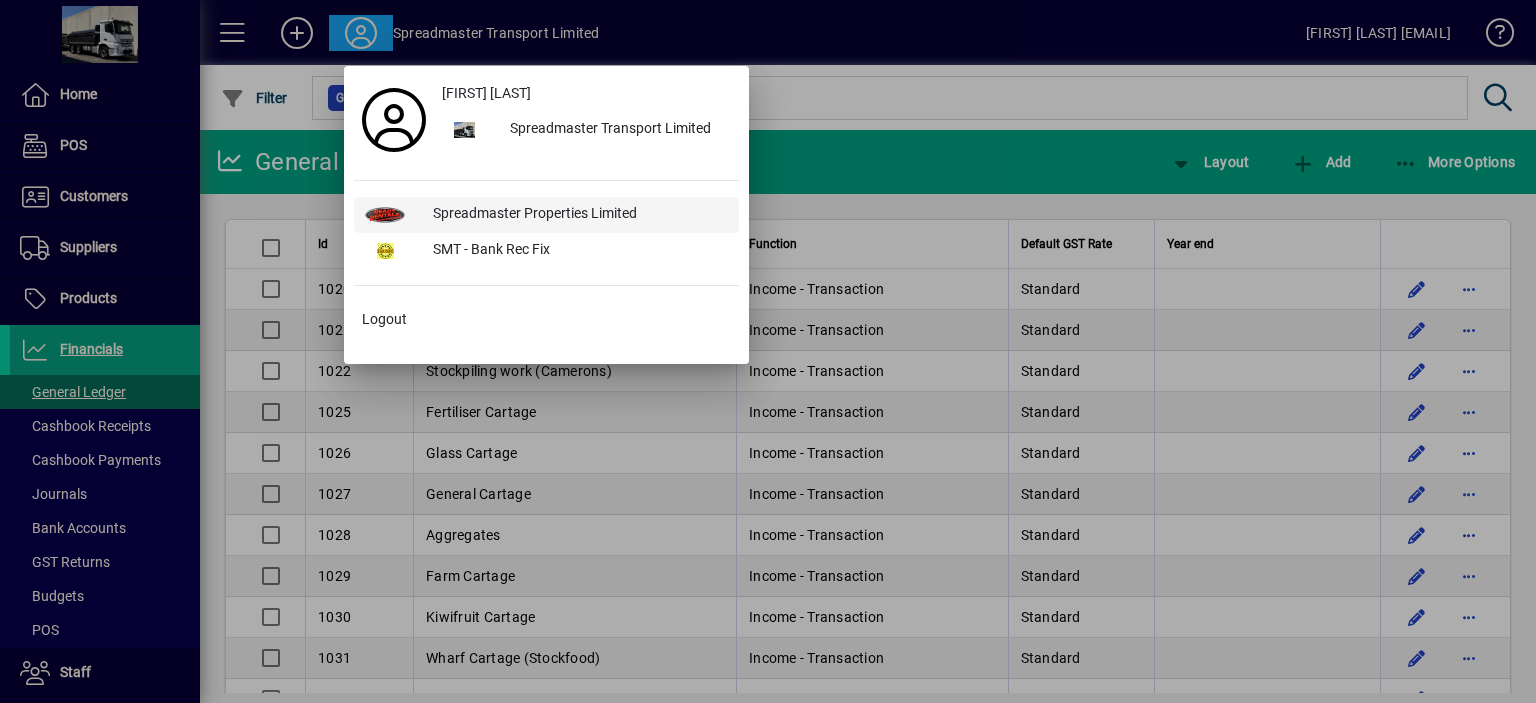 click on "Spreadmaster Properties Limited" at bounding box center [578, 215] 